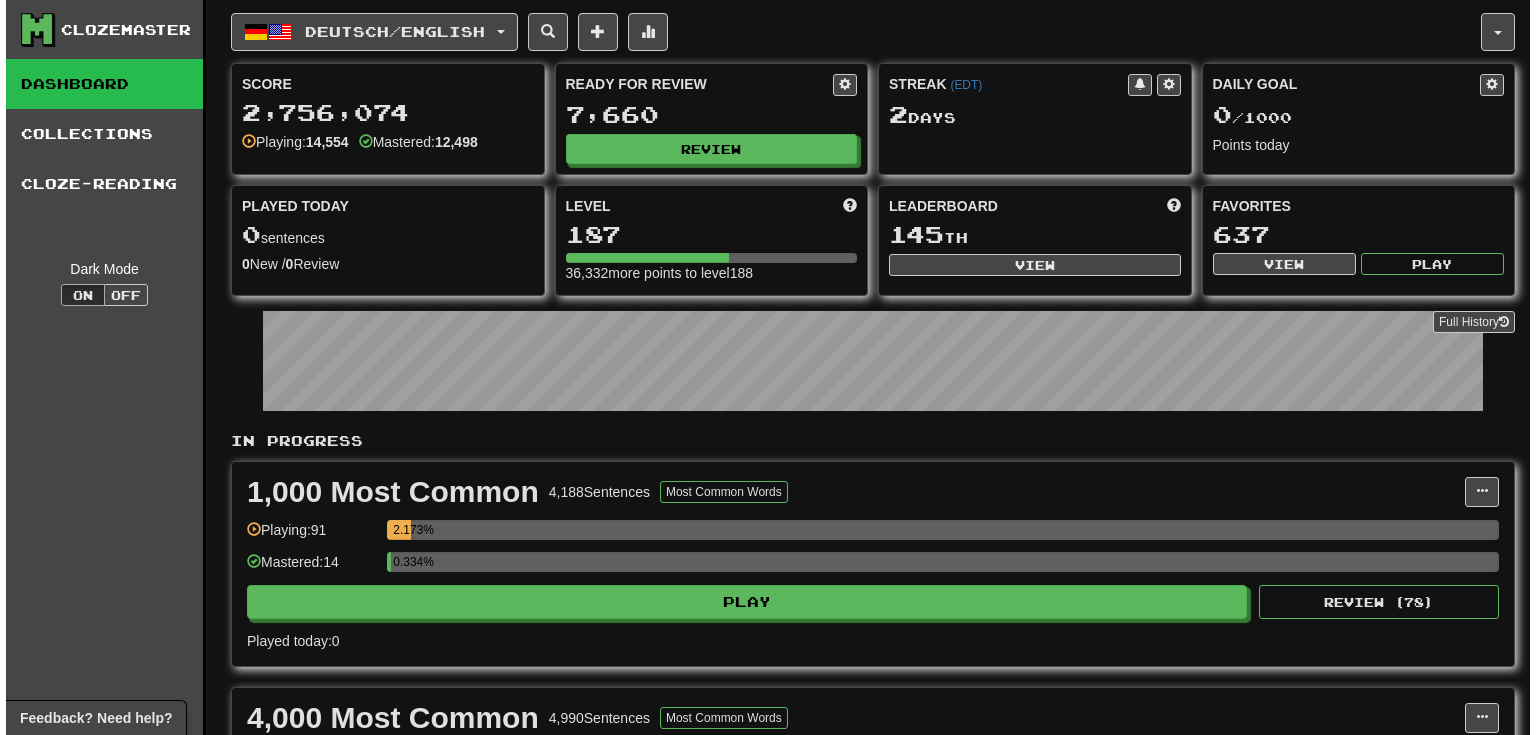 scroll, scrollTop: 0, scrollLeft: 0, axis: both 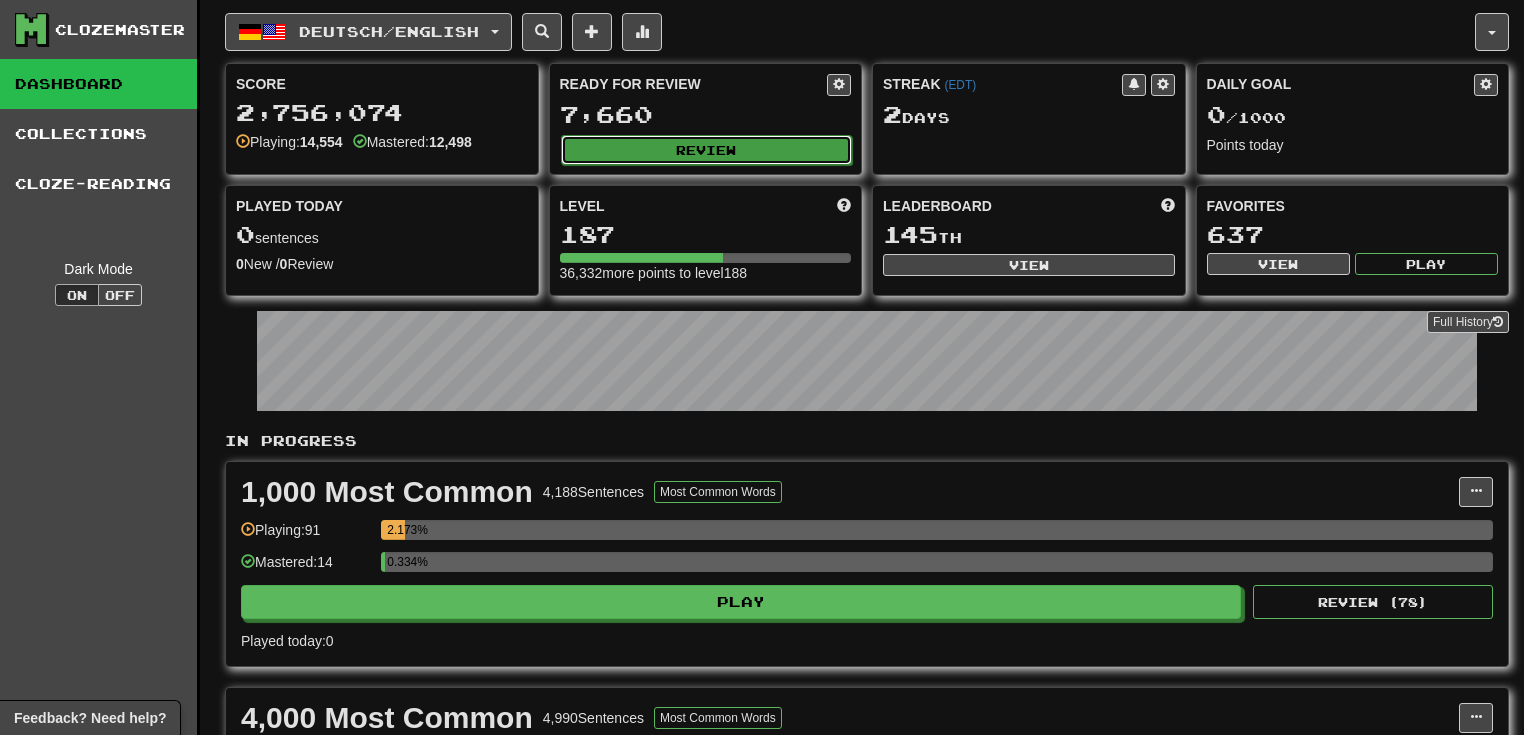 click on "Review" at bounding box center [707, 150] 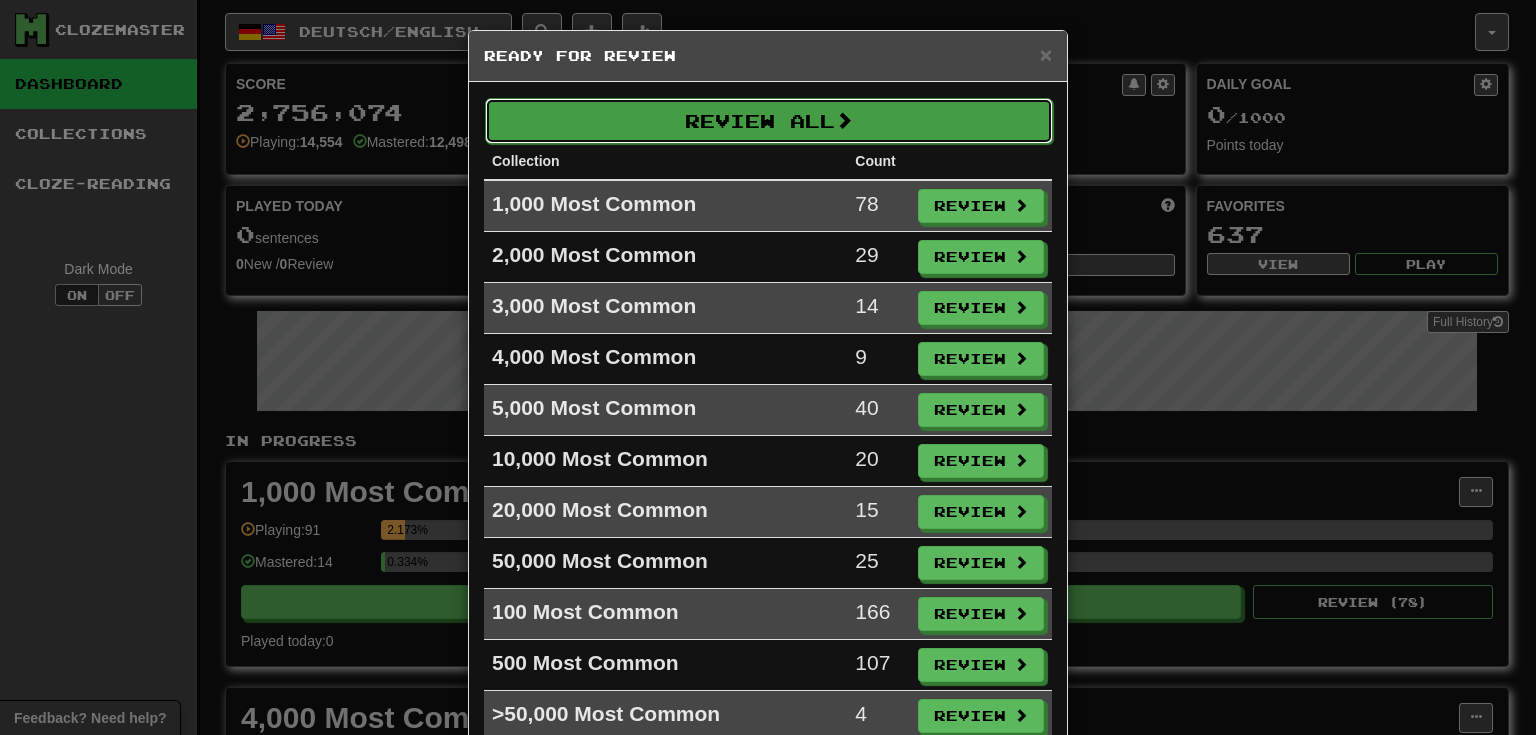 click on "Review All" at bounding box center [769, 121] 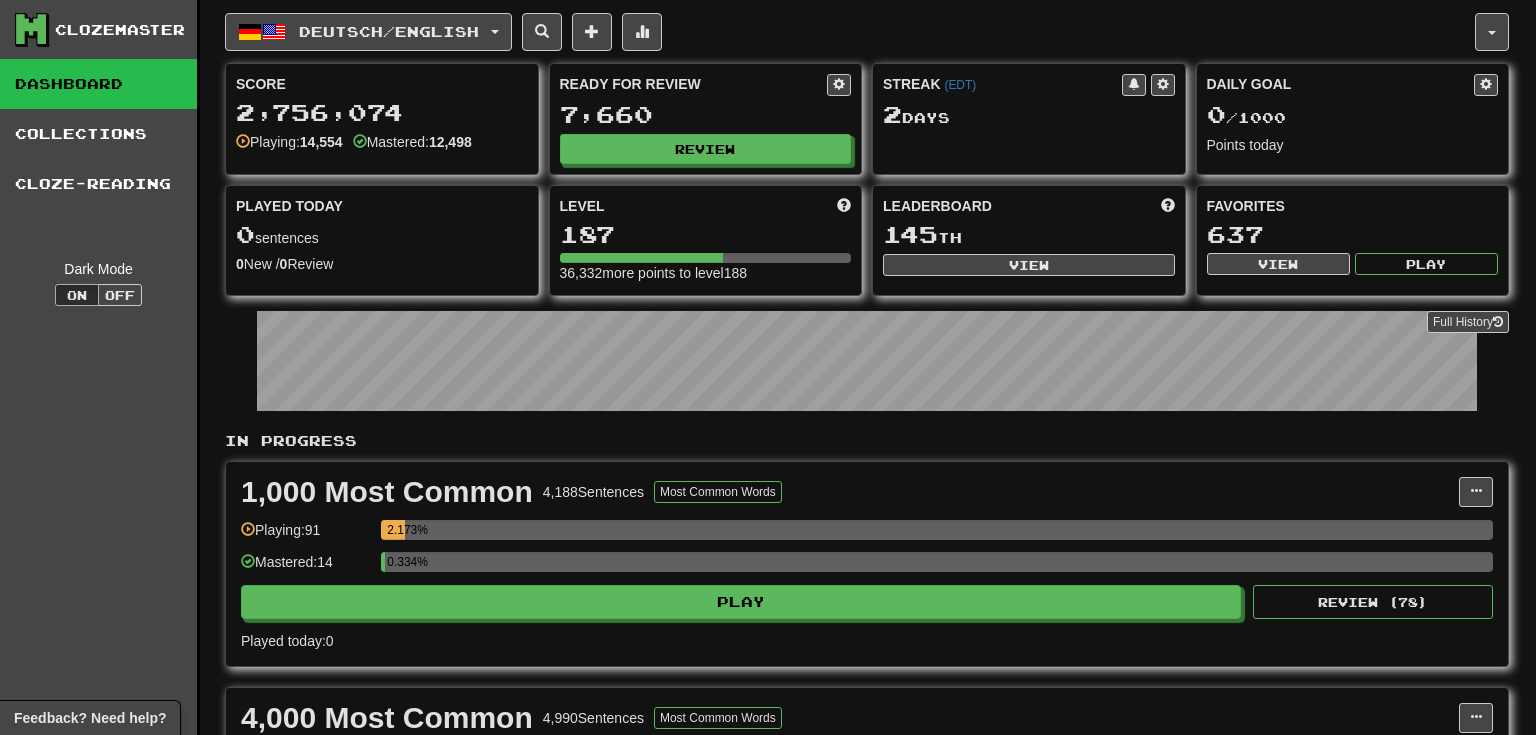 select on "**" 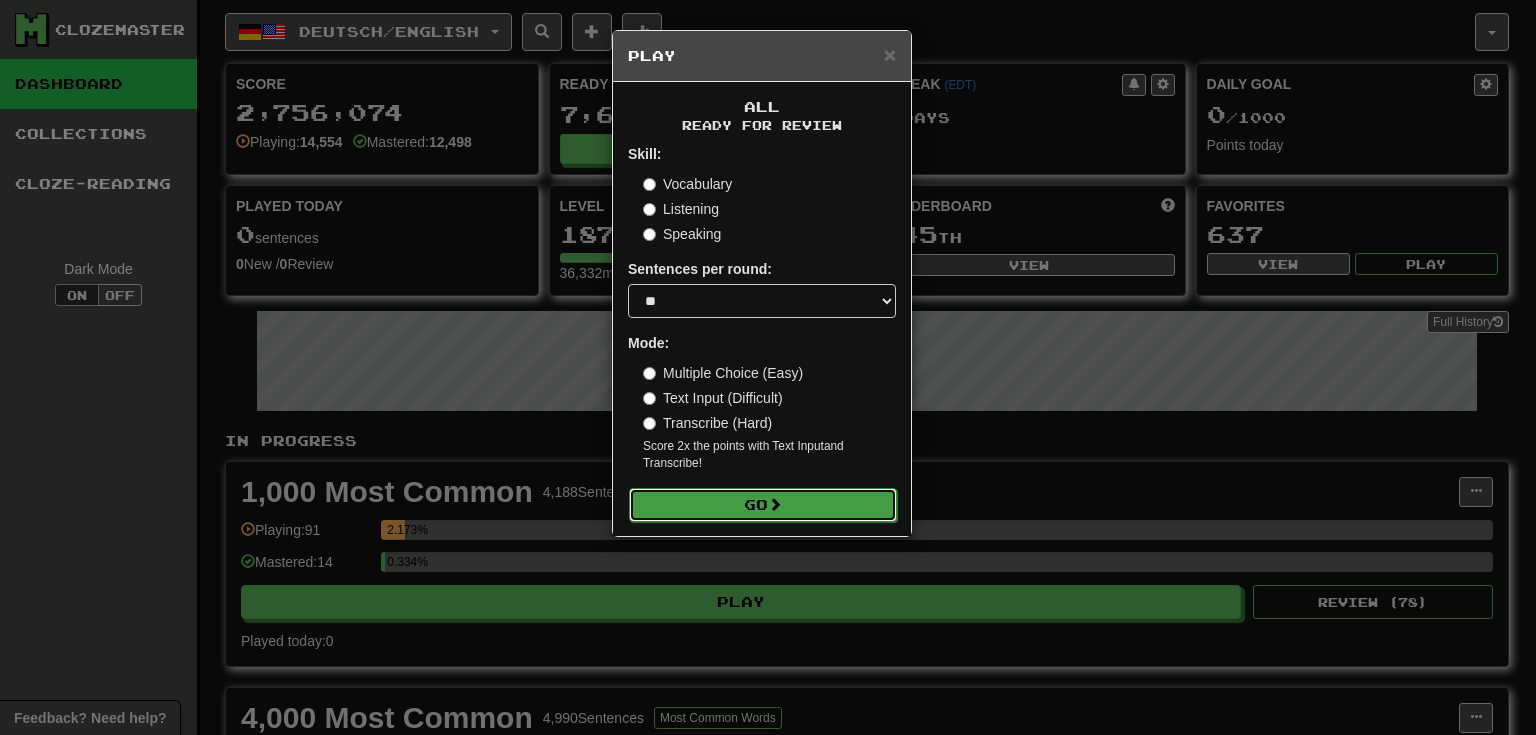 click on "Go" at bounding box center (763, 505) 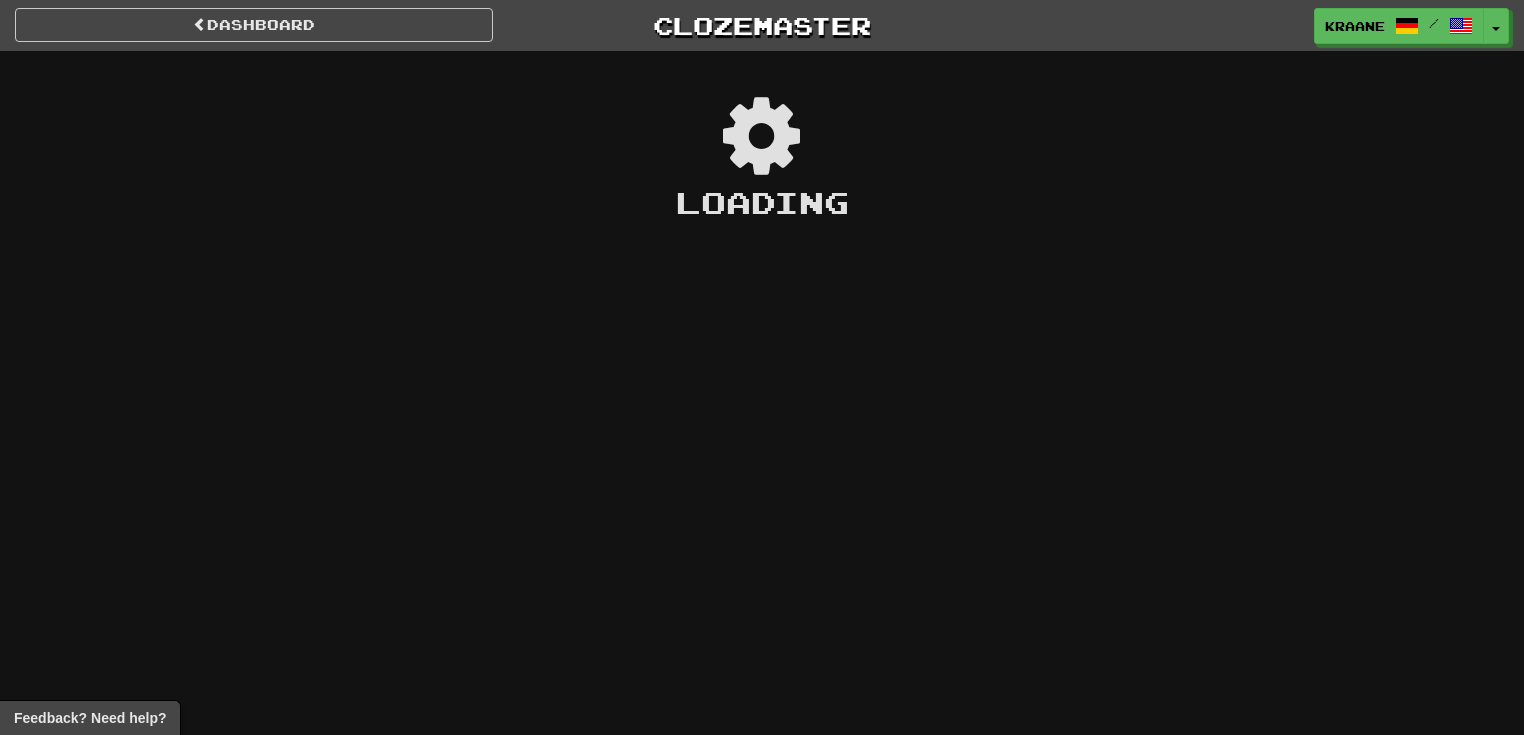 scroll, scrollTop: 0, scrollLeft: 0, axis: both 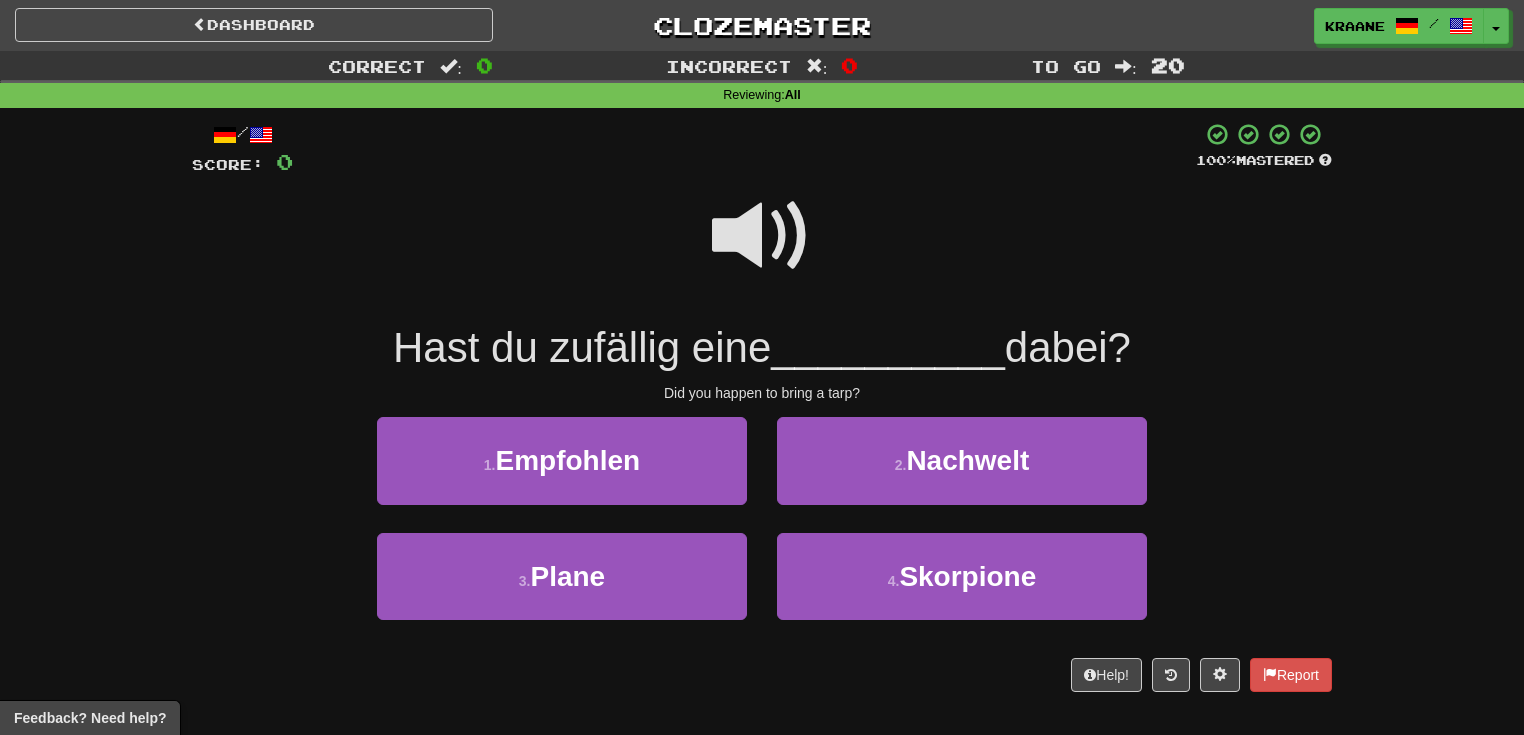 click at bounding box center (762, 236) 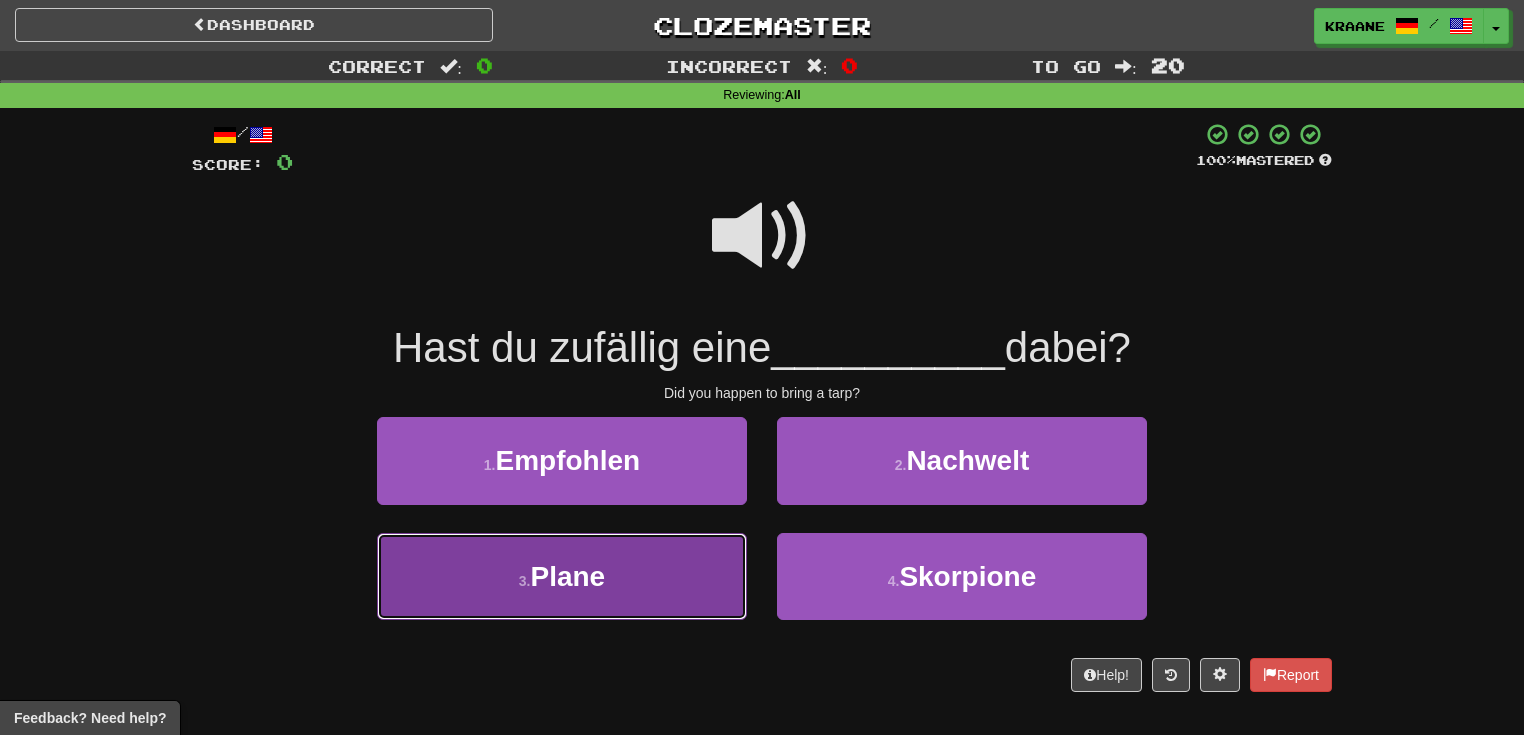 click on "3 .  Plane" at bounding box center (562, 576) 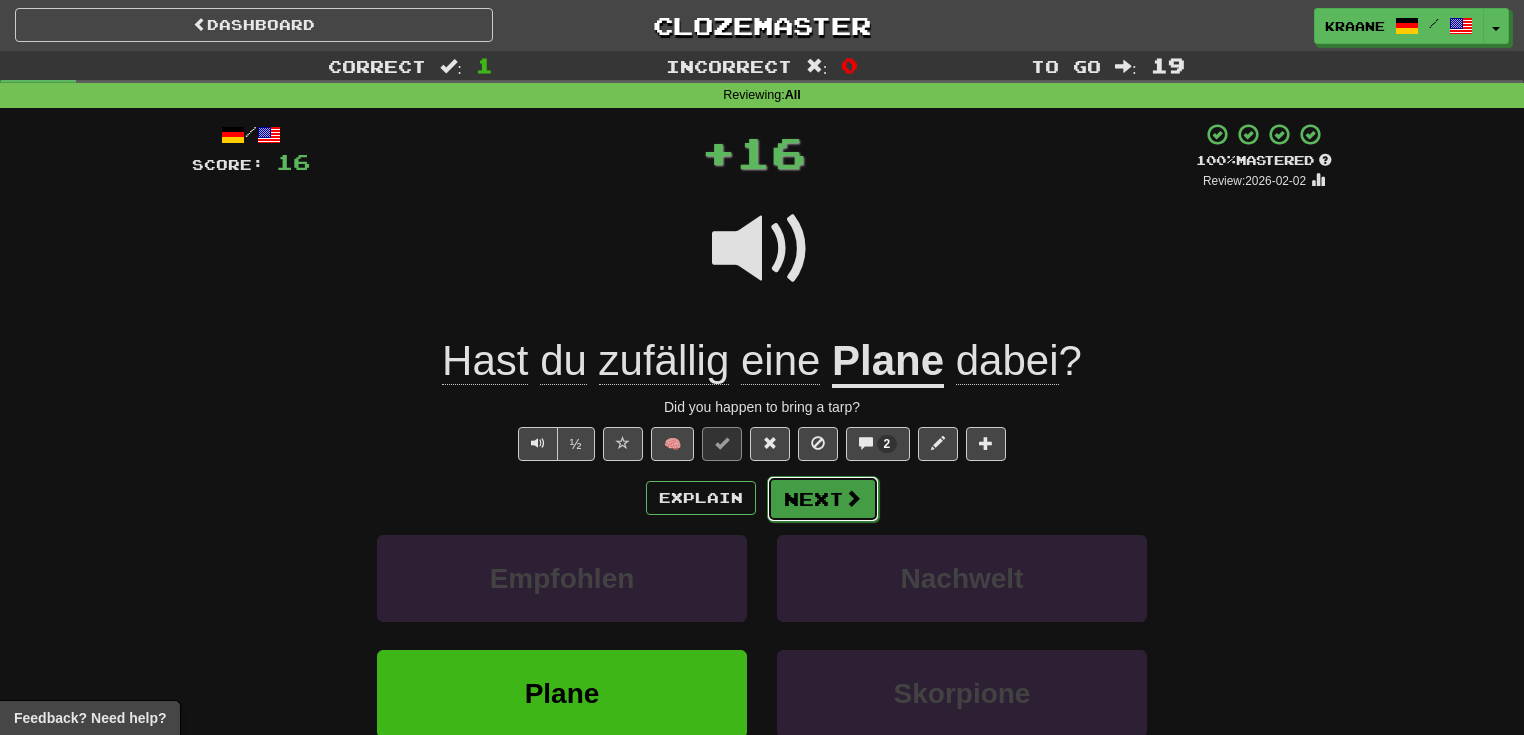 click on "Next" at bounding box center [823, 499] 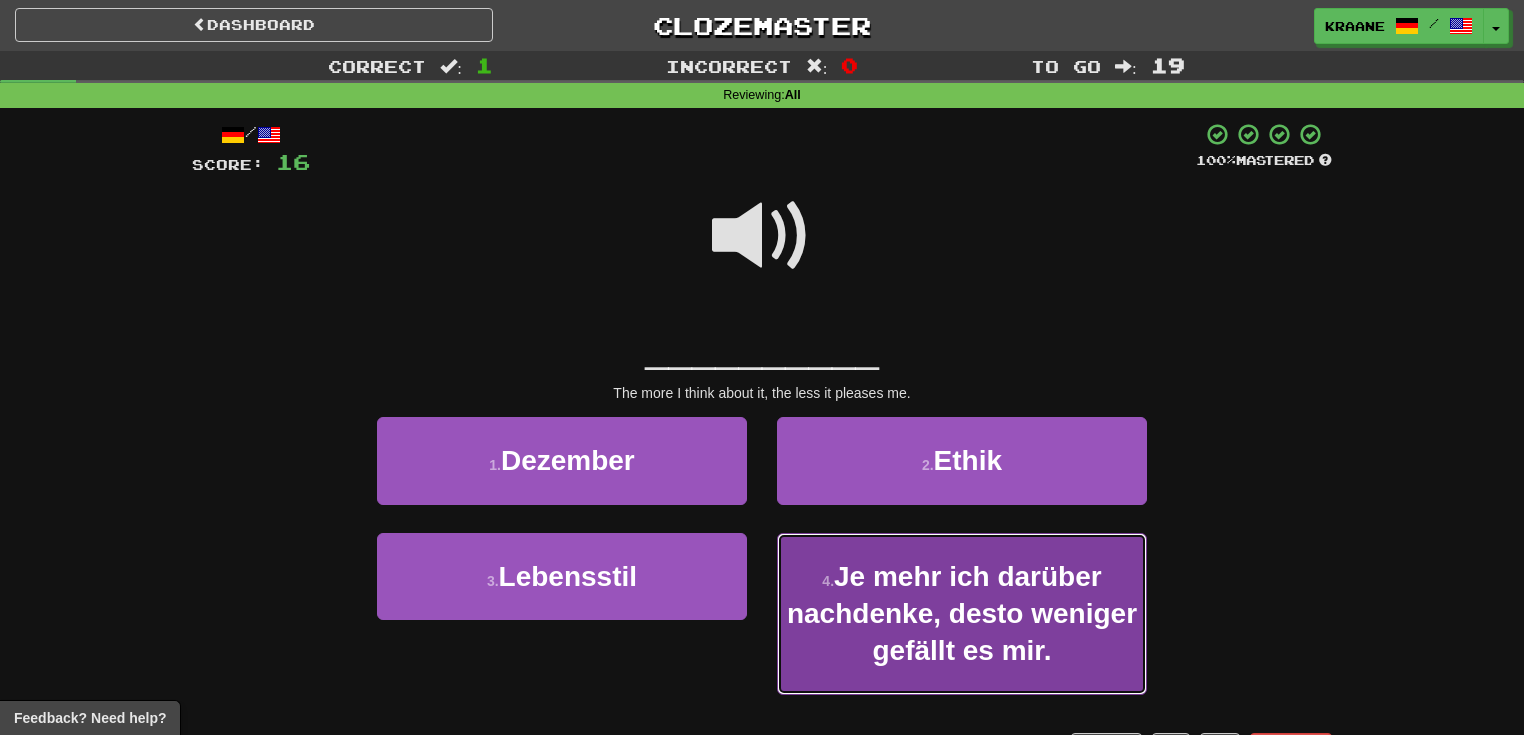 click on "4 .  Je mehr ich darüber nachdenke, desto weniger gefällt es mir." at bounding box center (962, 614) 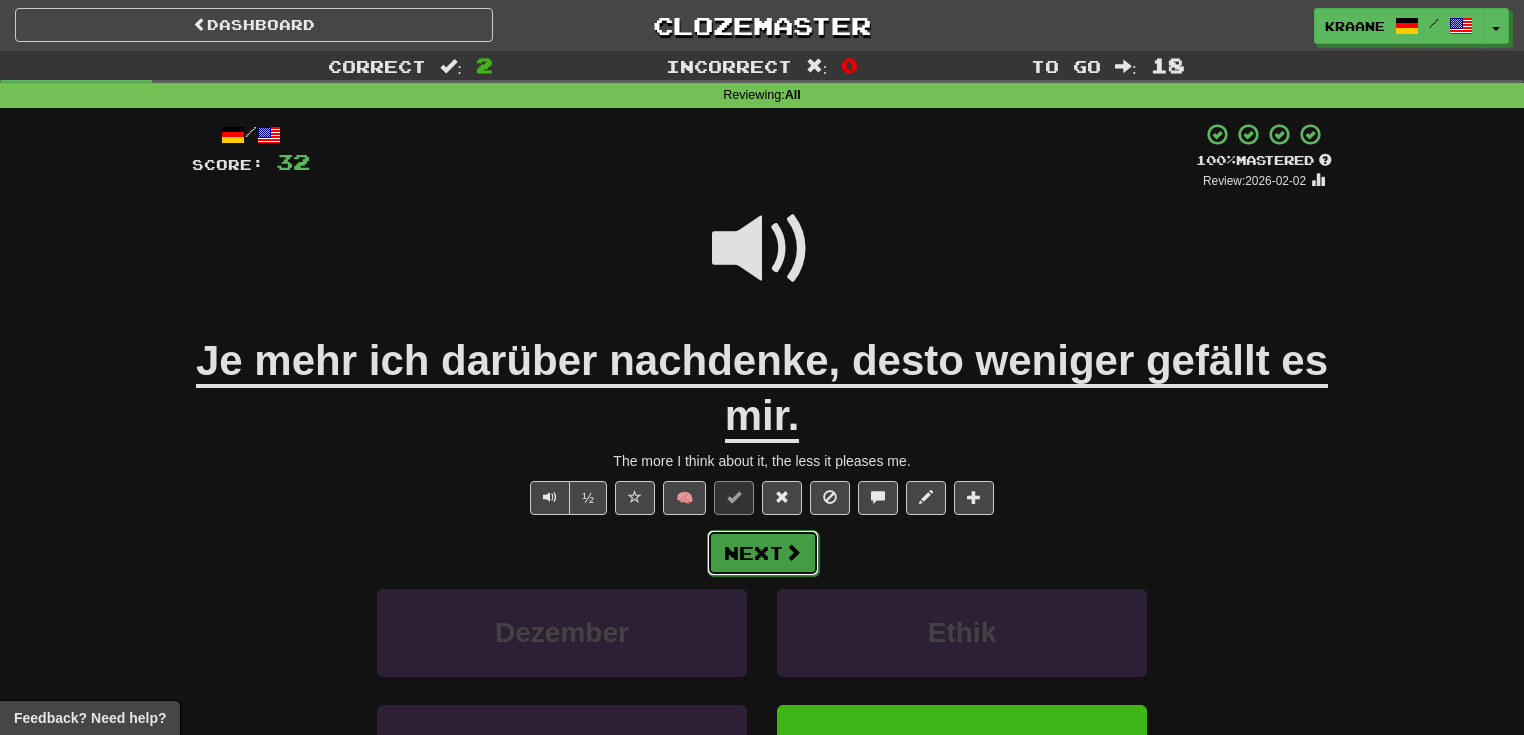 click at bounding box center [793, 552] 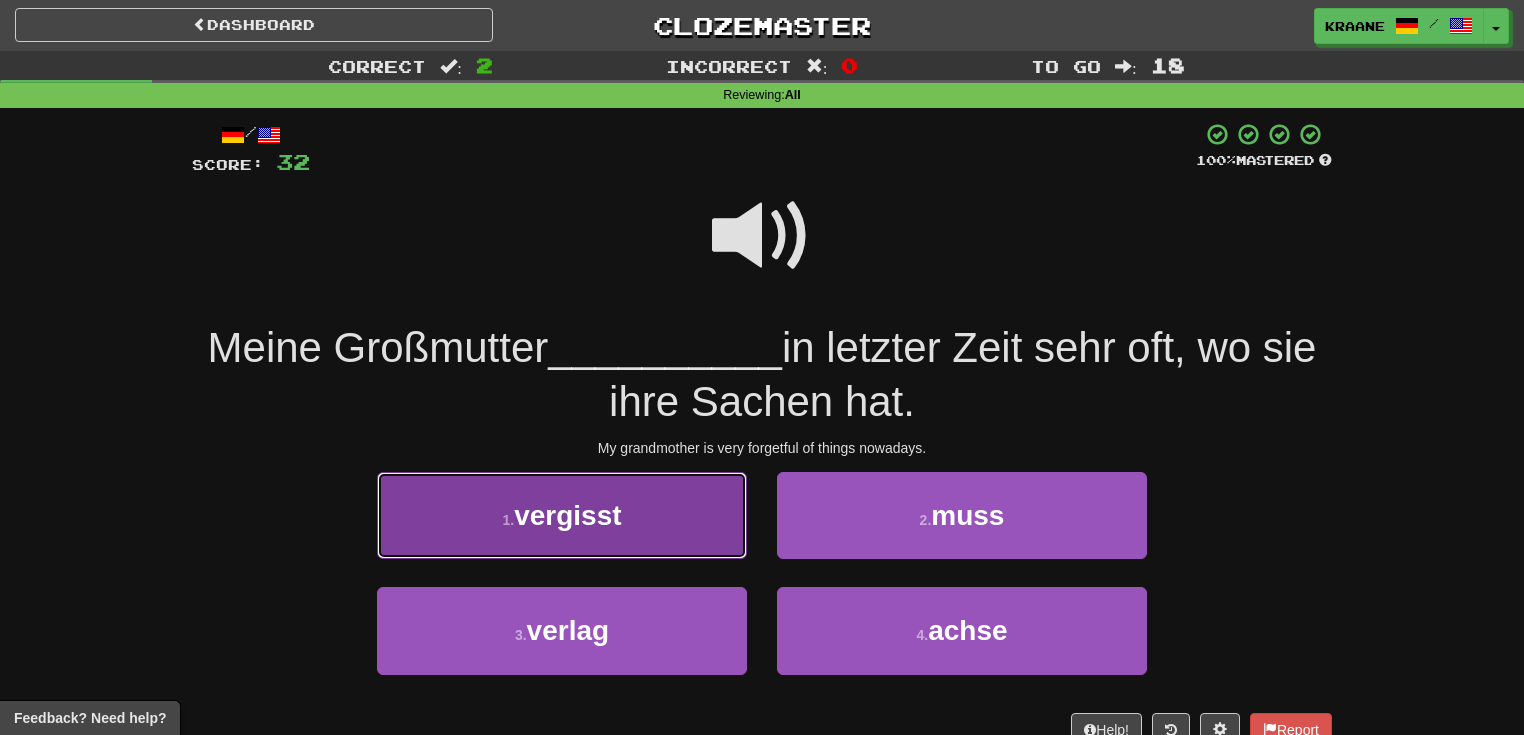 click on "1 .  vergisst" at bounding box center (562, 515) 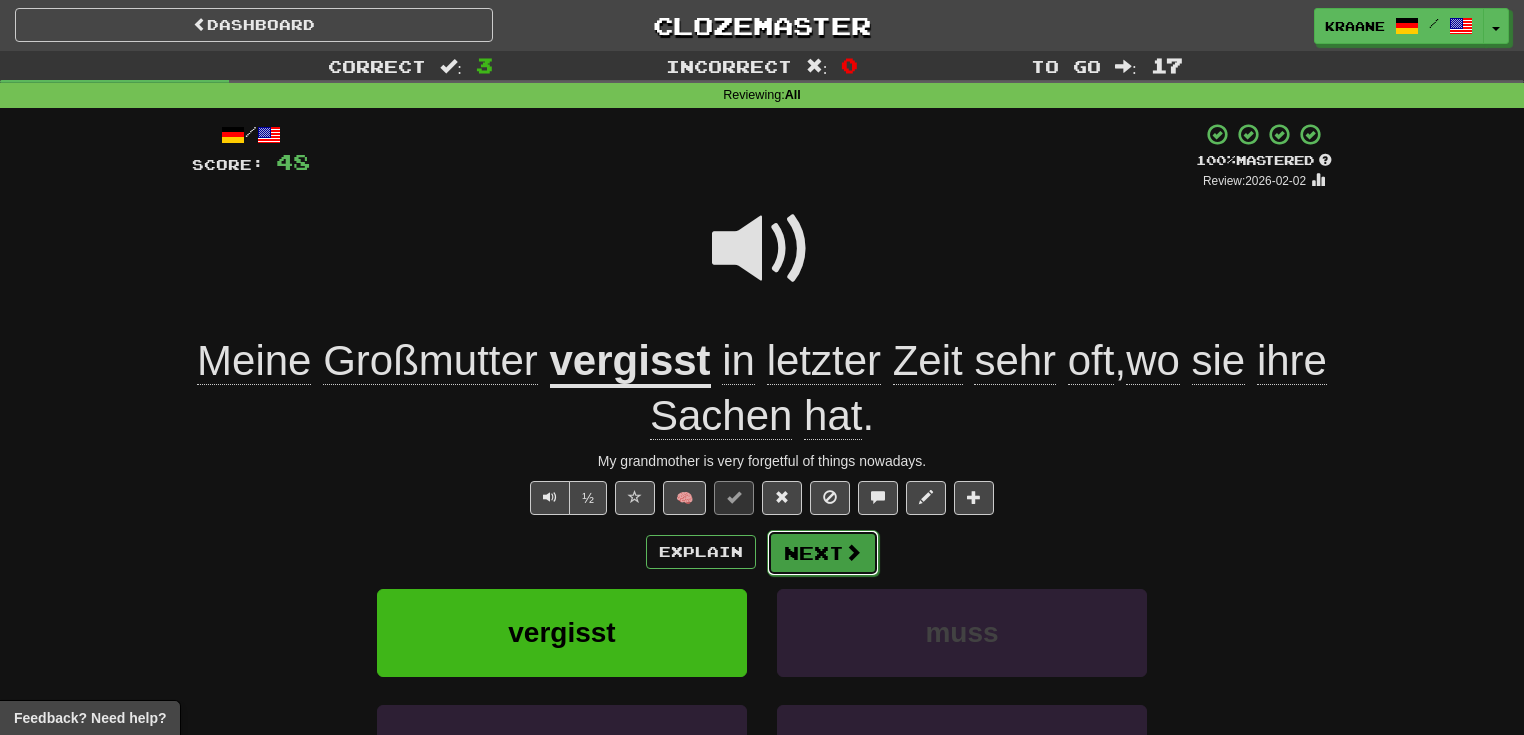 click on "Next" at bounding box center (823, 553) 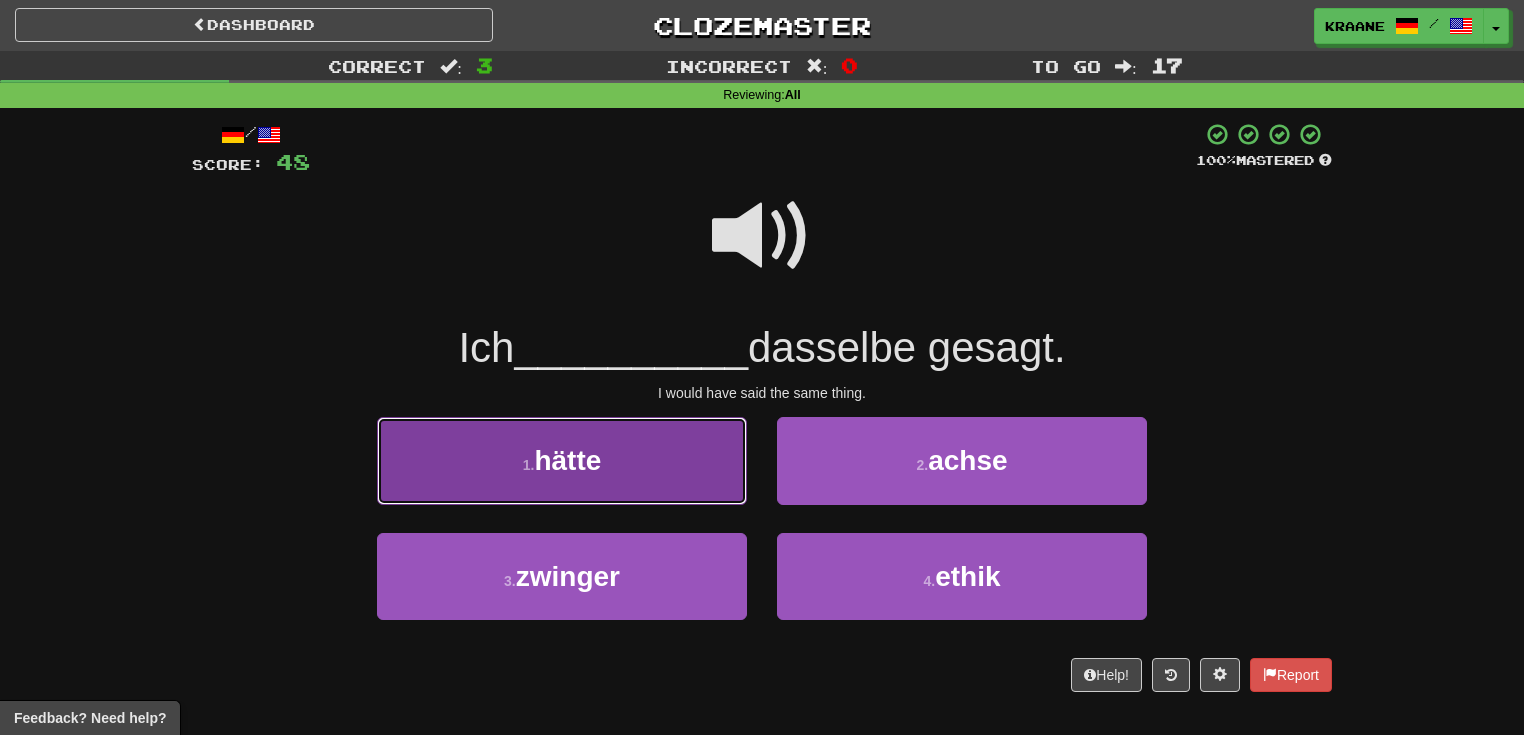click on "1 .  hätte" at bounding box center (562, 460) 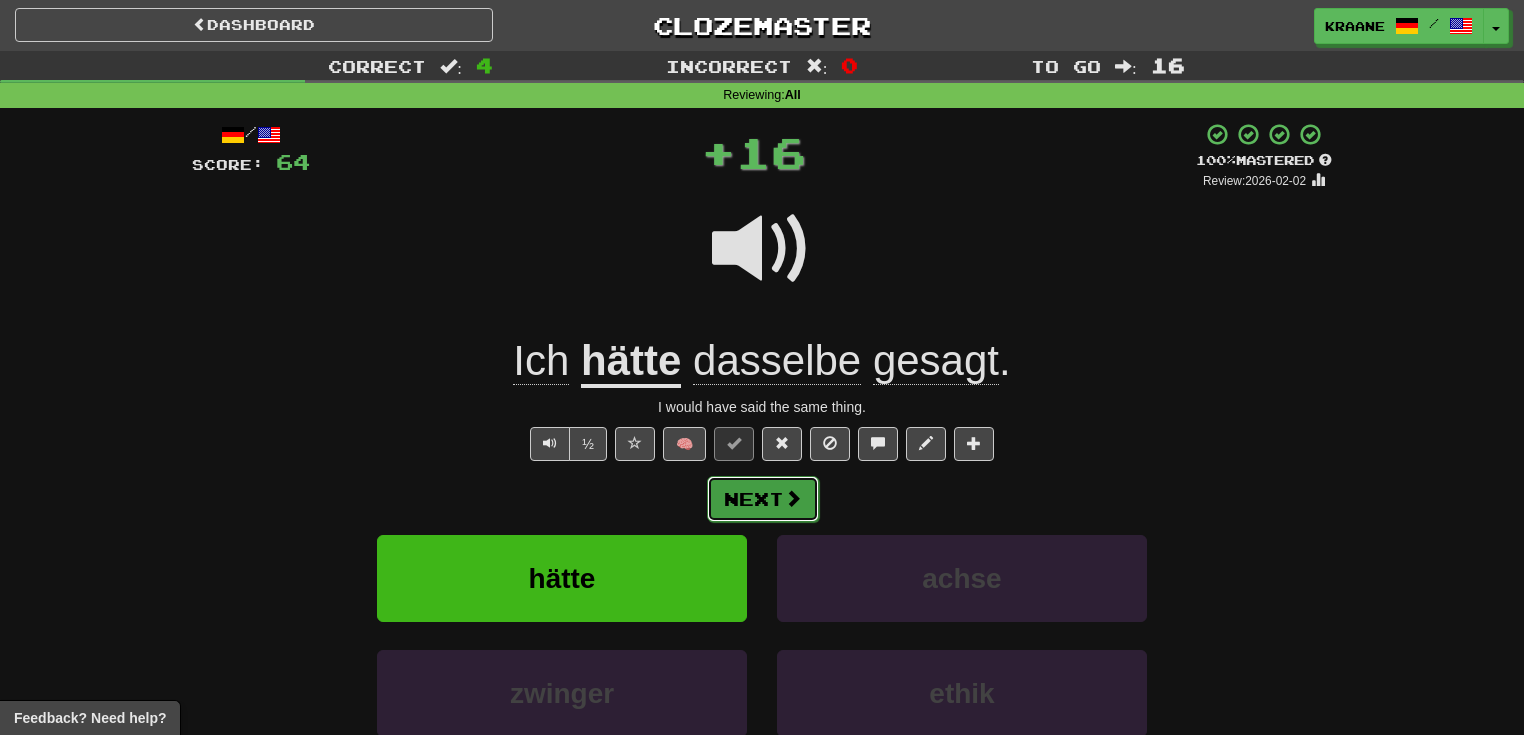 click at bounding box center [793, 498] 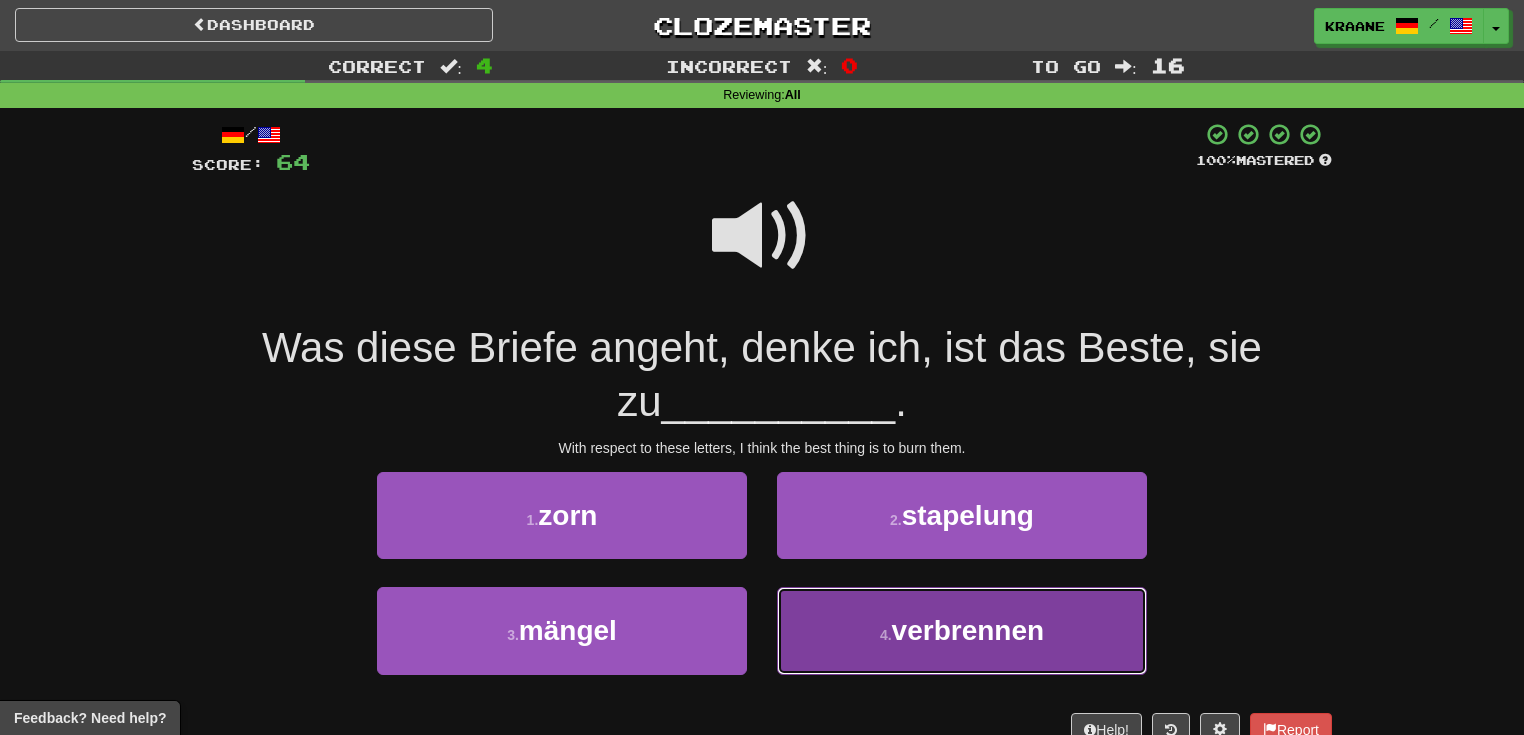 click on "4 ." at bounding box center [886, 635] 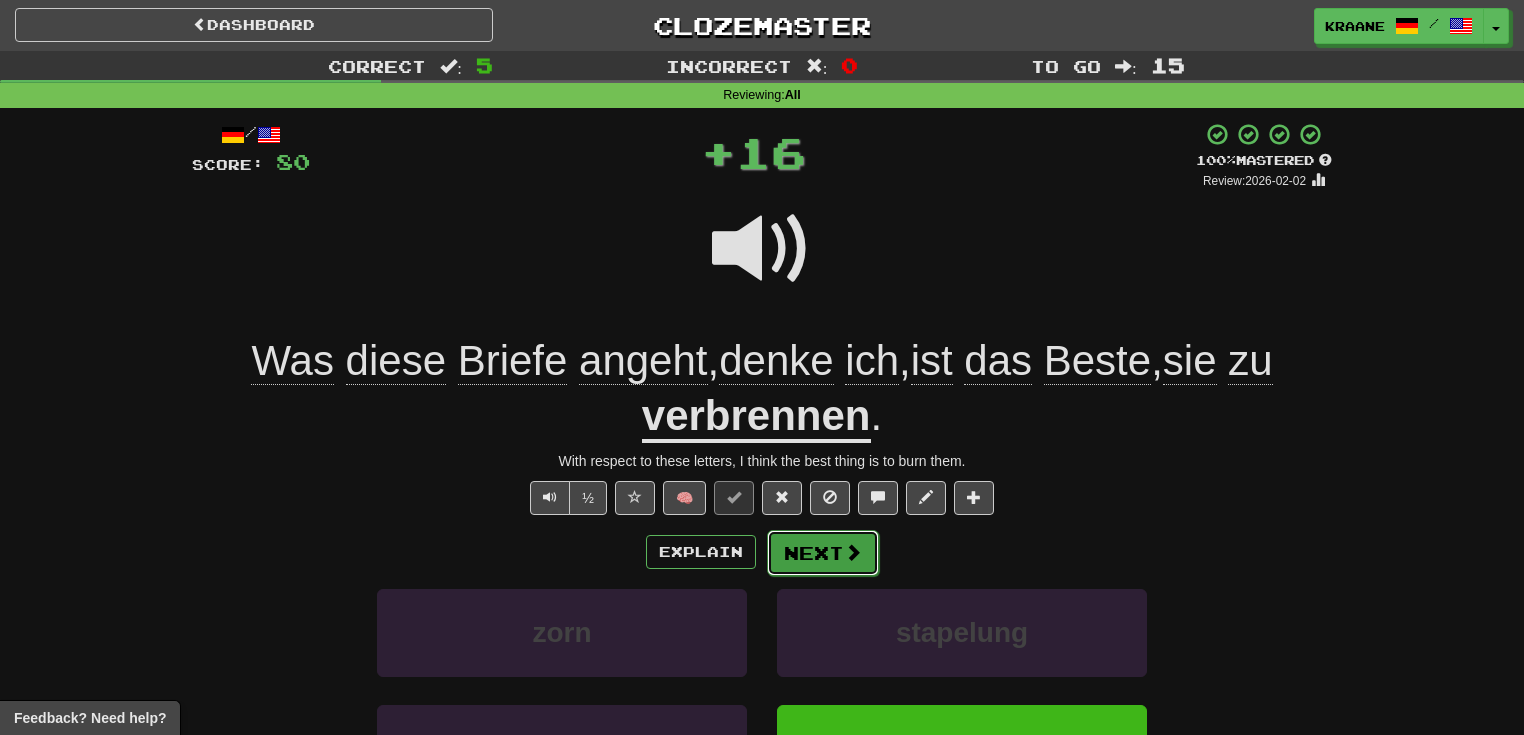 click at bounding box center [853, 552] 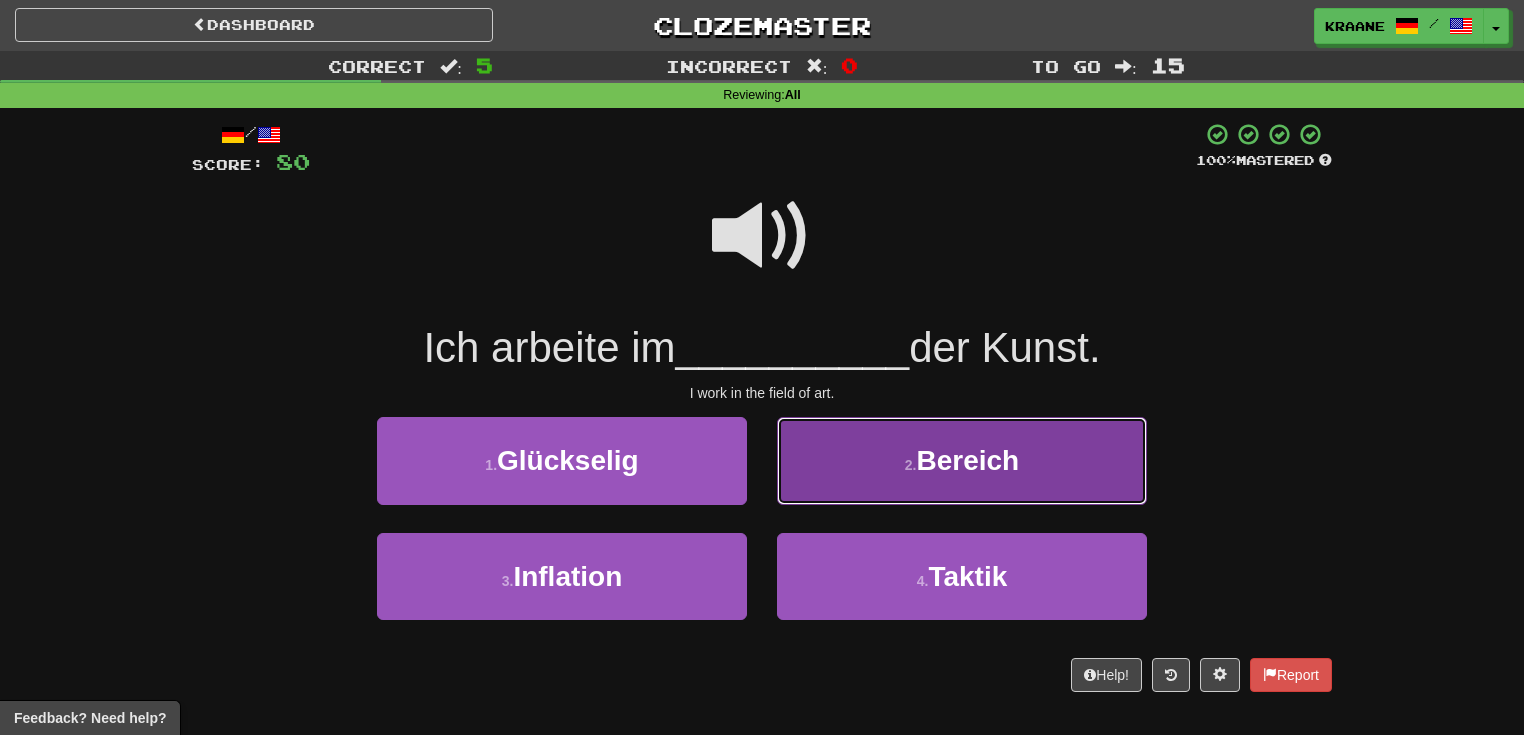 click on "Bereich" at bounding box center [967, 460] 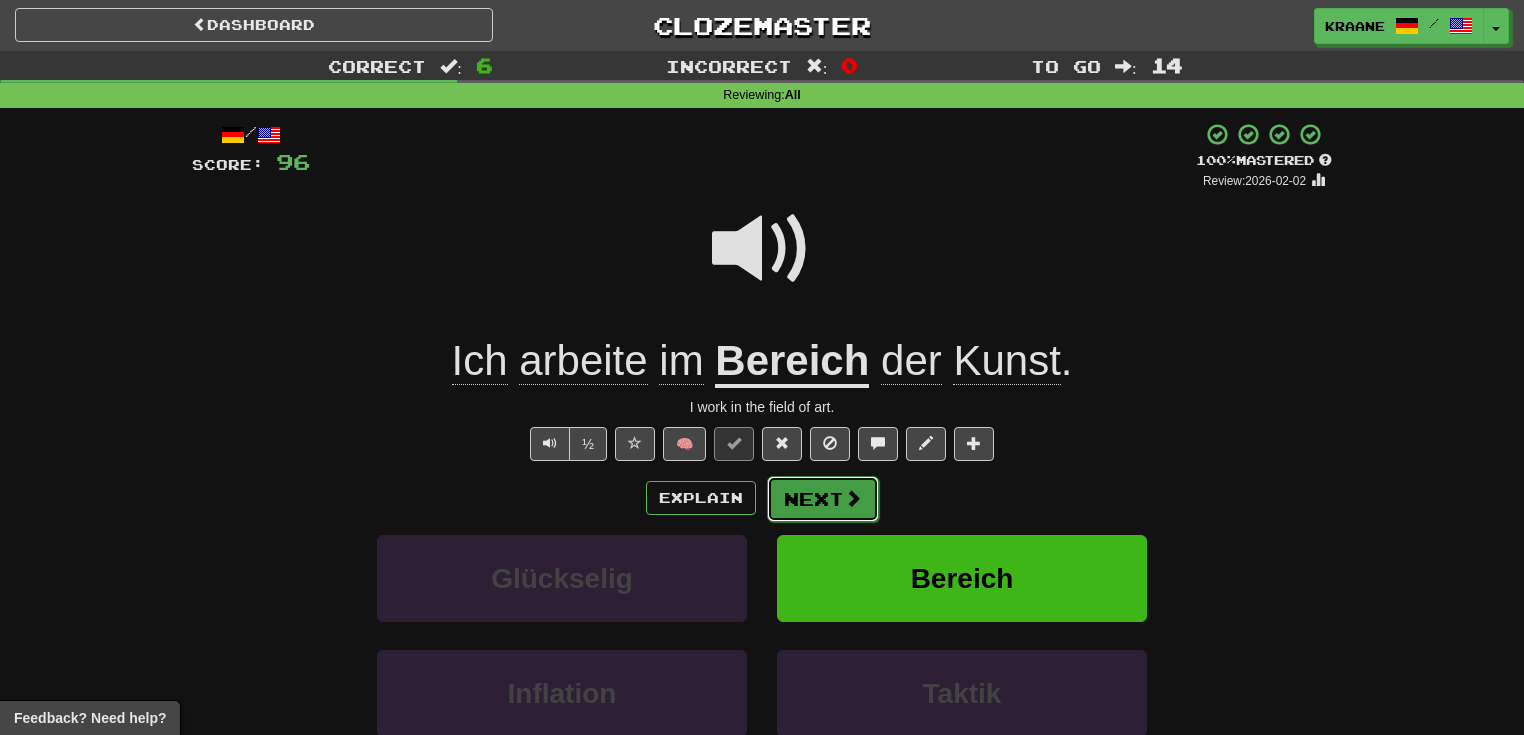 click on "Next" at bounding box center (823, 499) 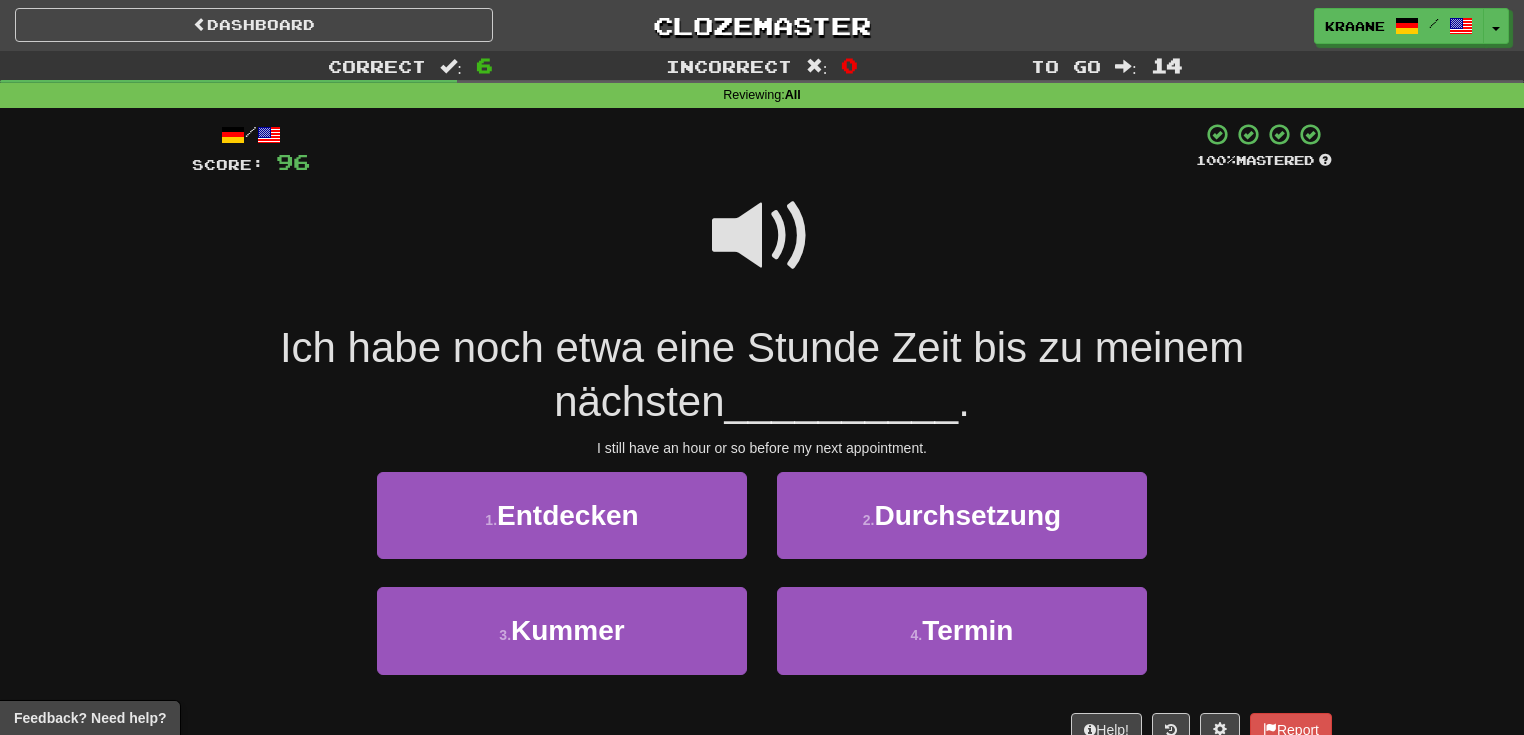 click at bounding box center (762, 236) 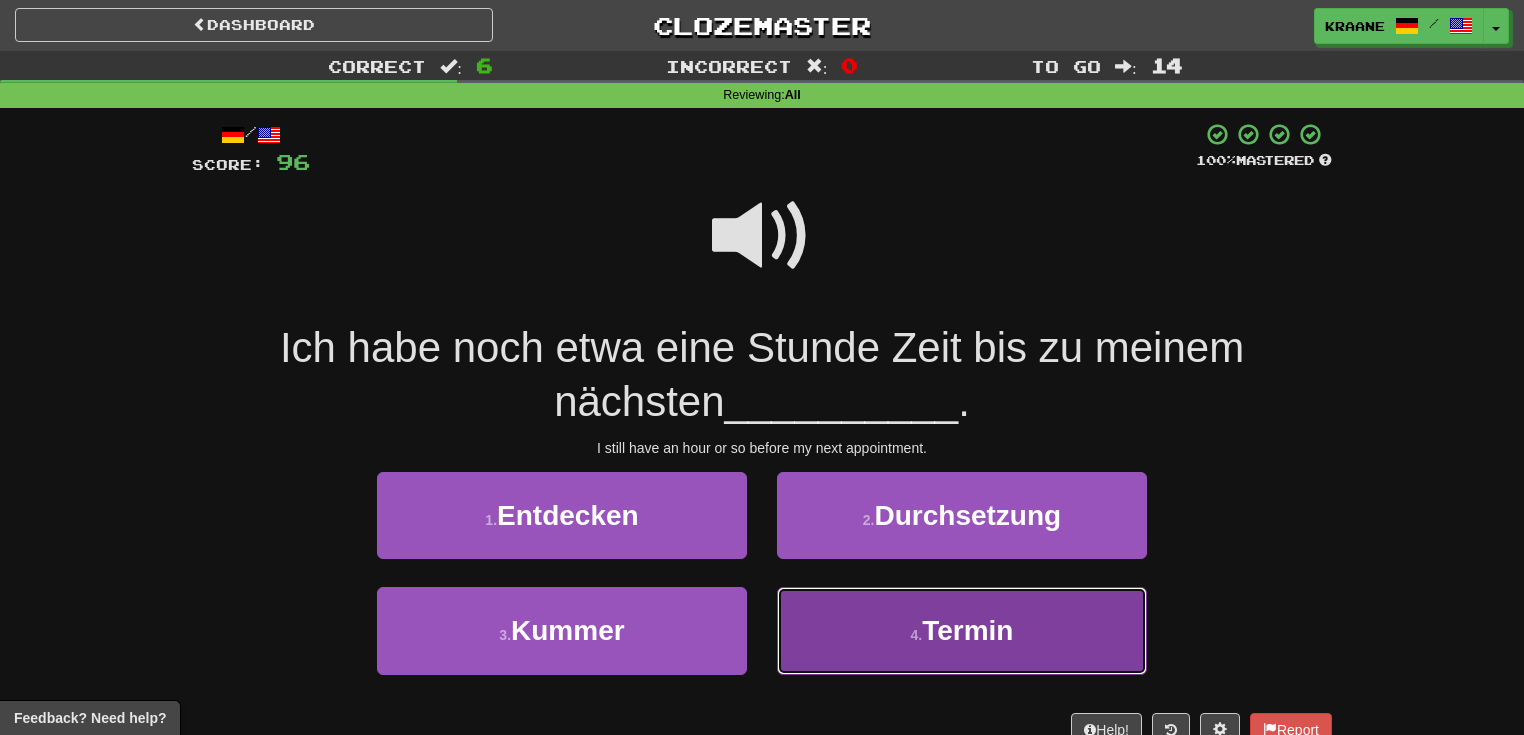 click on "4 .  Termin" at bounding box center [962, 630] 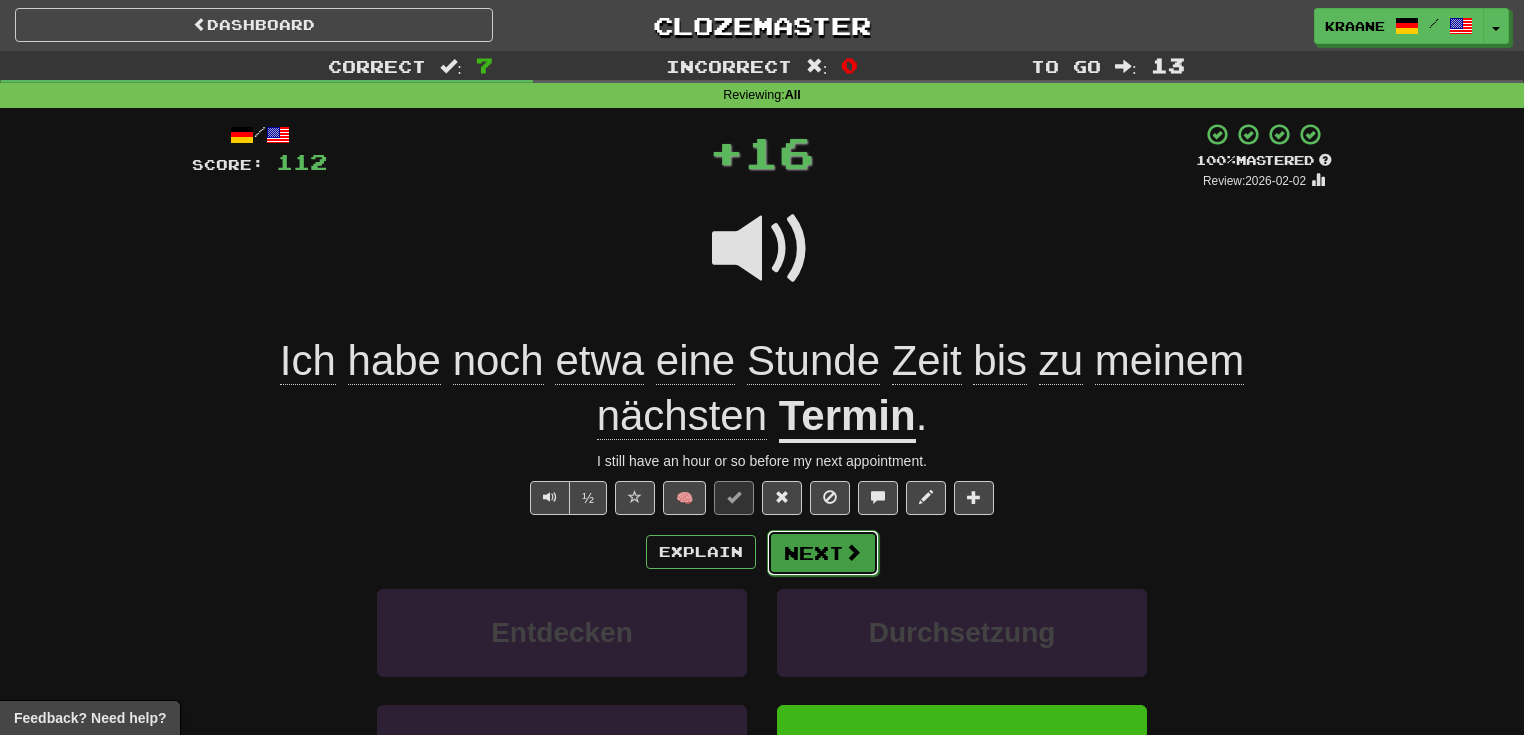 click on "Next" at bounding box center (823, 553) 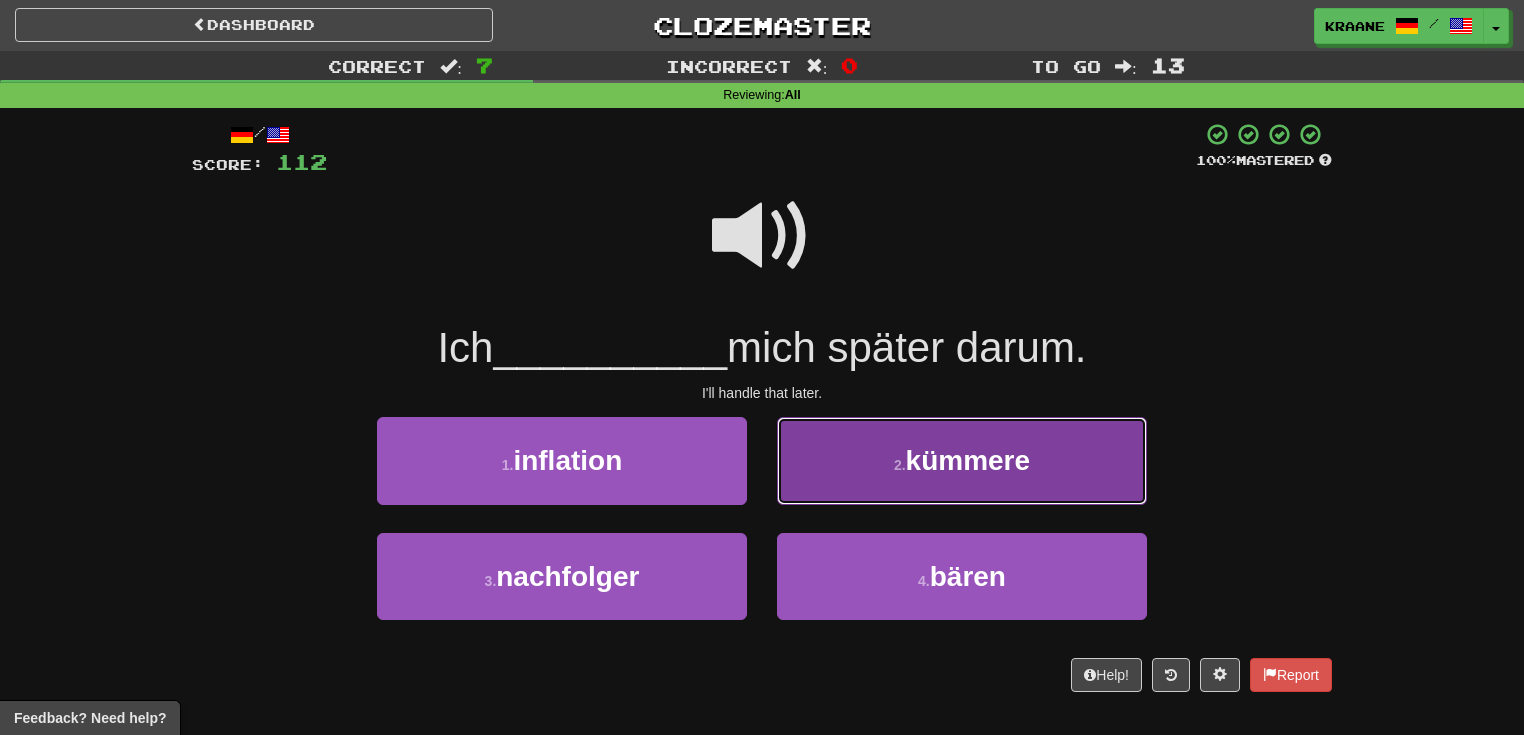 click on "2 .  kümmere" at bounding box center [962, 460] 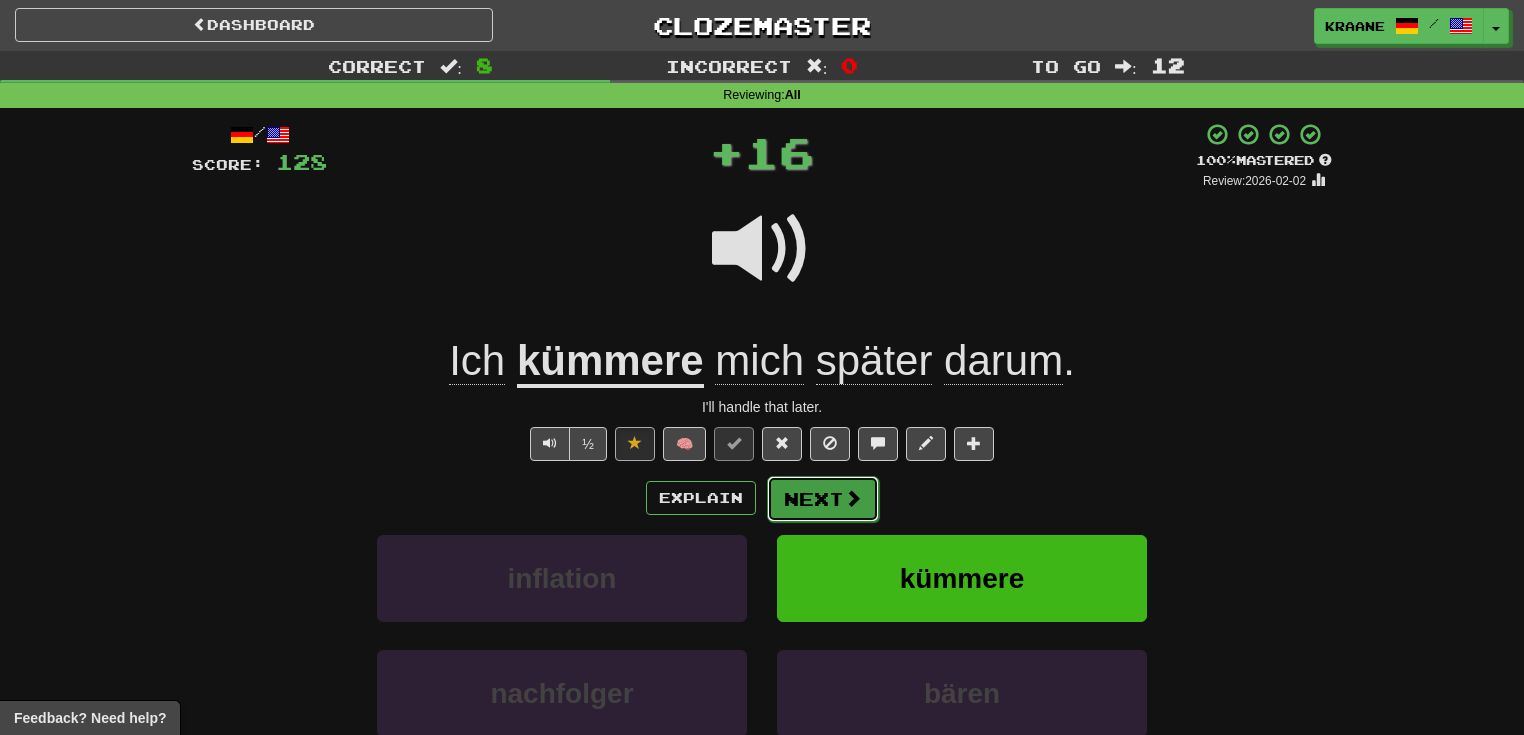 click at bounding box center [853, 498] 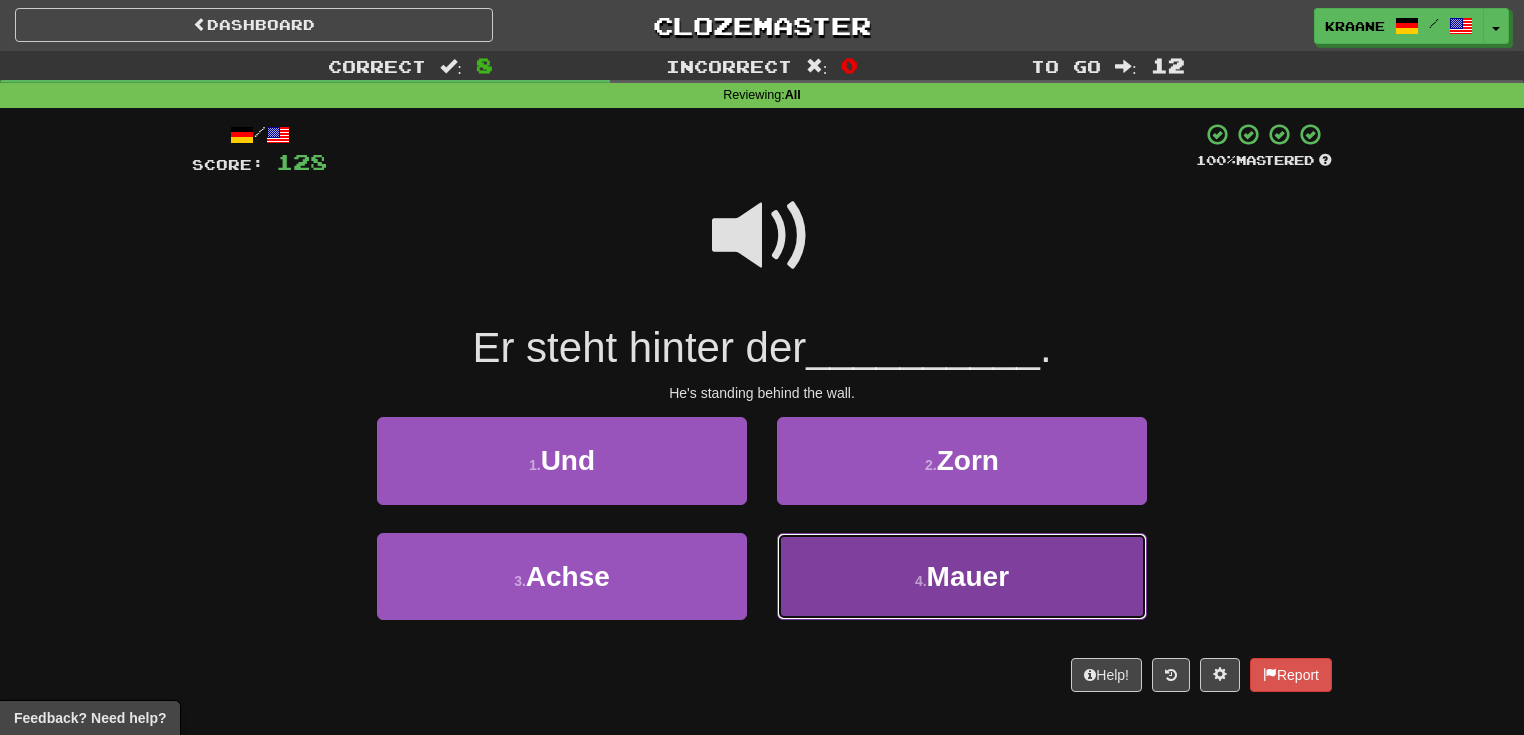 click on "4 .  Mauer" at bounding box center (962, 576) 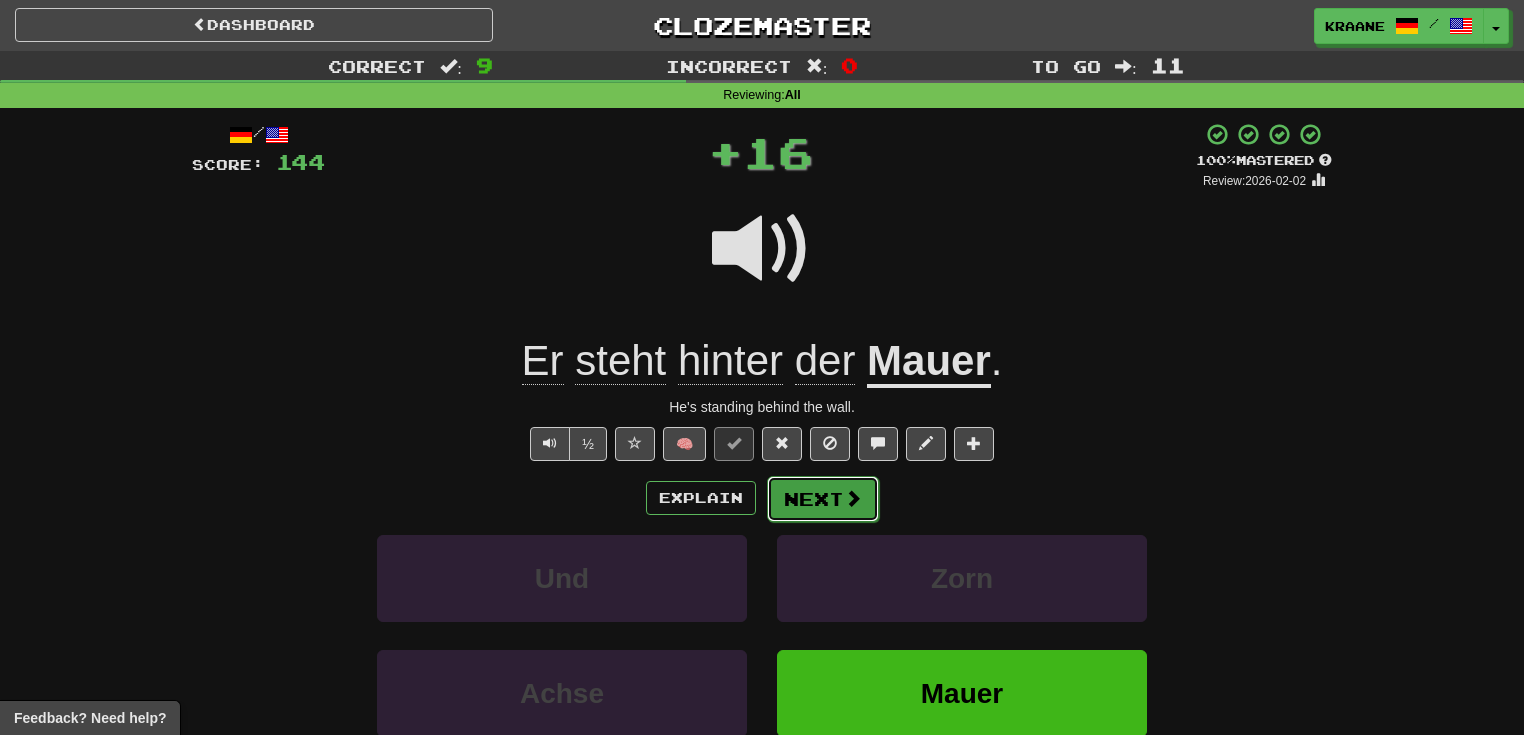 click on "Next" at bounding box center [823, 499] 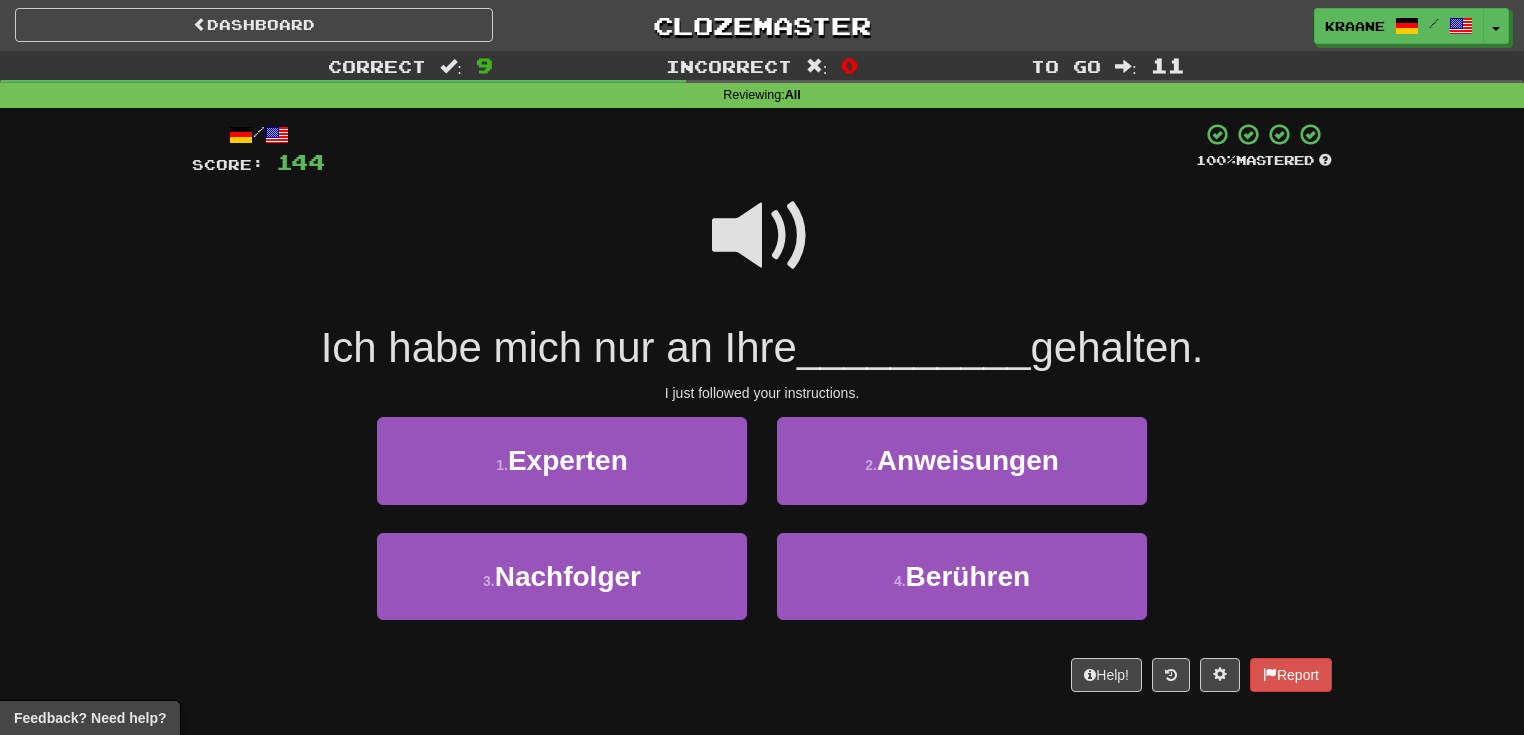 click at bounding box center [762, 236] 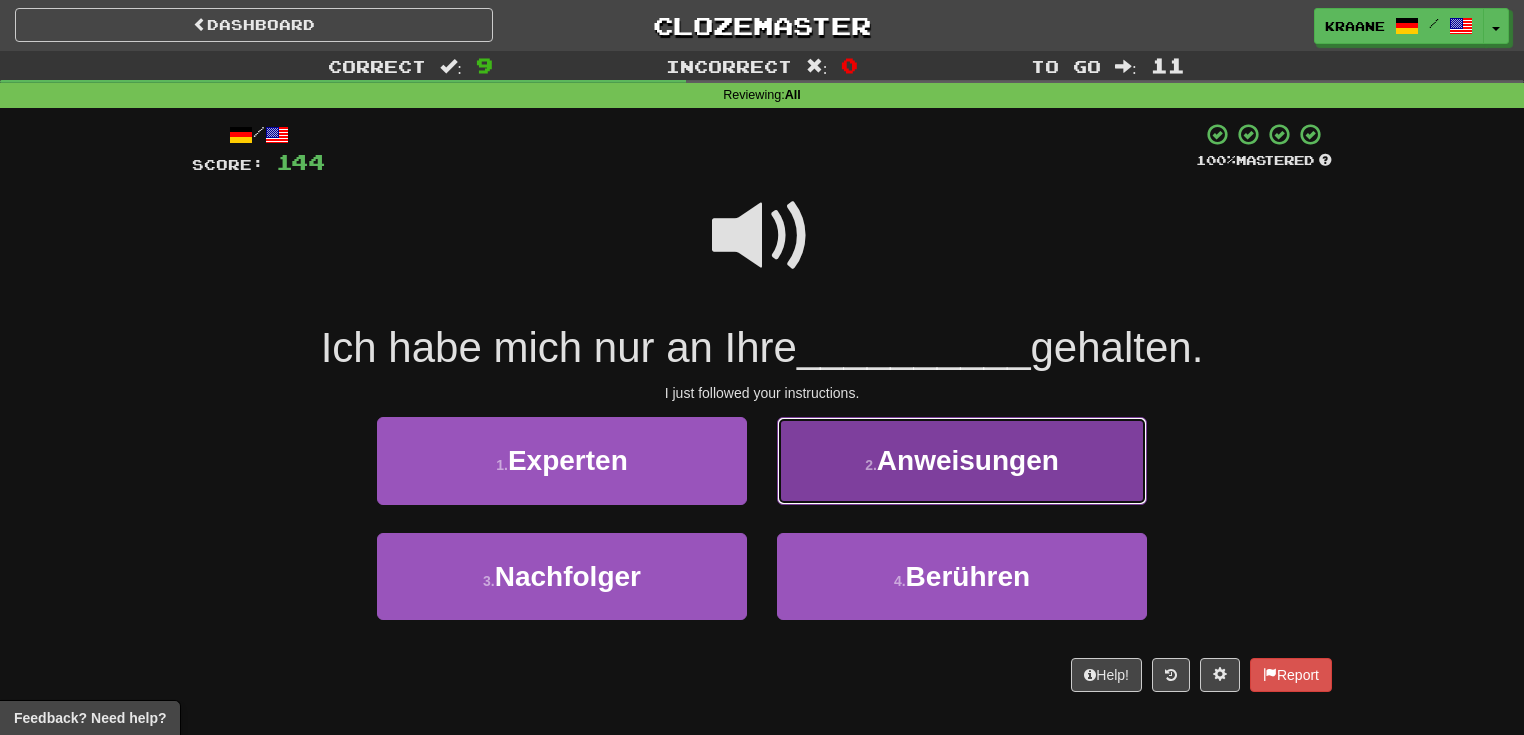 click on "2 .  Anweisungen" at bounding box center [962, 460] 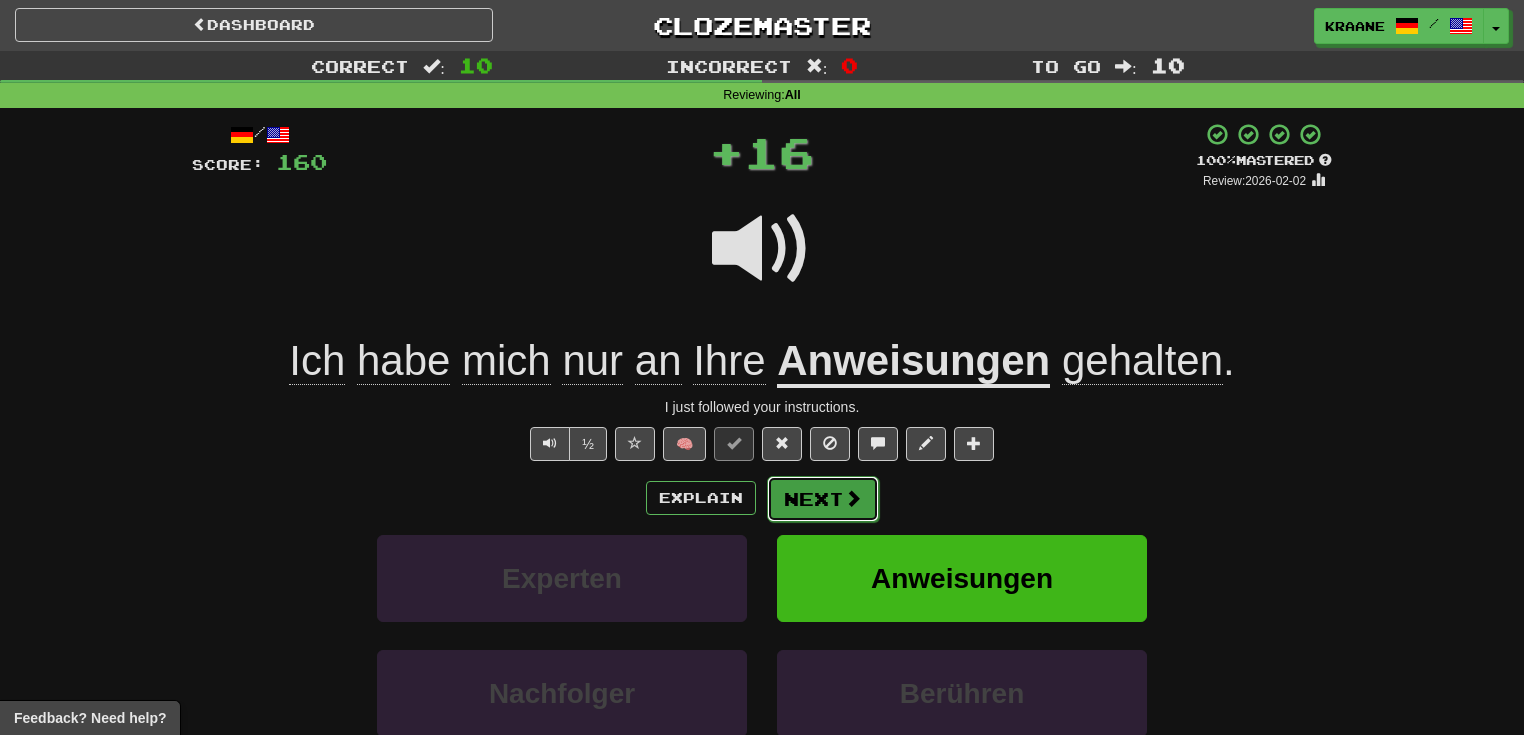 click on "Next" at bounding box center (823, 499) 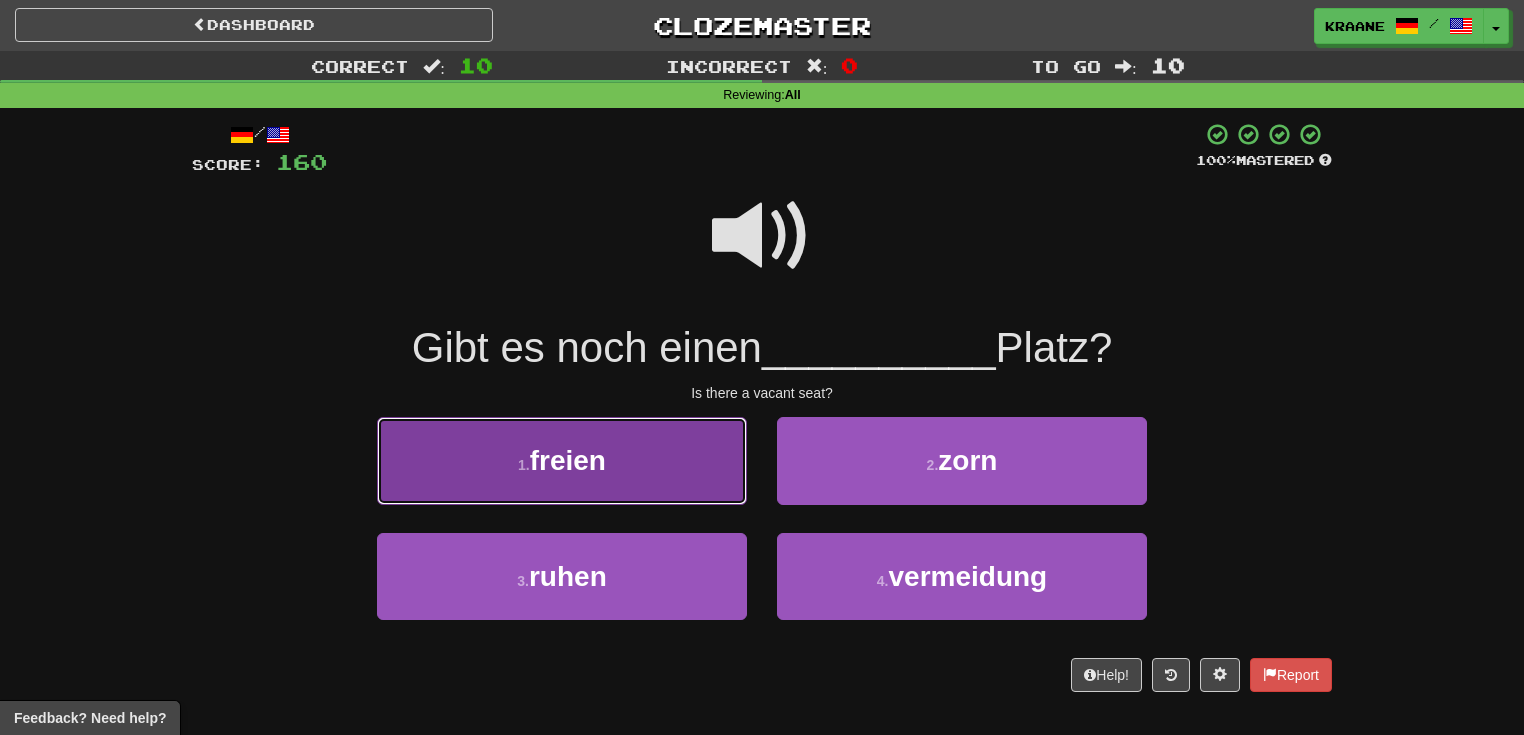 click on "1 .  freien" at bounding box center [562, 460] 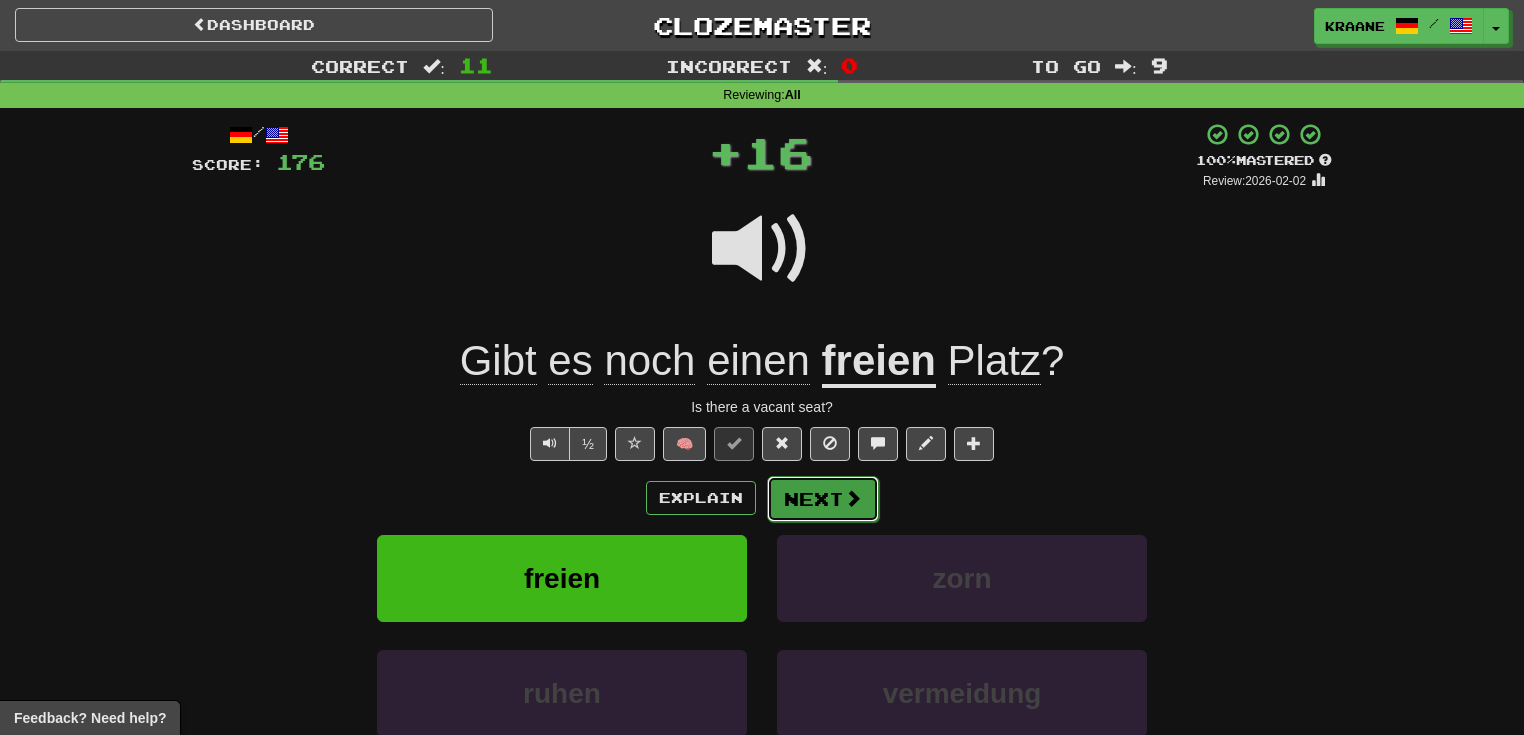 click at bounding box center (853, 498) 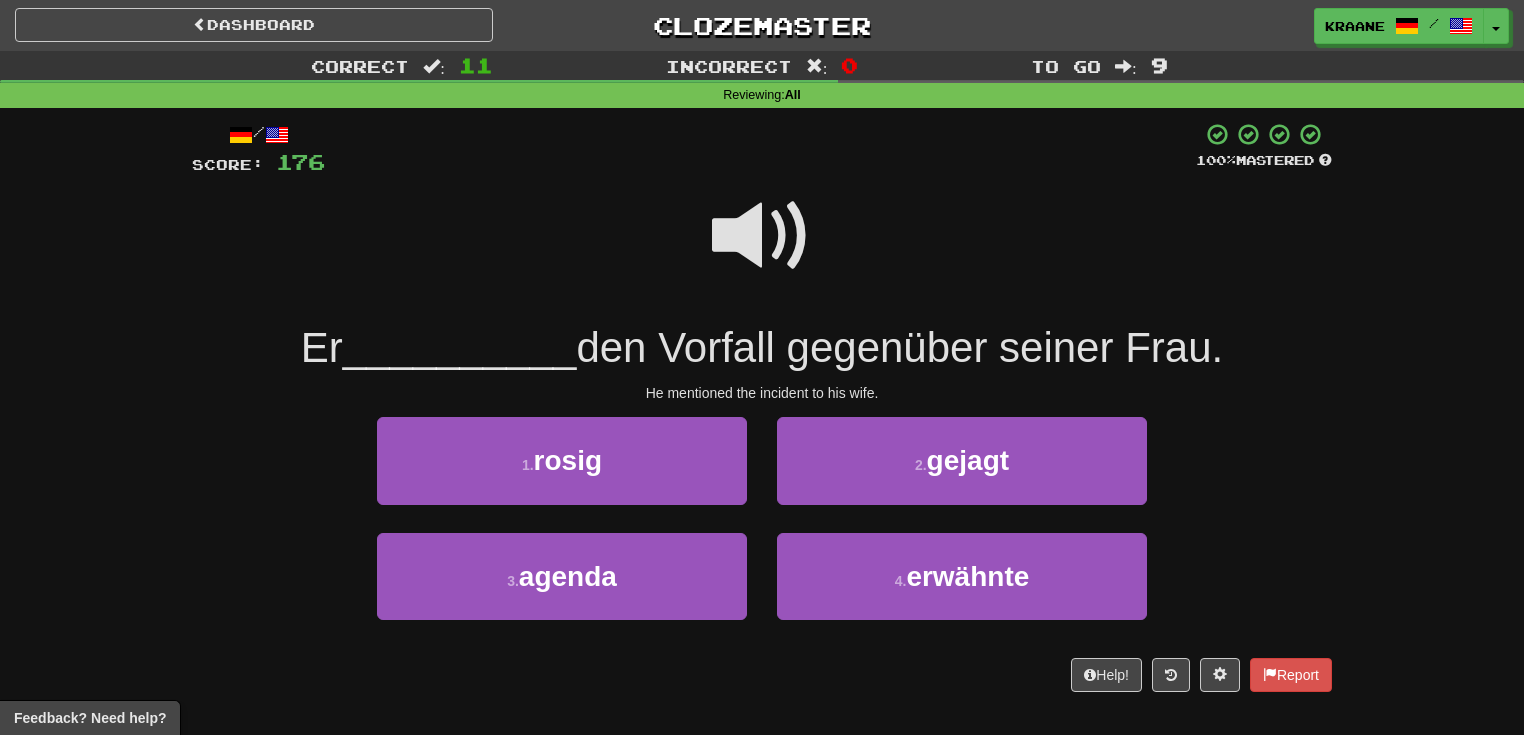 click at bounding box center (762, 236) 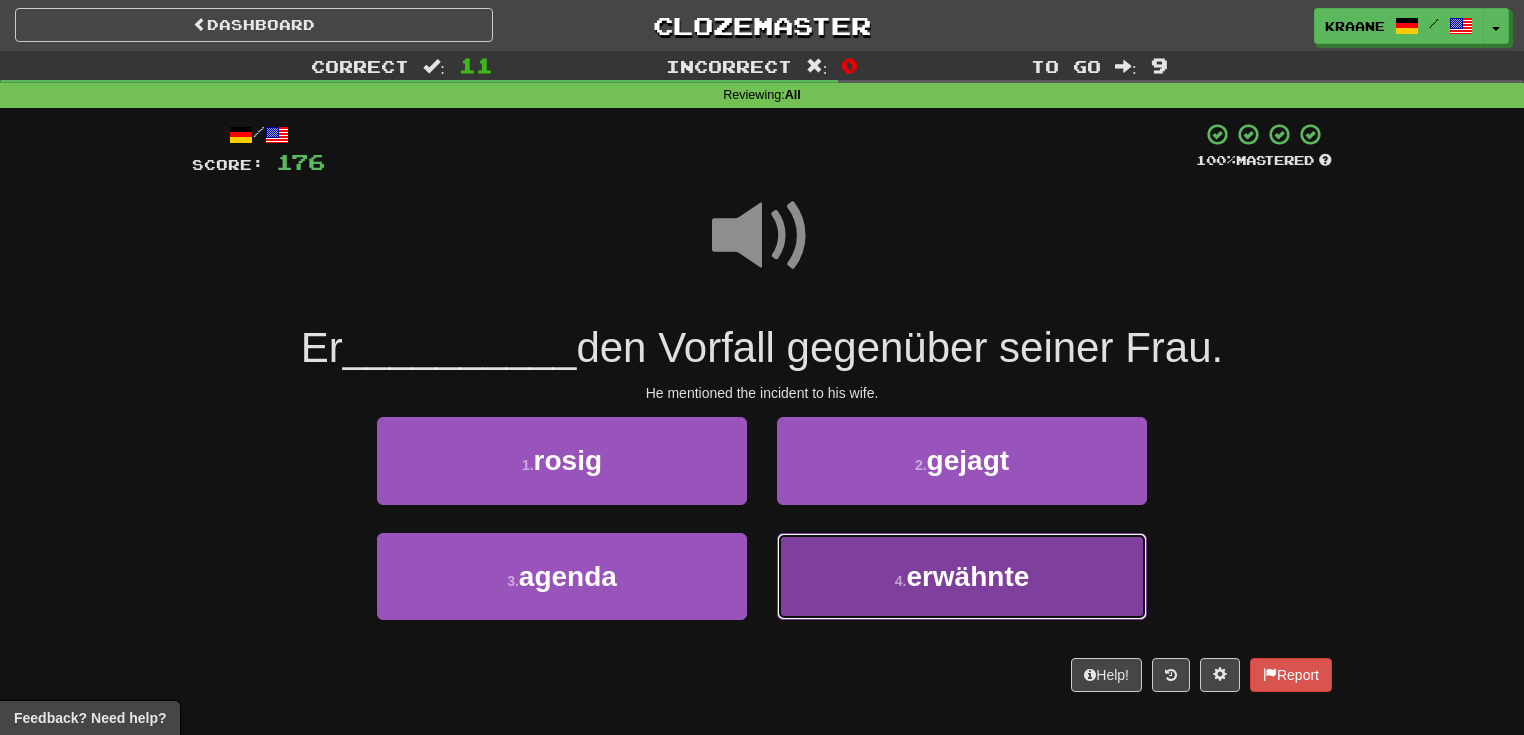 click on "4 .  erwähnte" at bounding box center (962, 576) 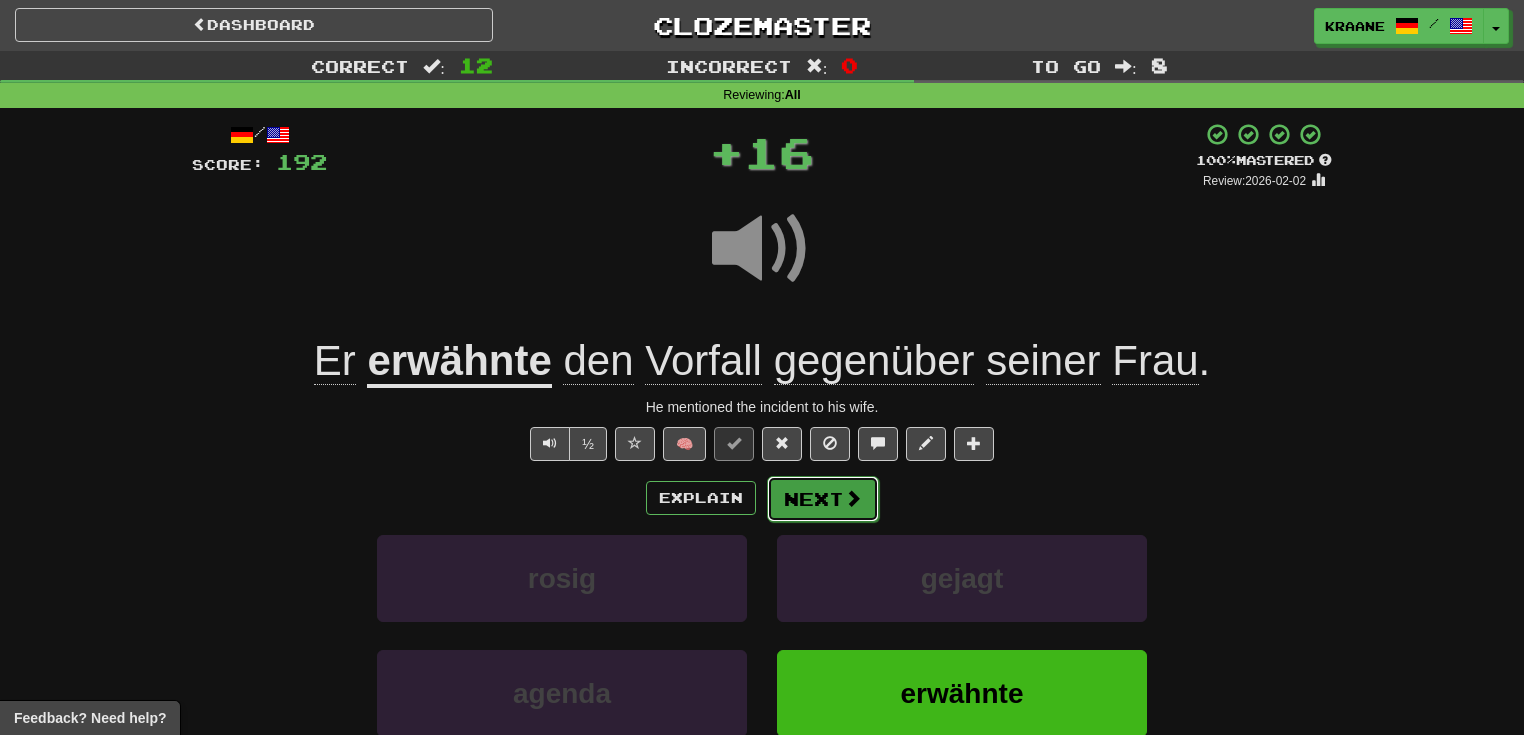 click on "Next" at bounding box center (823, 499) 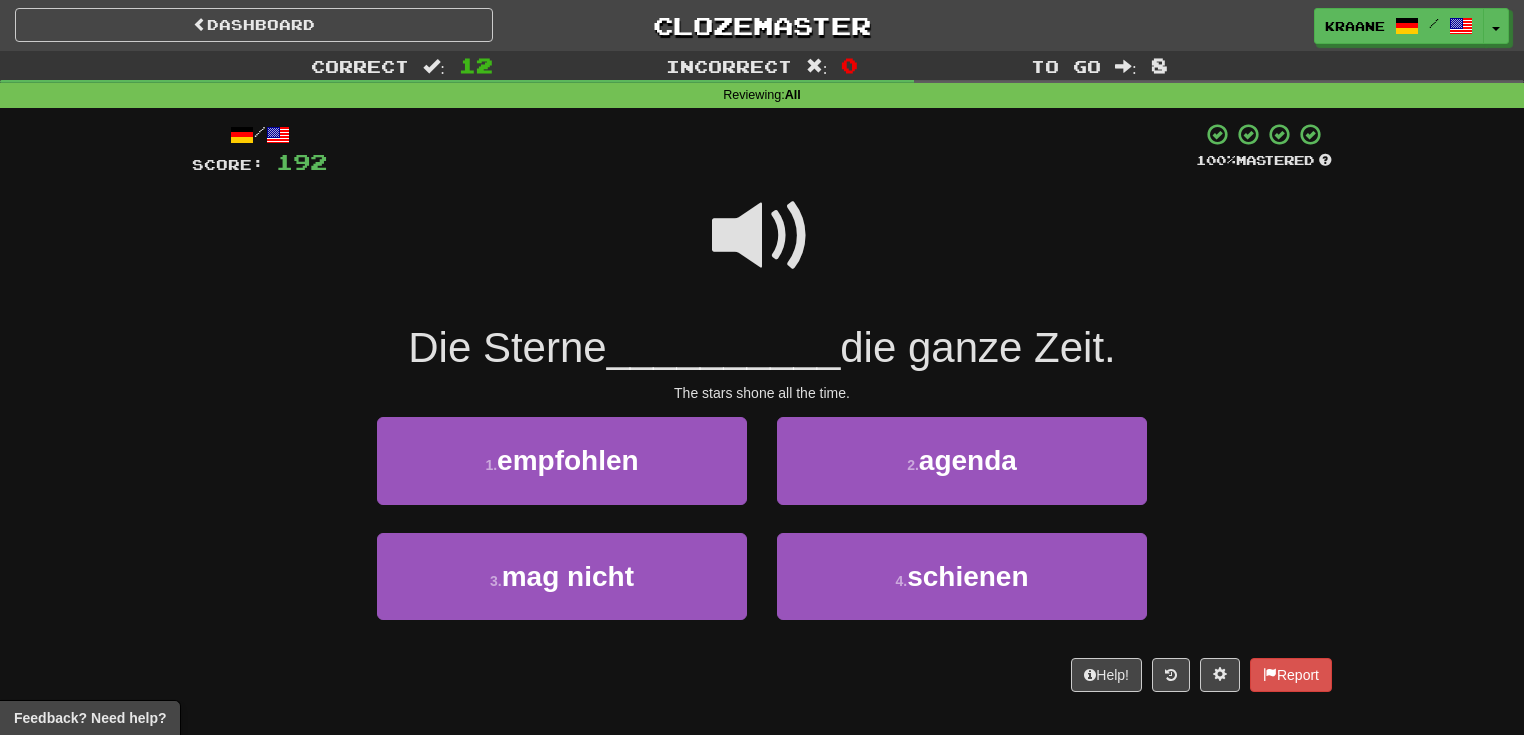 click at bounding box center (762, 236) 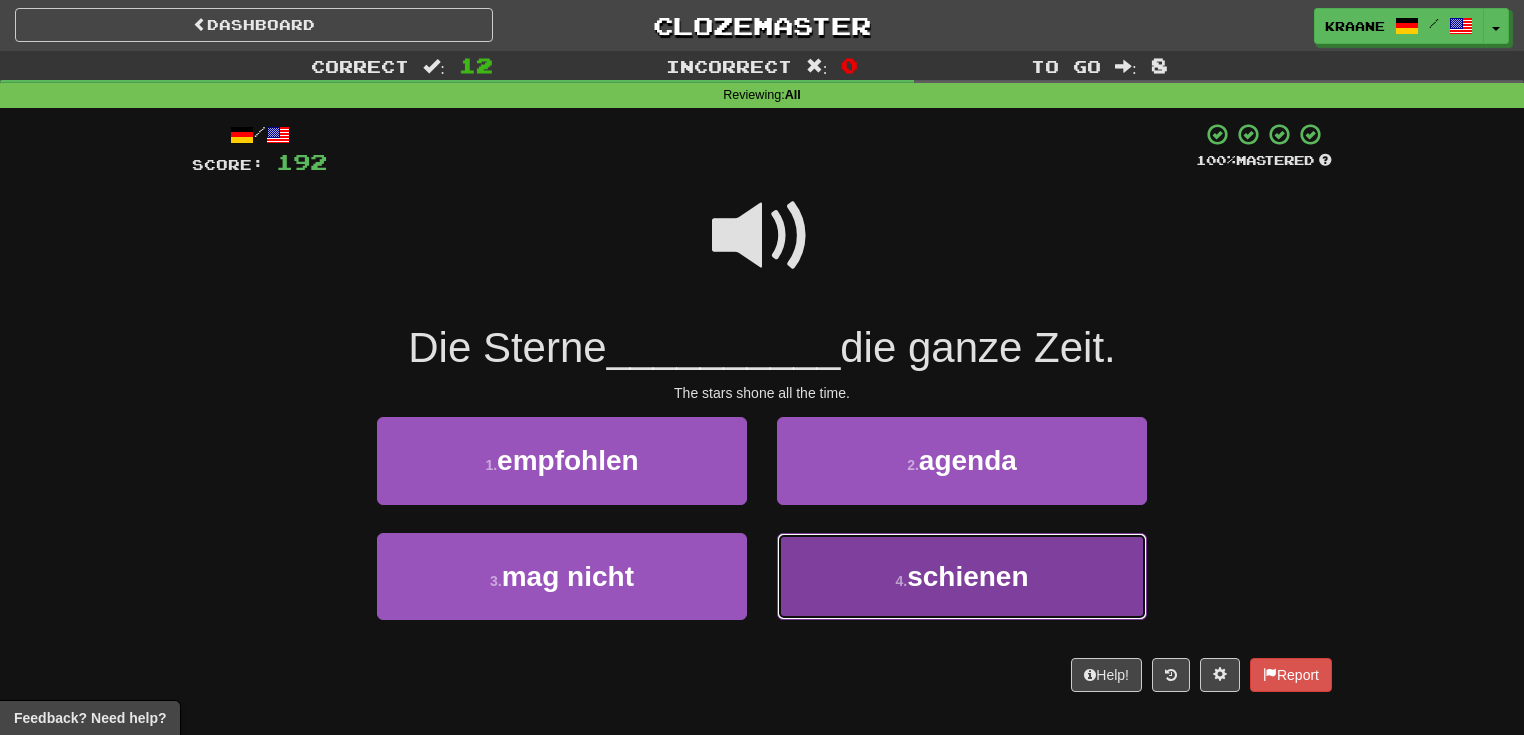 click on "4 ." at bounding box center (901, 581) 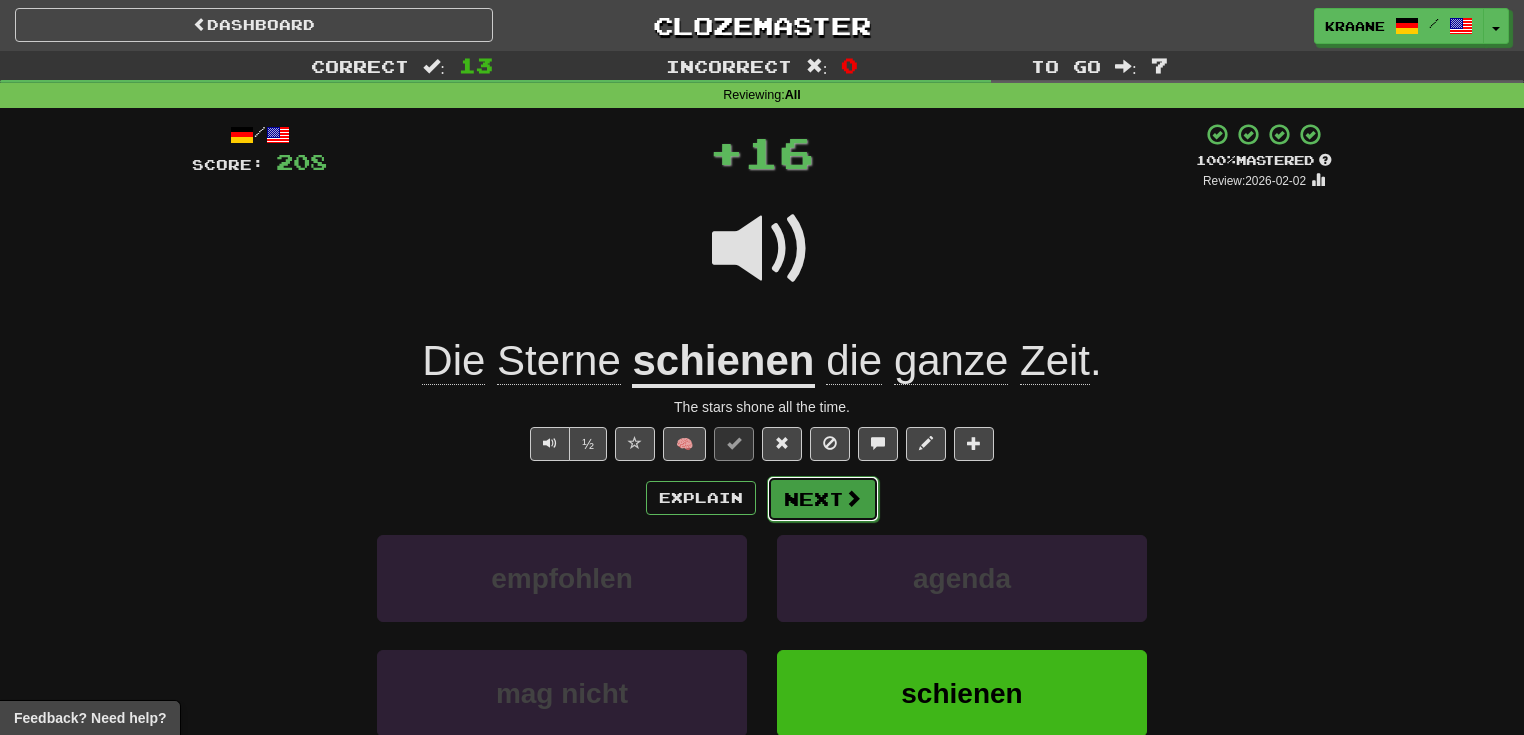 click on "Next" at bounding box center [823, 499] 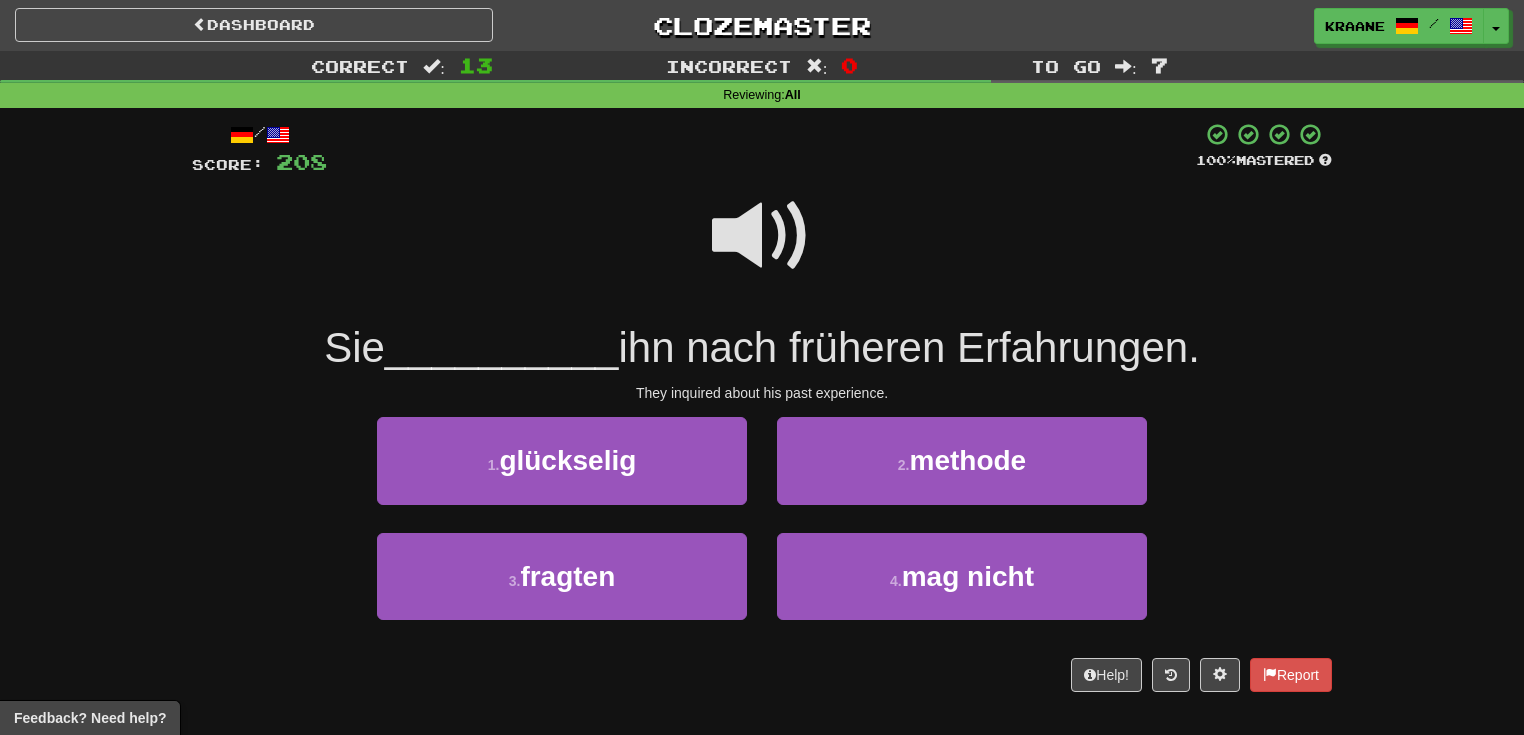 click at bounding box center [762, 236] 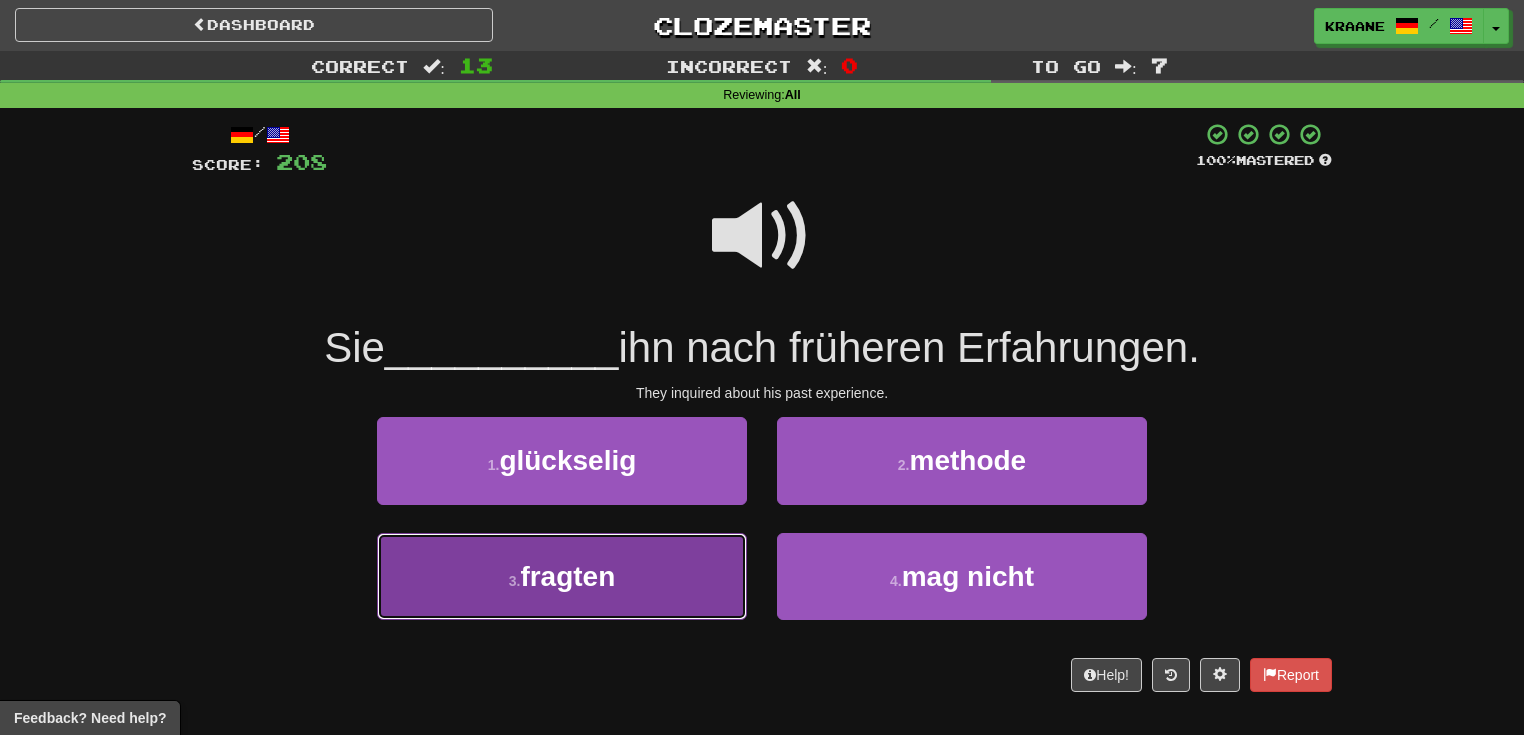 click on "3 .  fragten" at bounding box center [562, 576] 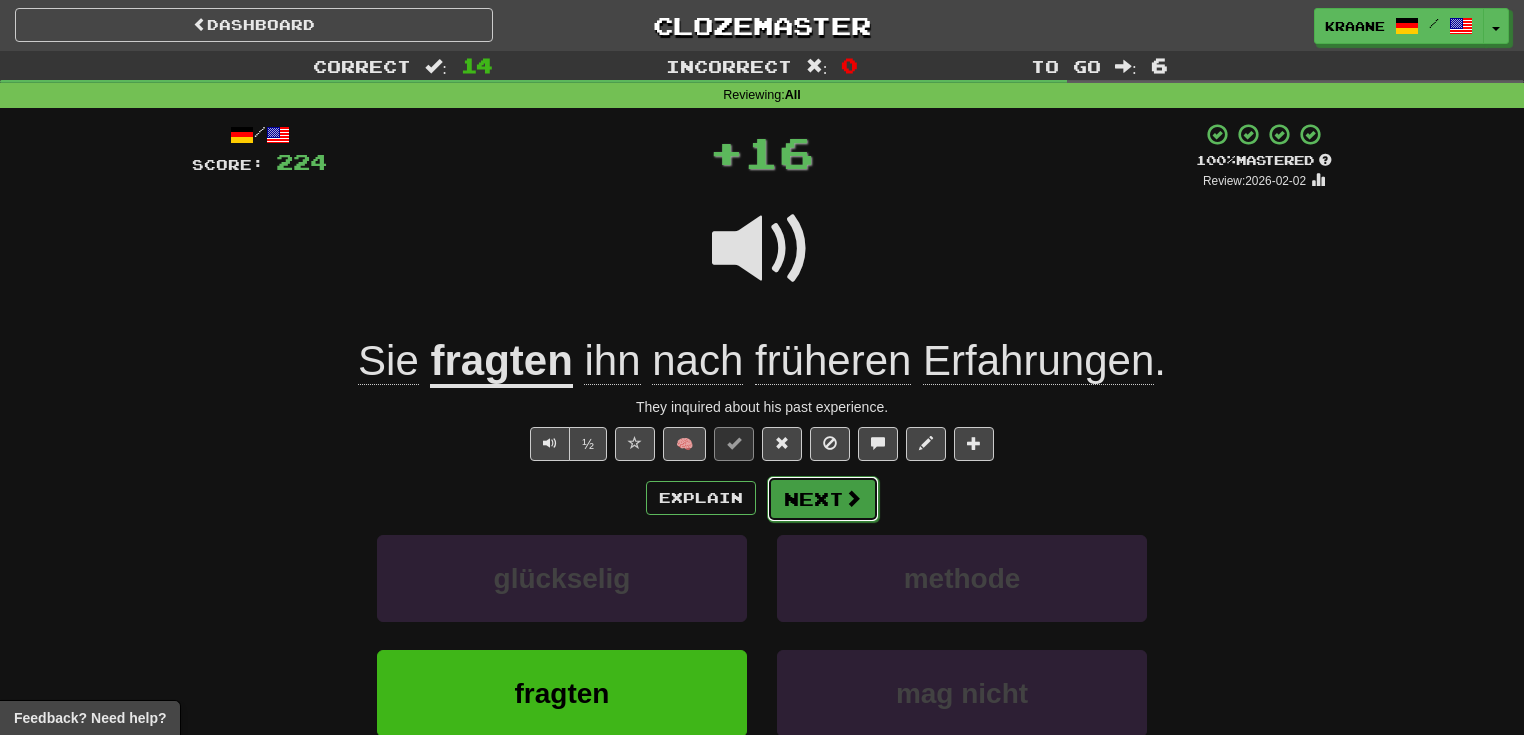 click on "Next" at bounding box center (823, 499) 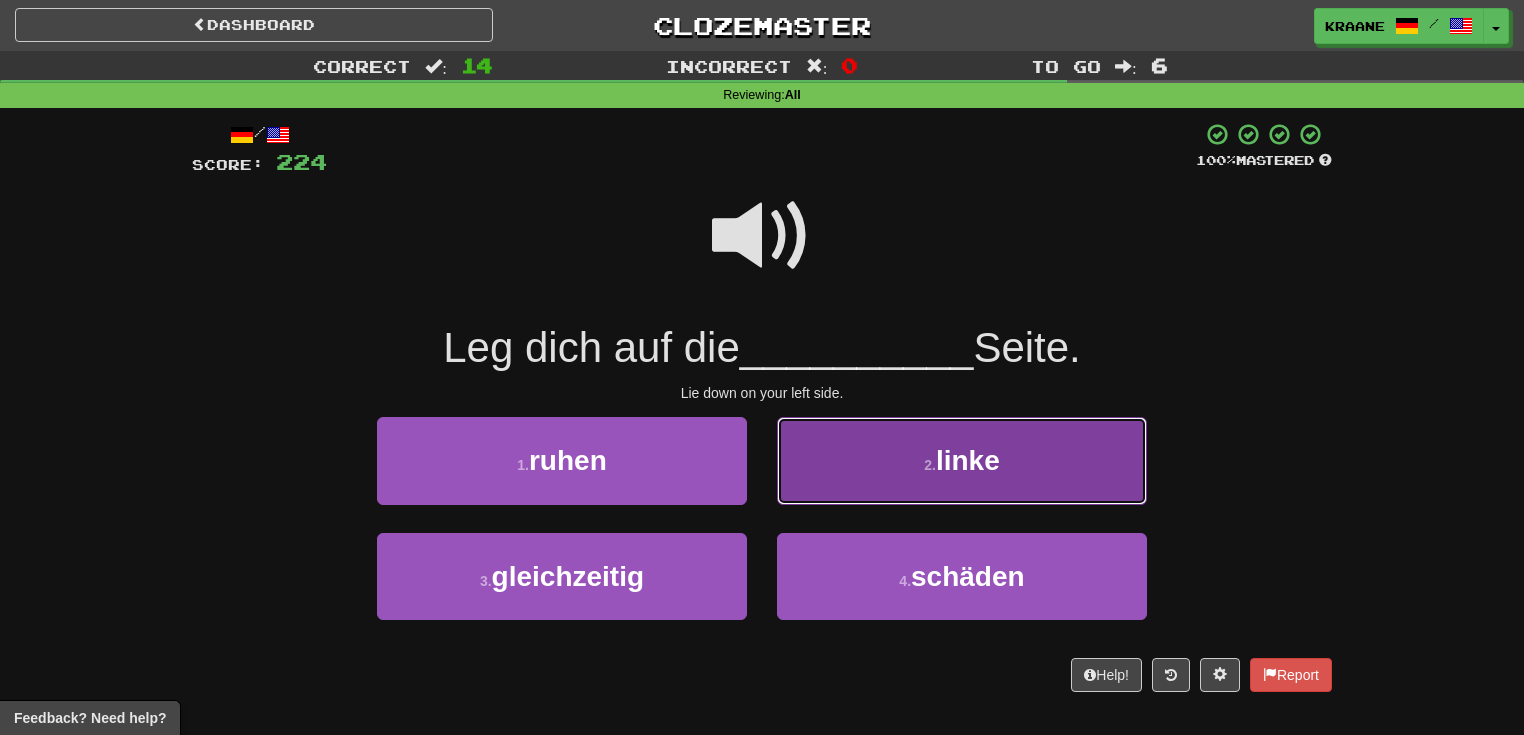click on "2 .  linke" at bounding box center (962, 460) 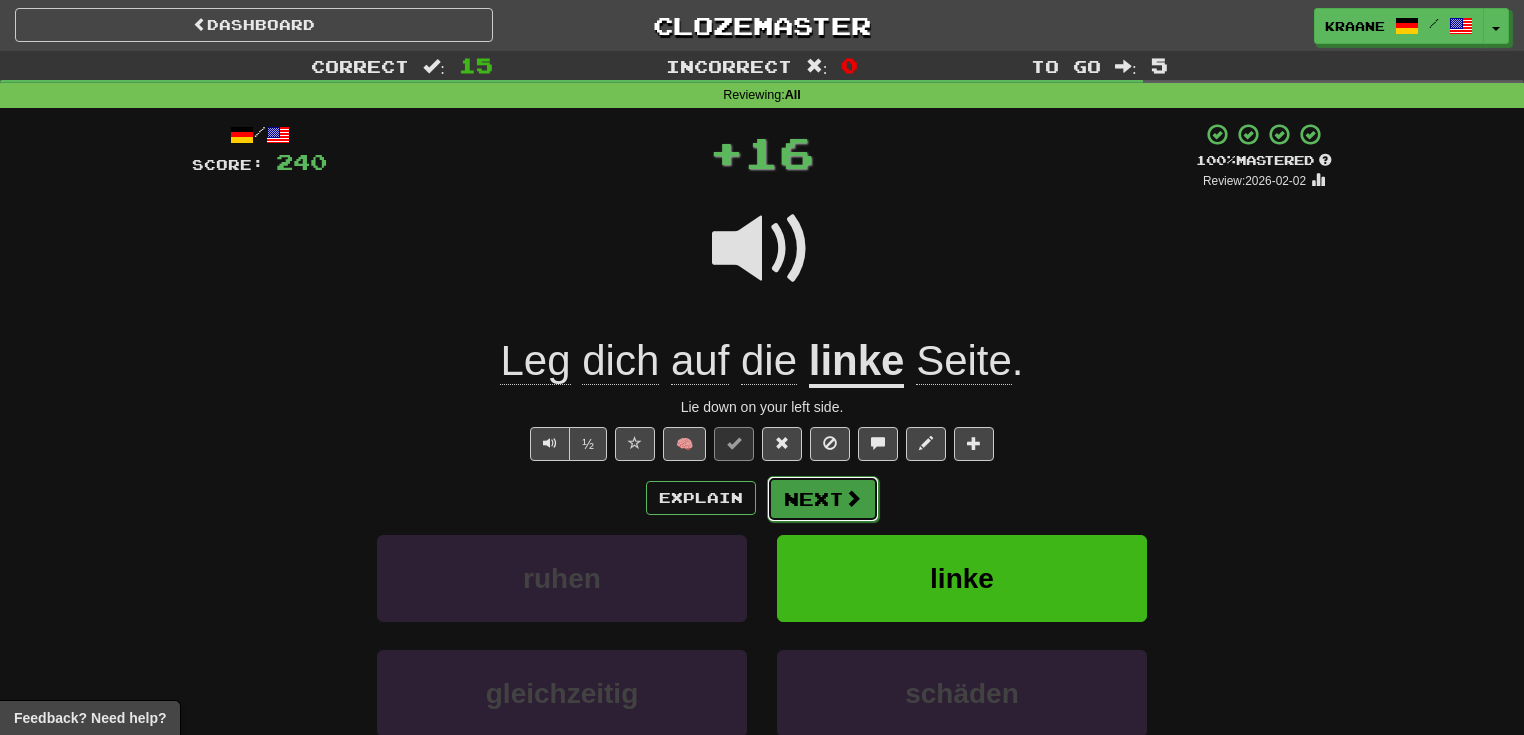 click at bounding box center [853, 498] 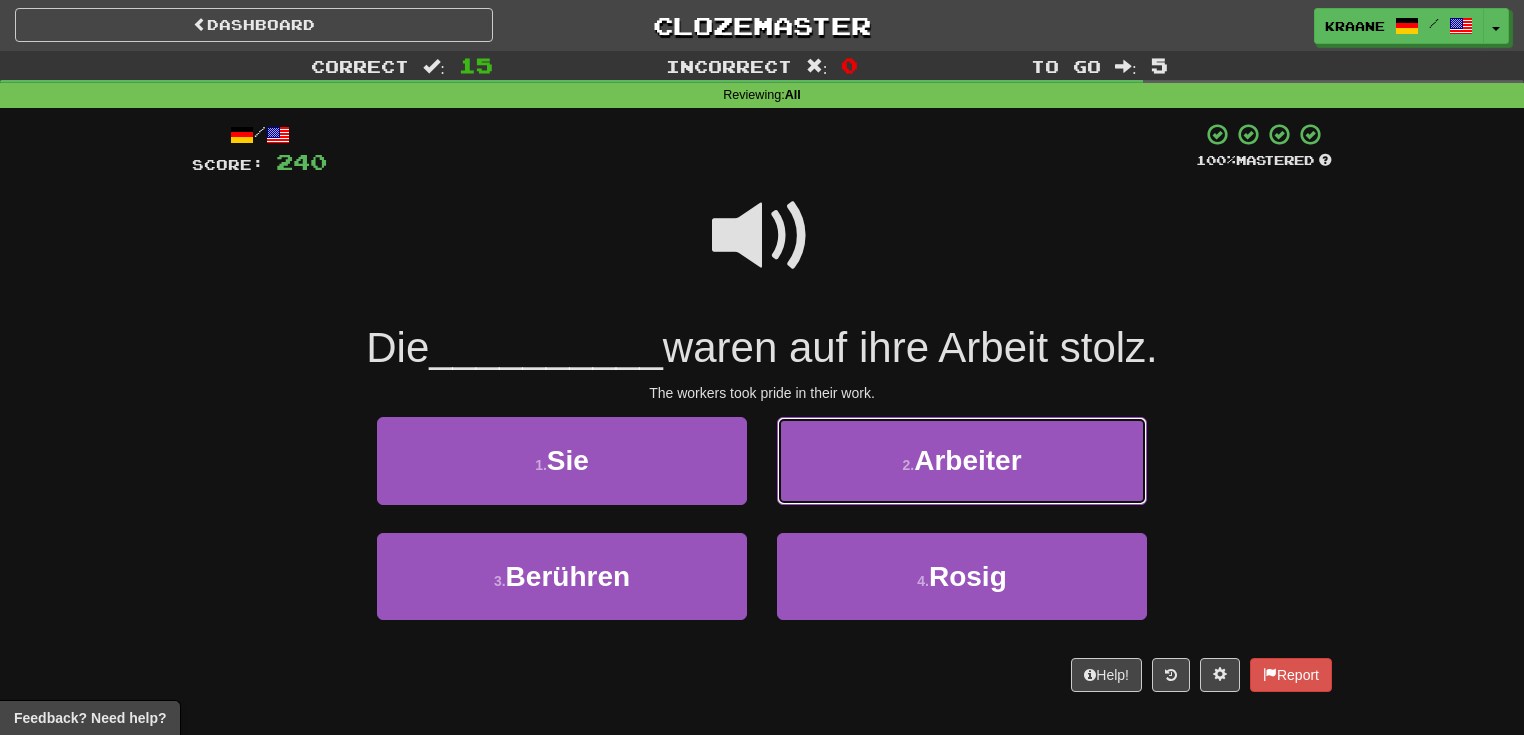 click on "2 .  Arbeiter" at bounding box center (962, 460) 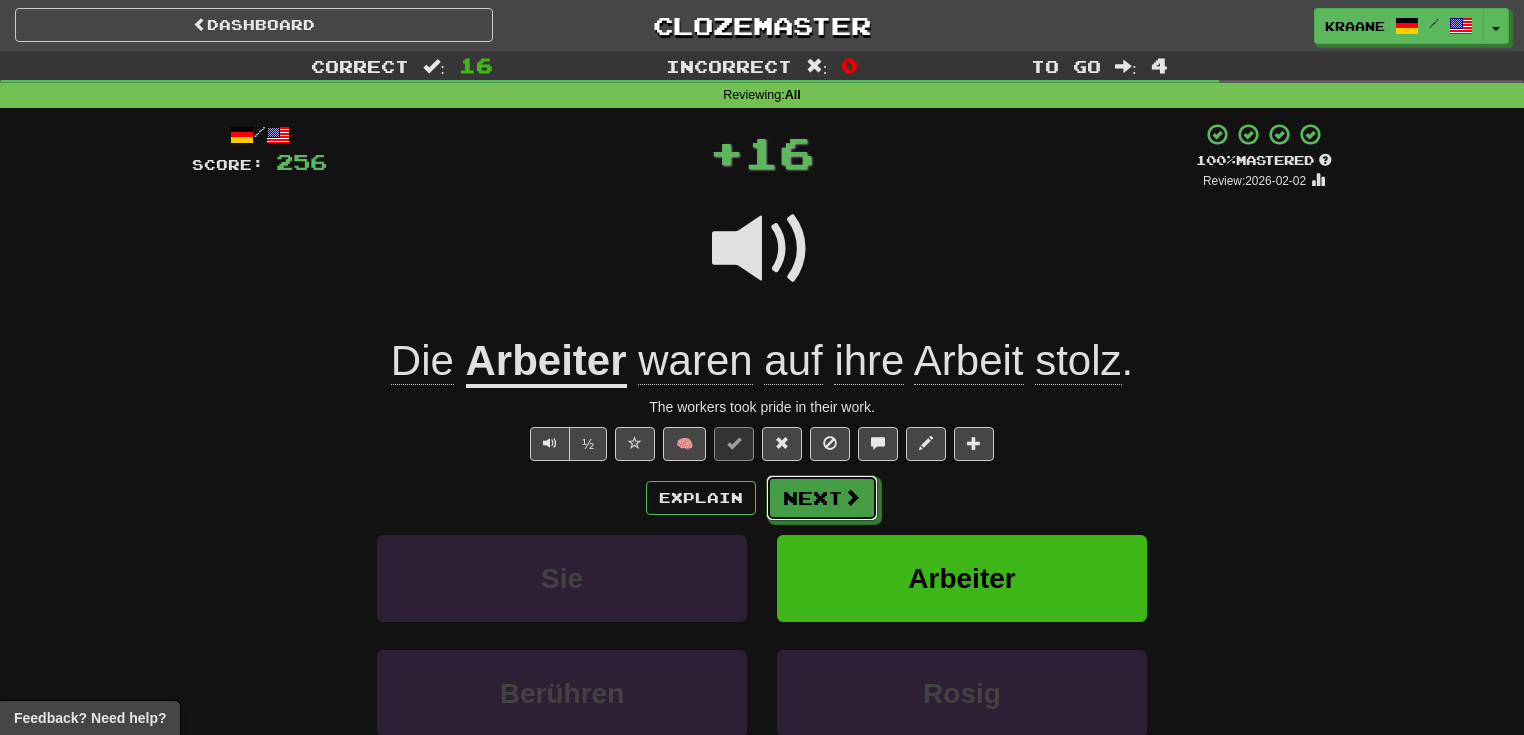 click at bounding box center (852, 497) 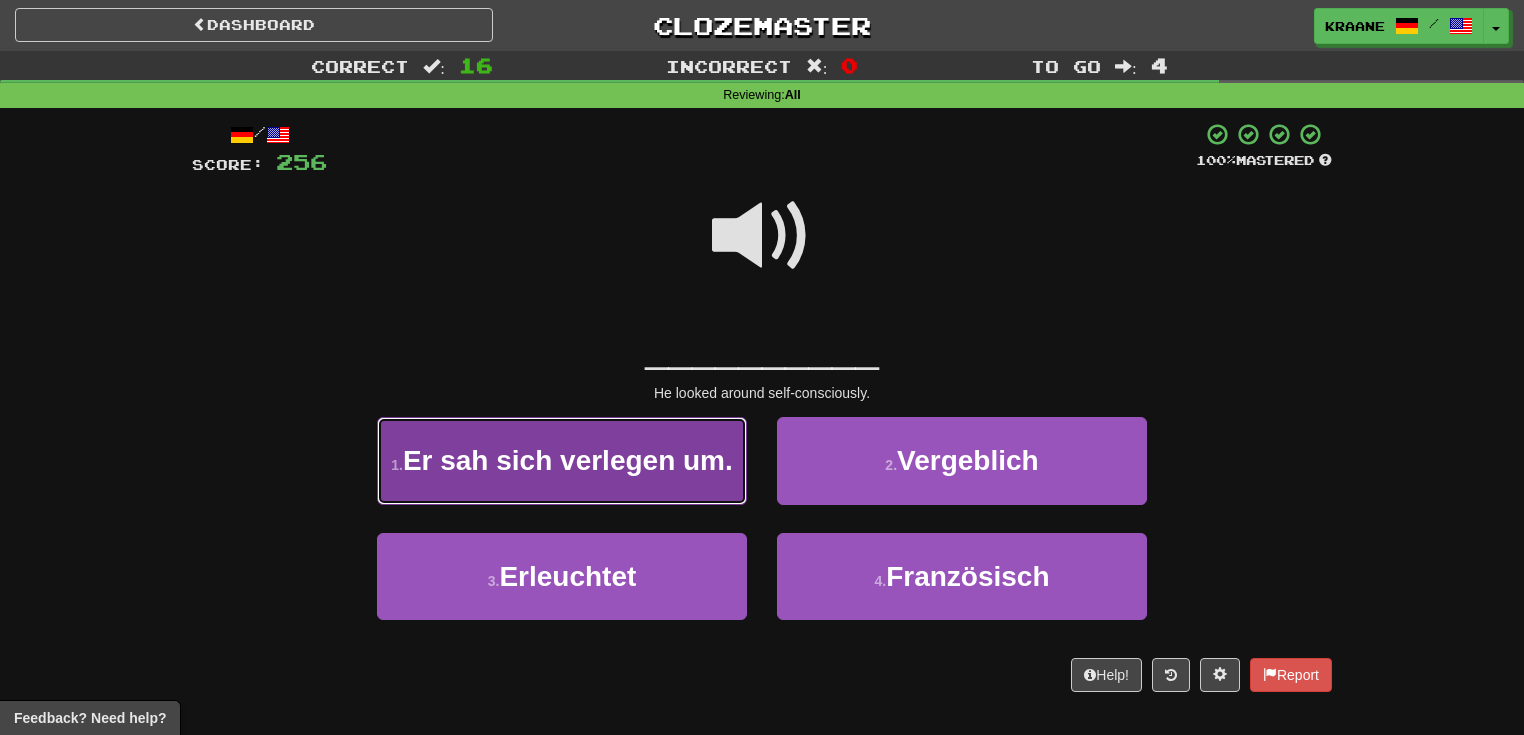 click on "1 .  Er sah sich verlegen um." at bounding box center [562, 460] 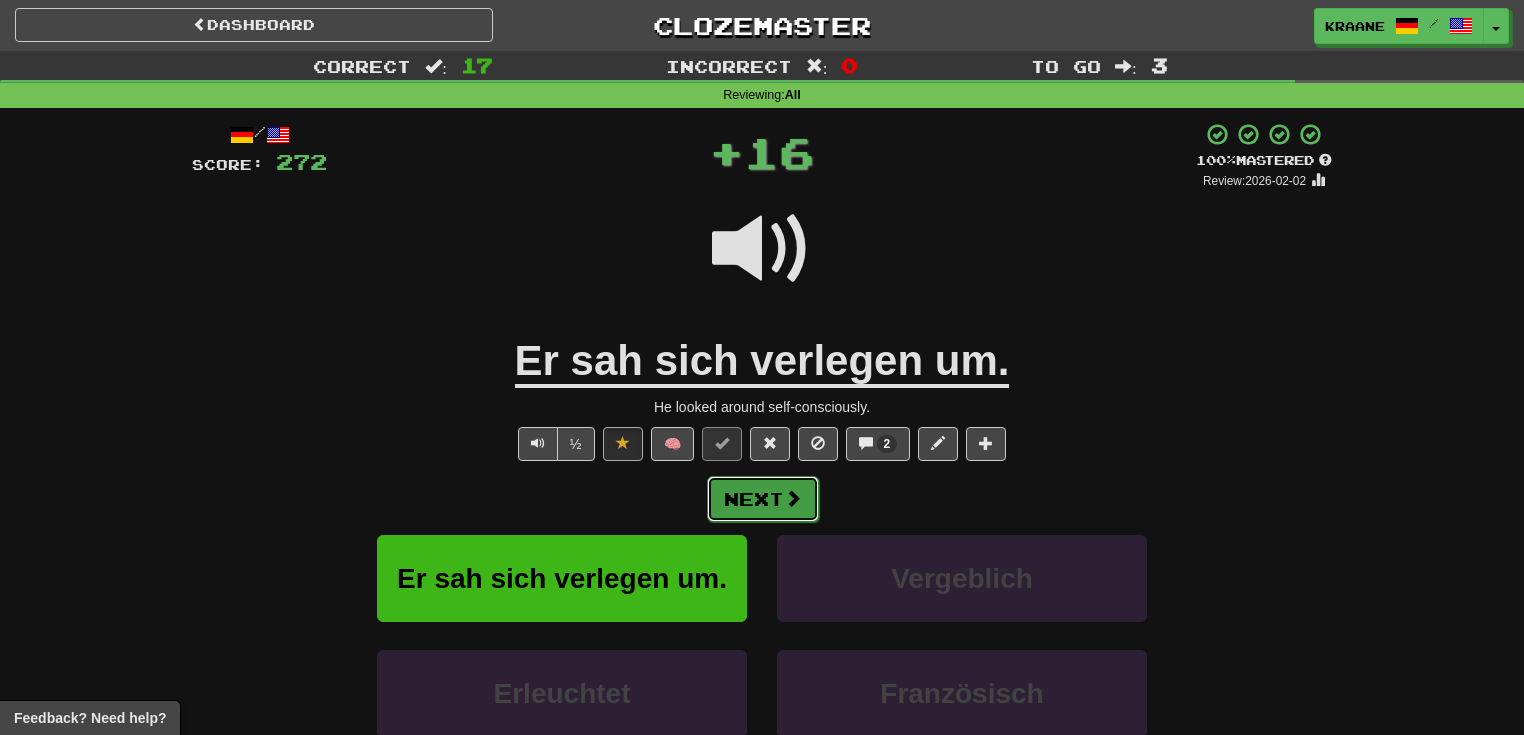click at bounding box center (793, 498) 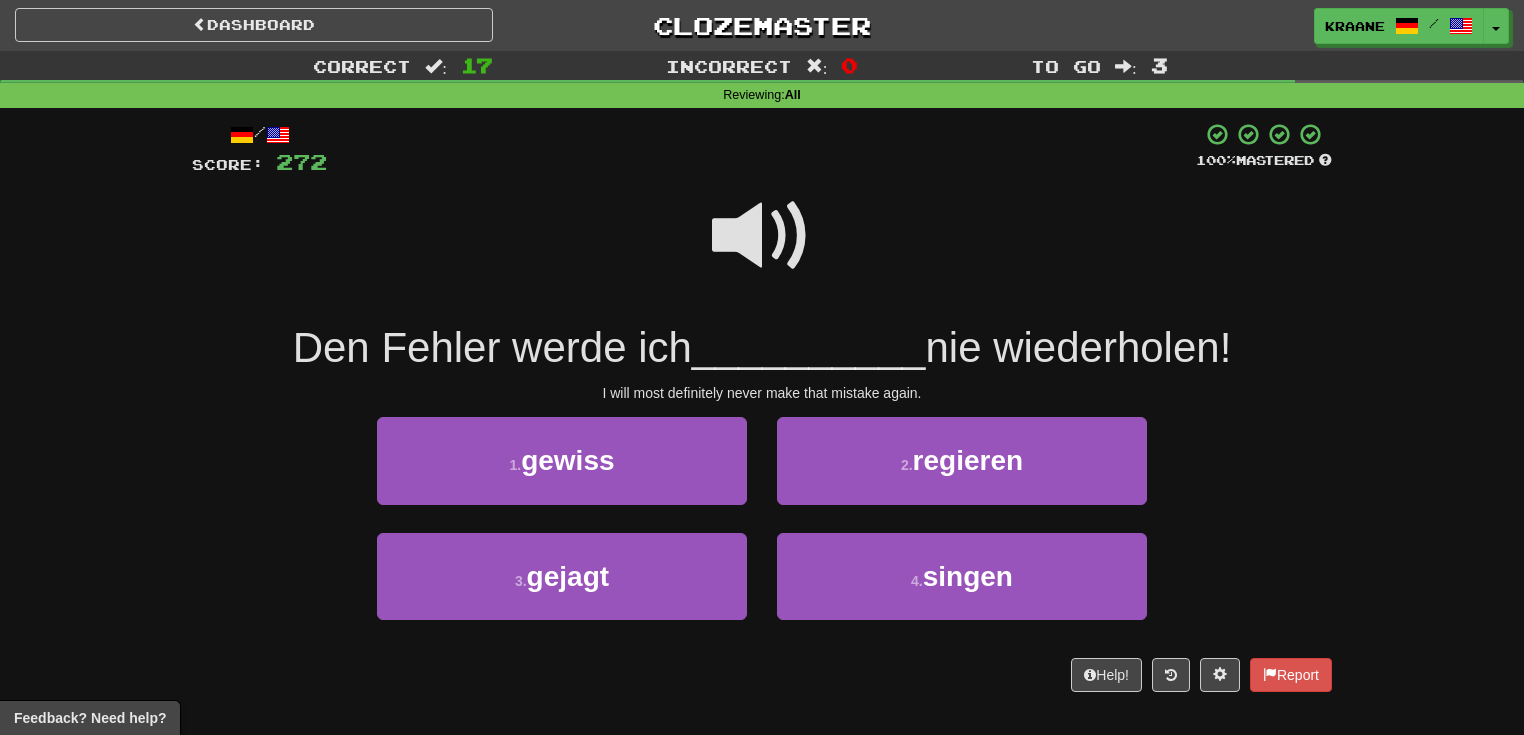 click at bounding box center (762, 236) 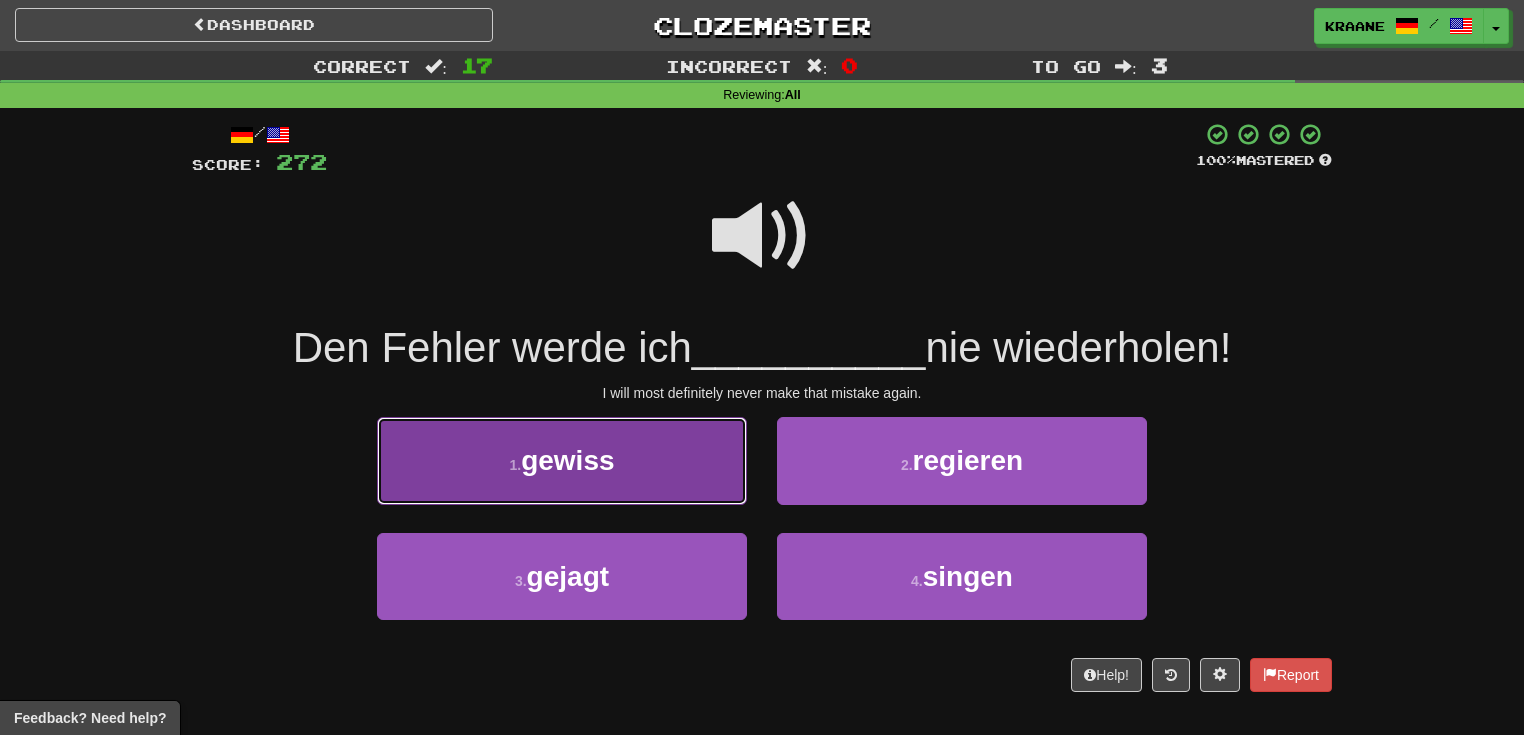 click on "1 .  gewiss" at bounding box center (562, 460) 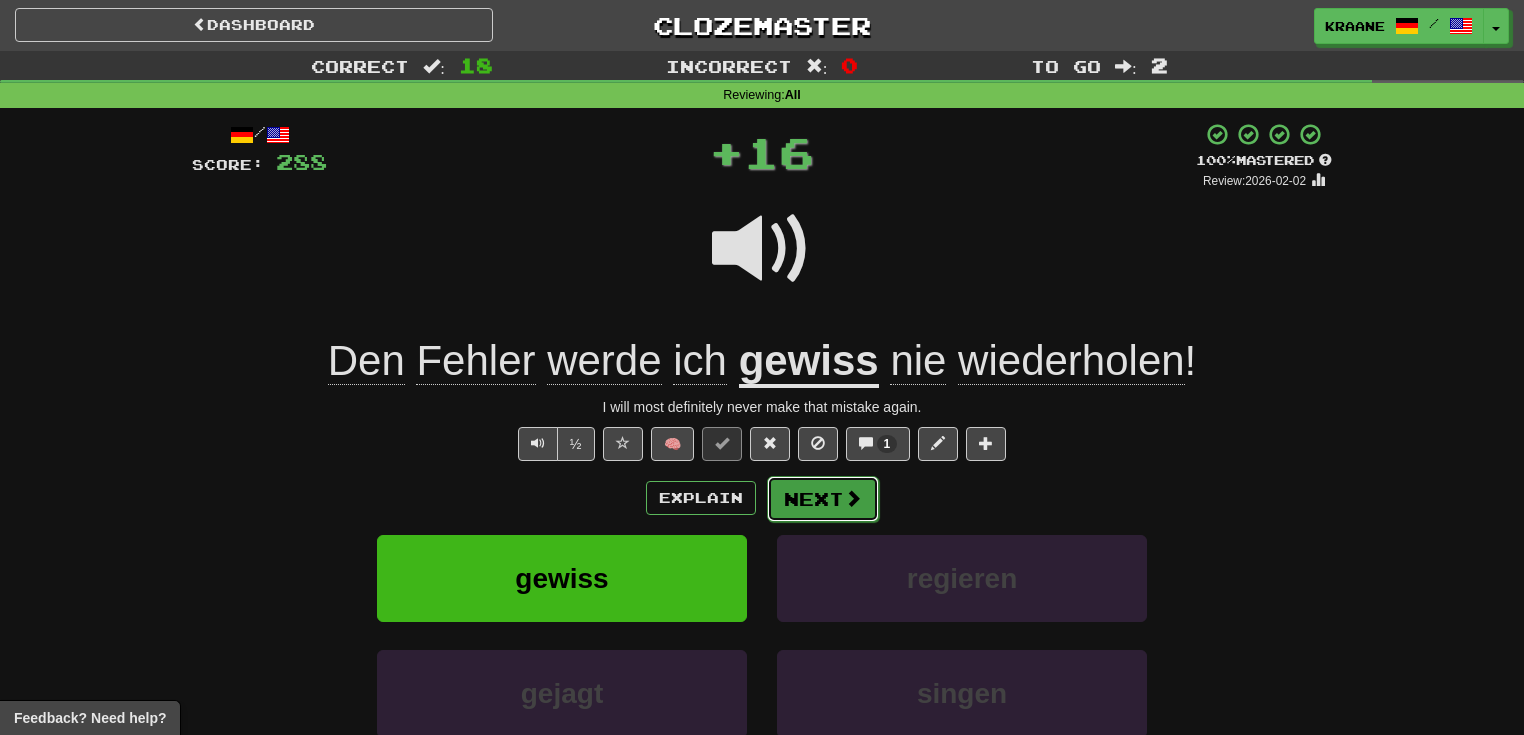 click on "Next" at bounding box center [823, 499] 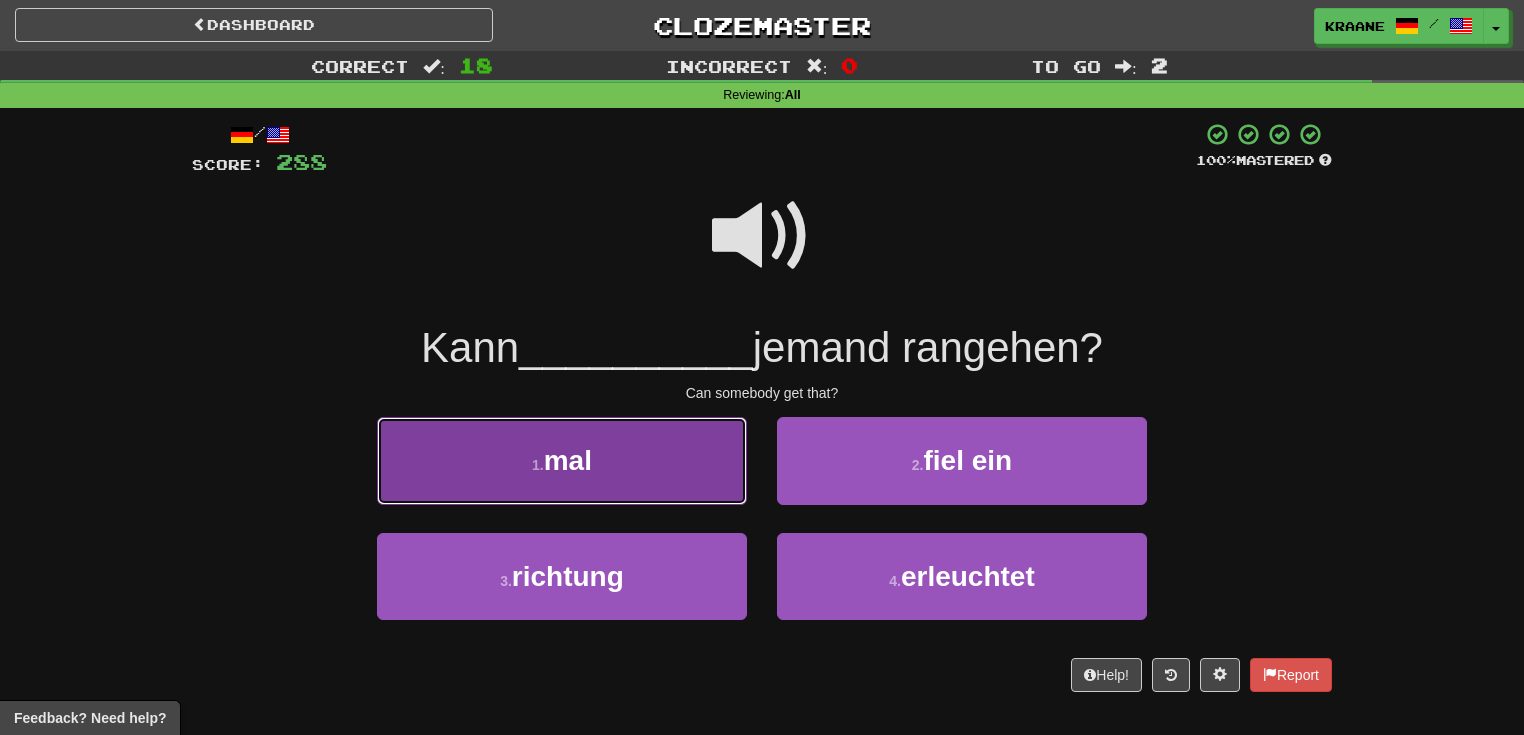 click on "1 .  mal" at bounding box center [562, 460] 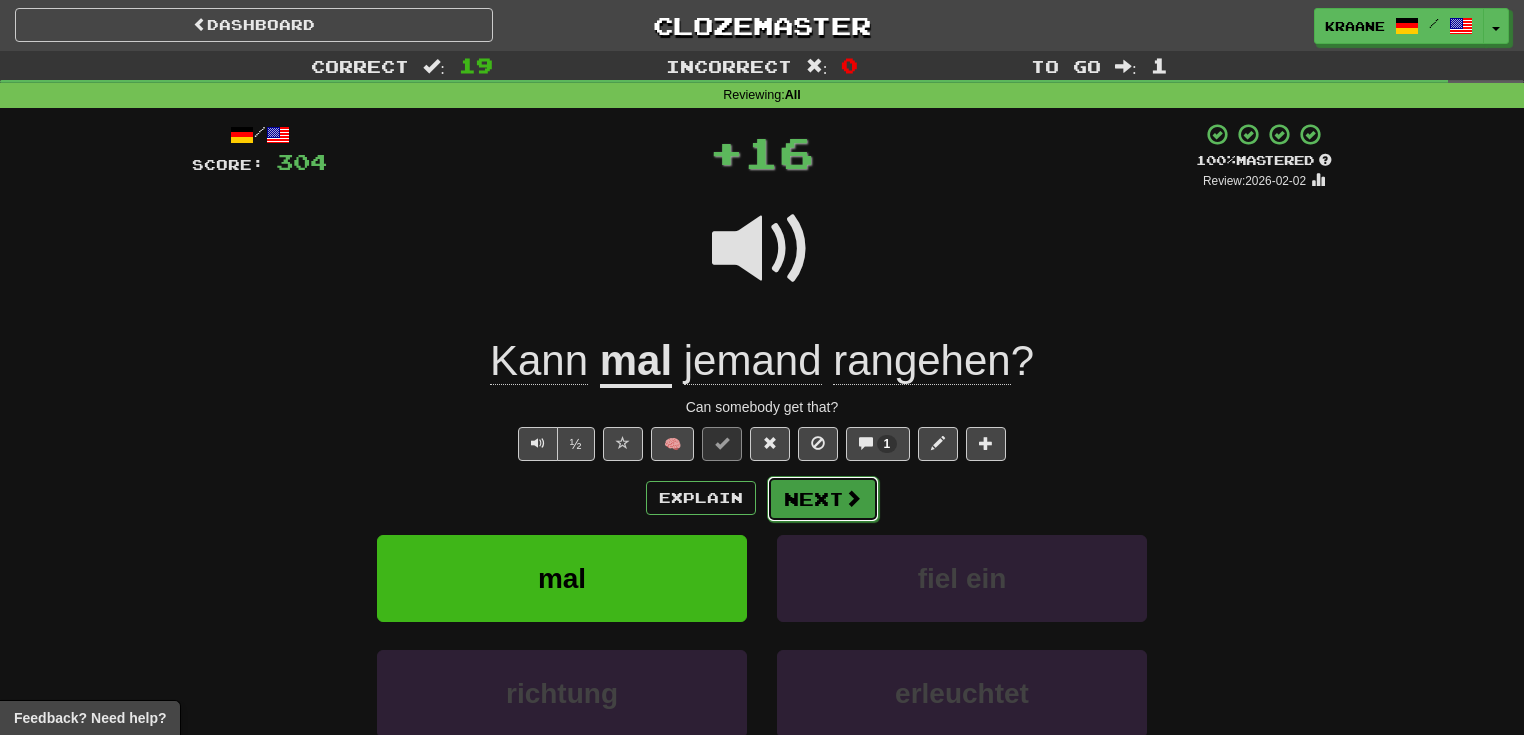 click on "Next" at bounding box center (823, 499) 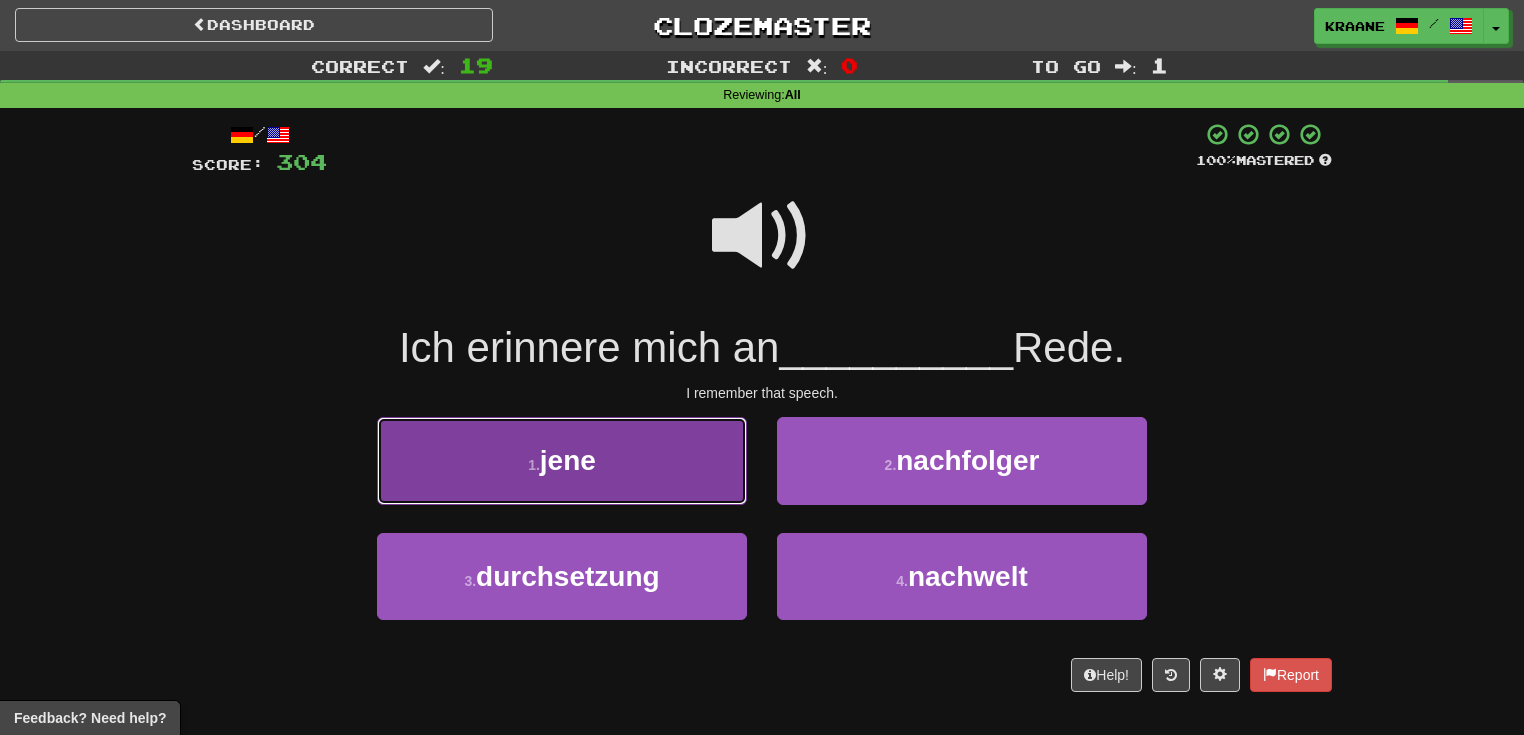 click on "1 .  jene" at bounding box center [562, 460] 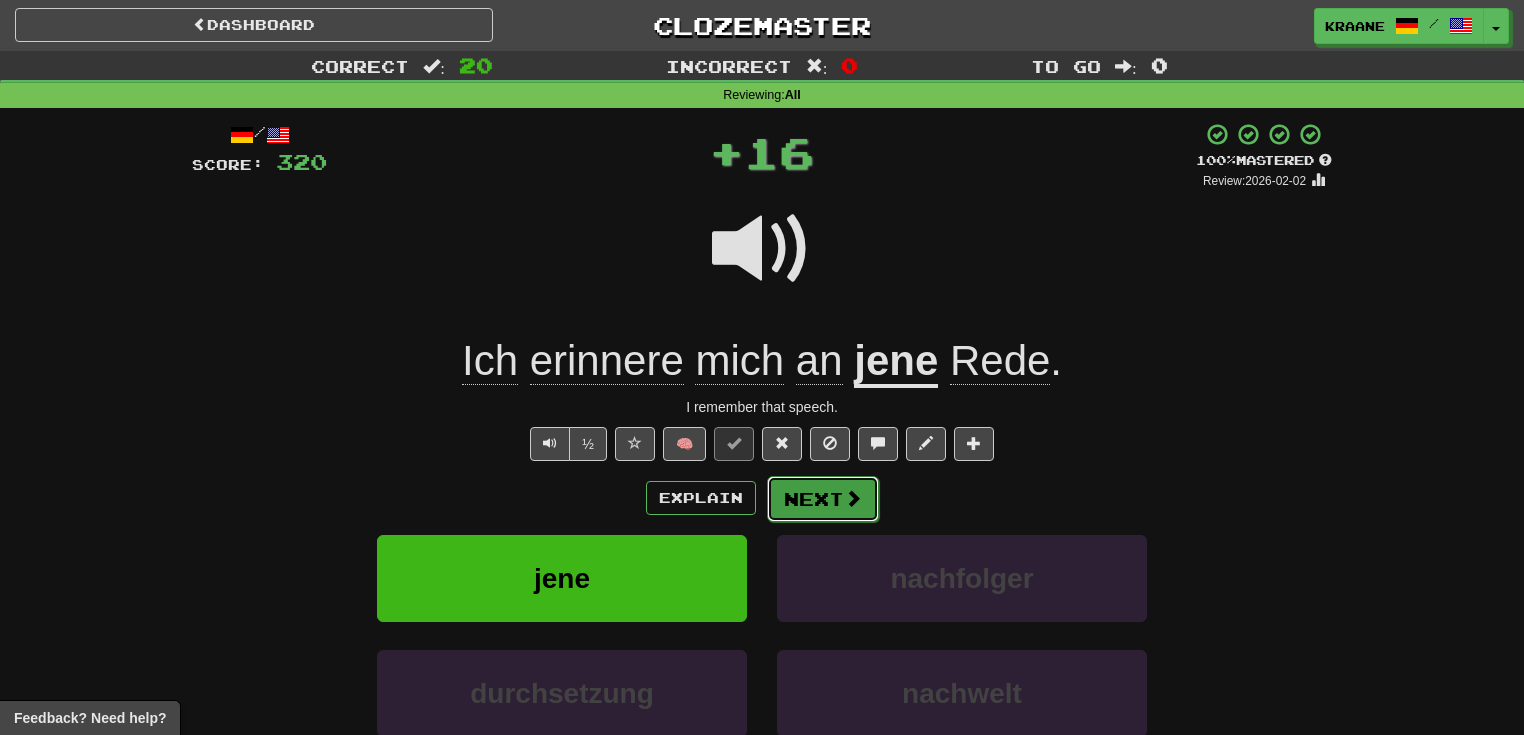 click on "Next" at bounding box center (823, 499) 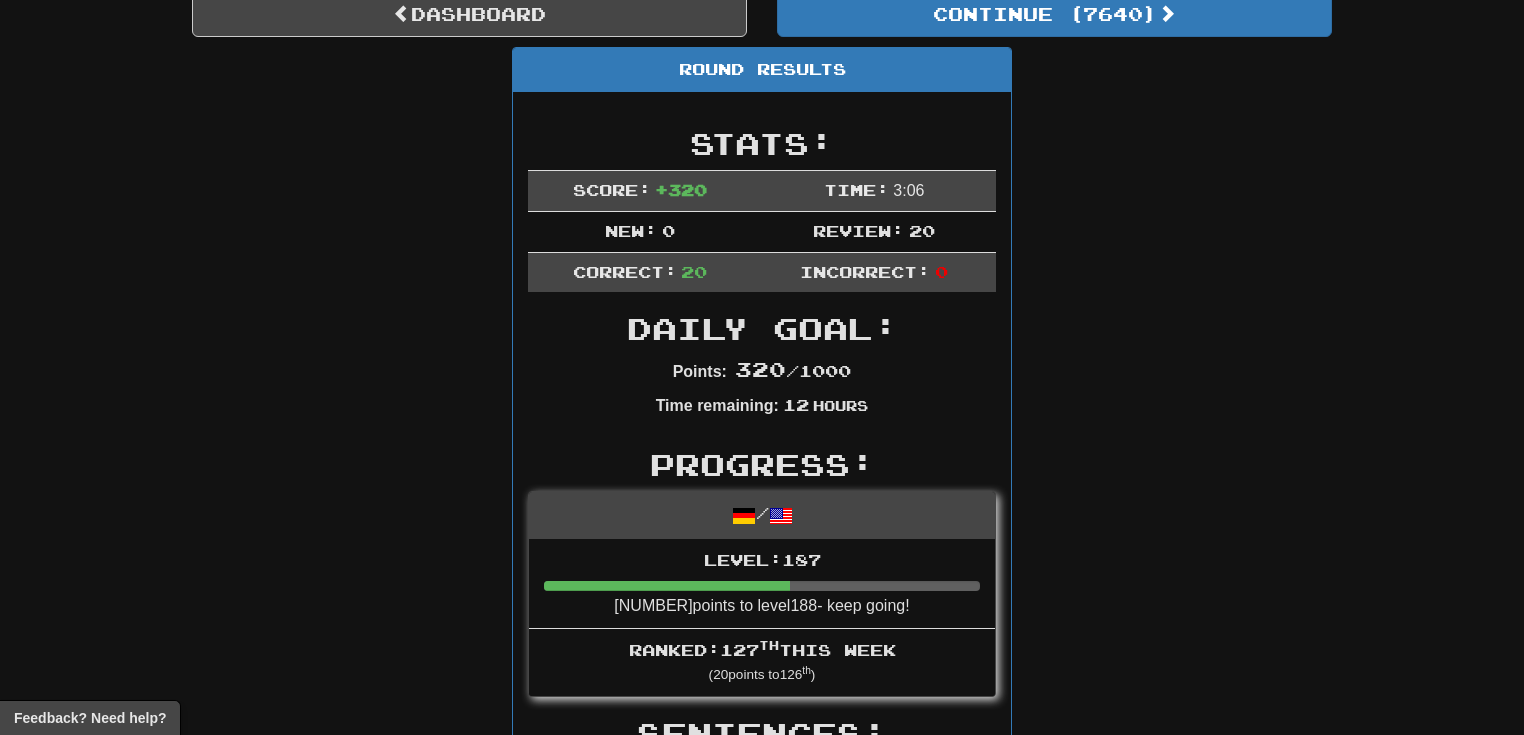 scroll, scrollTop: 235, scrollLeft: 0, axis: vertical 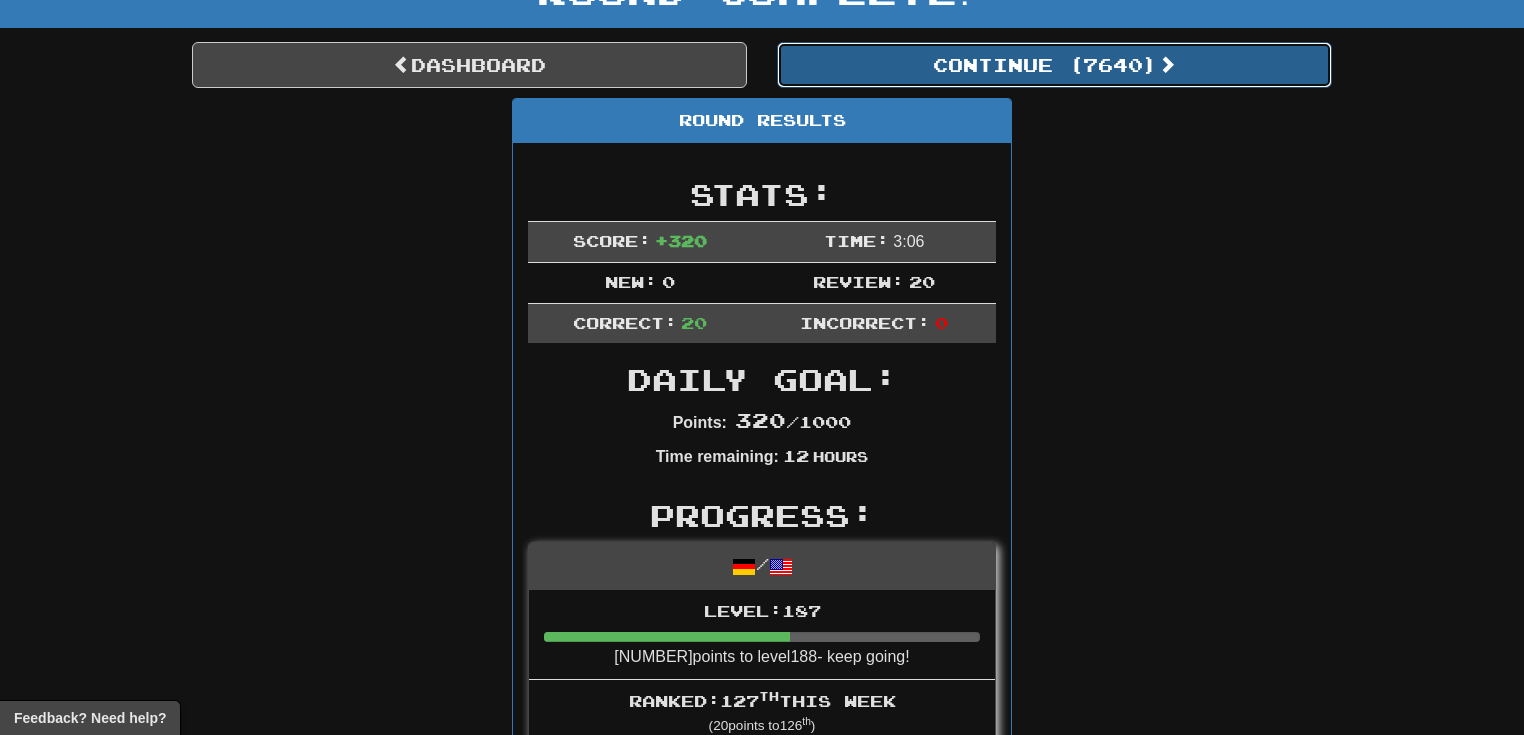 click on "Continue ( [NUMBER] )" at bounding box center (1054, 65) 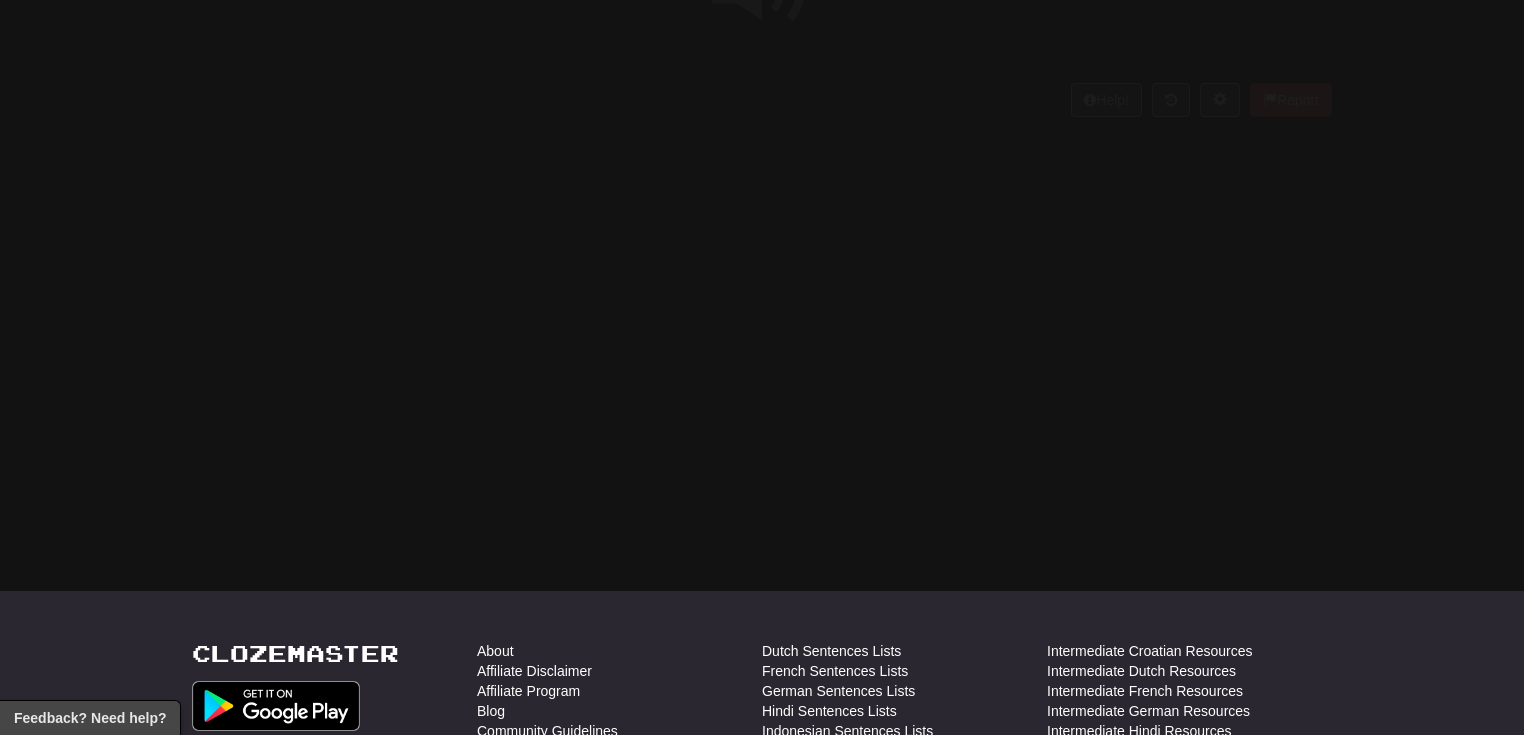 scroll, scrollTop: 154, scrollLeft: 0, axis: vertical 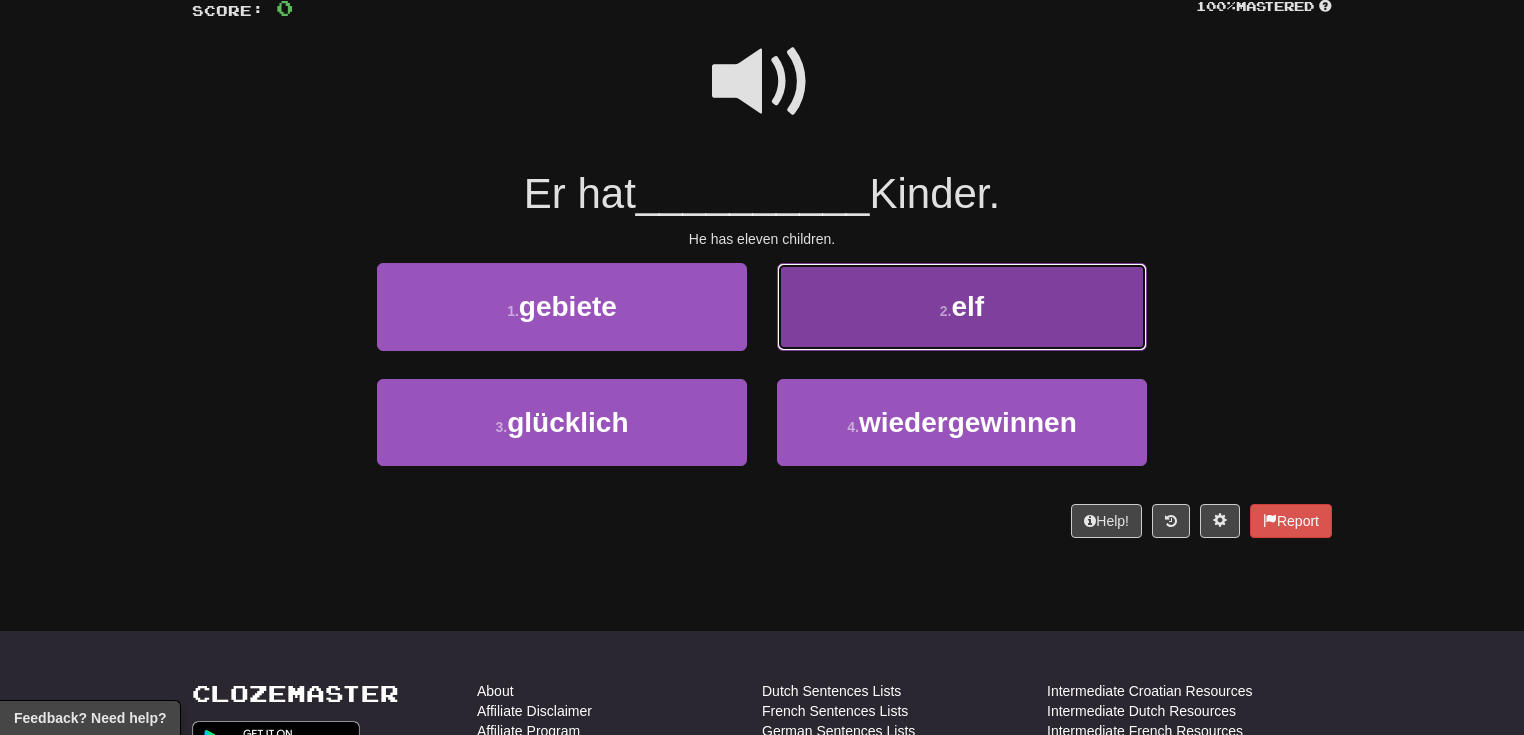 click on "2 ." at bounding box center (946, 311) 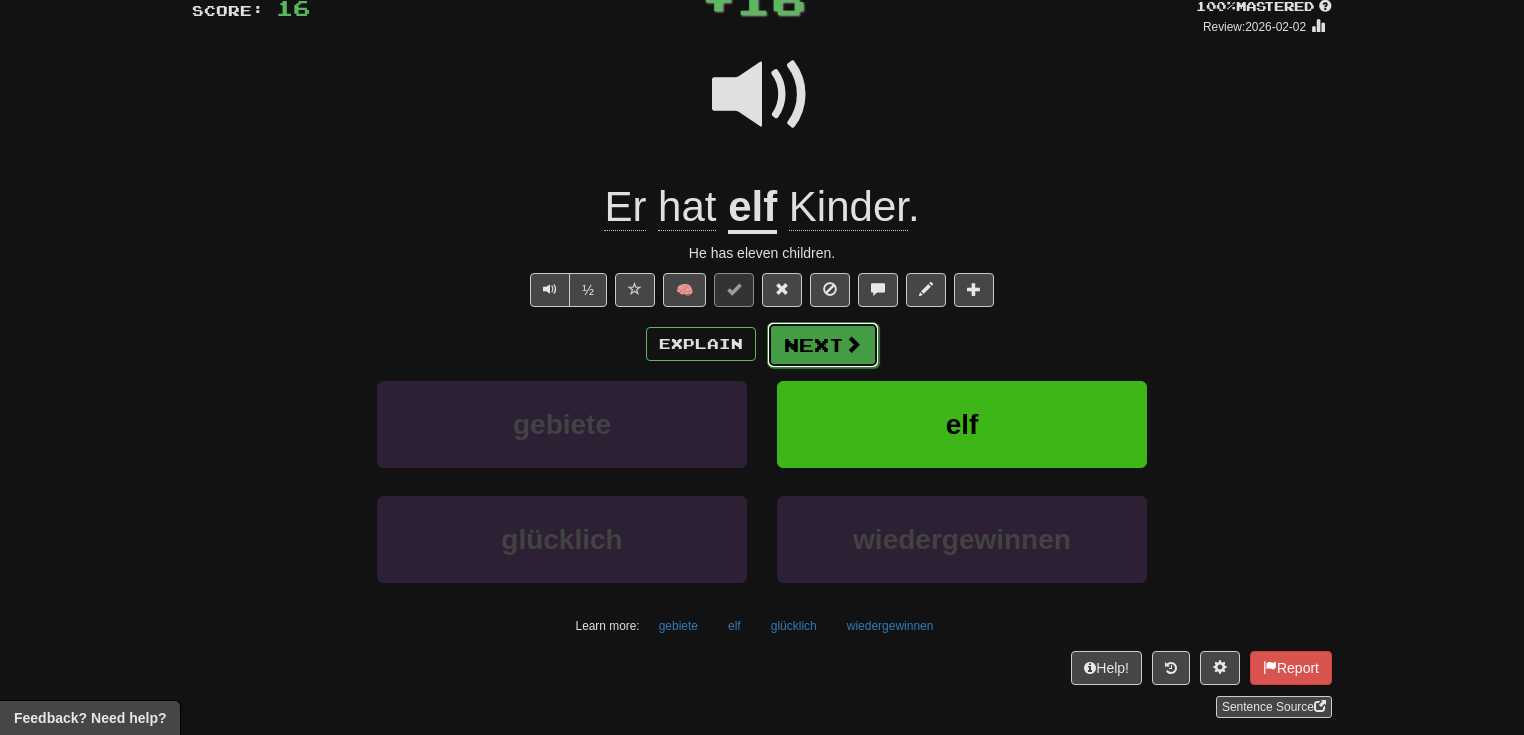 click on "Next" at bounding box center (823, 345) 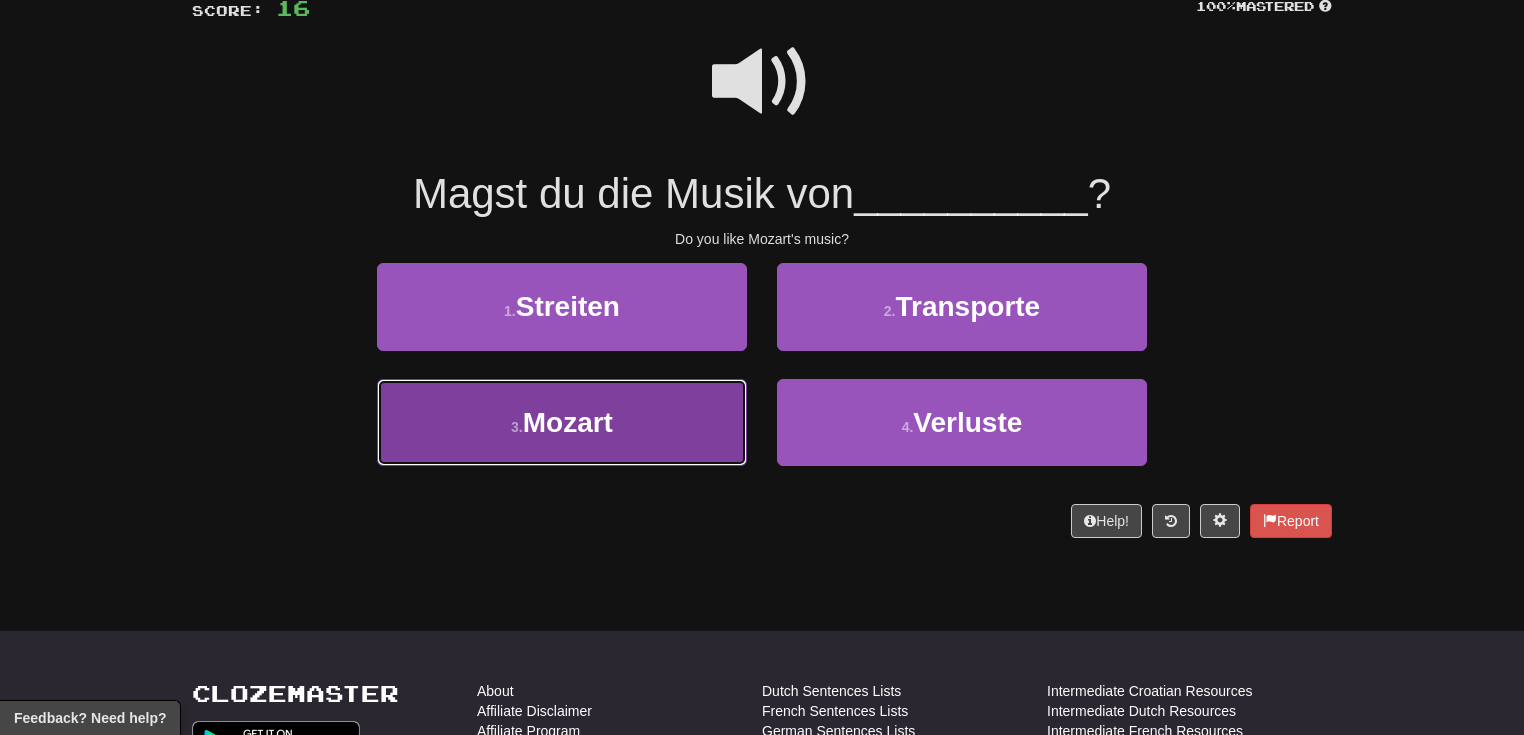 click on "3 .  Mozart" at bounding box center [562, 422] 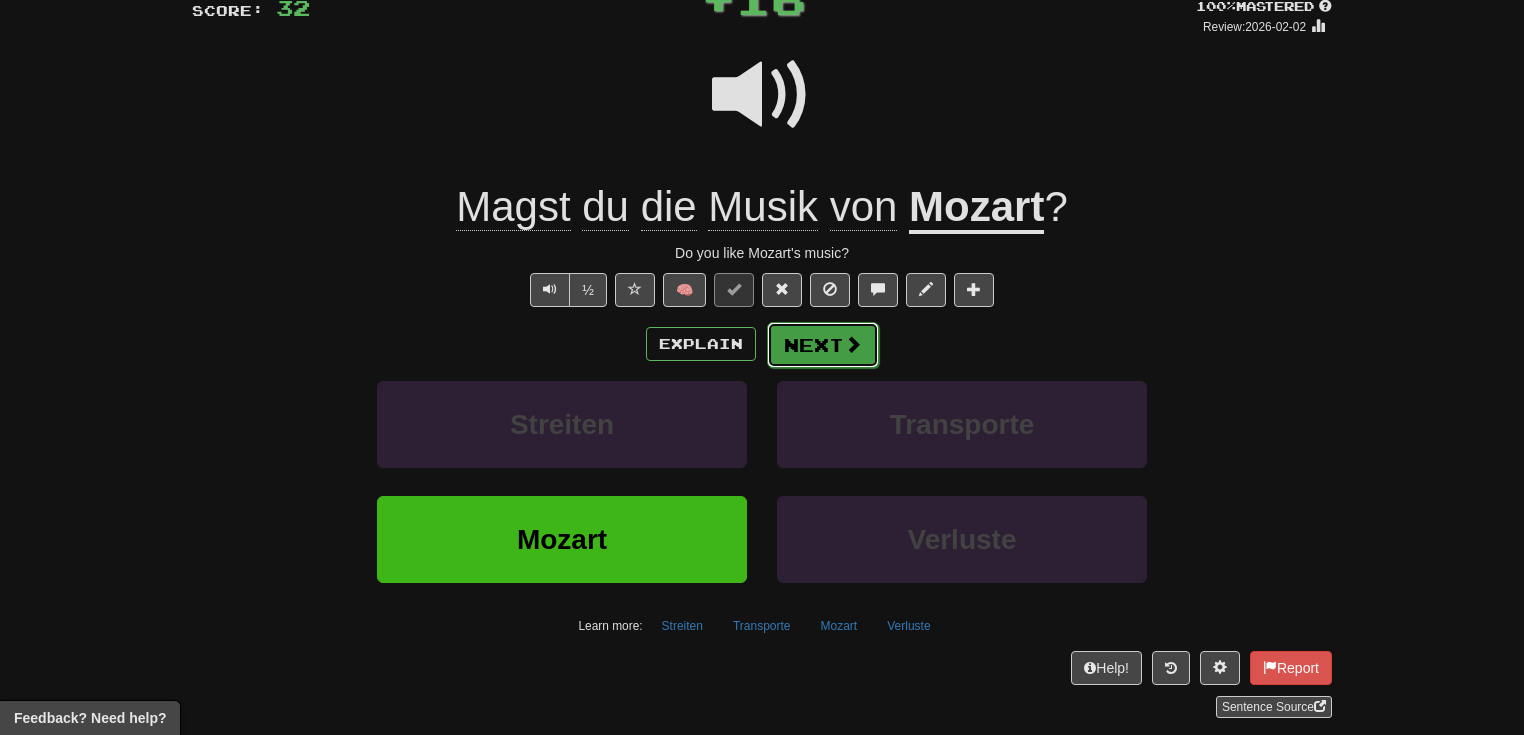 click at bounding box center [853, 344] 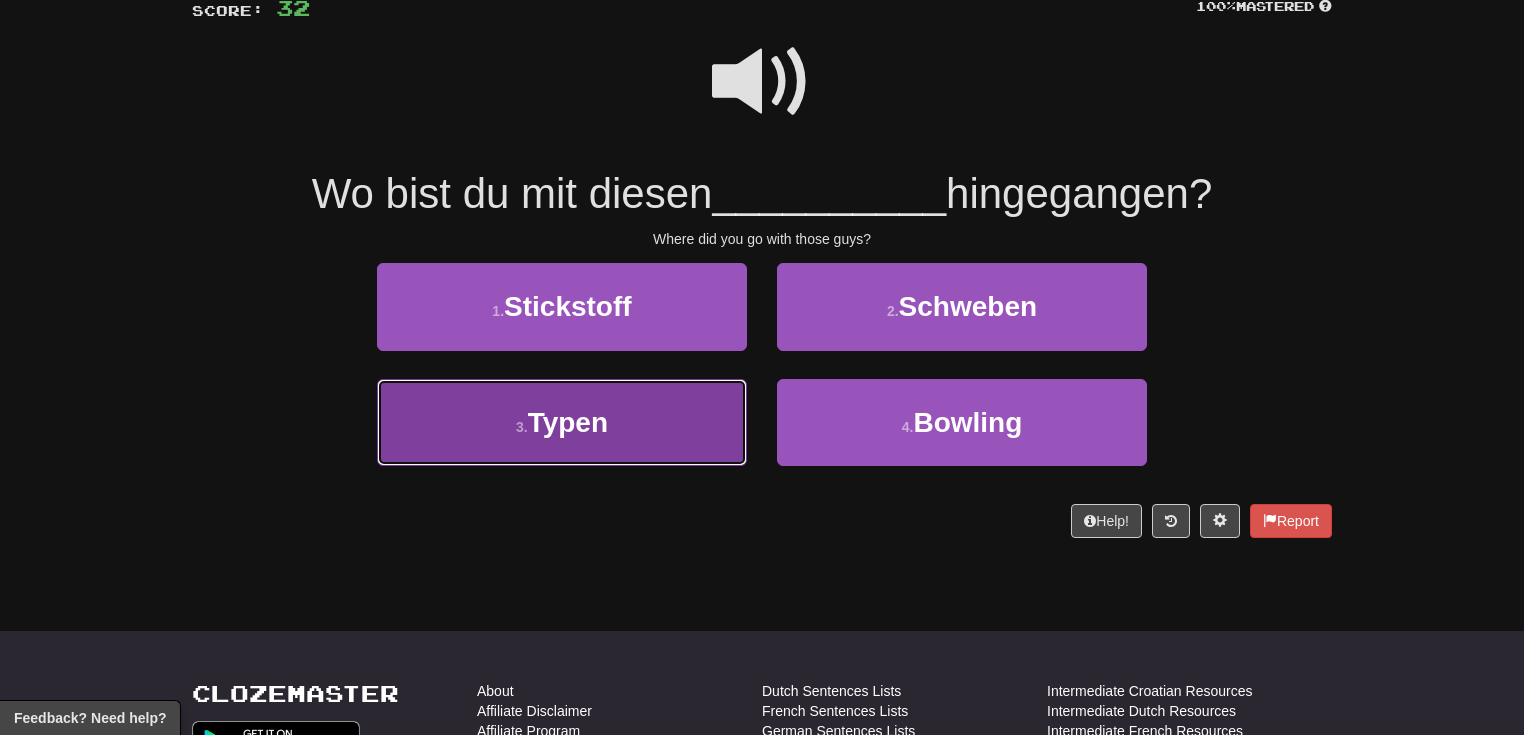 click on "3 .  Typen" at bounding box center (562, 422) 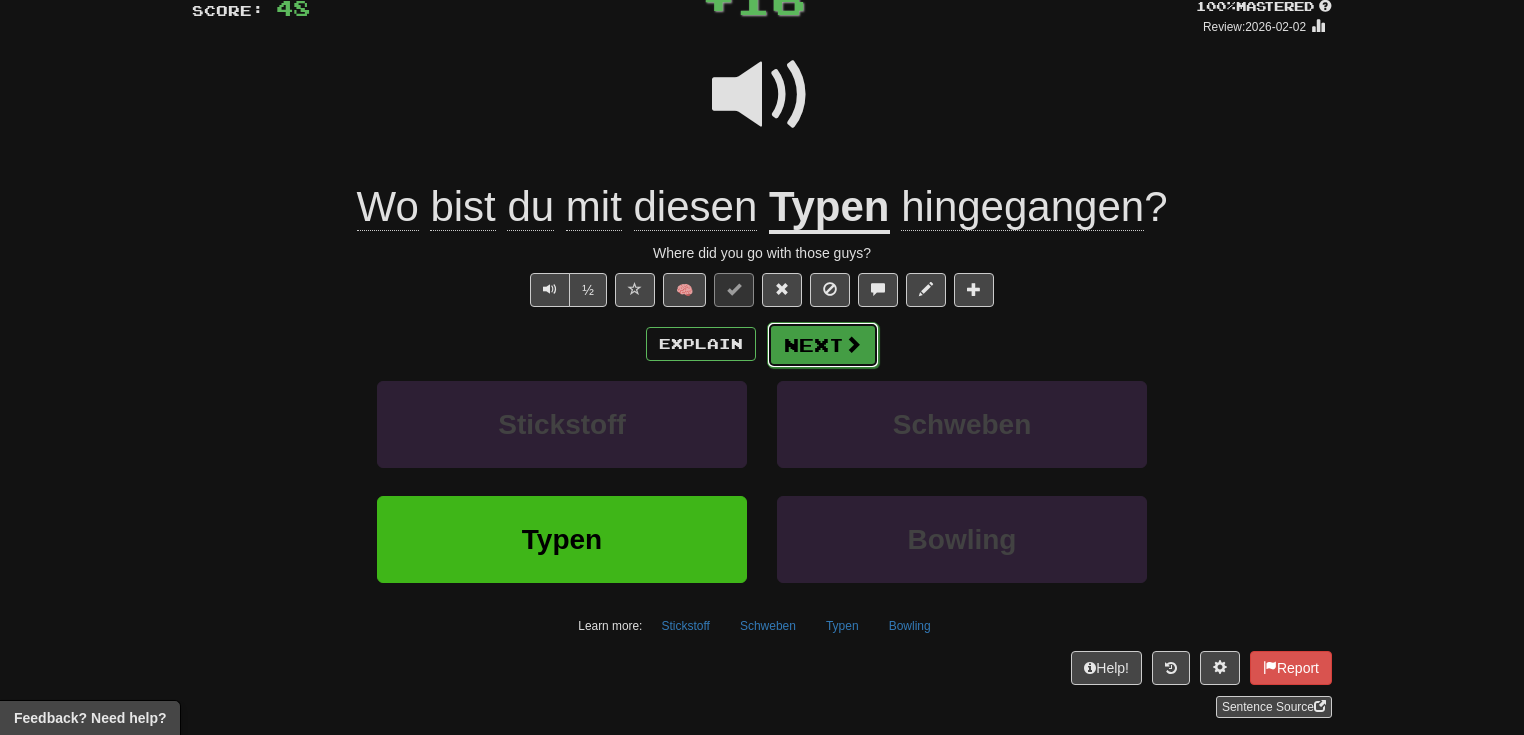 click on "Next" at bounding box center (823, 345) 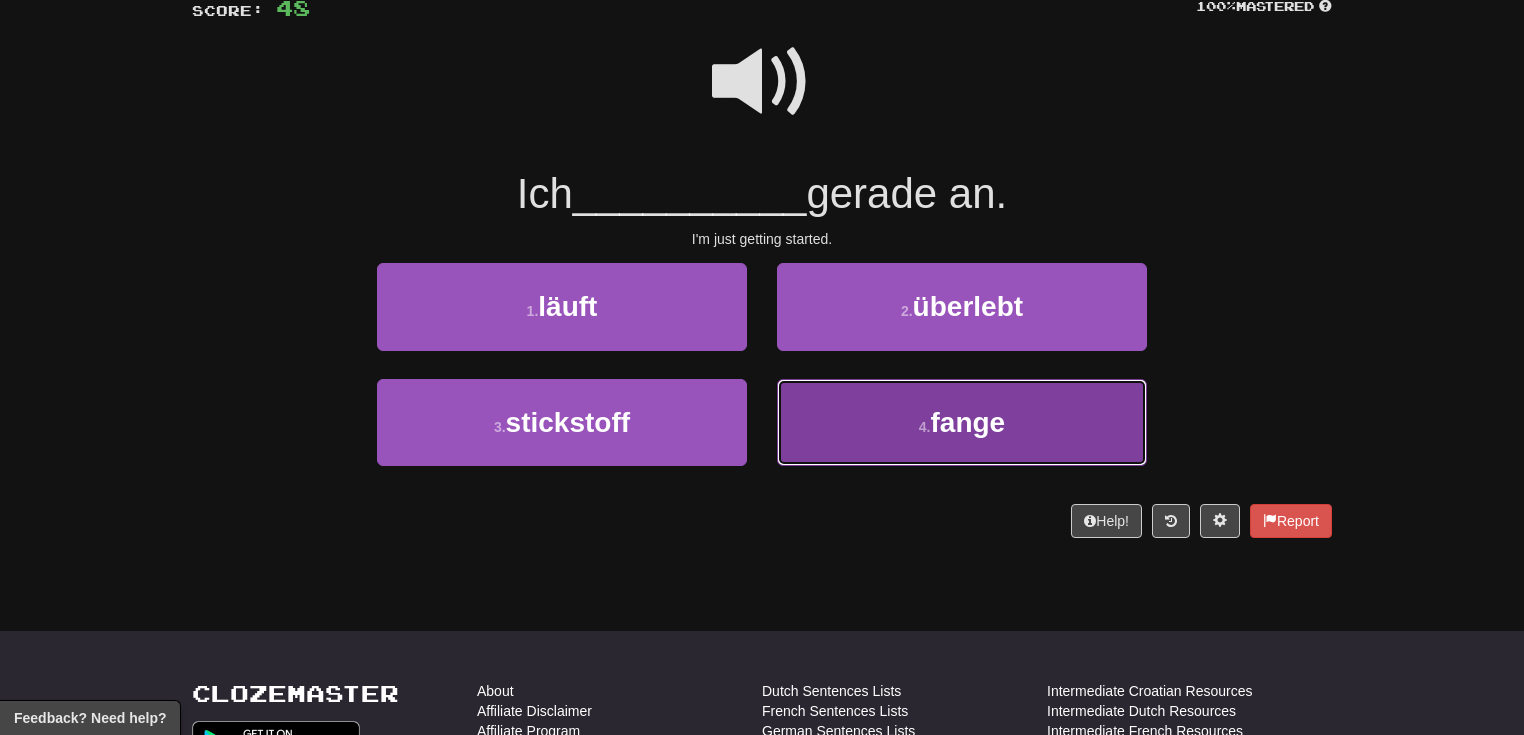 click on "4 .  fange" at bounding box center (962, 422) 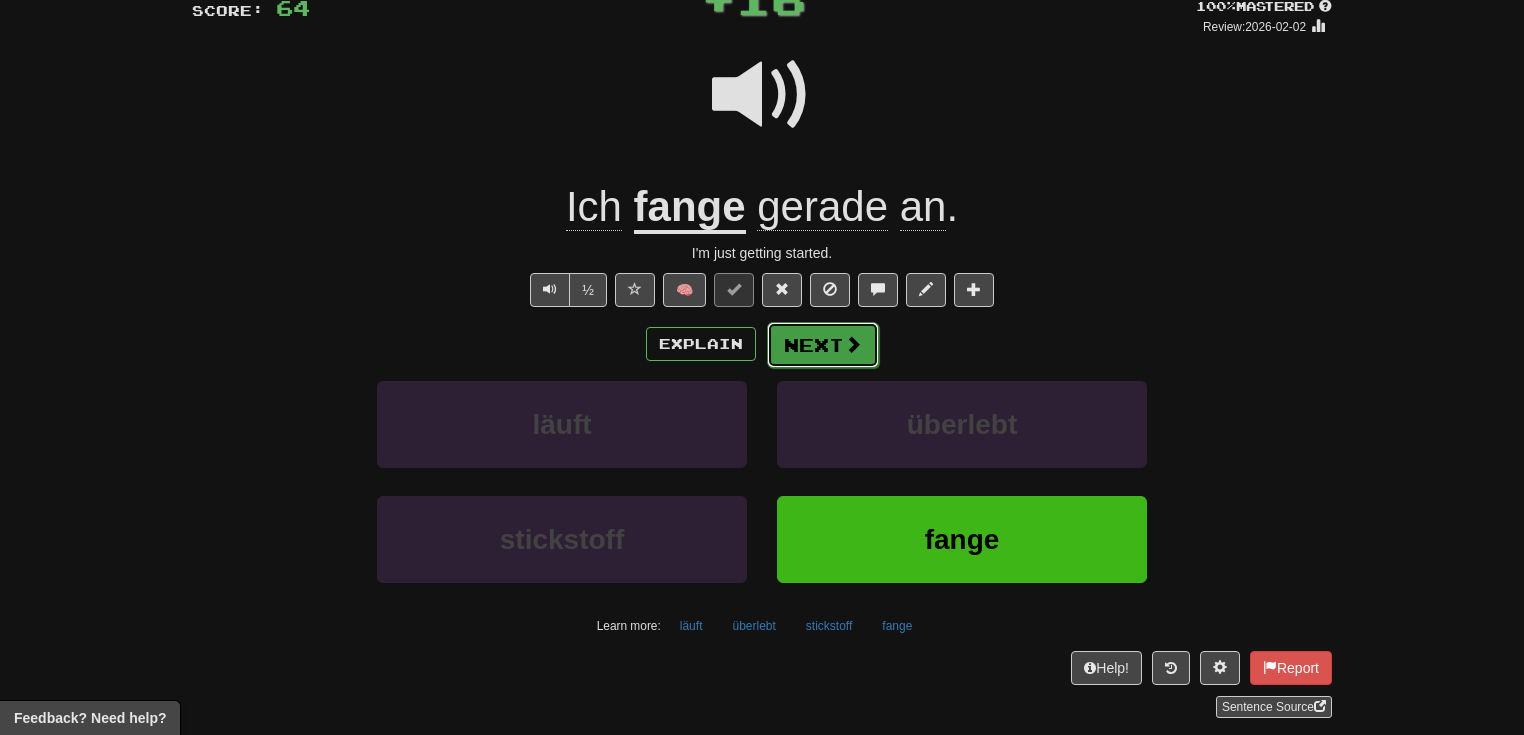 click on "Next" at bounding box center (823, 345) 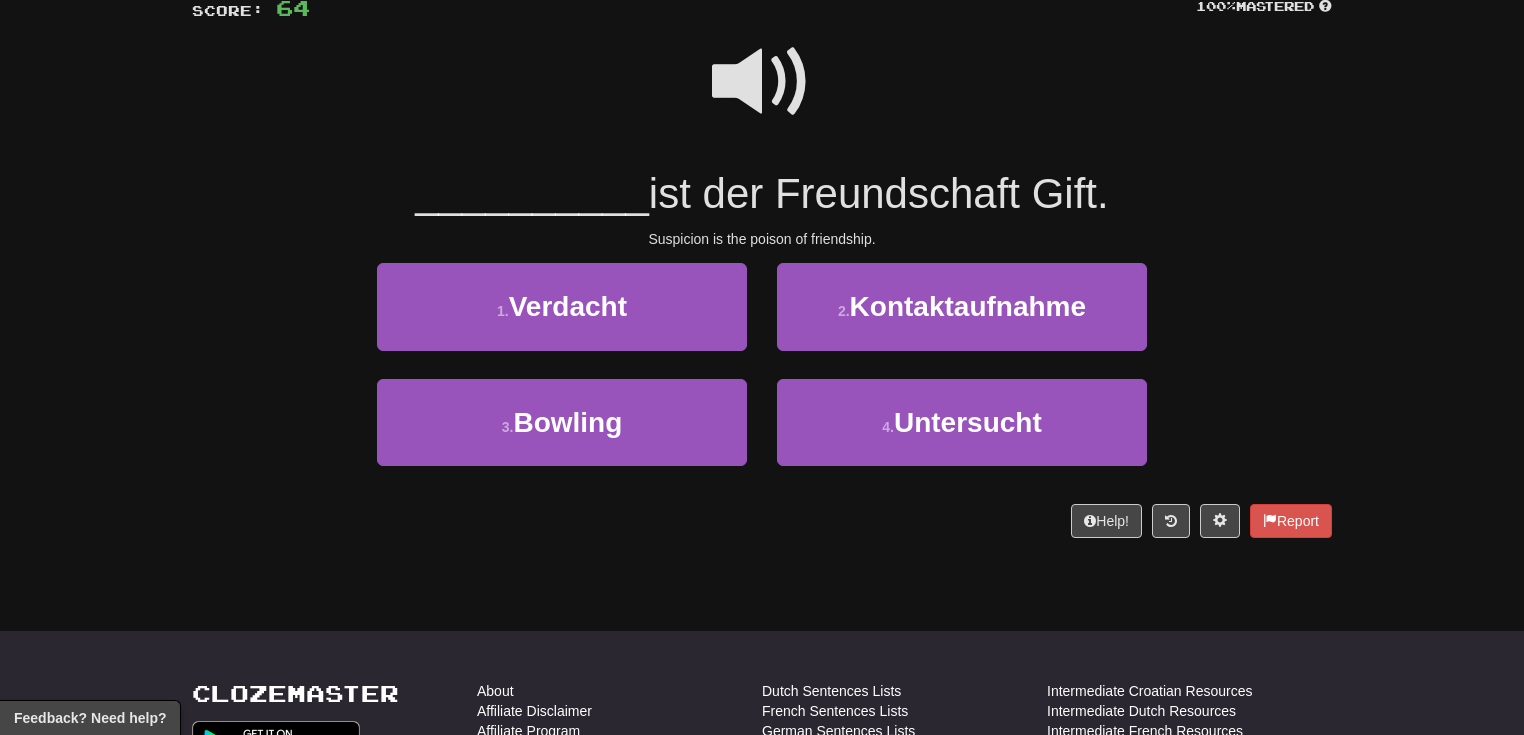 click at bounding box center (762, 82) 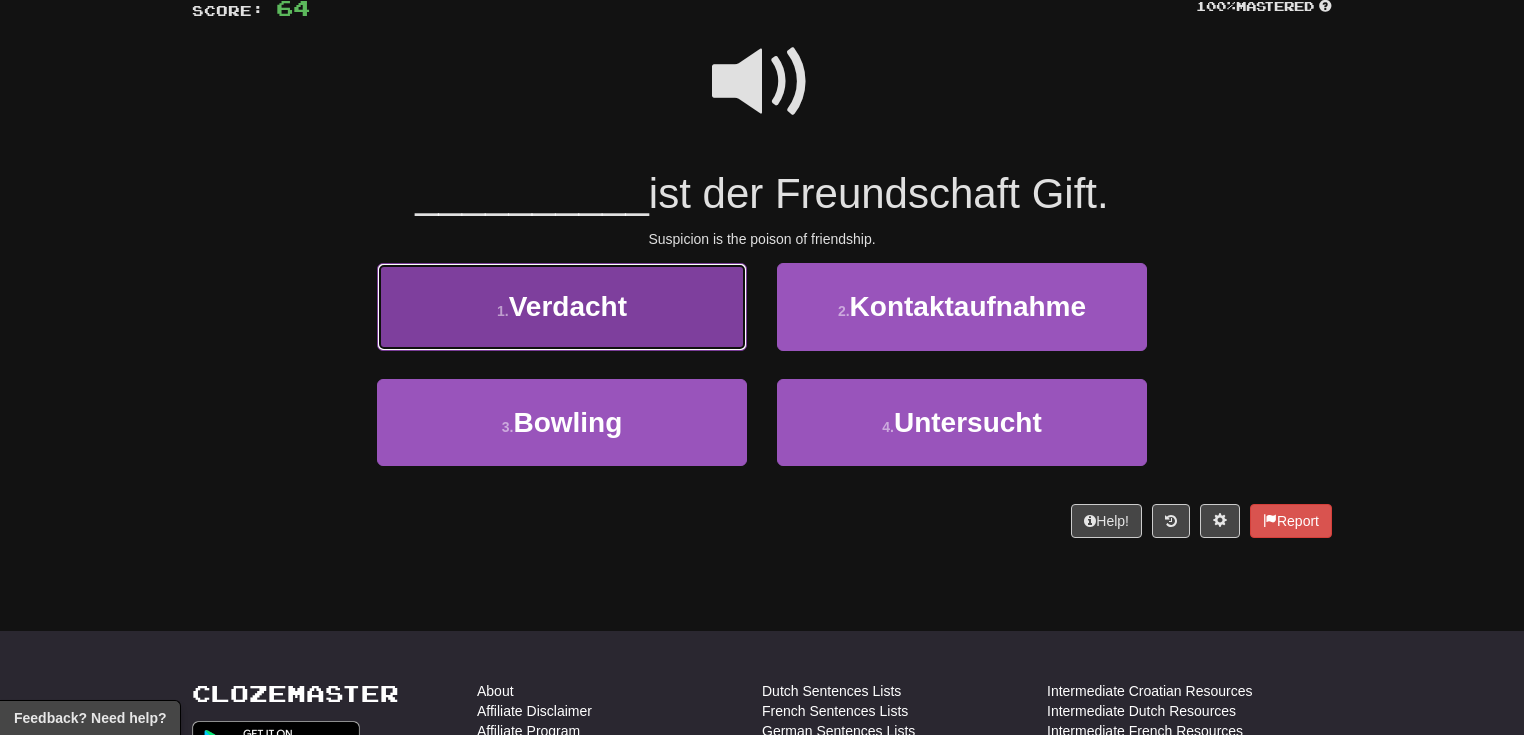 click on "1 .  Verdacht" at bounding box center (562, 306) 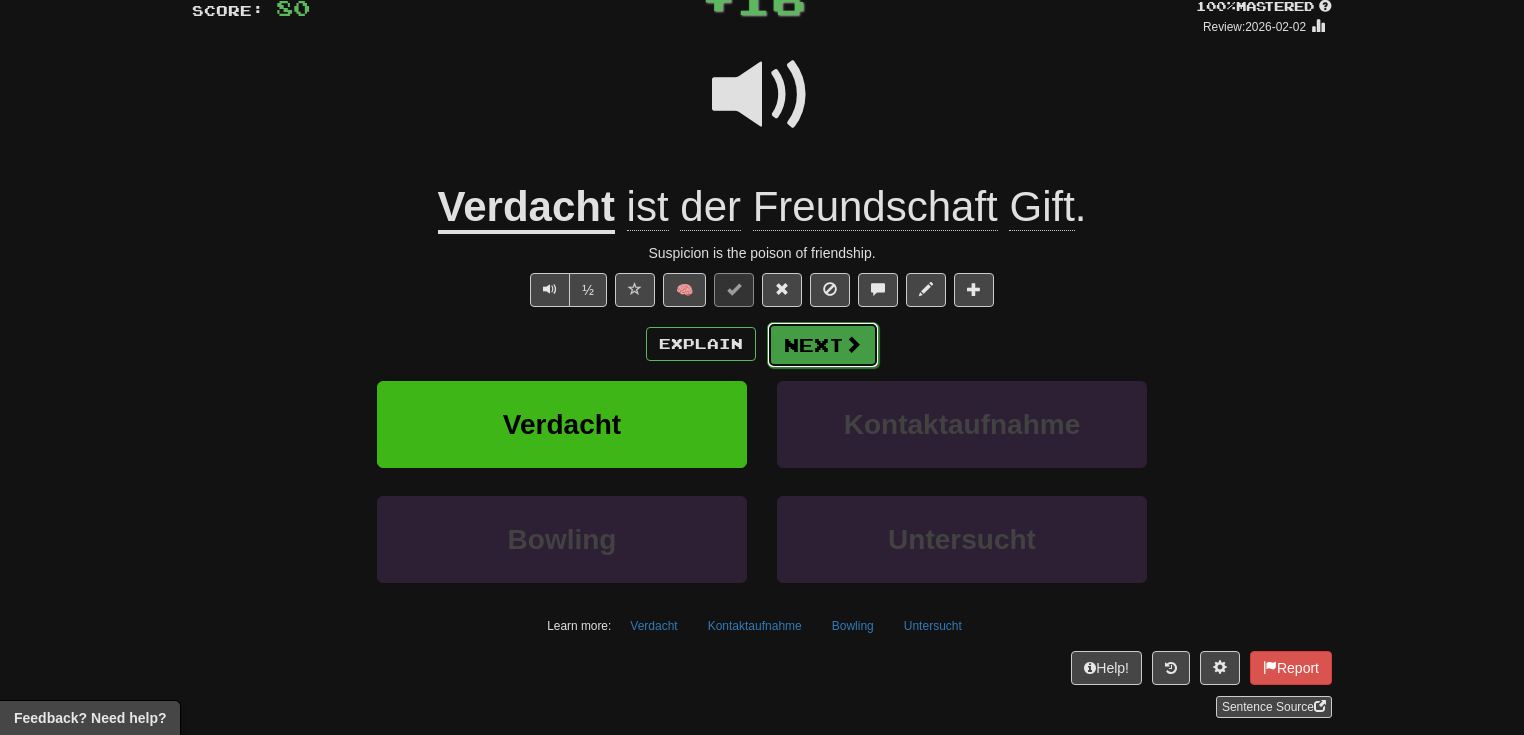 click at bounding box center [853, 344] 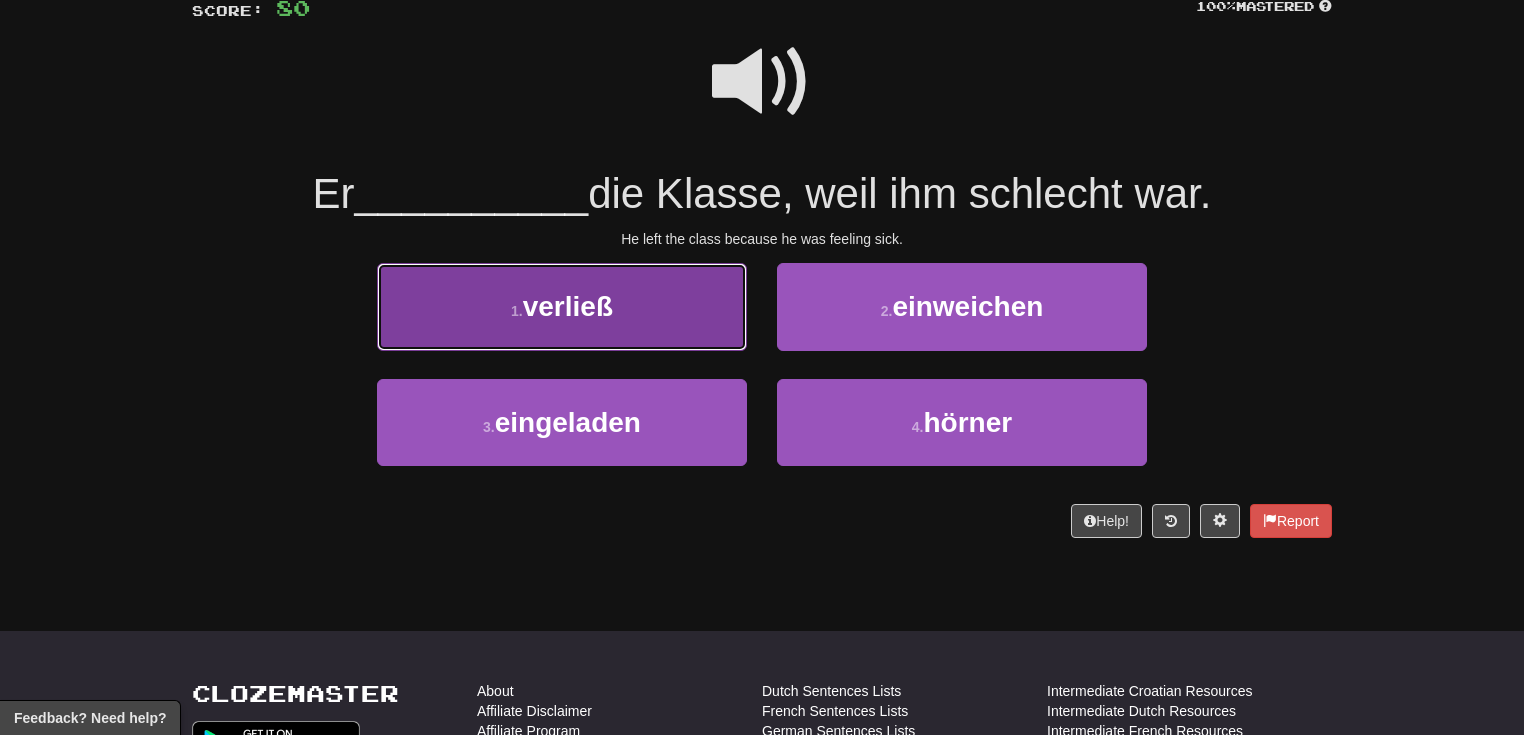 click on "1 .  verließ" at bounding box center [562, 306] 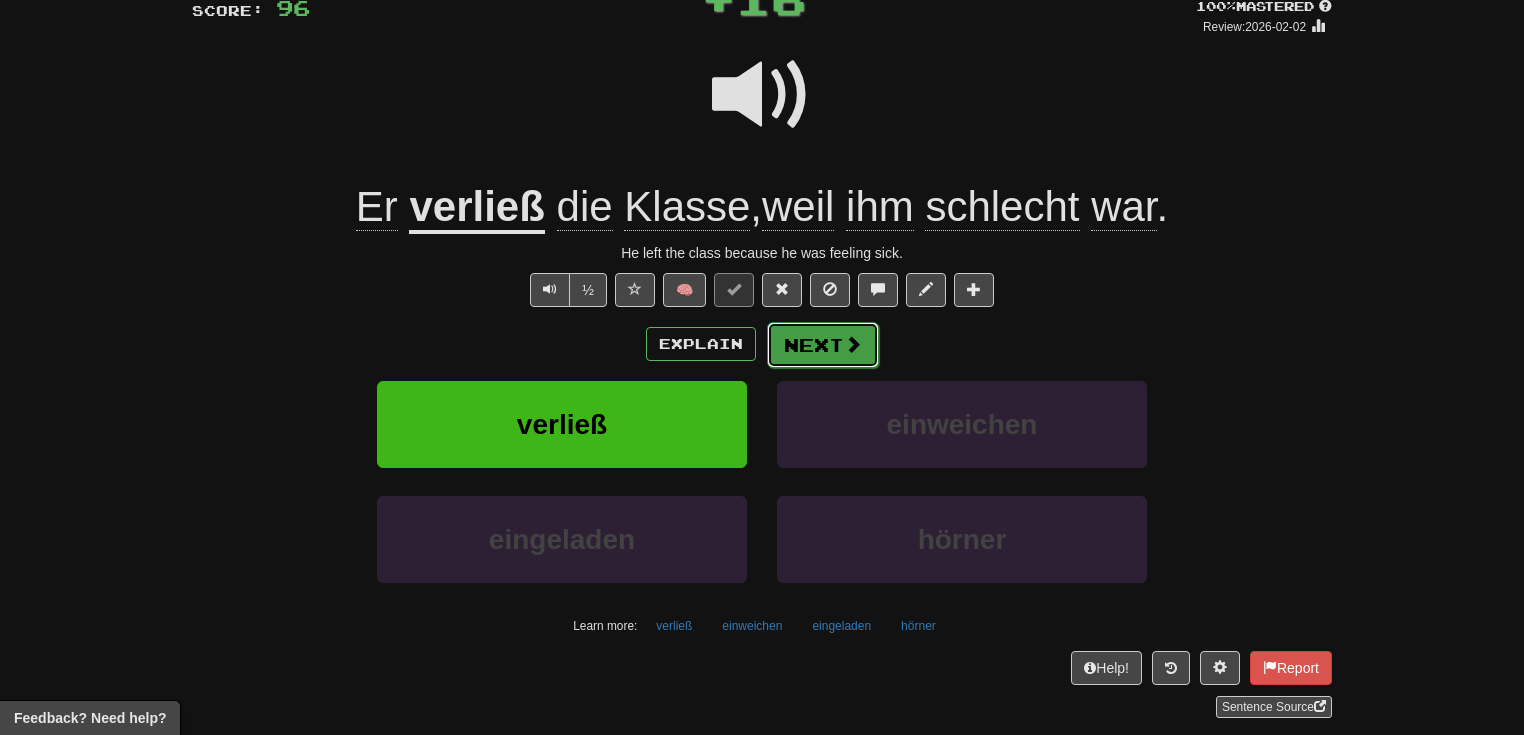 click on "Next" at bounding box center (823, 345) 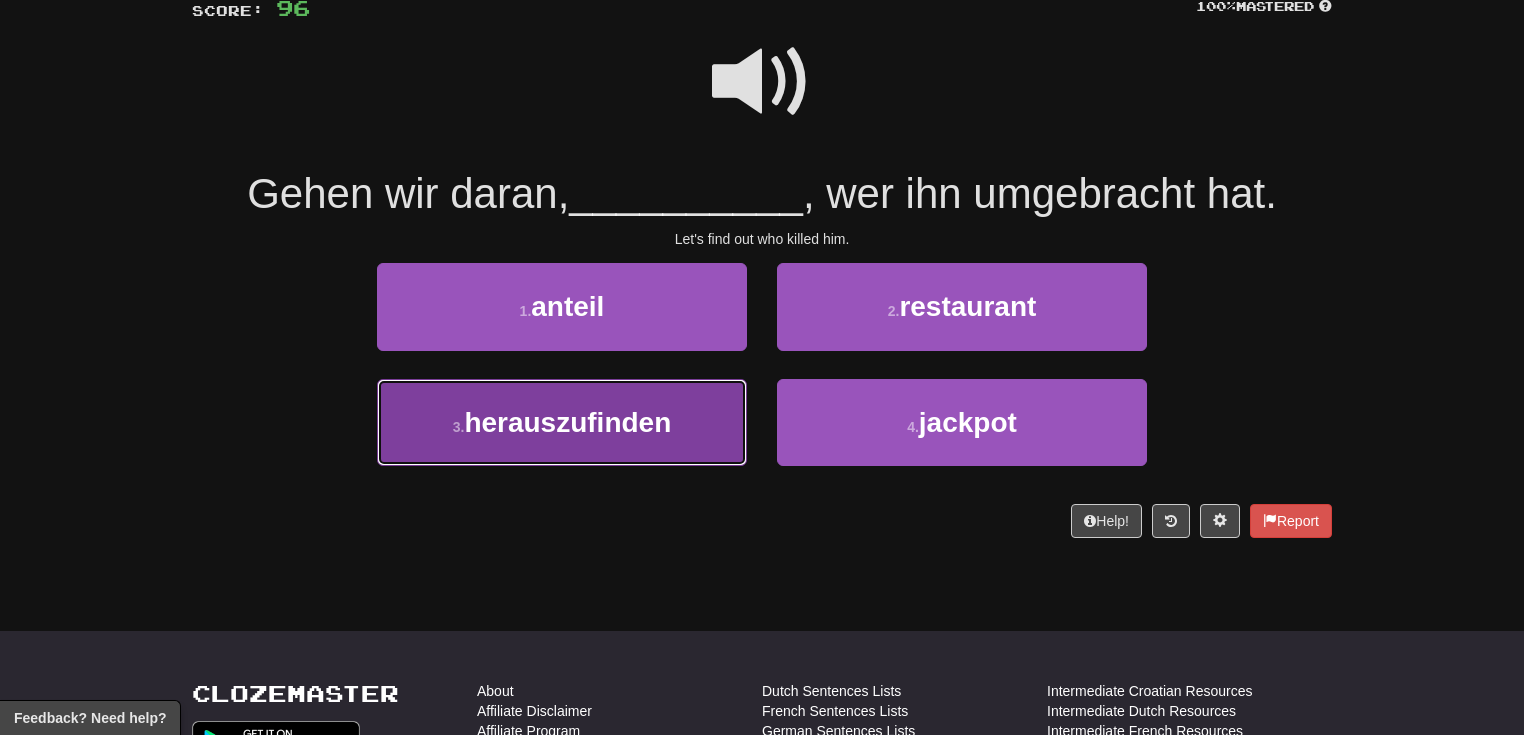 click on "3 .  herauszufinden" at bounding box center (562, 422) 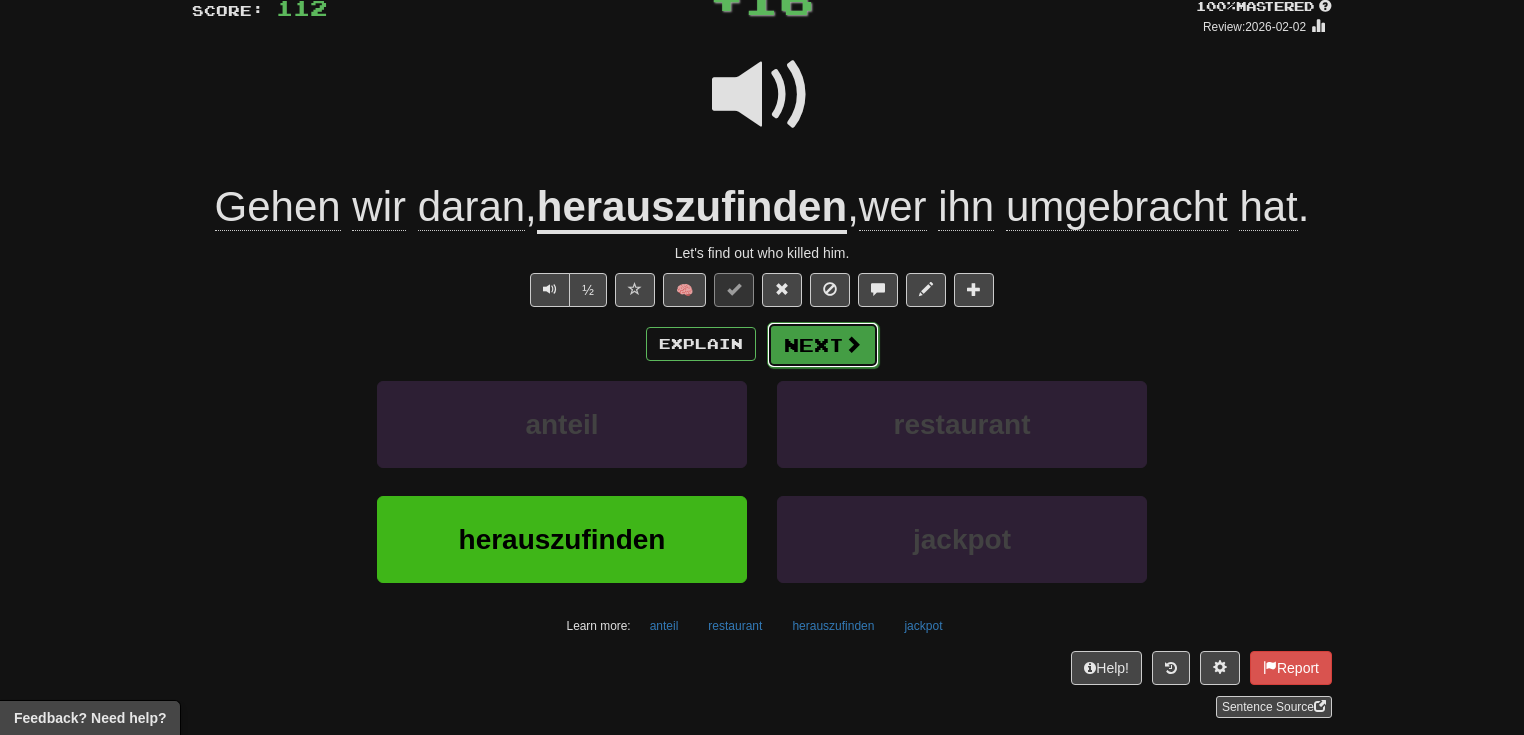 click on "Next" at bounding box center (823, 345) 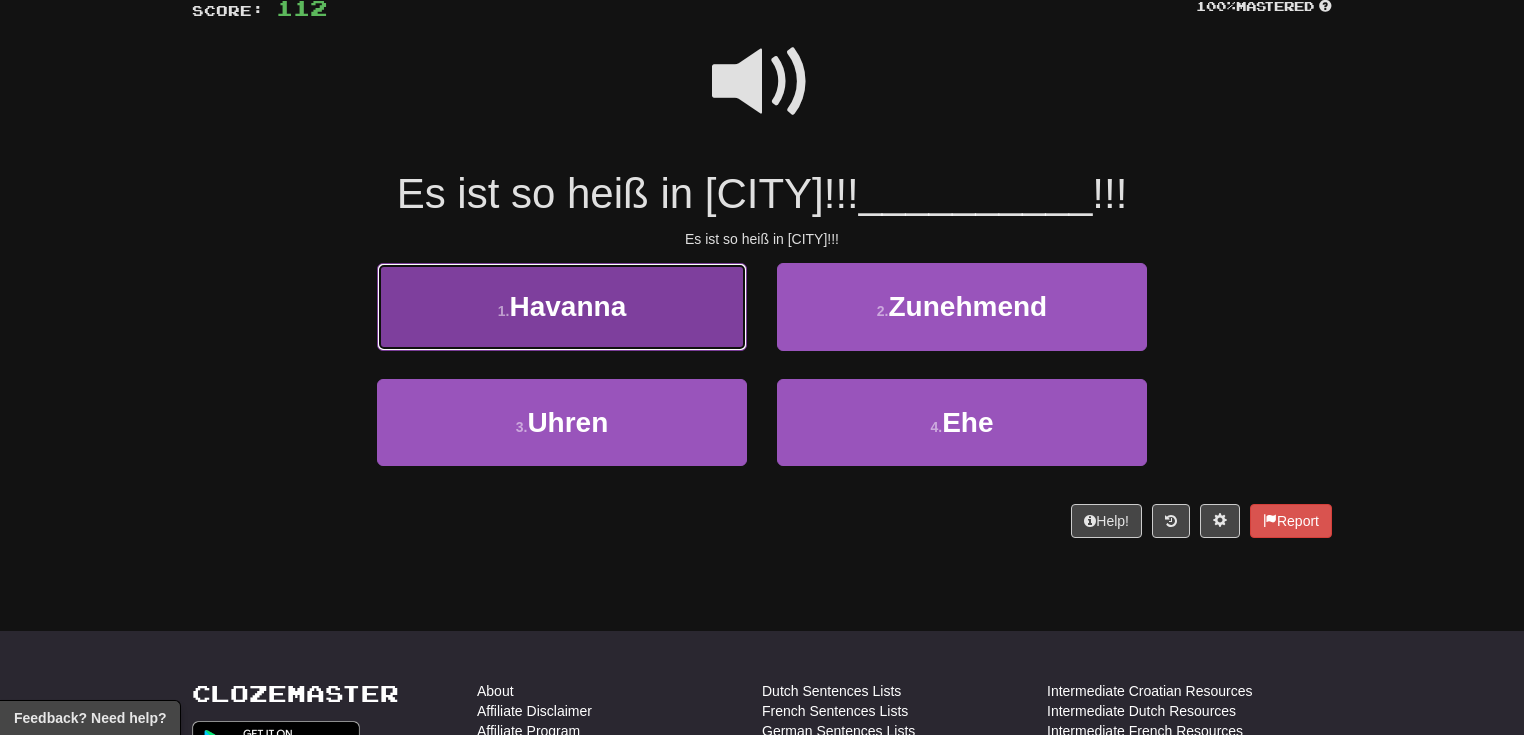 click on "1 .  [CITY]" at bounding box center (562, 306) 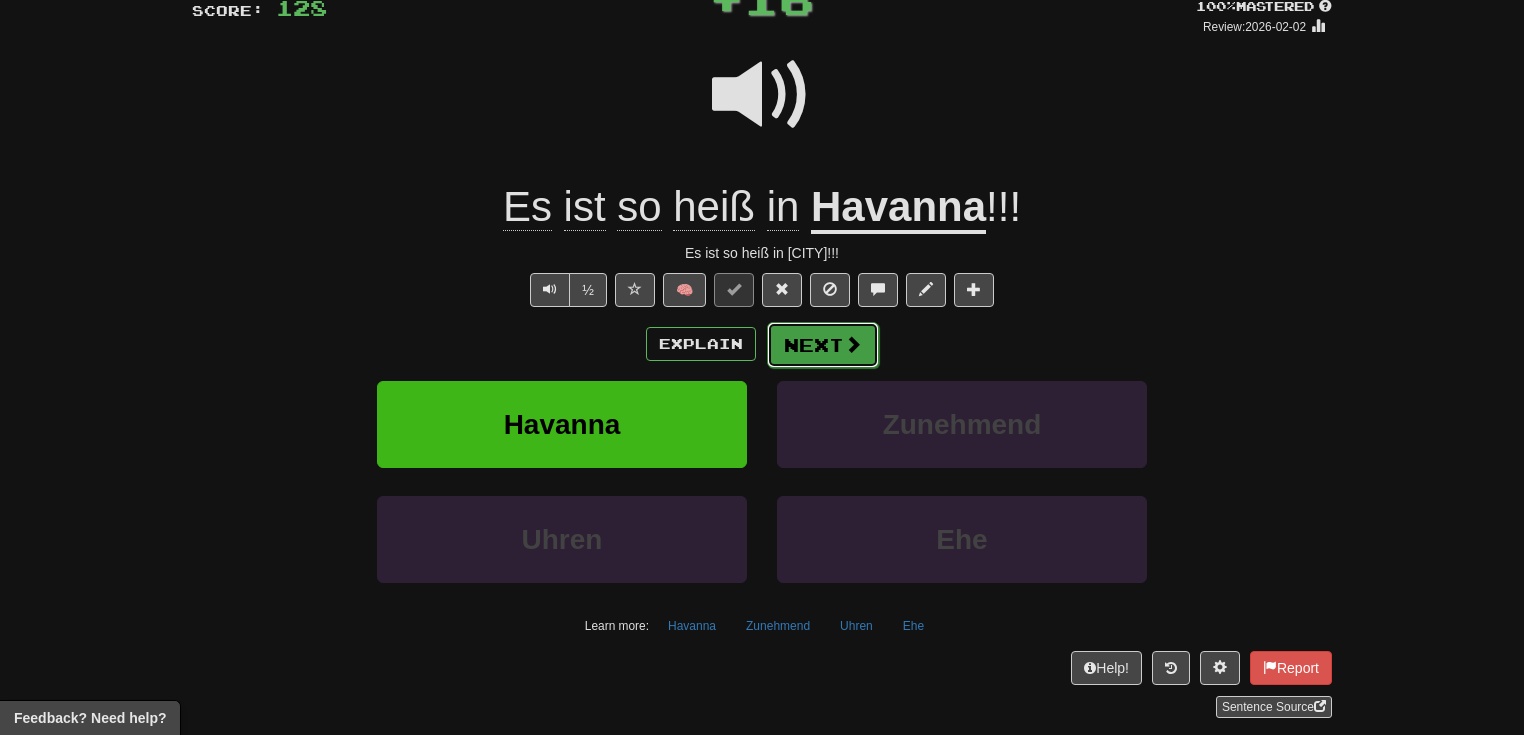 click on "Next" at bounding box center (823, 345) 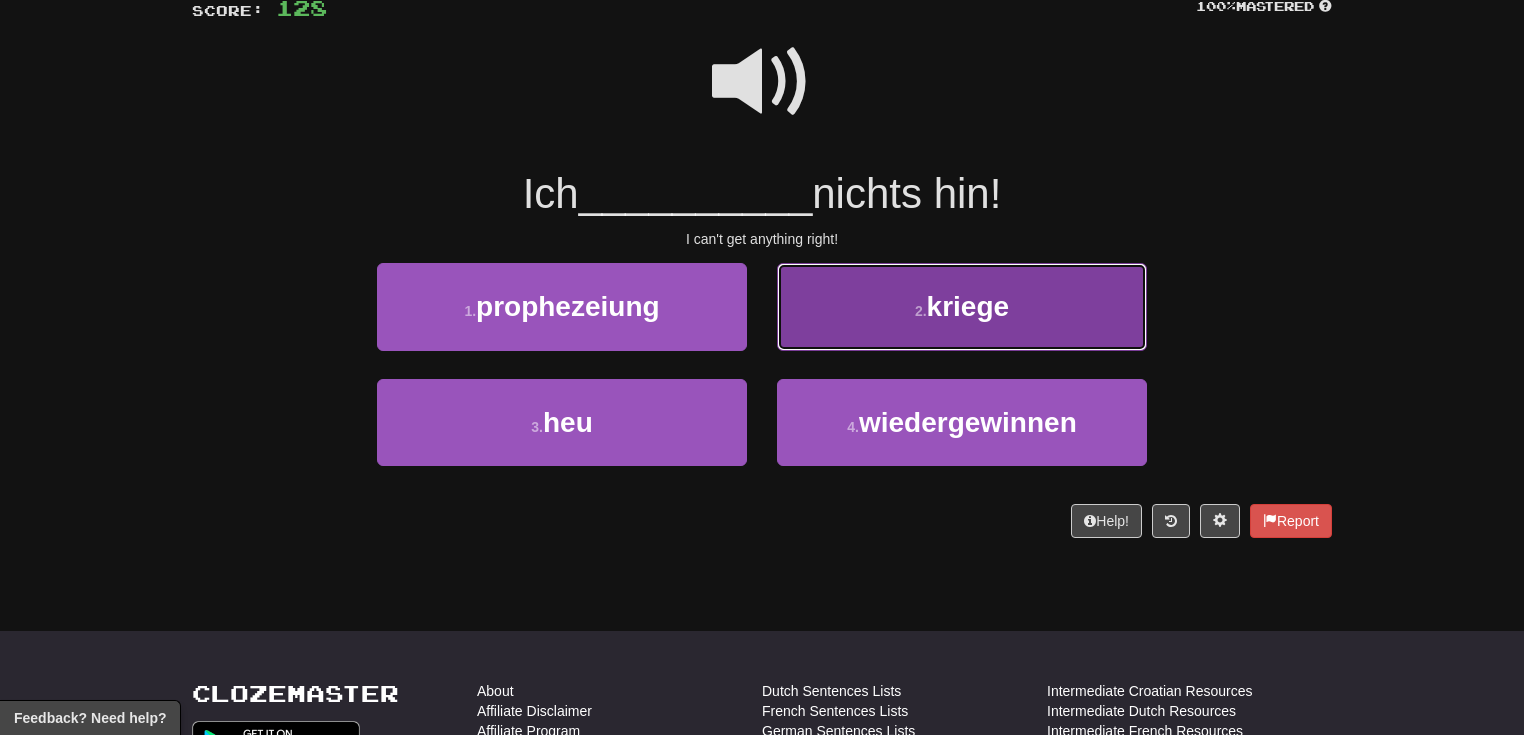 click on "kriege" at bounding box center (968, 306) 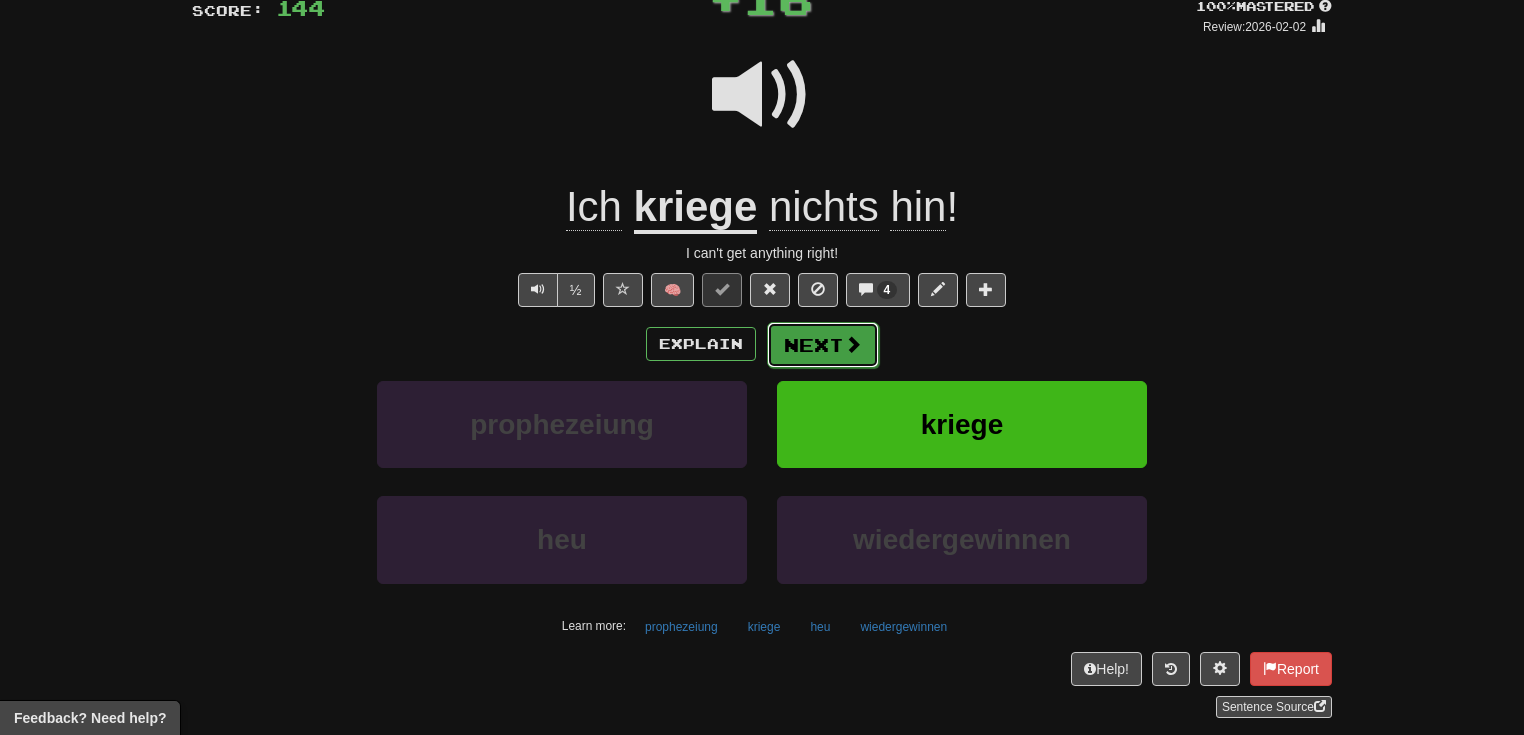 click on "Next" at bounding box center (823, 345) 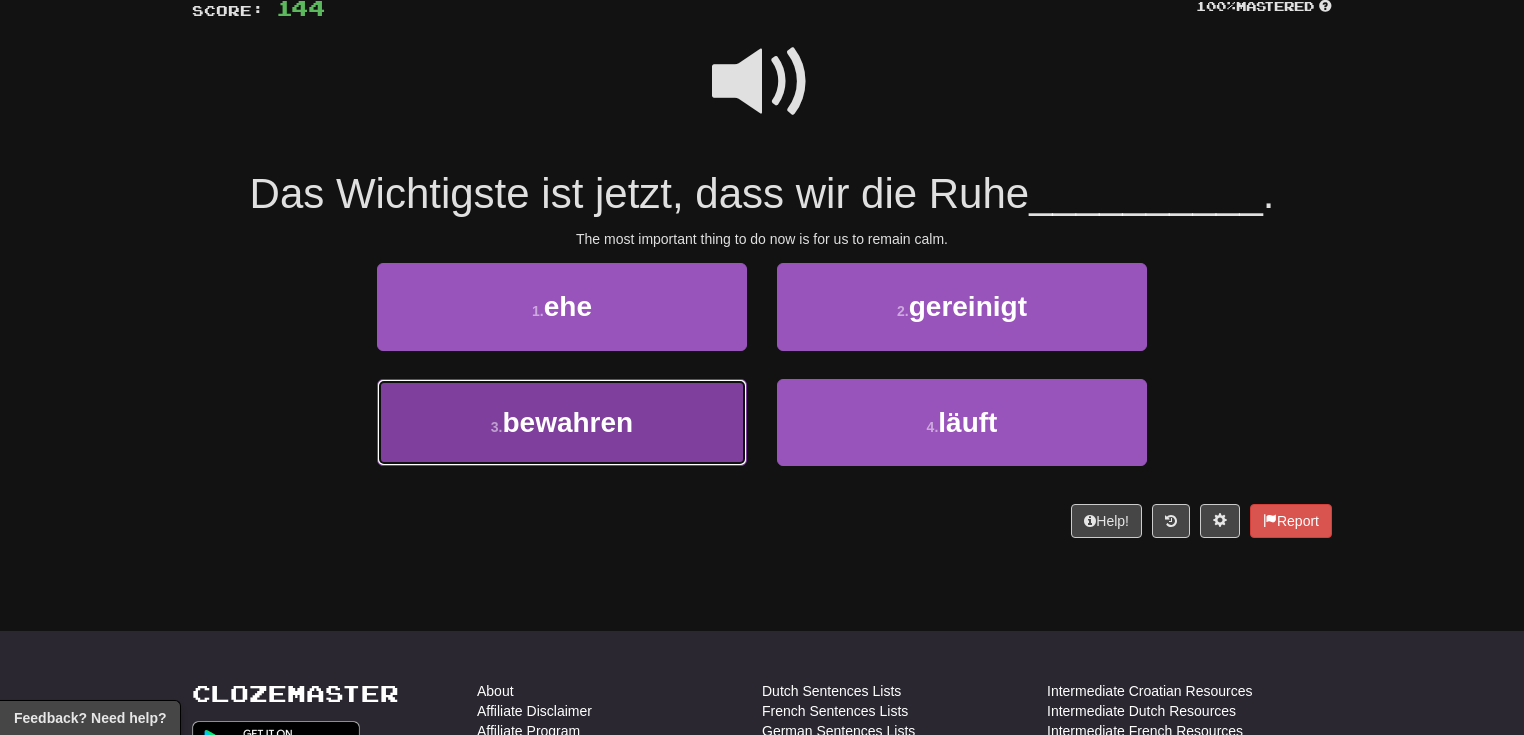 click on "3 .  bewahren" at bounding box center [562, 422] 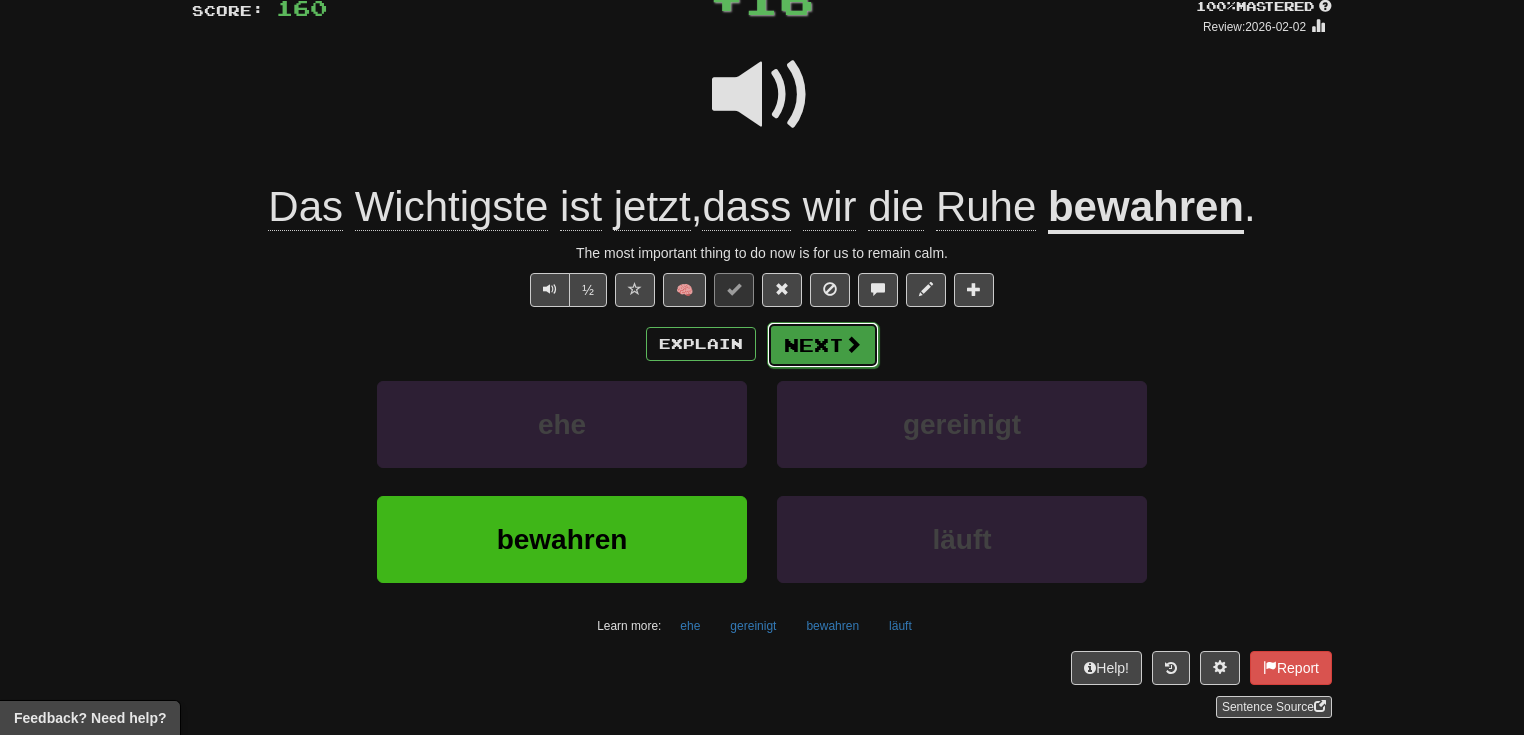 click on "Next" at bounding box center (823, 345) 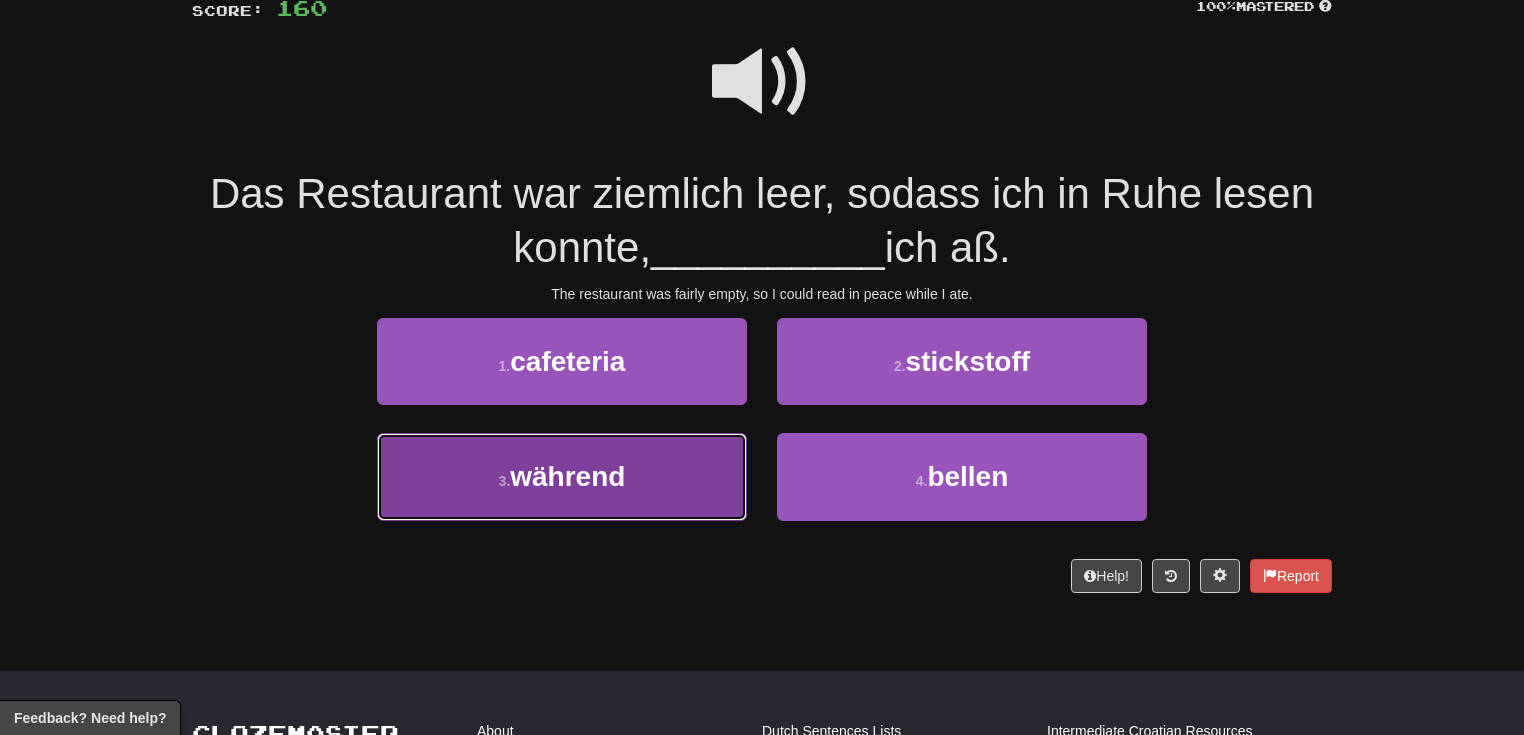 click on "während" at bounding box center [567, 476] 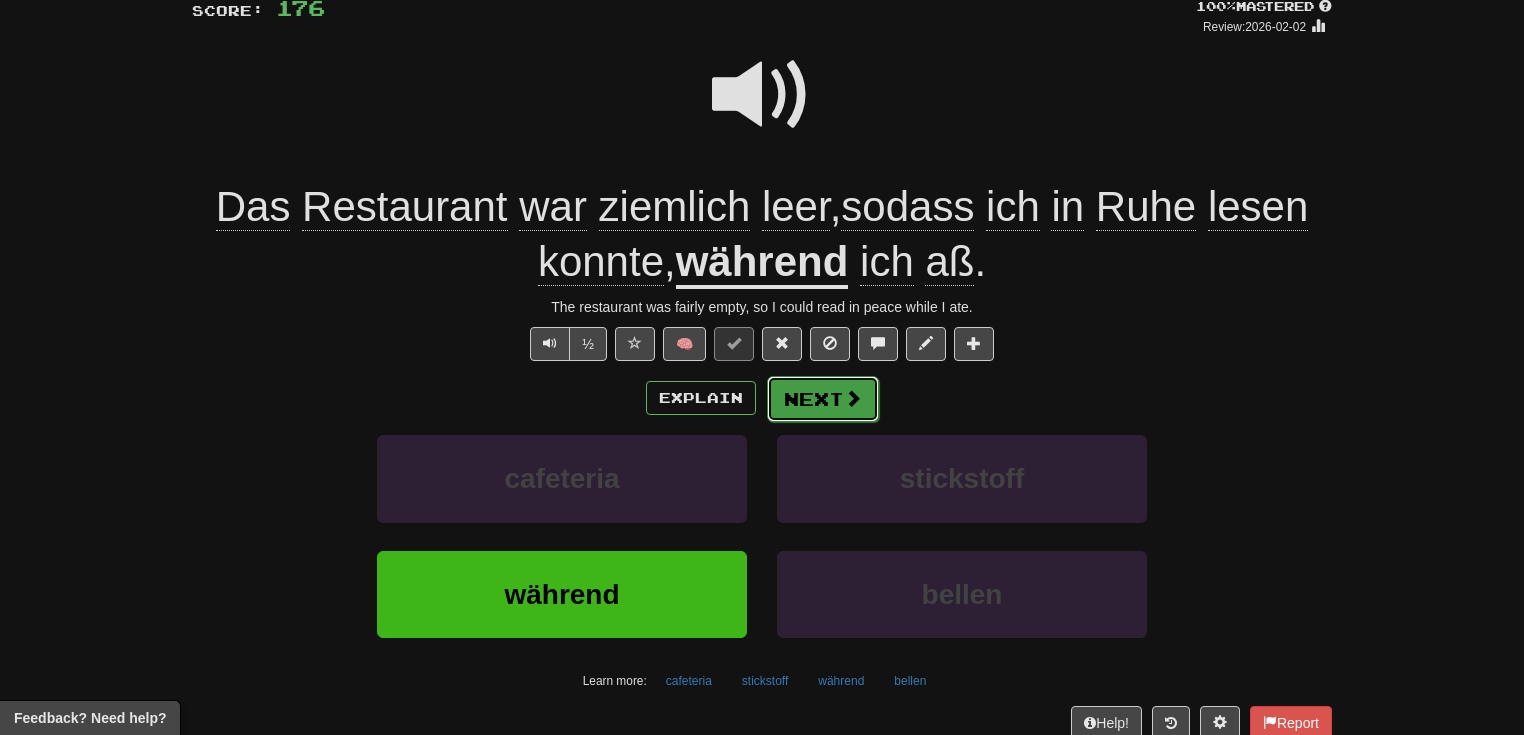 click on "Next" at bounding box center [823, 399] 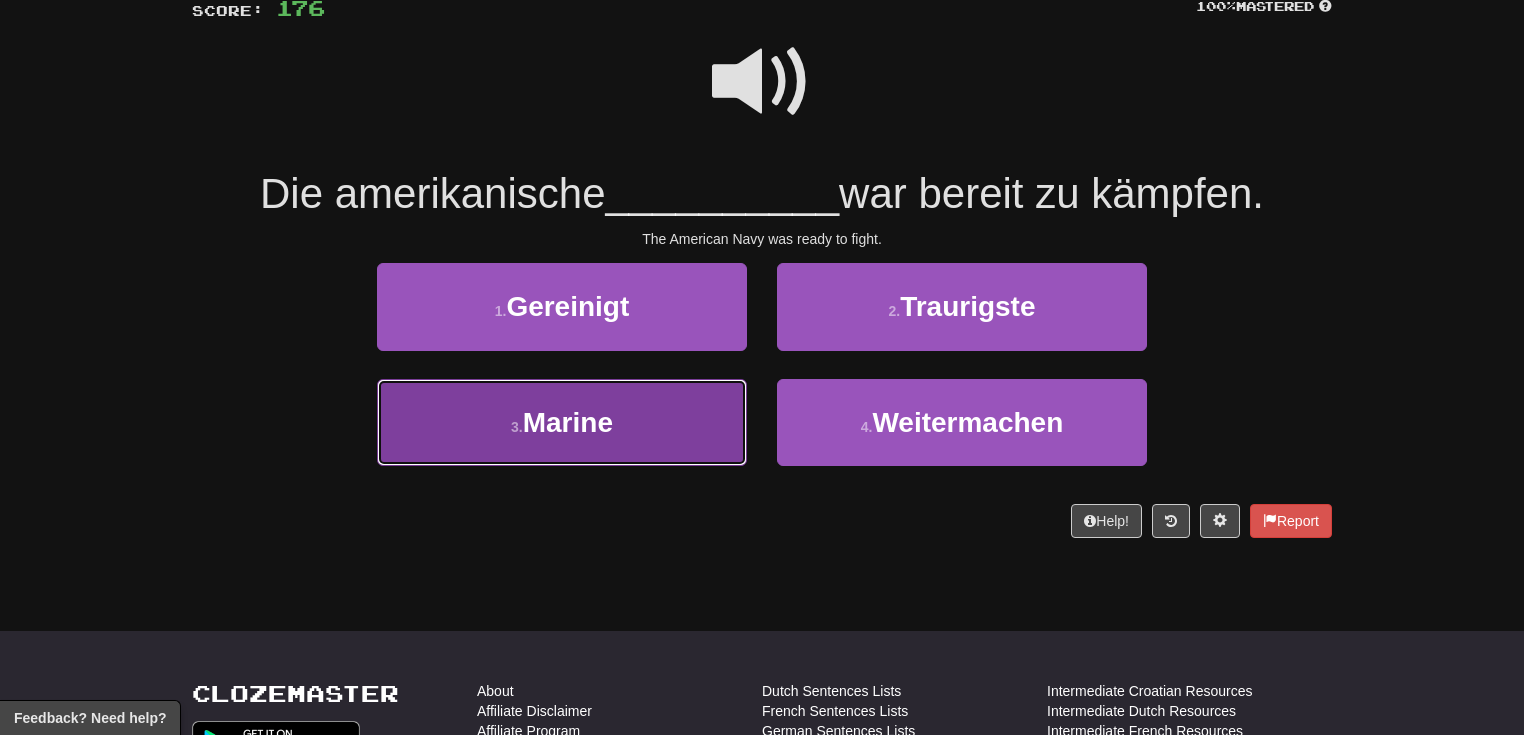 click on "3 .  Marine" at bounding box center [562, 422] 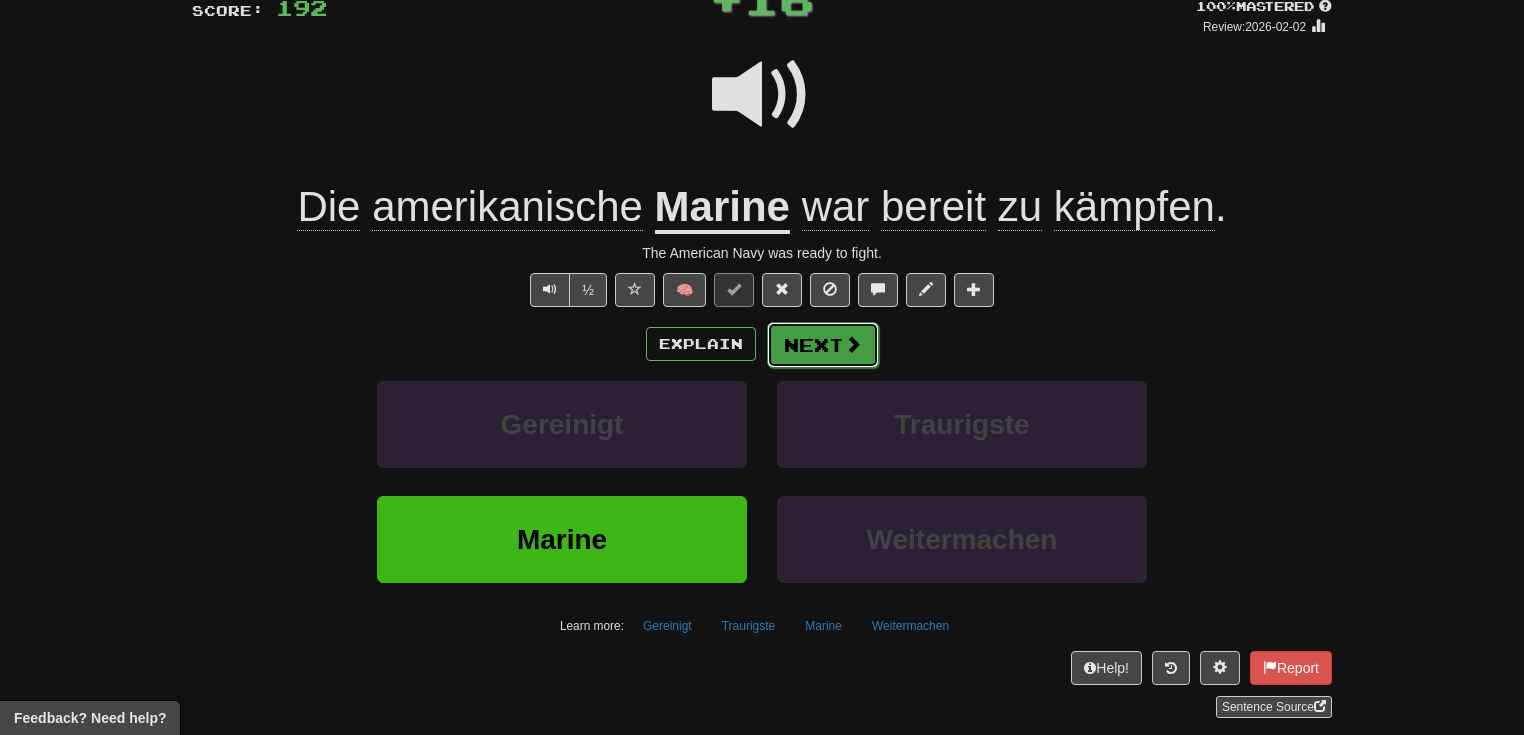 click on "Next" at bounding box center (823, 345) 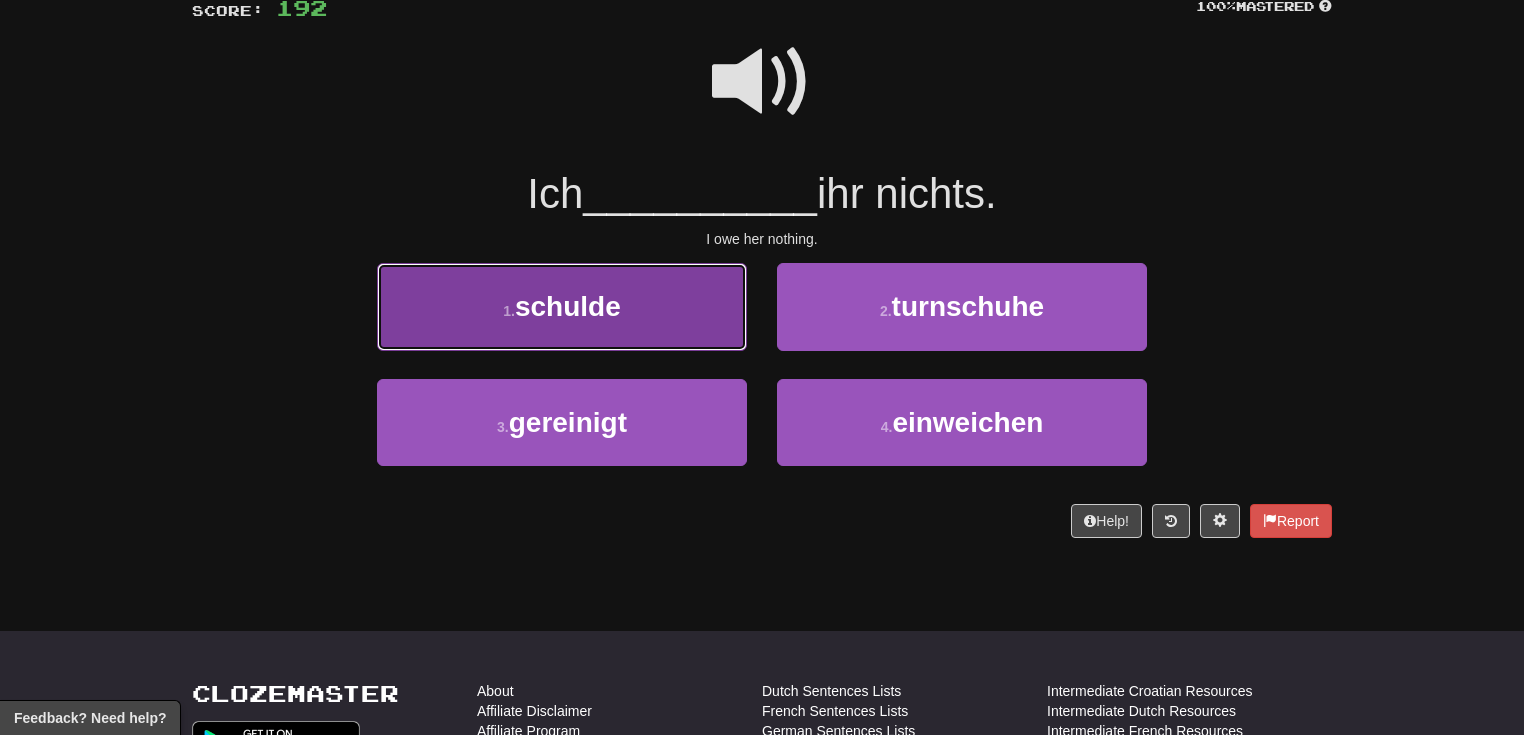 click on "1 .  schulde" at bounding box center (562, 306) 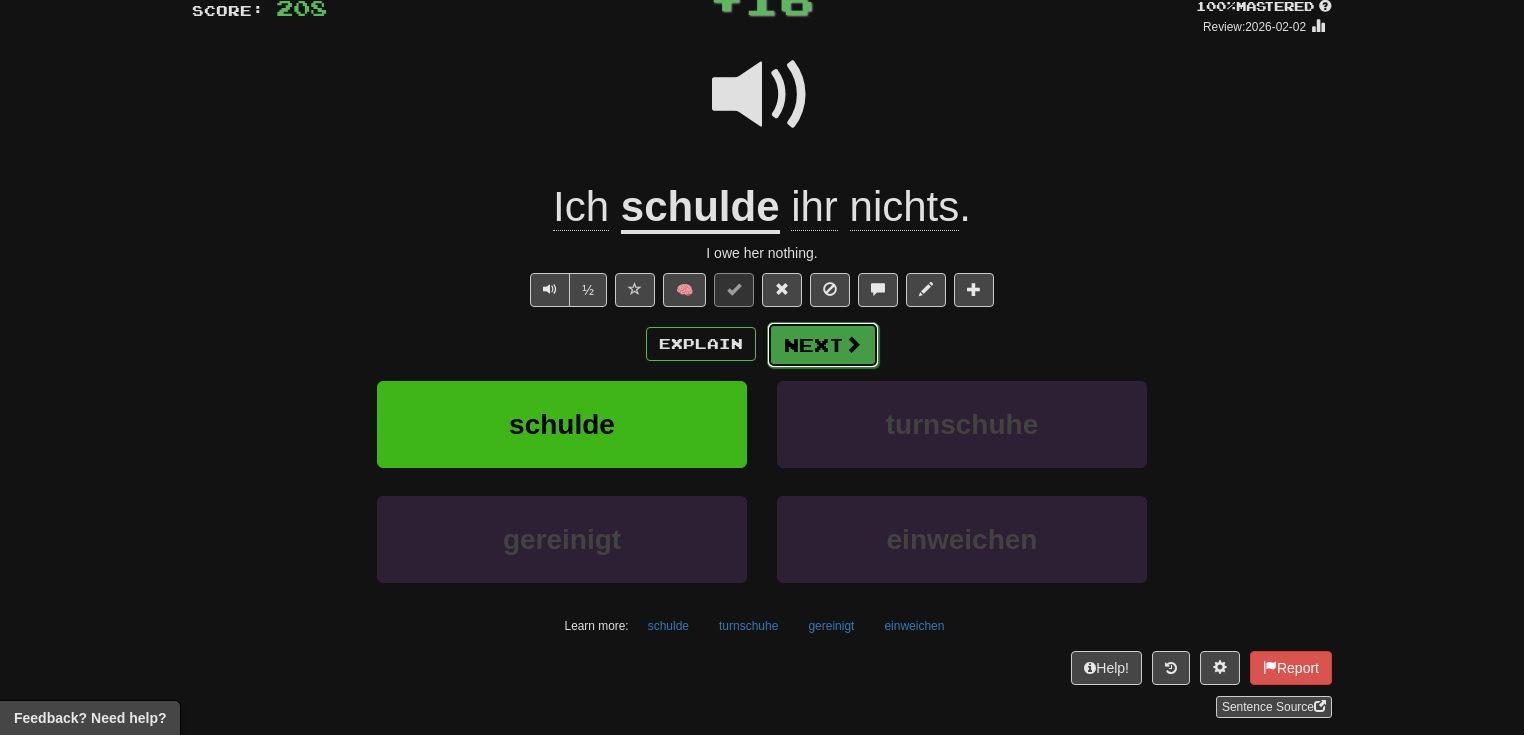 click on "Next" at bounding box center (823, 345) 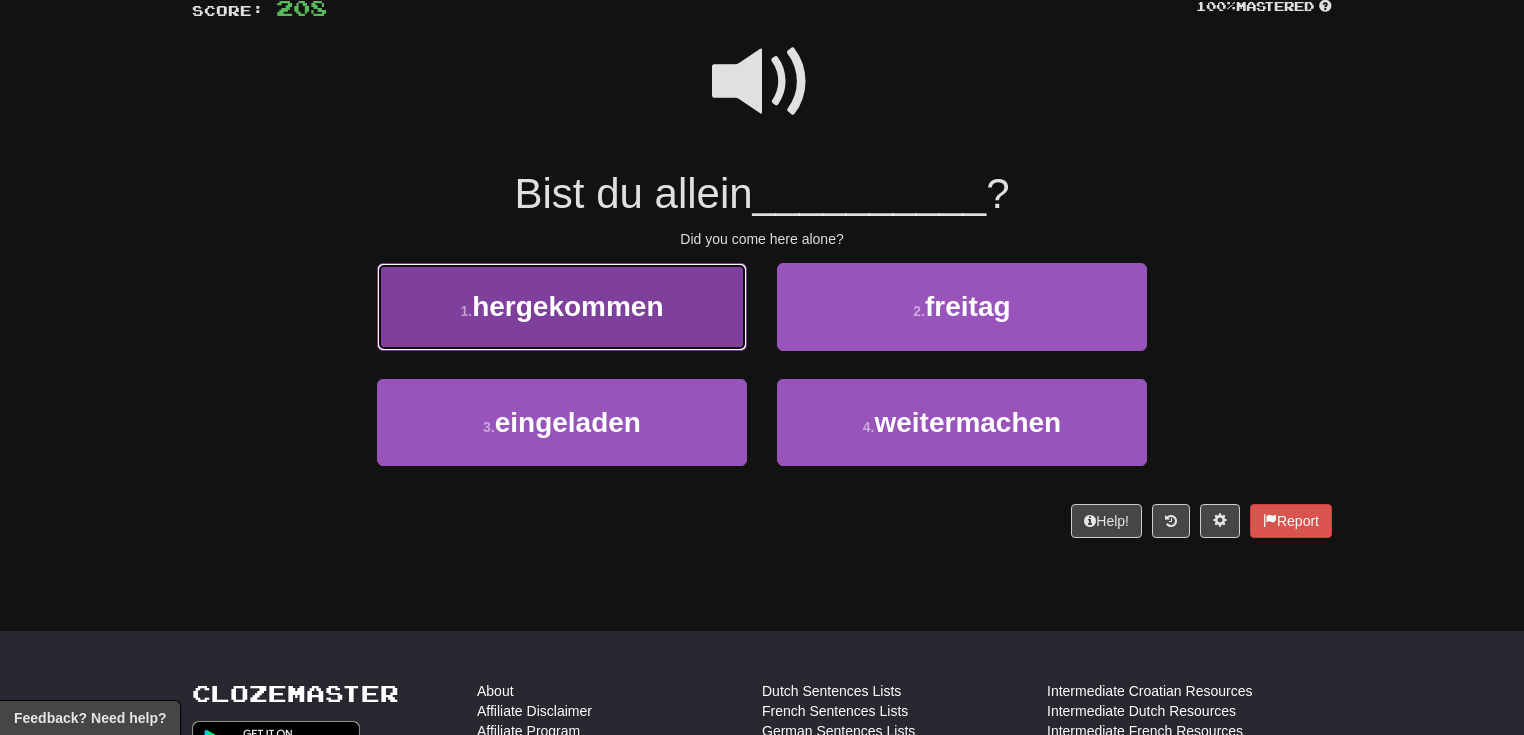 click on "1 .  hergekommen" at bounding box center [562, 306] 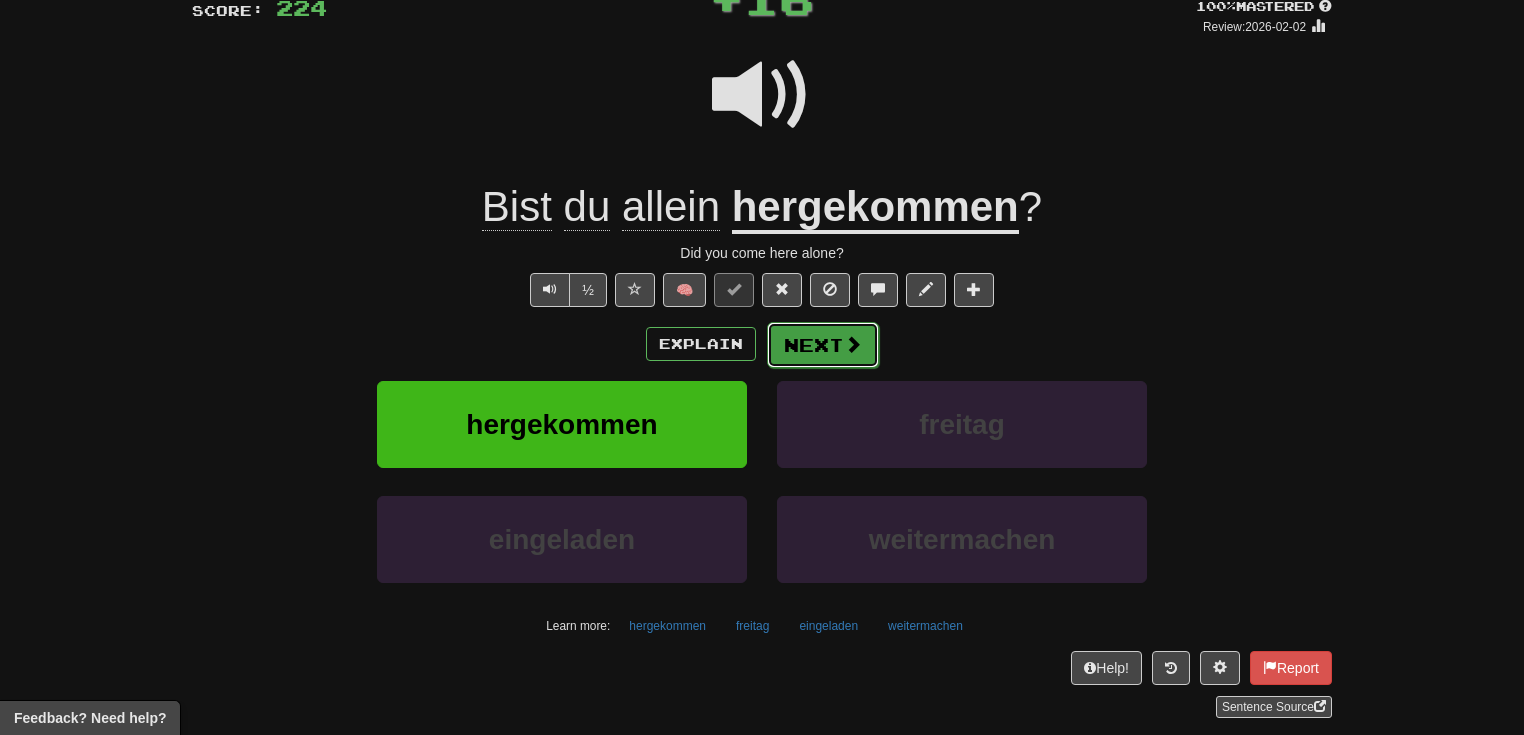 click on "Next" at bounding box center (823, 345) 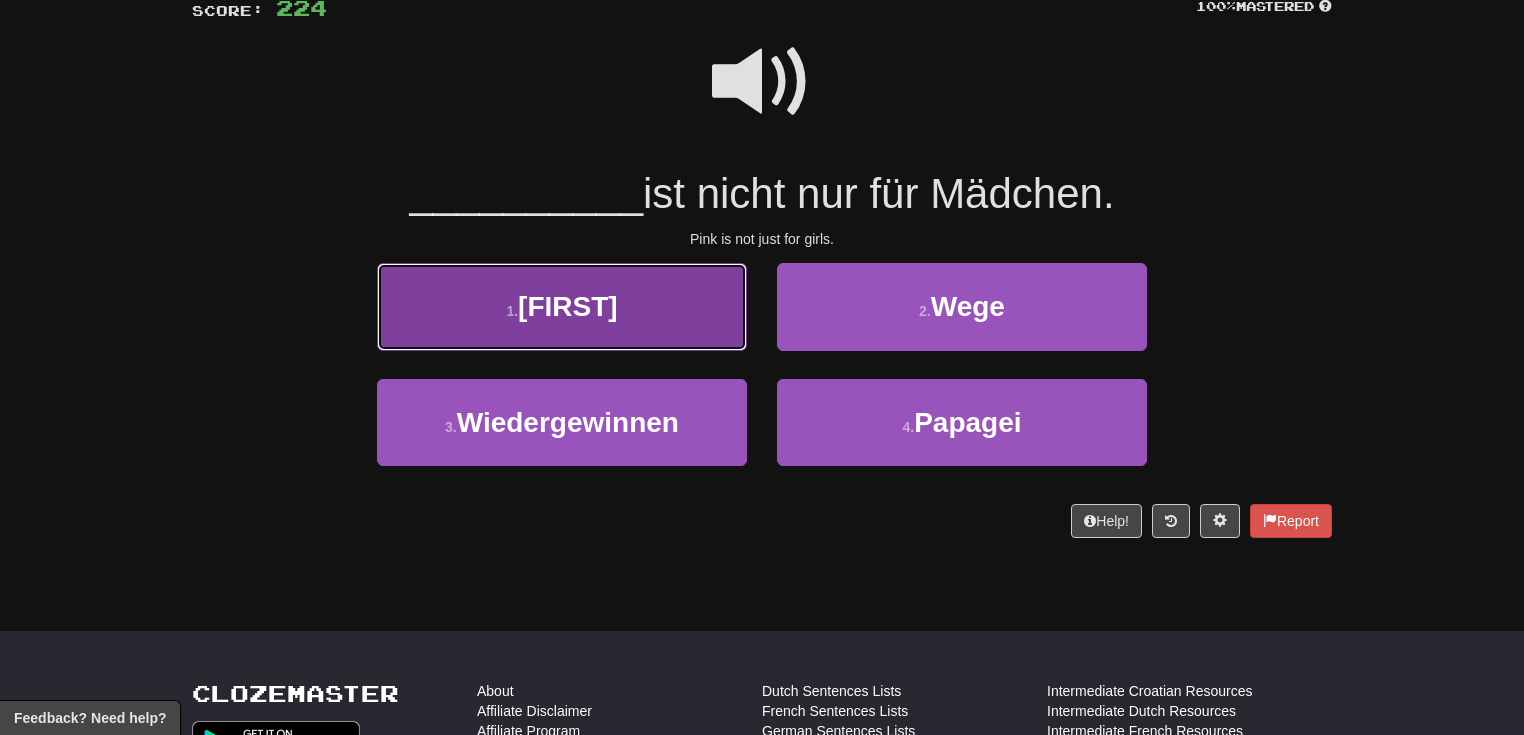 click on "1 .  [FIRST]" at bounding box center [562, 306] 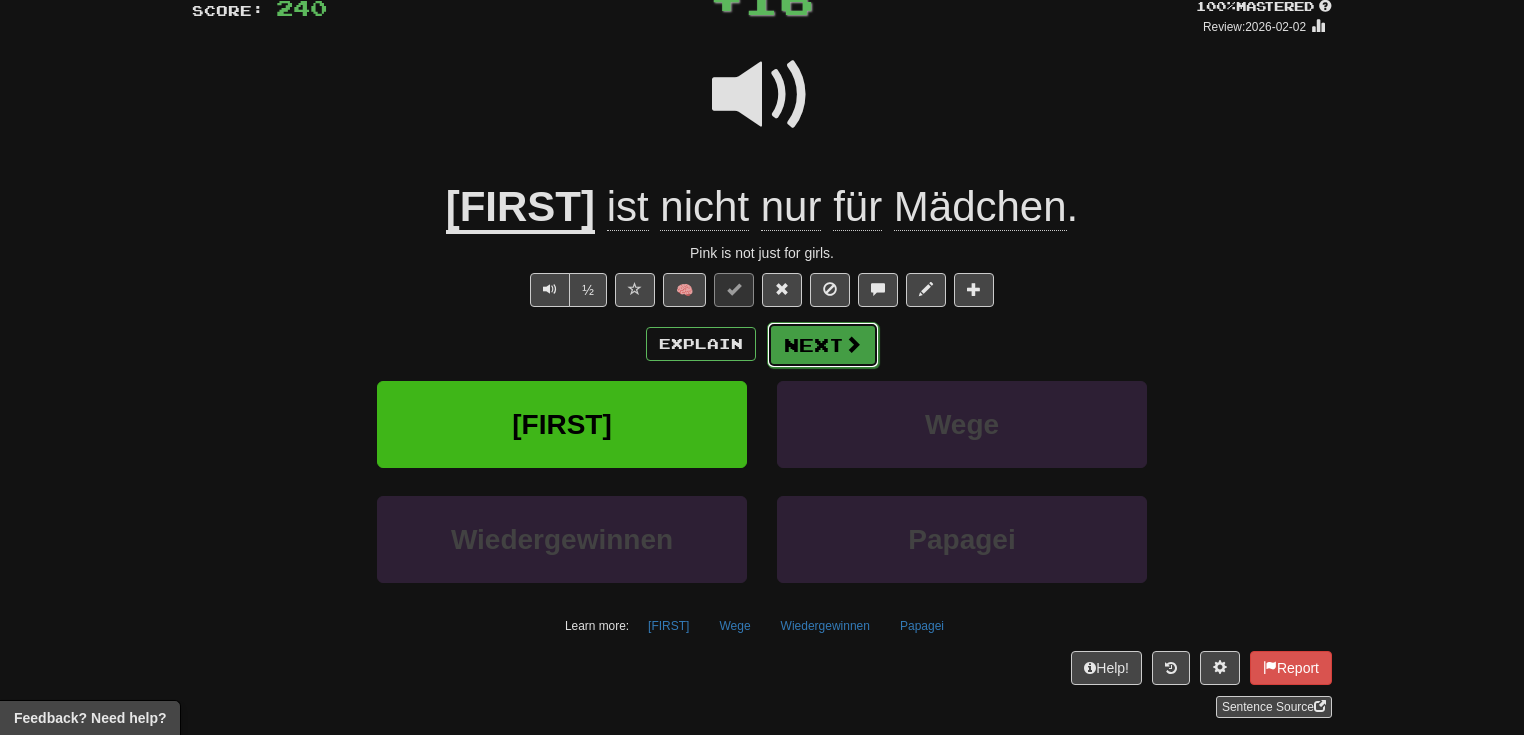 click at bounding box center (853, 344) 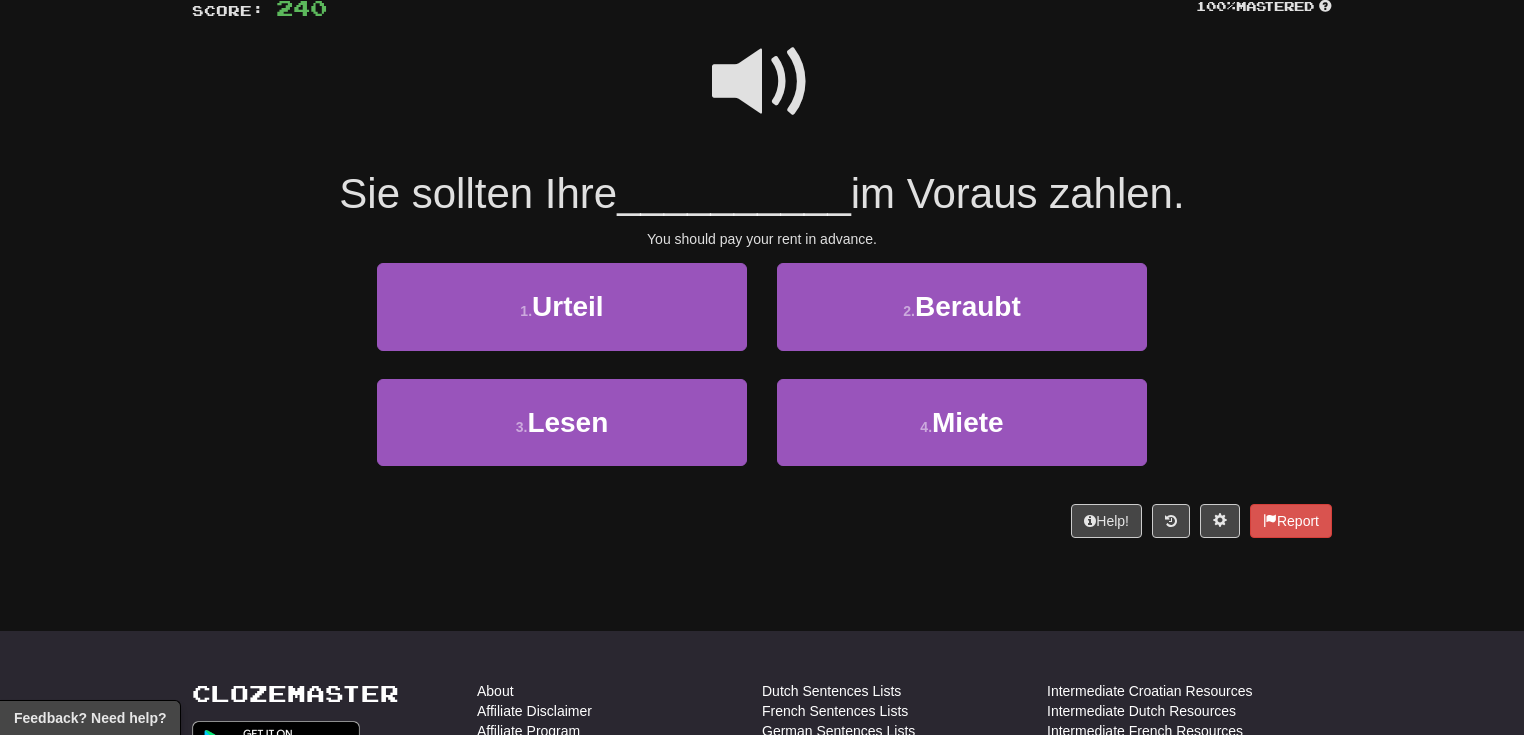 scroll, scrollTop: 126, scrollLeft: 0, axis: vertical 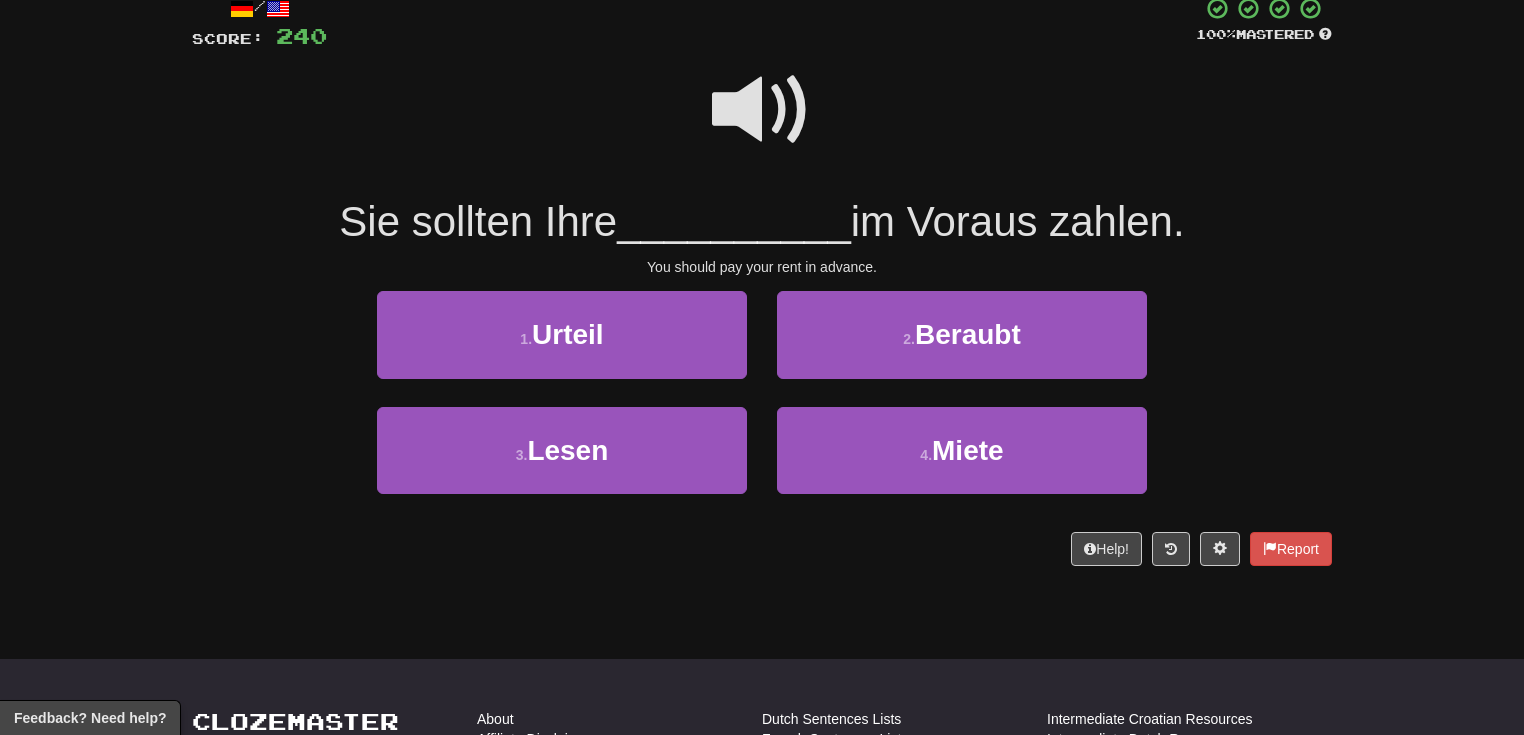 click at bounding box center (762, 110) 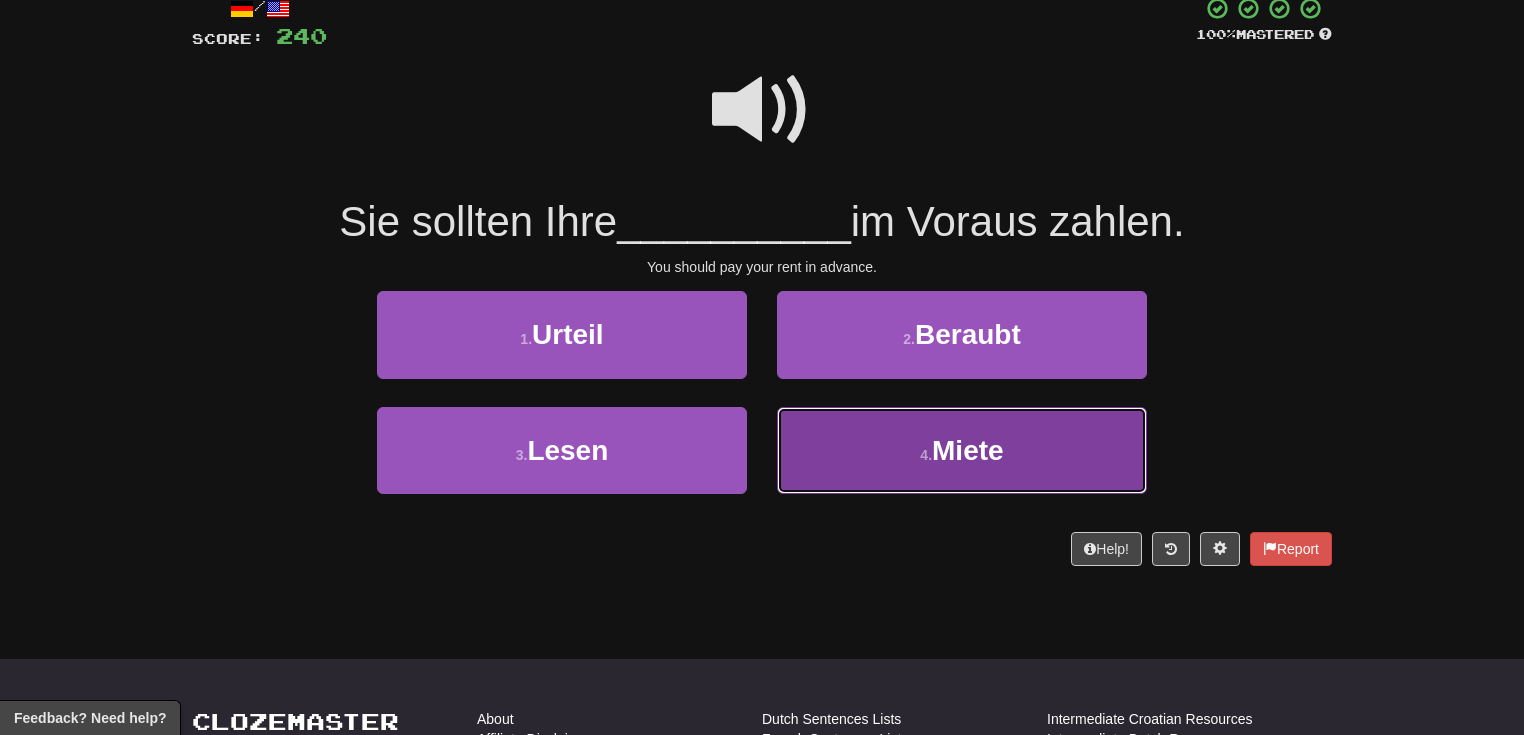 click on "4 .  Miete" at bounding box center (962, 450) 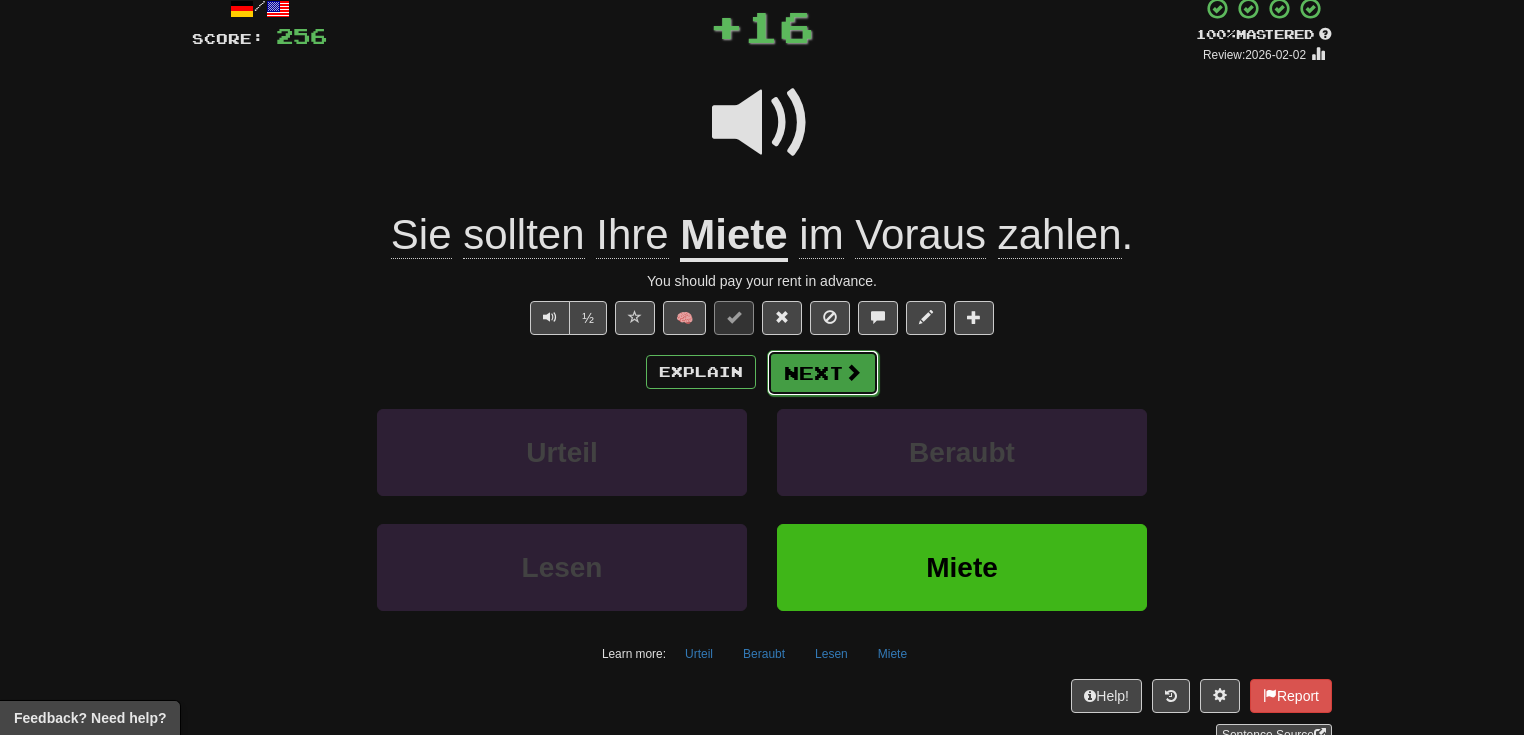 click on "Next" at bounding box center [823, 373] 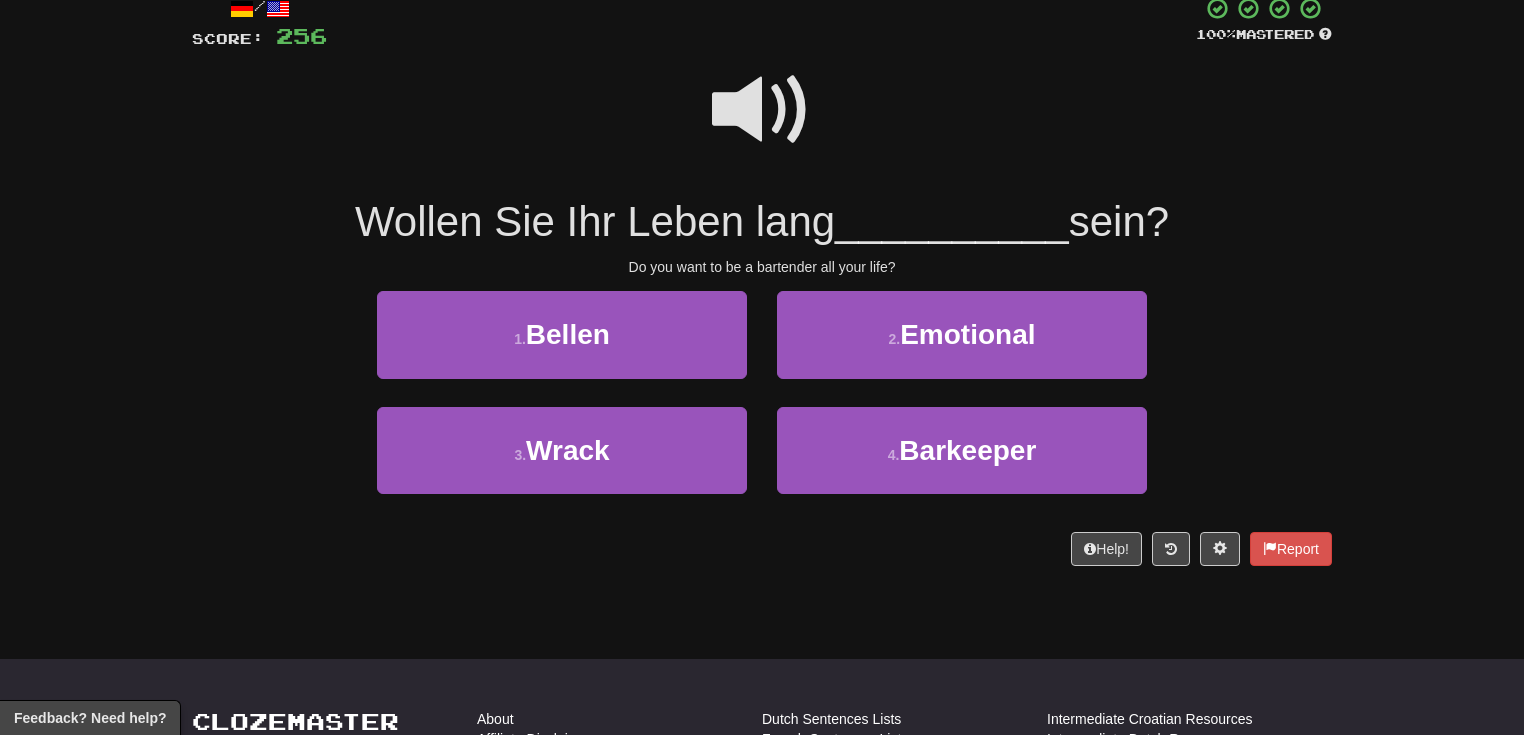 click at bounding box center [762, 110] 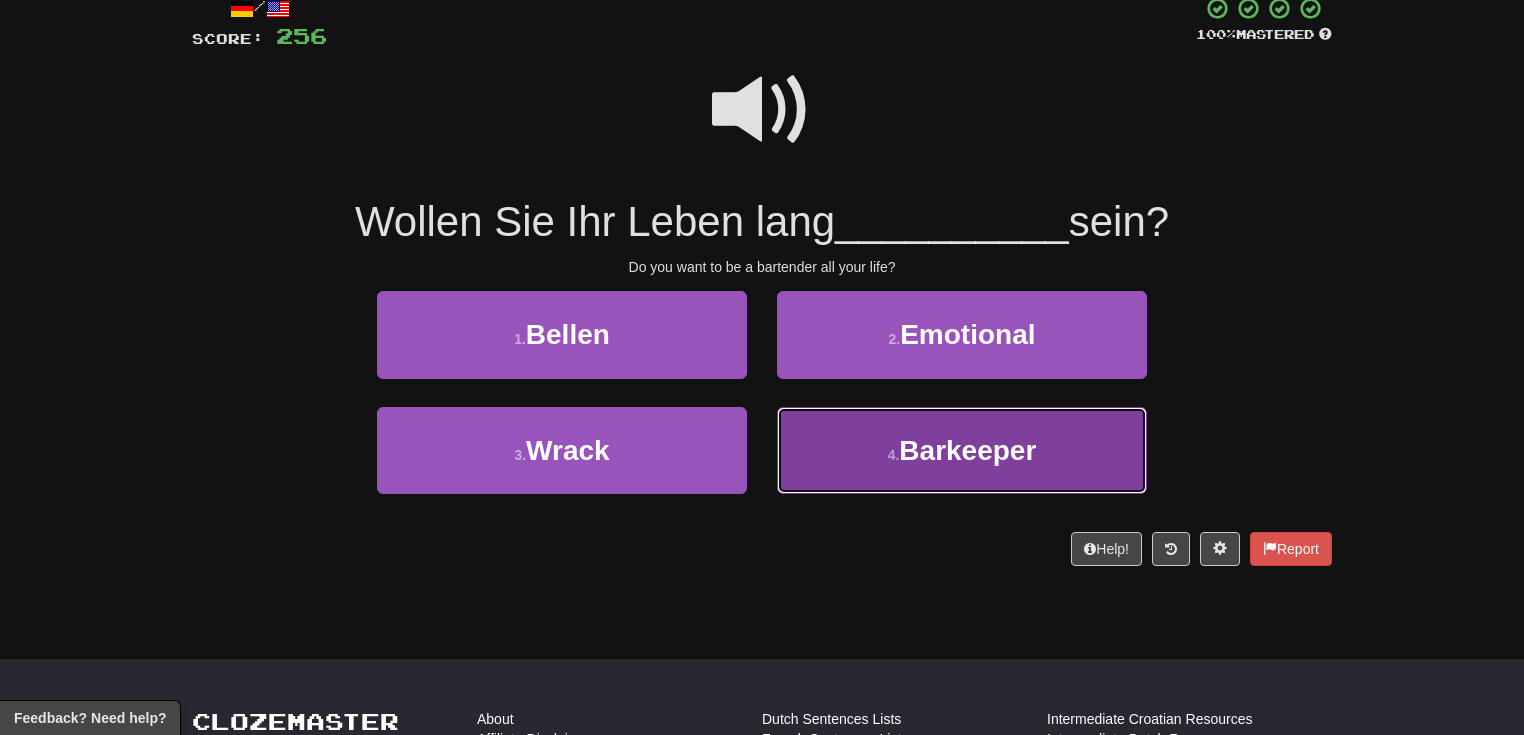 click on "4 .  Barkeeper" at bounding box center [962, 450] 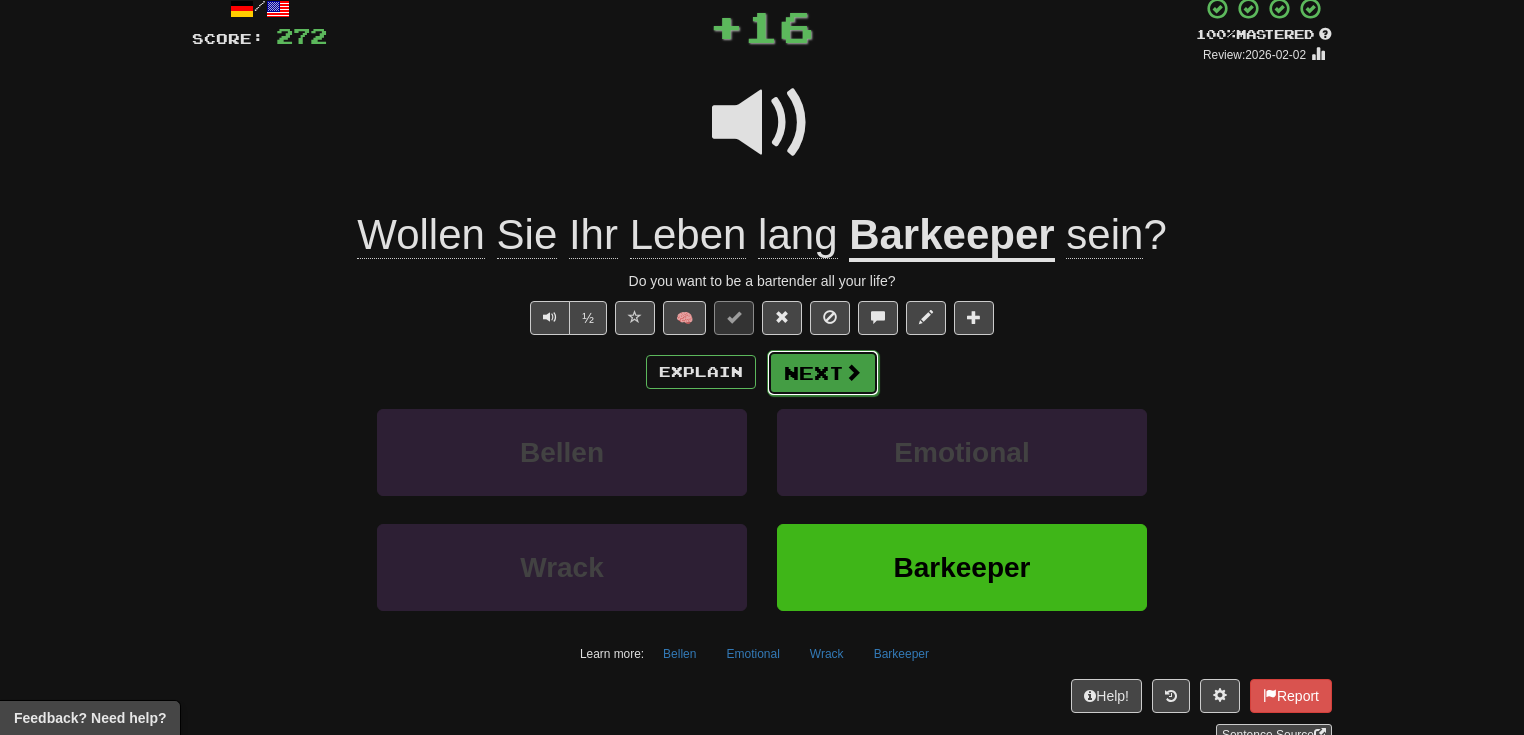 click on "Next" at bounding box center (823, 373) 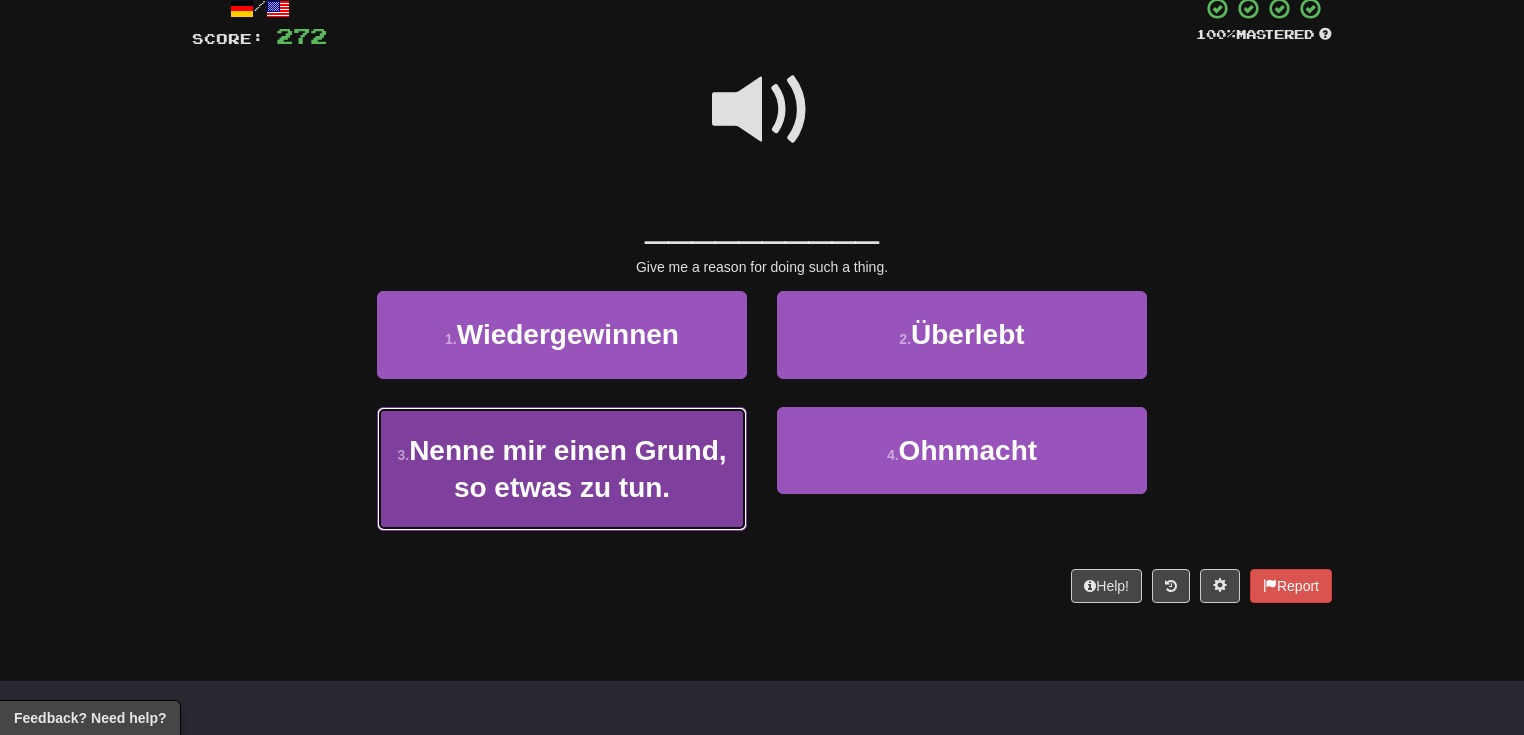 click on "Nenne mir einen Grund, so etwas zu tun." at bounding box center [567, 469] 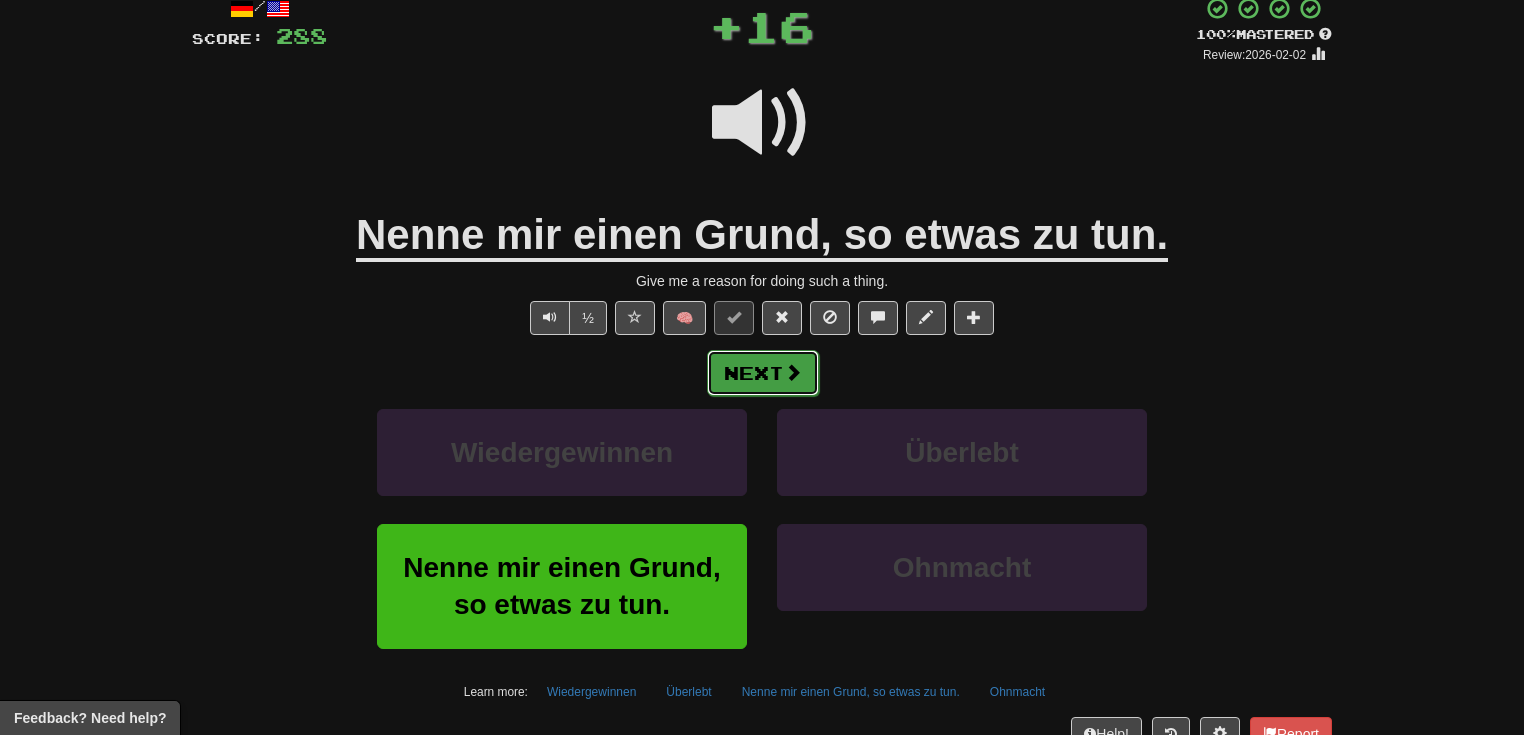 click at bounding box center (793, 372) 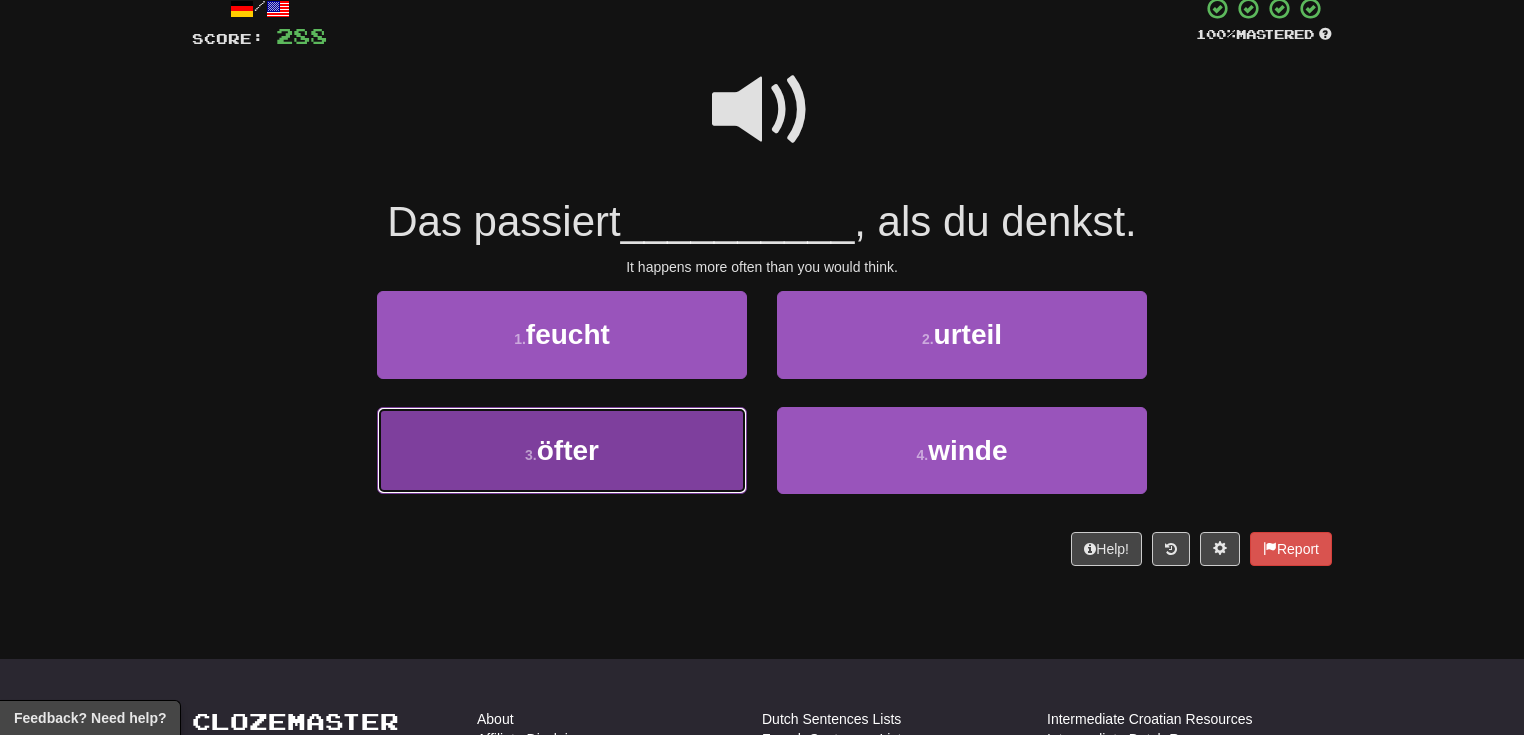 click on "3 .  öfter" at bounding box center (562, 450) 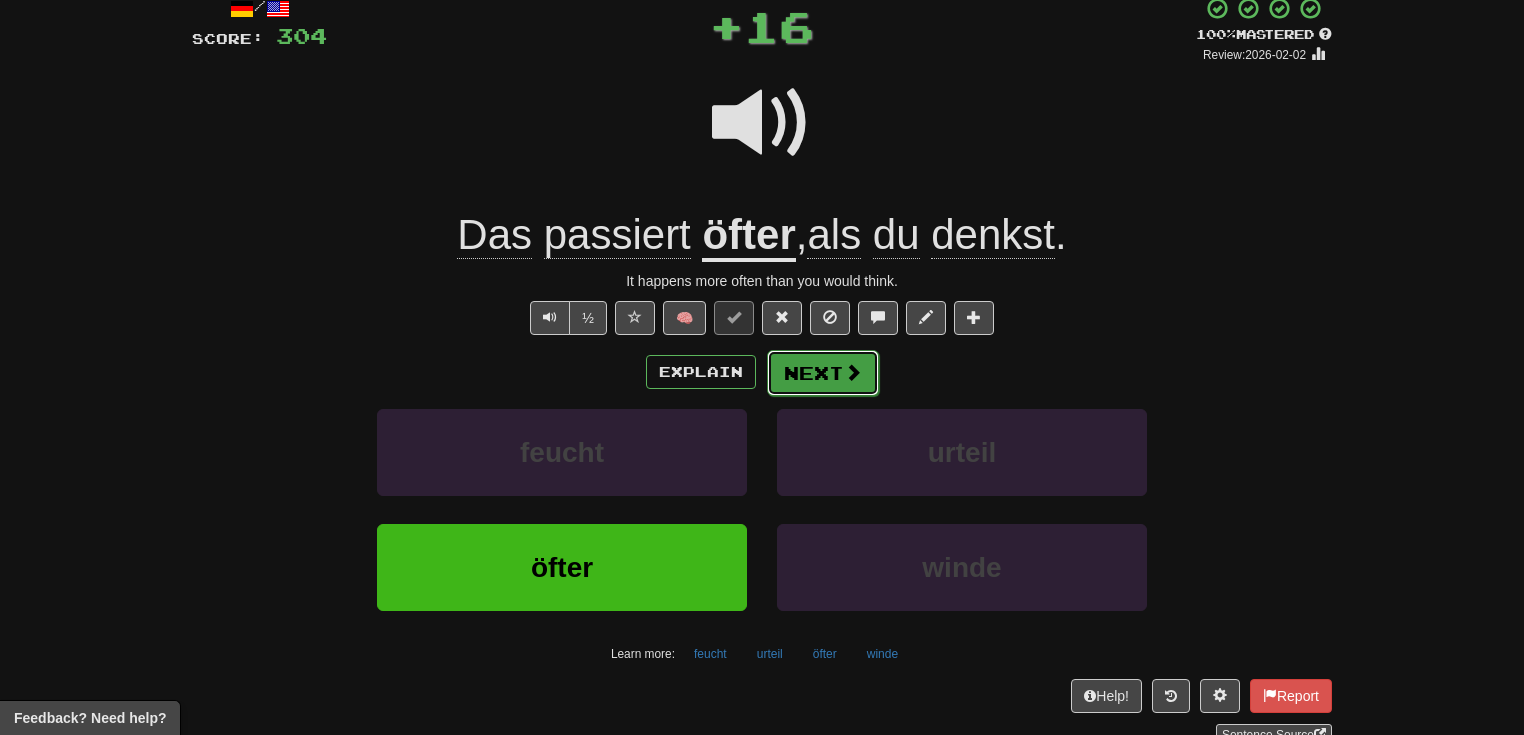 click at bounding box center (853, 372) 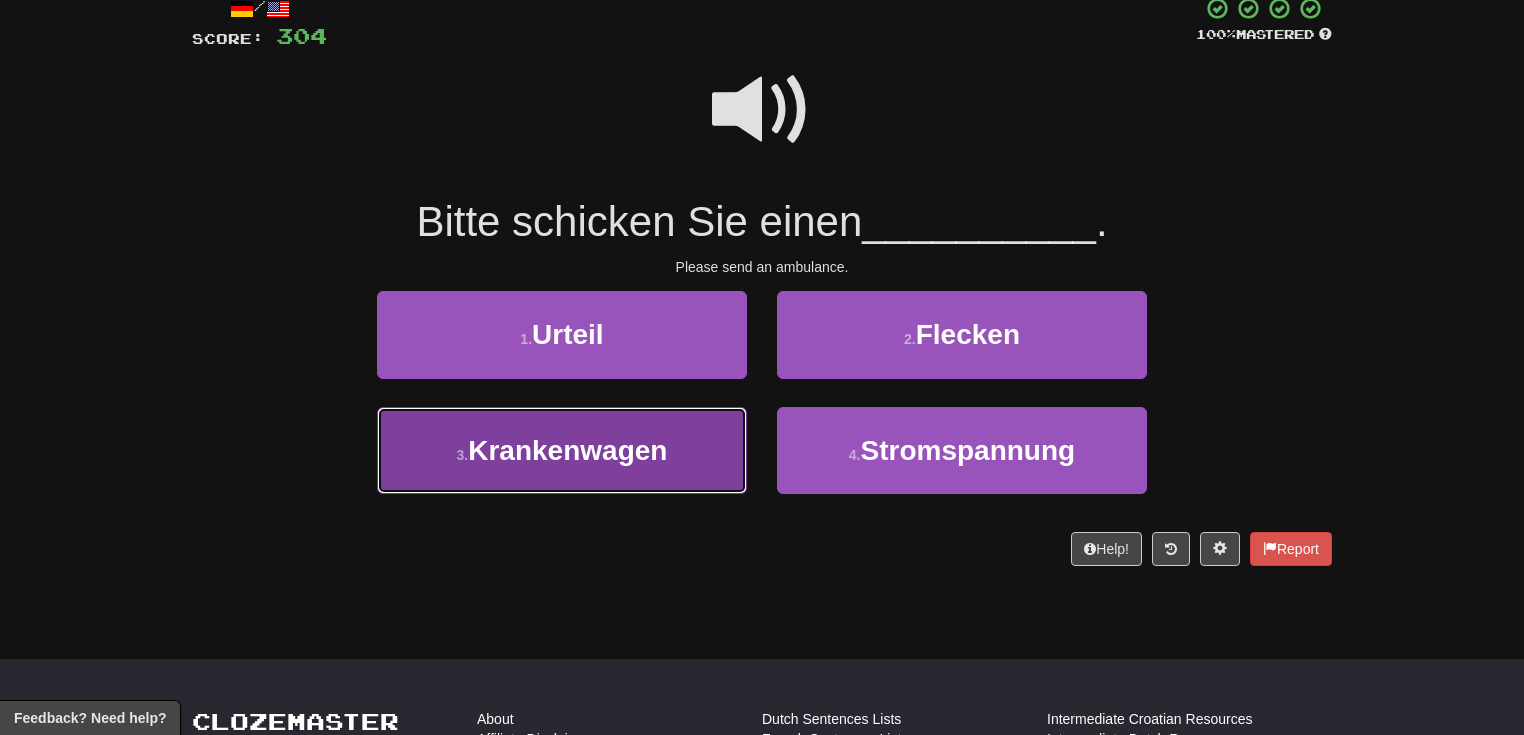 click on "Krankenwagen" at bounding box center [567, 450] 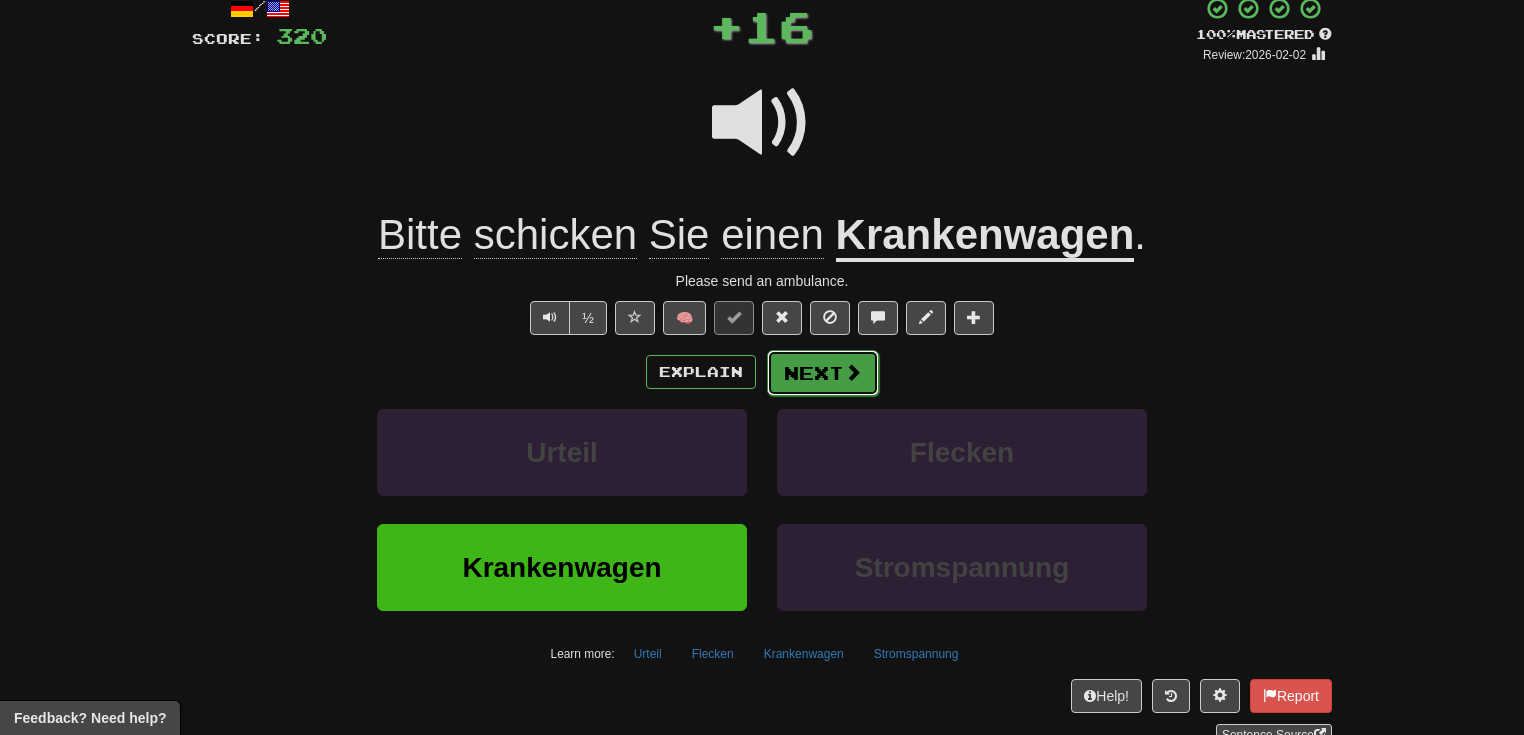 click at bounding box center (853, 372) 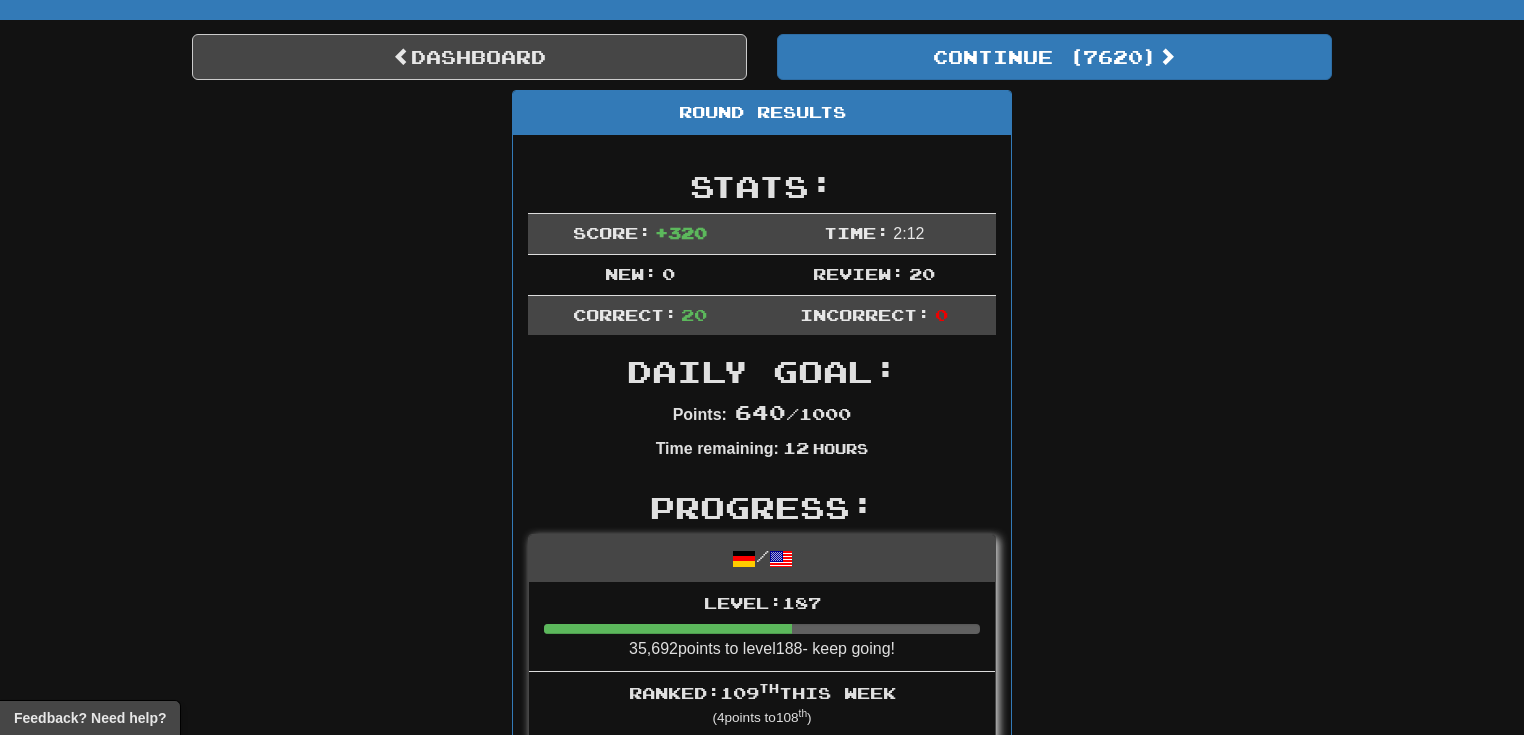 scroll, scrollTop: 158, scrollLeft: 0, axis: vertical 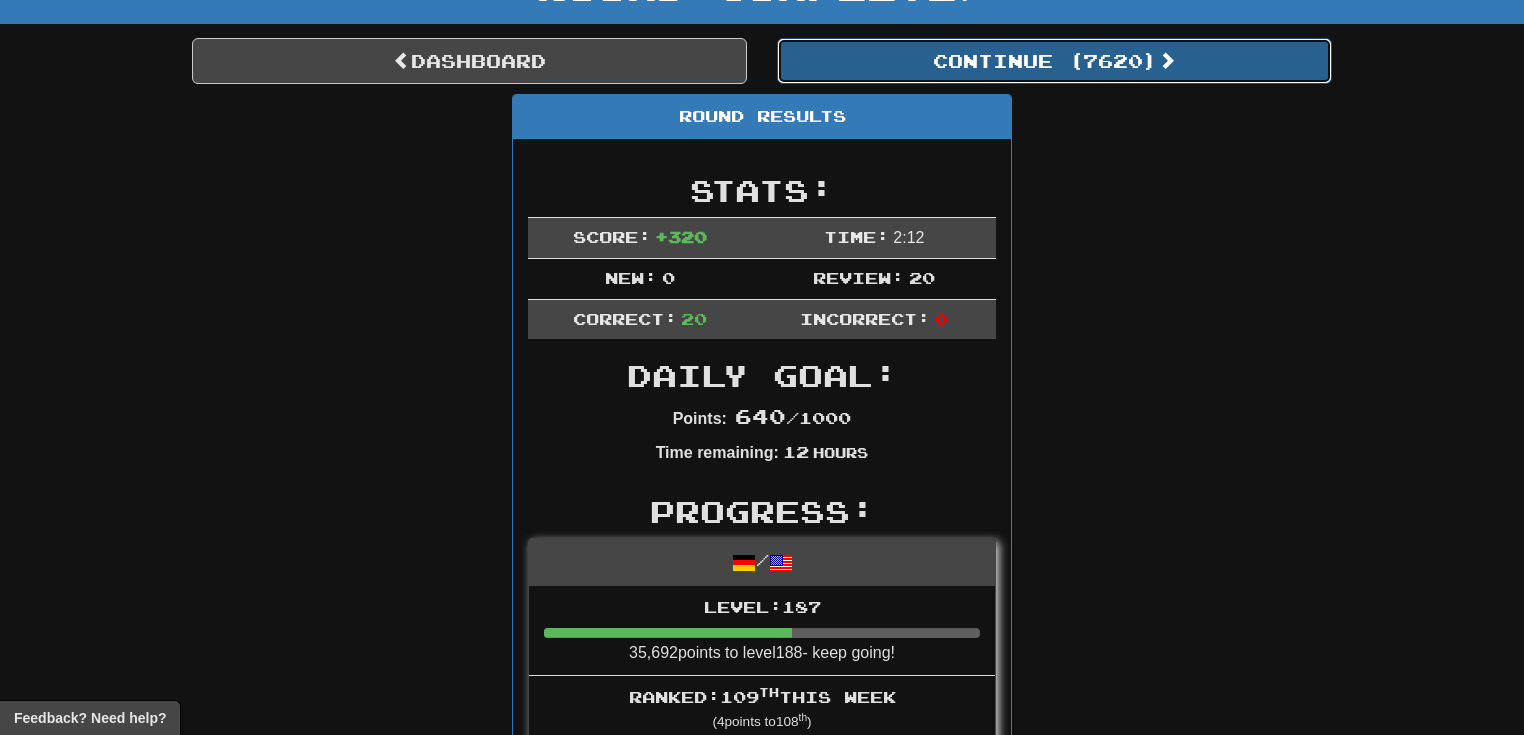 click on "Continue ( 7620 )" at bounding box center [1054, 61] 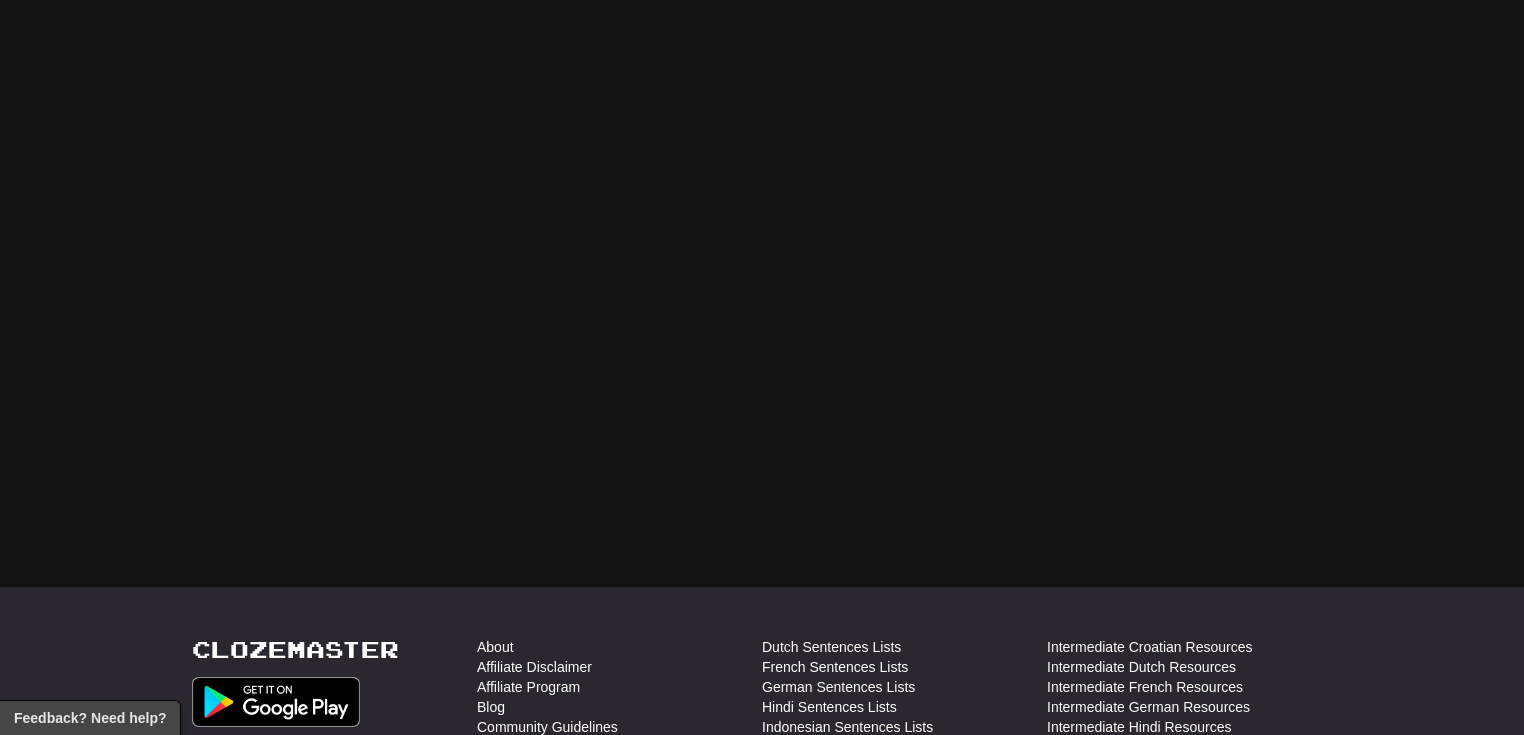 scroll, scrollTop: 158, scrollLeft: 0, axis: vertical 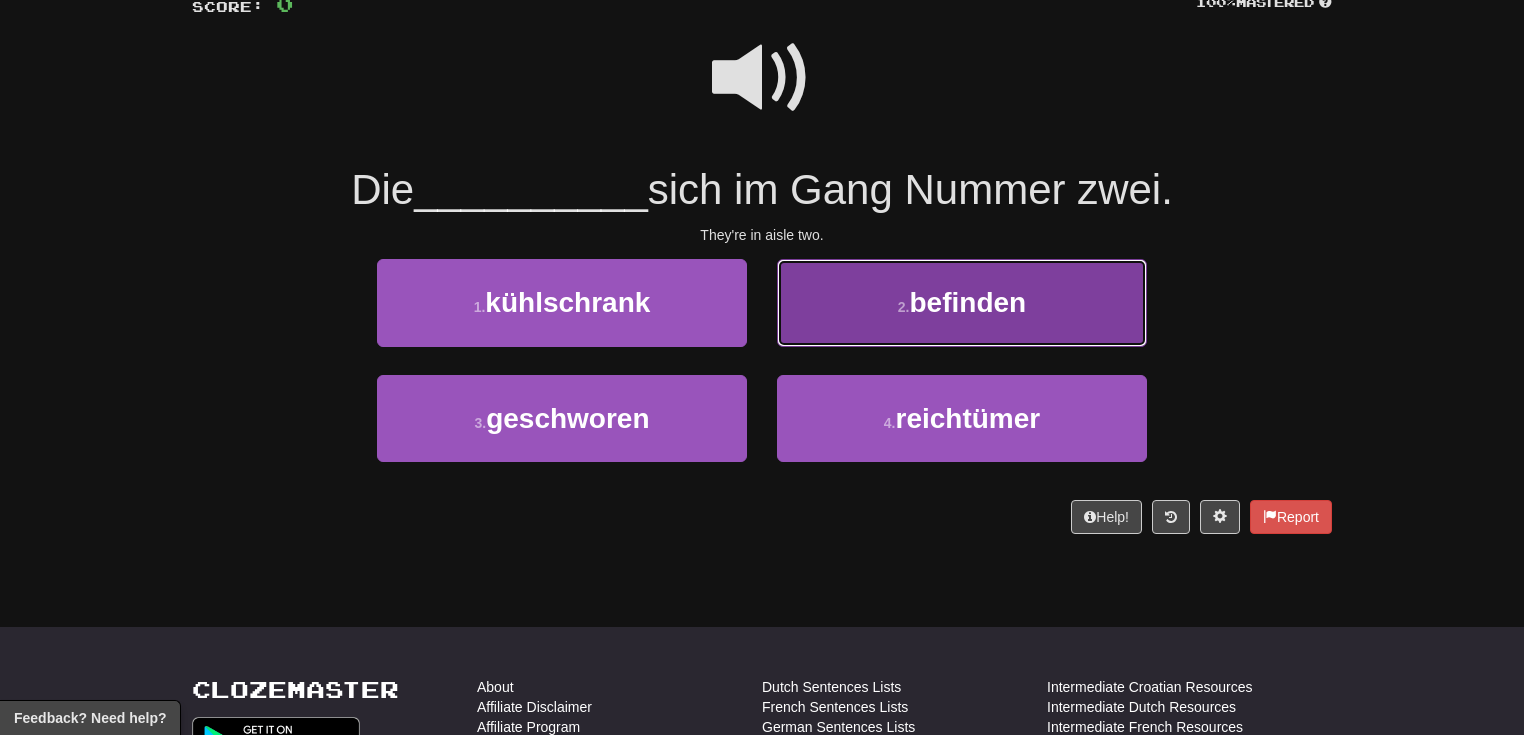 click on "befinden" at bounding box center [968, 302] 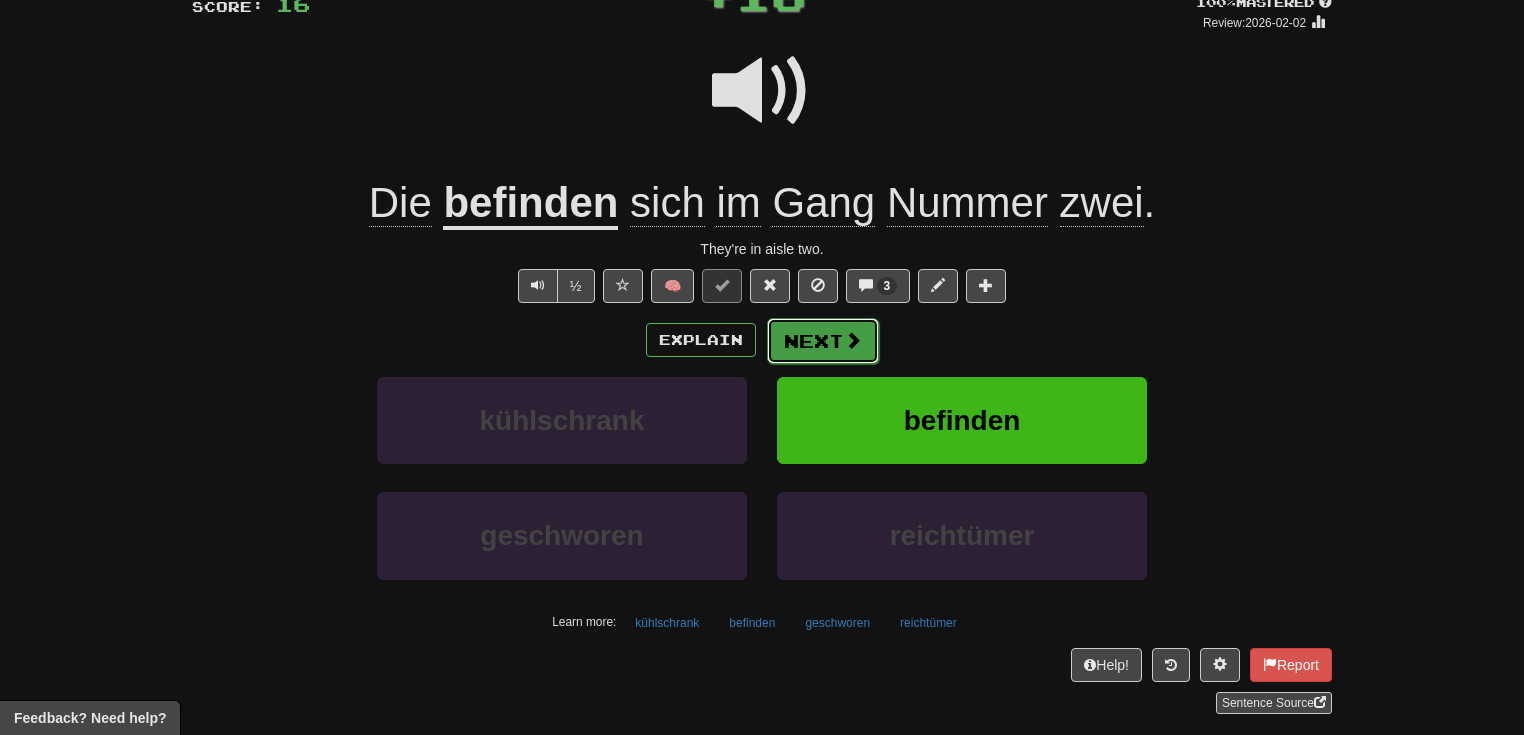 click at bounding box center (853, 340) 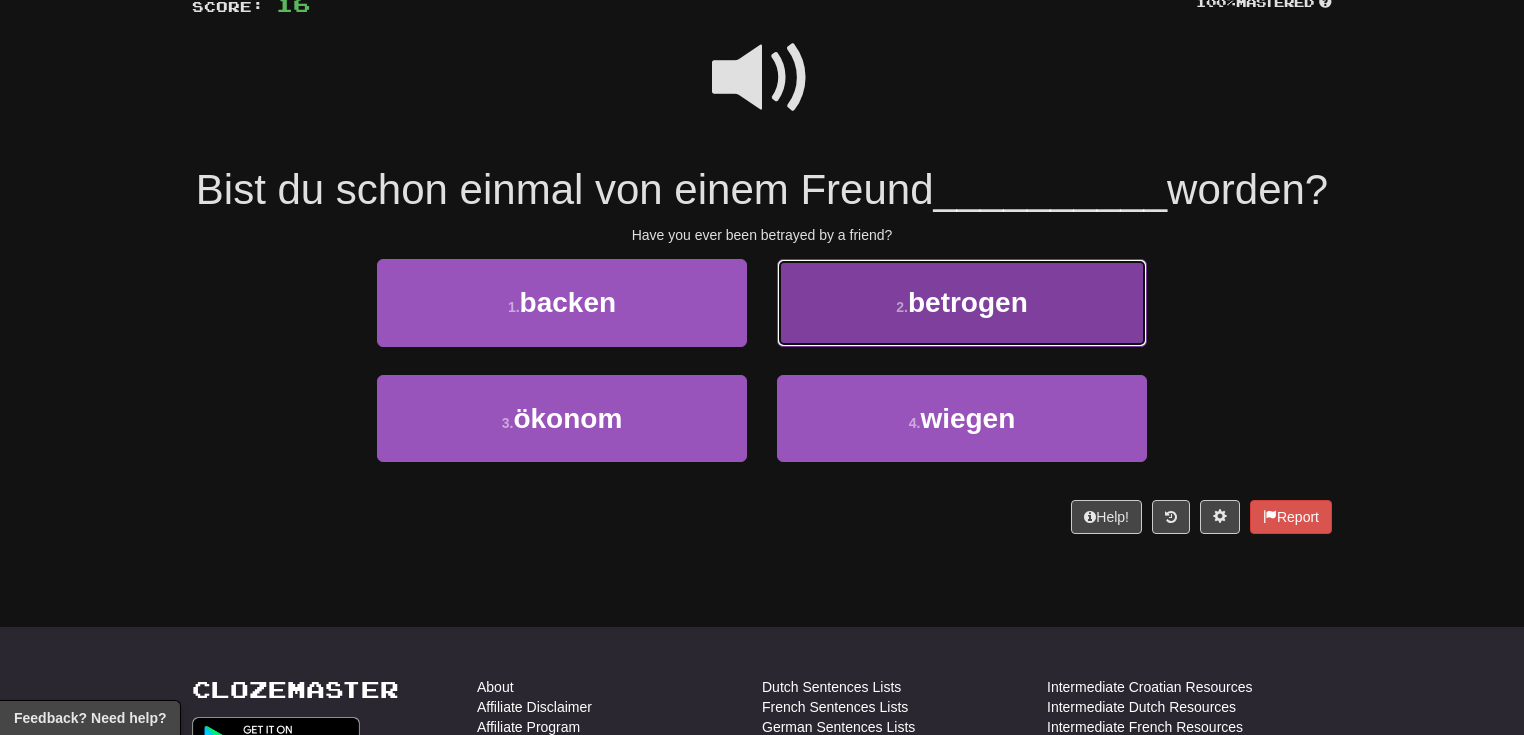 click on "2 .  betrogen" at bounding box center [962, 302] 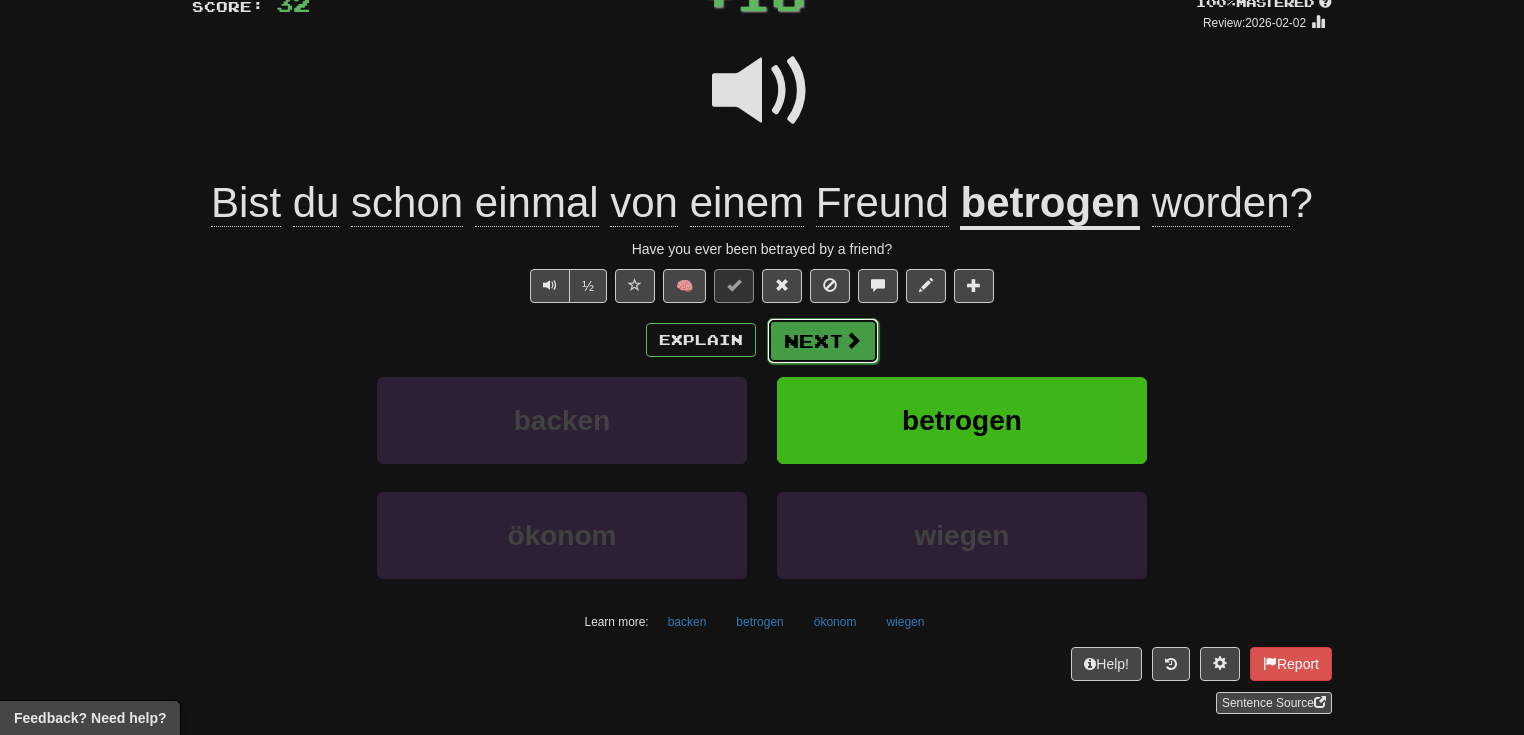 click on "Next" at bounding box center [823, 341] 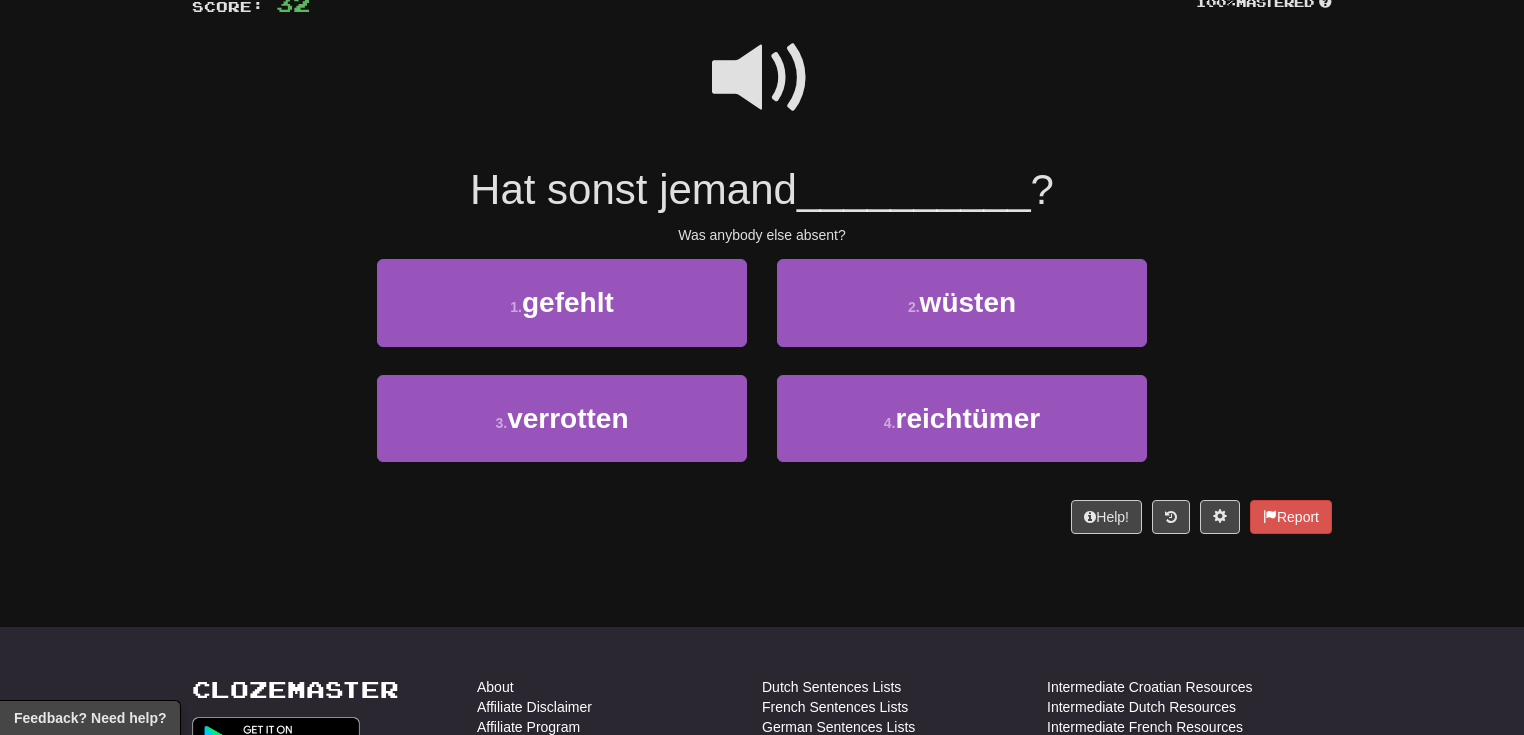 click at bounding box center (762, 78) 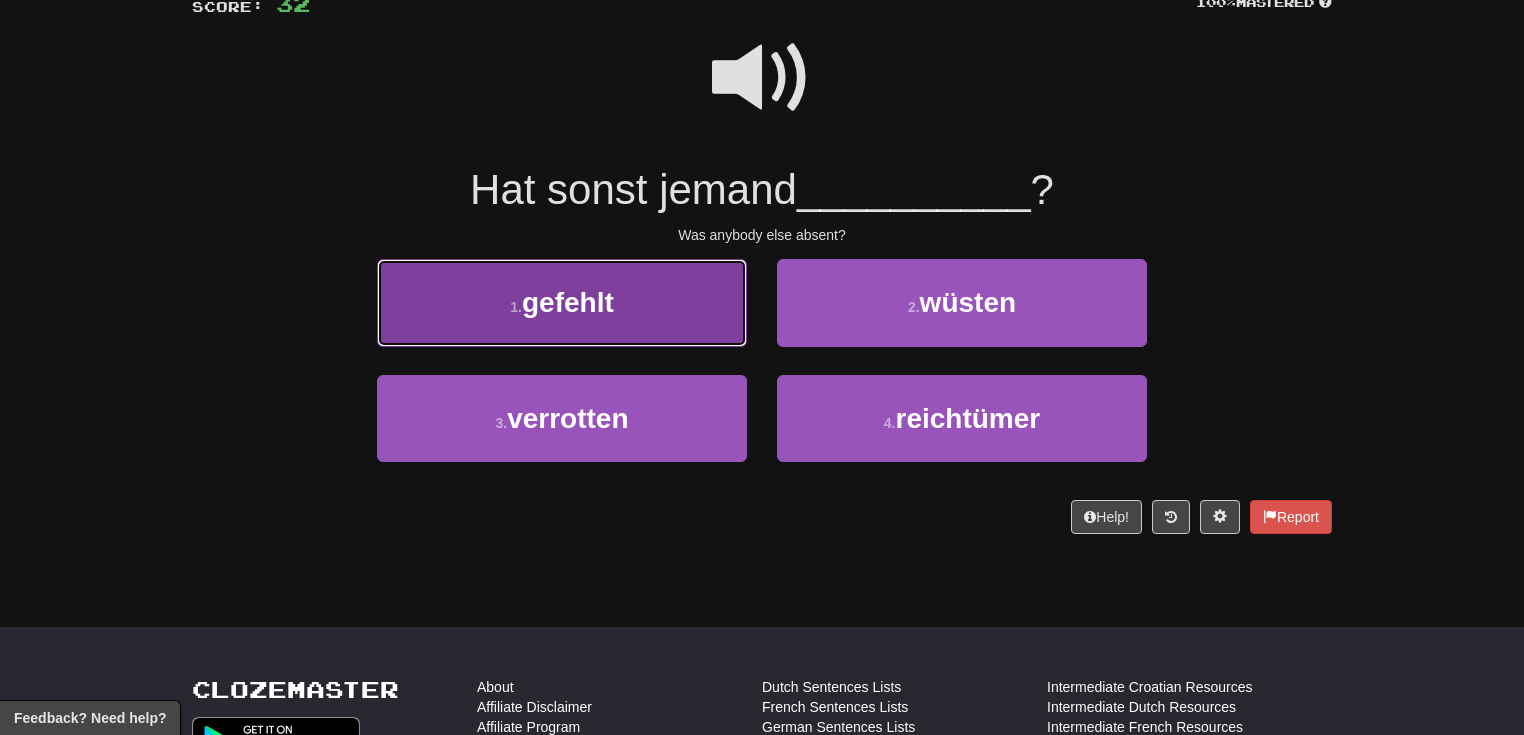 click on "1 .  gefehlt" at bounding box center [562, 302] 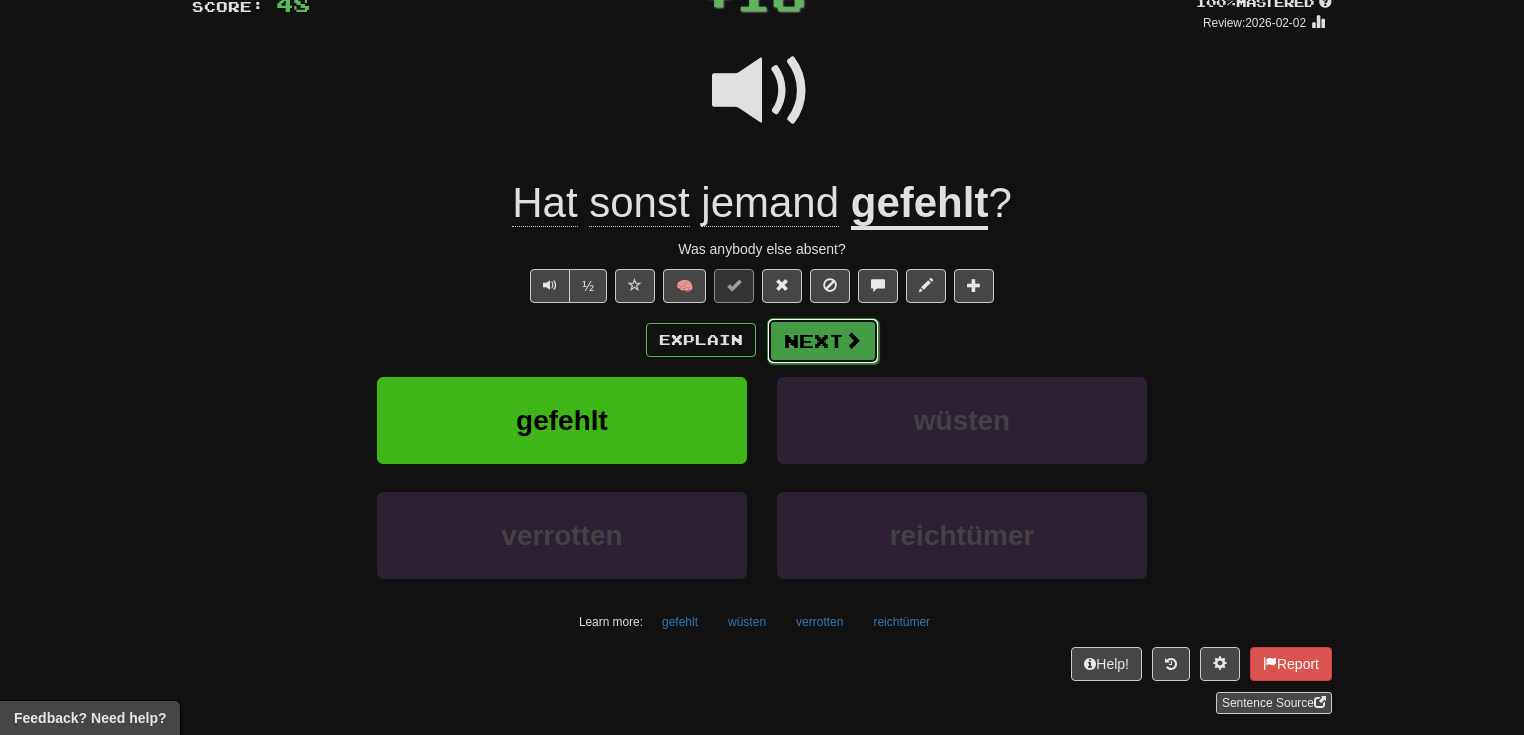 click on "Next" at bounding box center [823, 341] 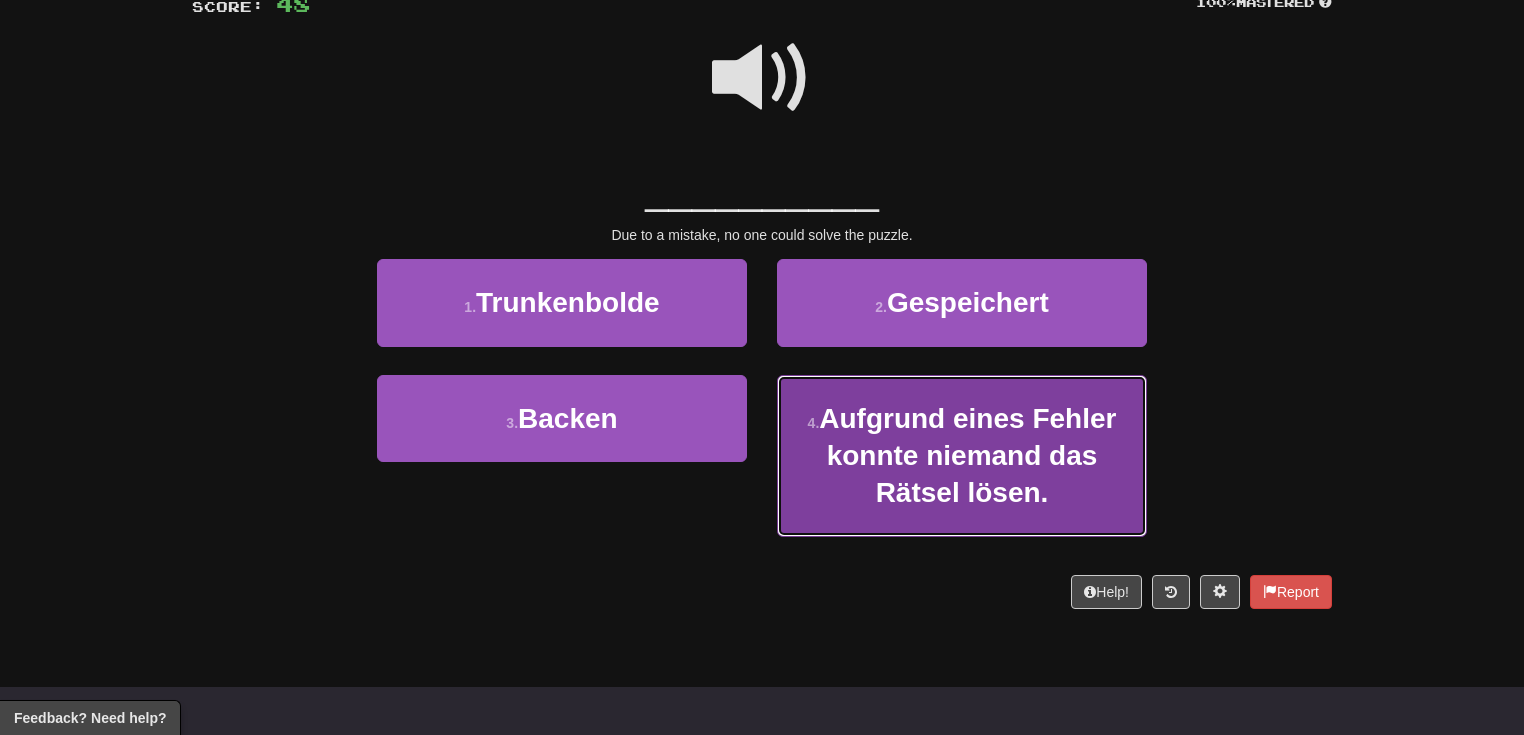 click on "Aufgrund eines Fehler konnte niemand das Rätsel lösen." at bounding box center [967, 456] 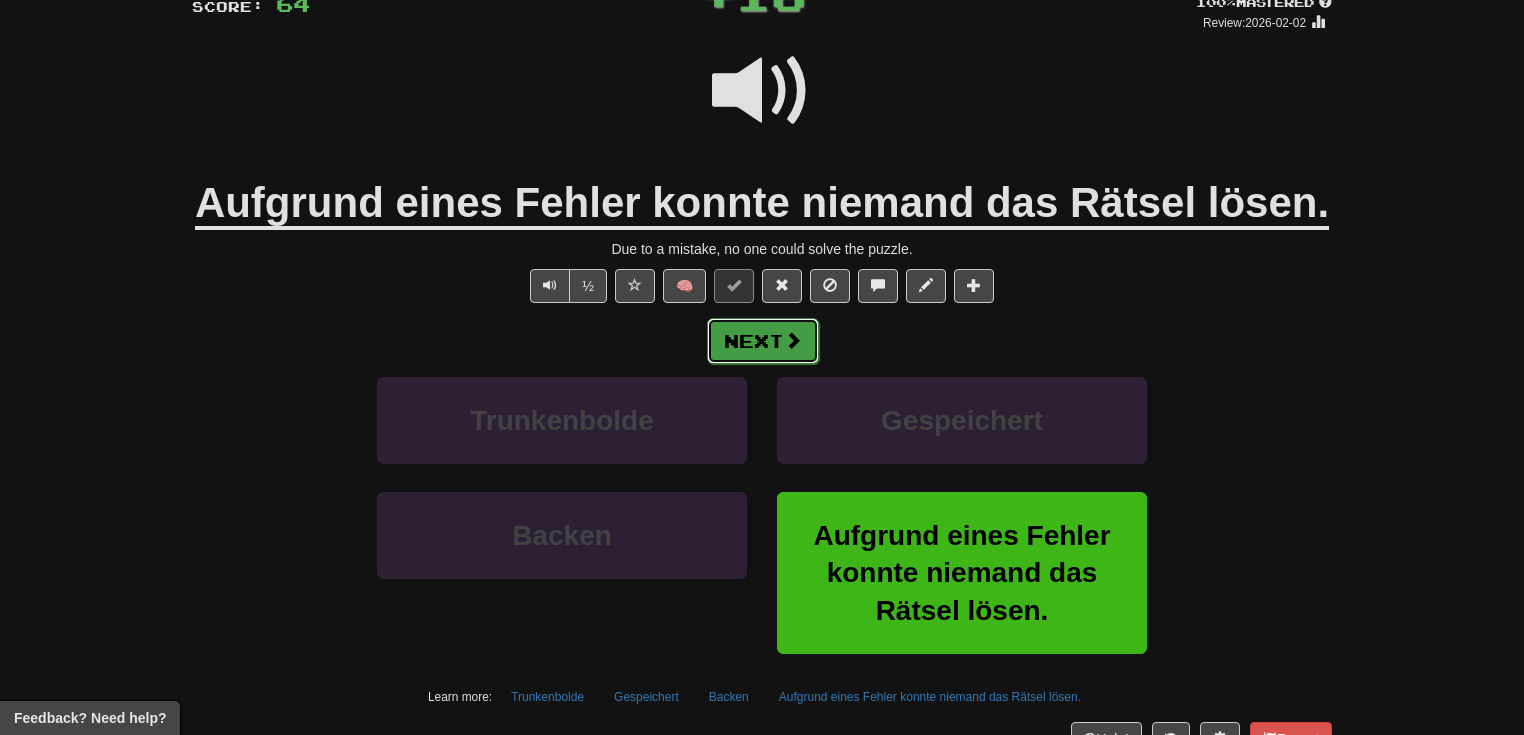 click on "Next" at bounding box center [763, 341] 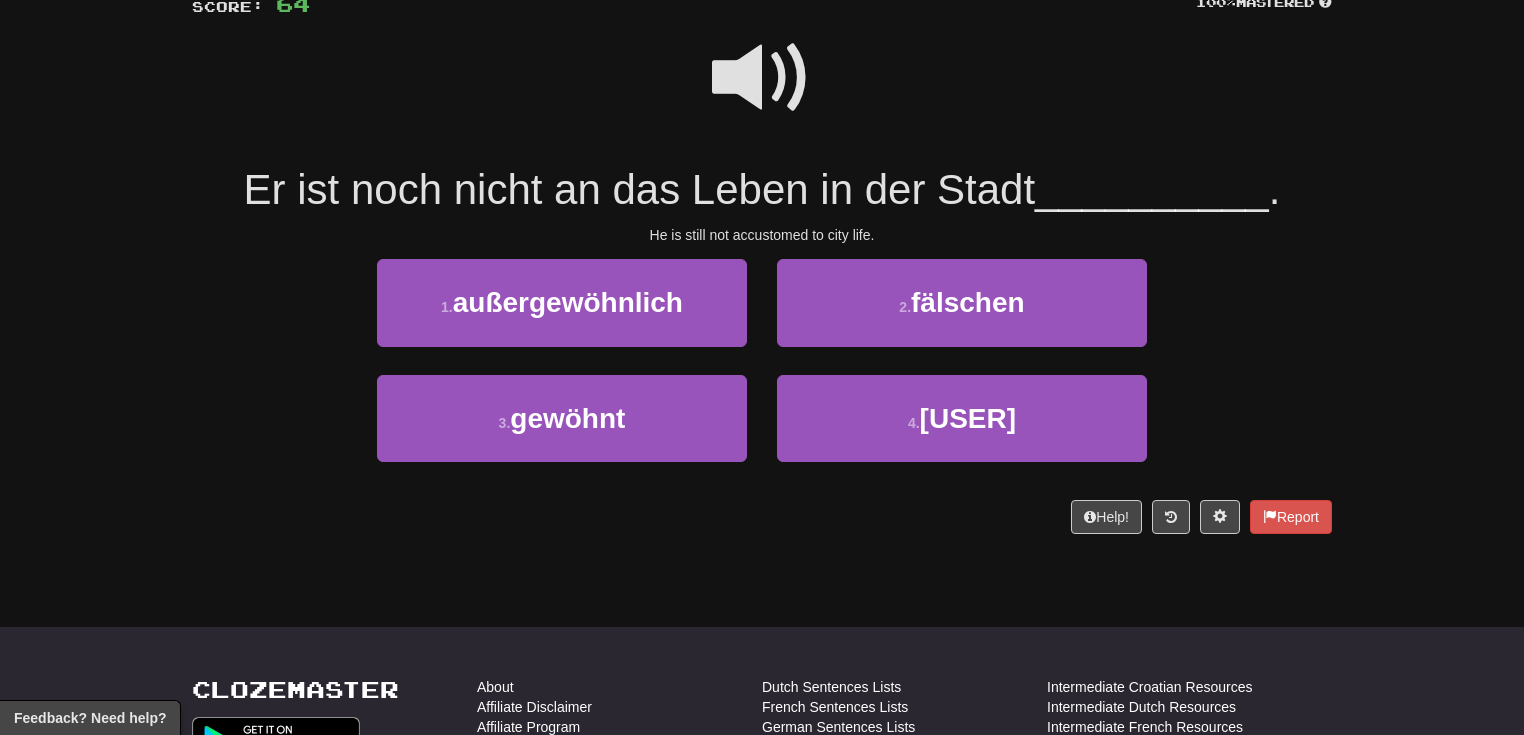 click at bounding box center [762, 78] 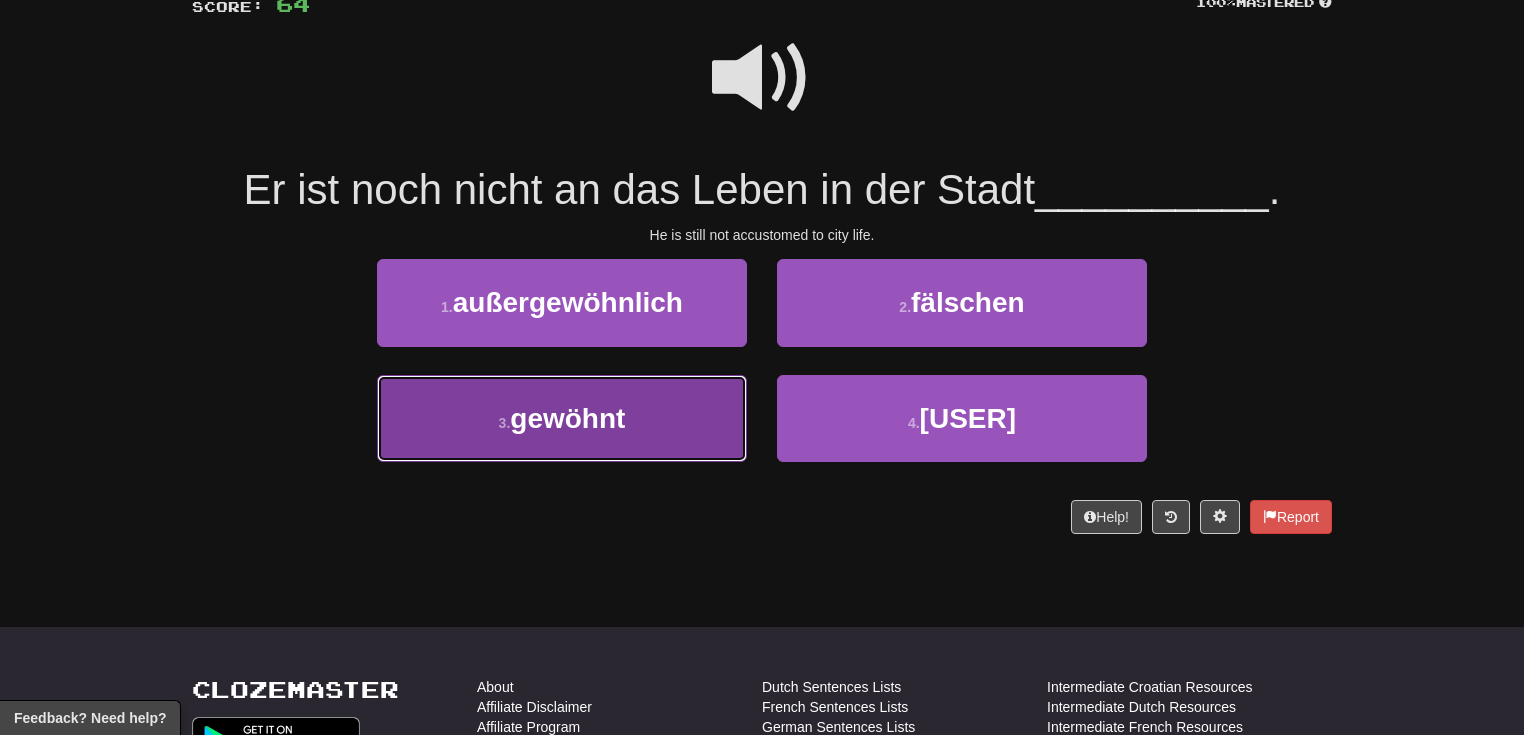 click on "3 .  gewöhnt" at bounding box center [562, 418] 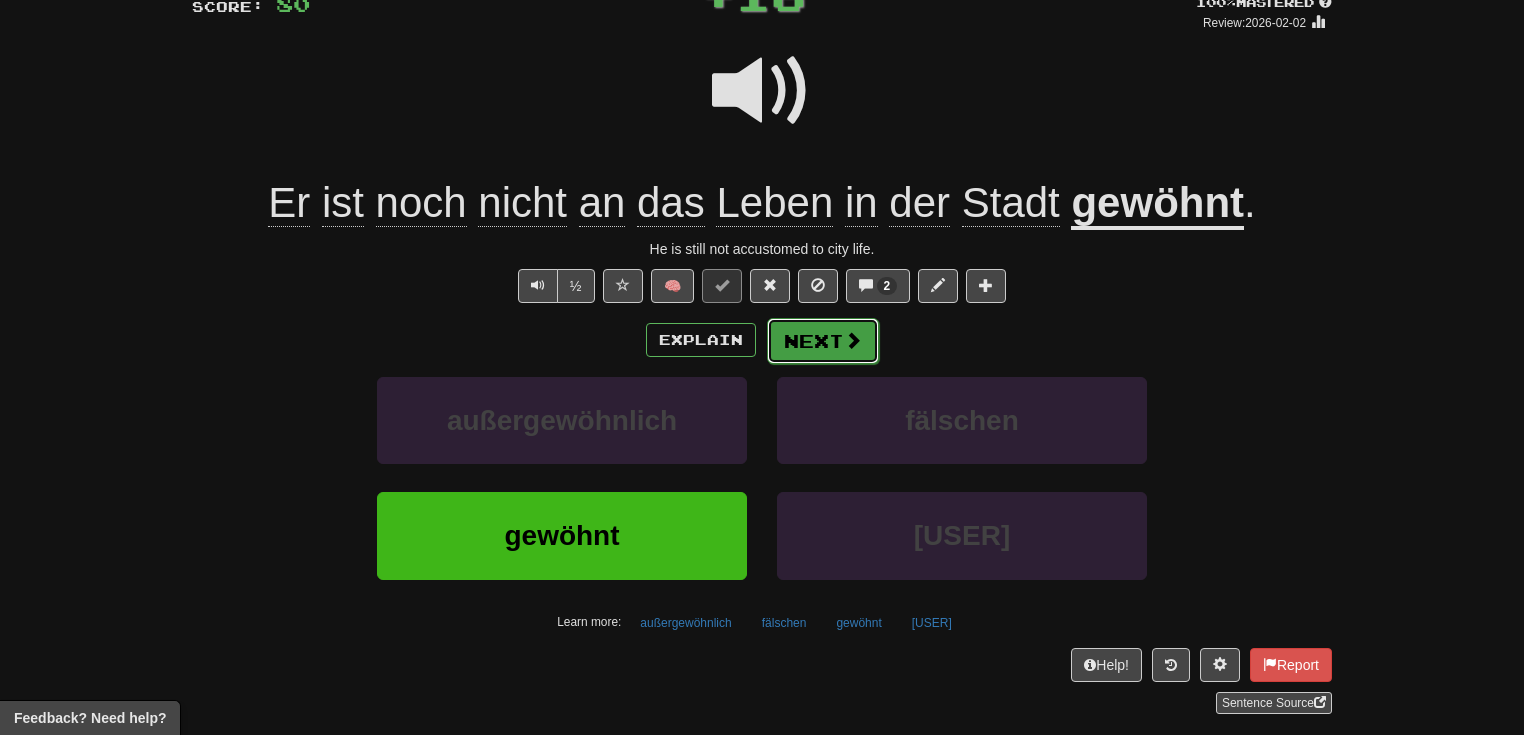 click at bounding box center [853, 340] 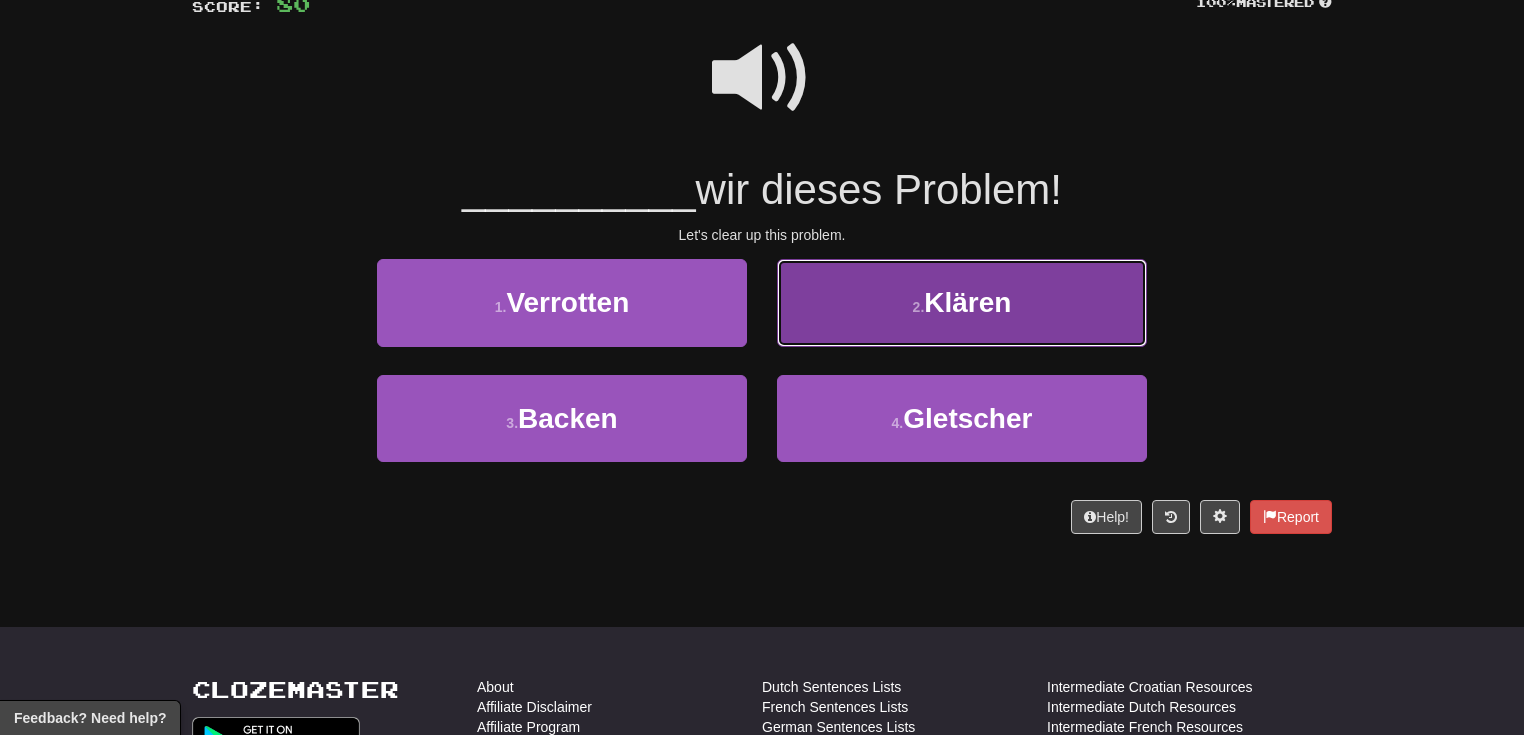 click on "2 ." at bounding box center (919, 307) 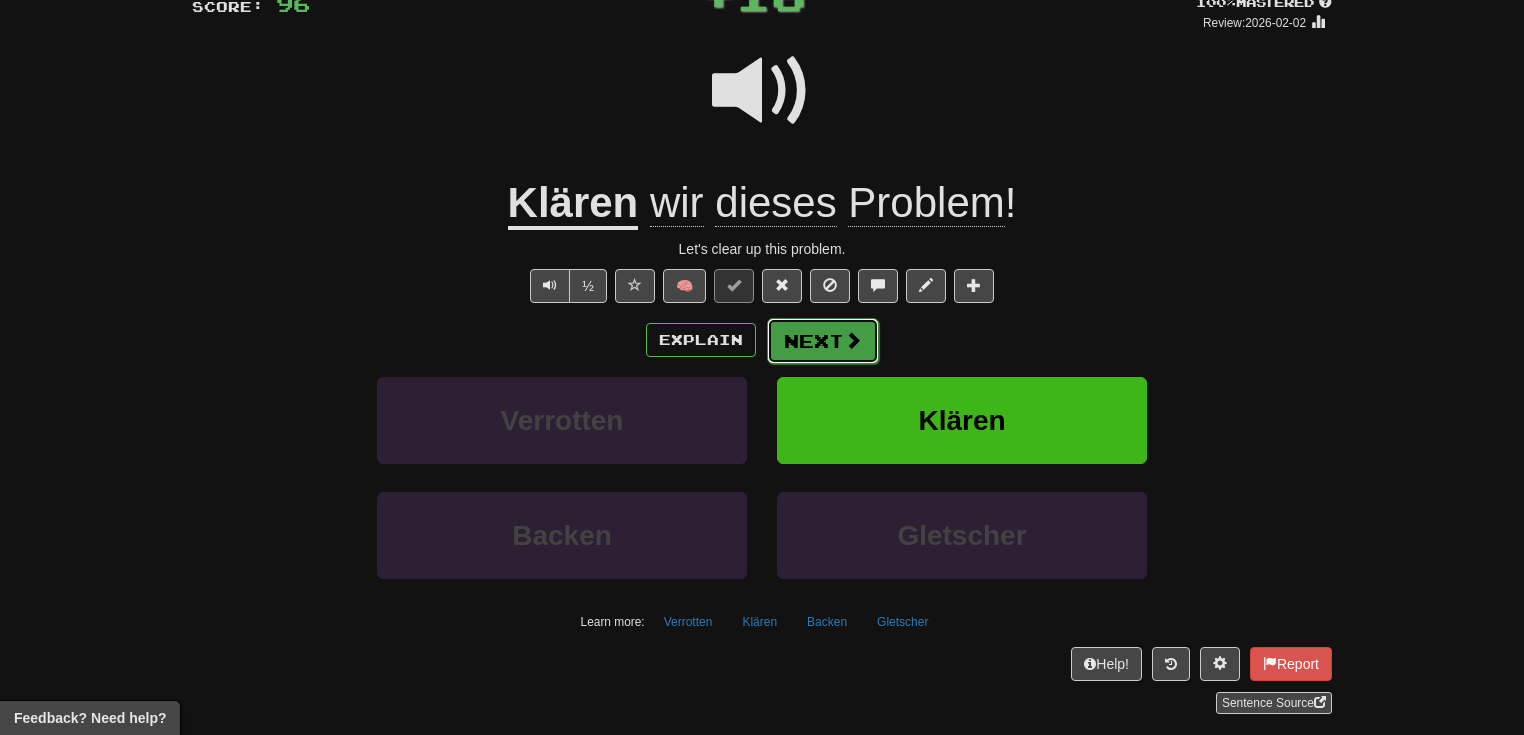 click on "Next" at bounding box center [823, 341] 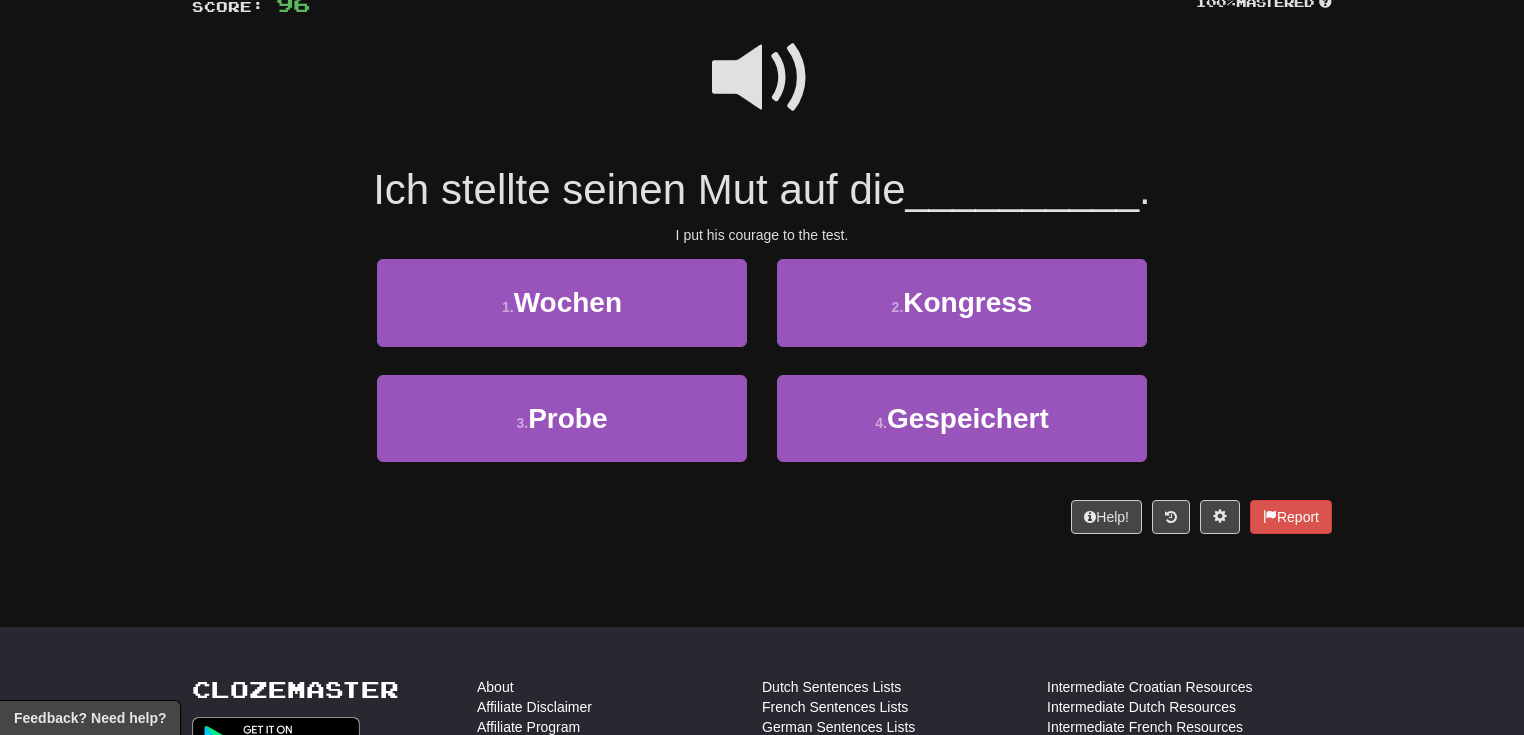 scroll, scrollTop: 88, scrollLeft: 0, axis: vertical 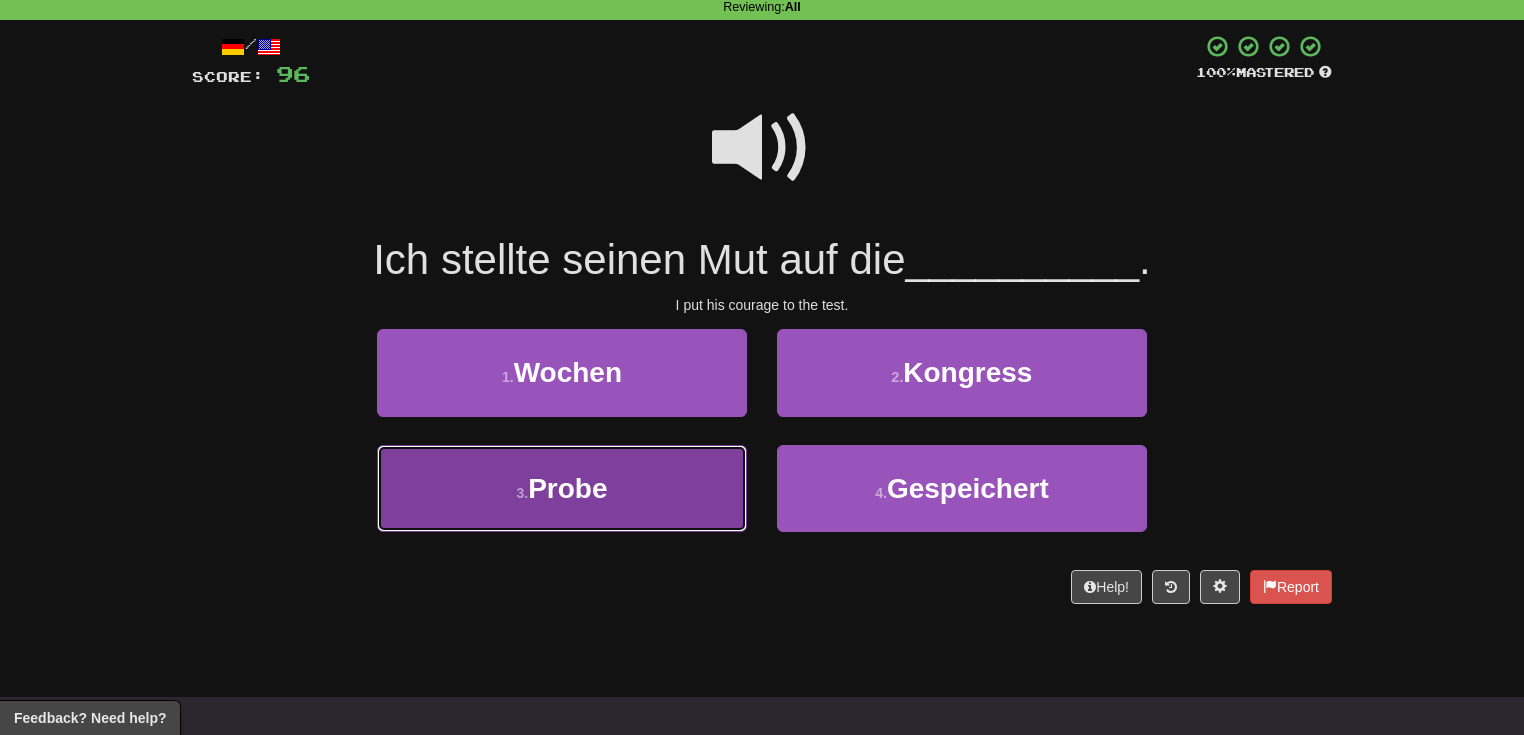 click on "3 .  Probe" at bounding box center [562, 488] 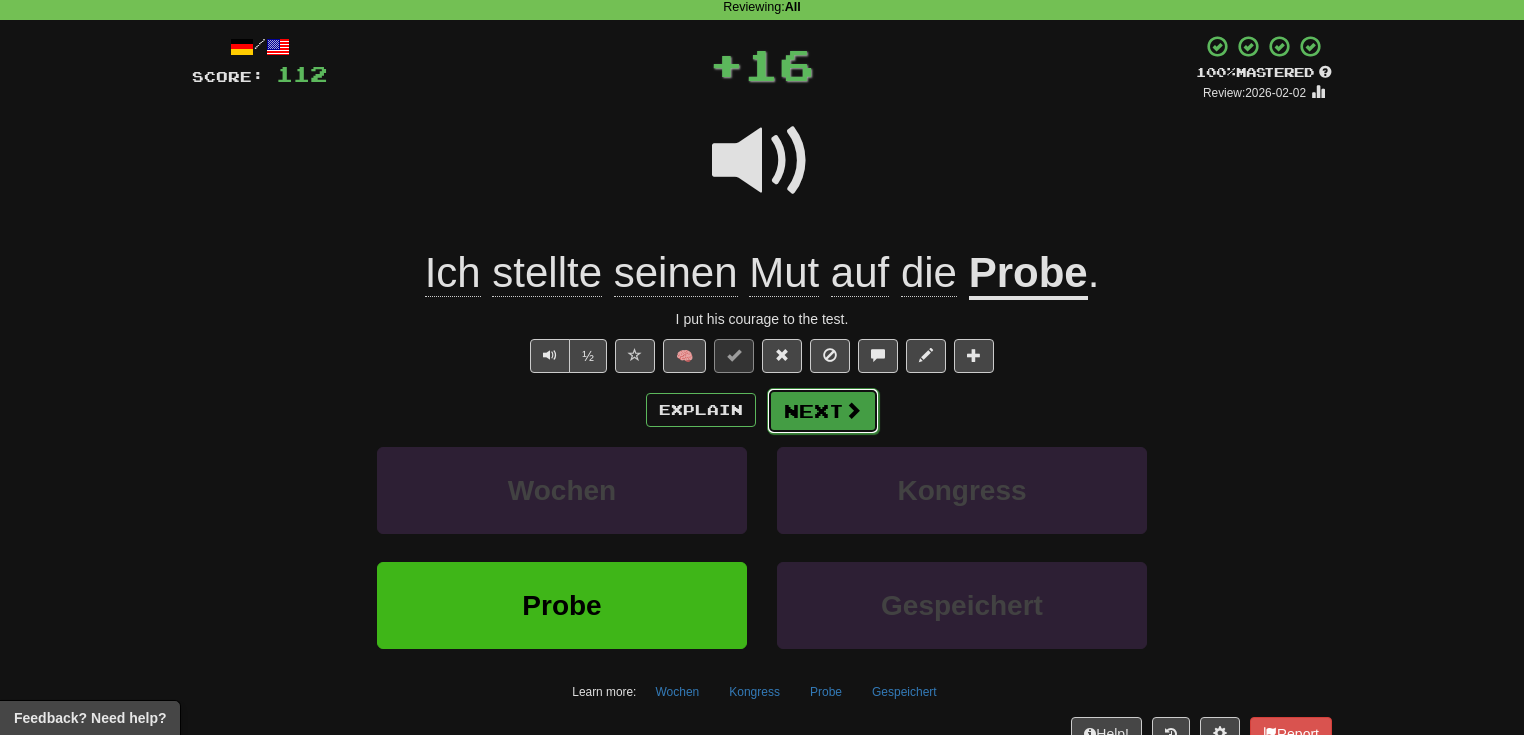 click on "Next" at bounding box center [823, 411] 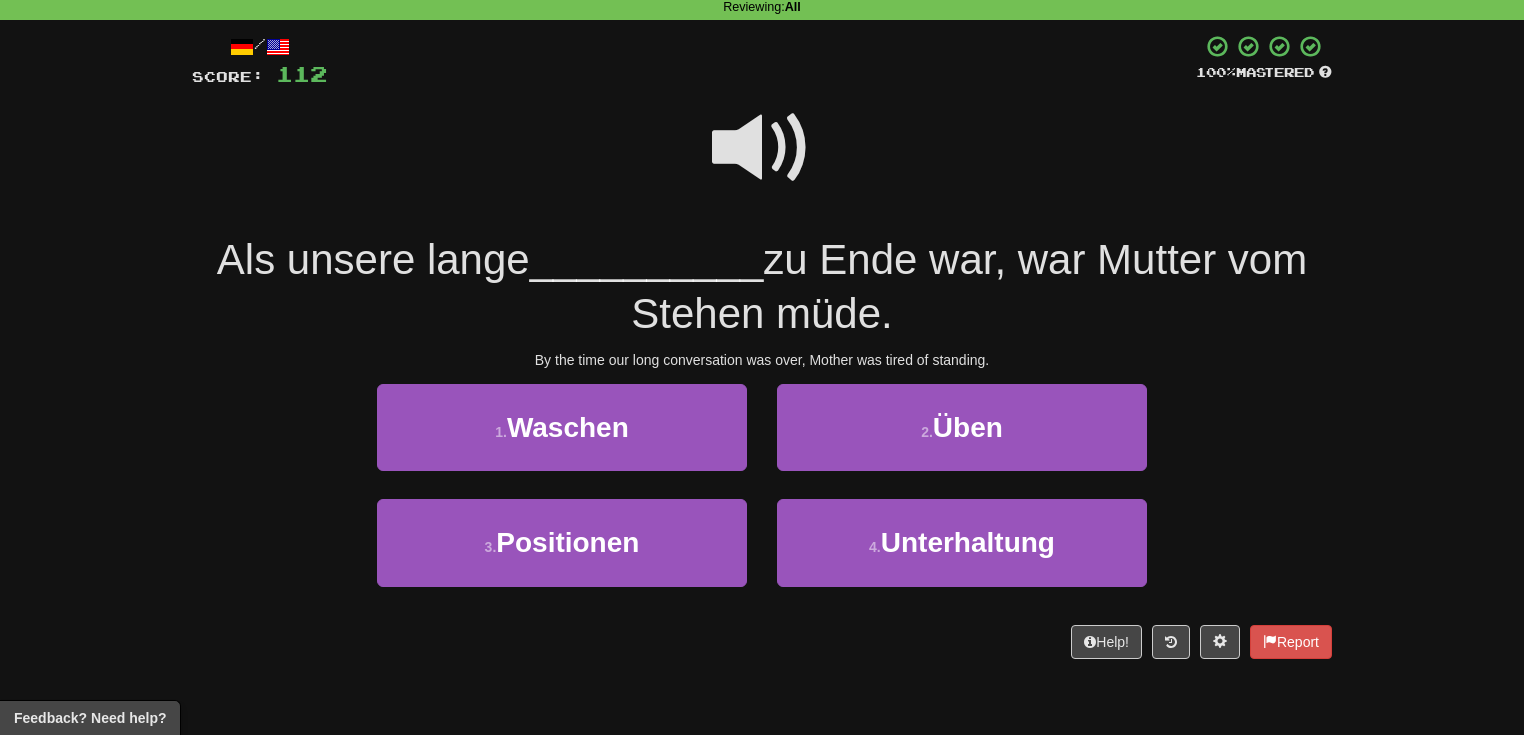 click at bounding box center [762, 148] 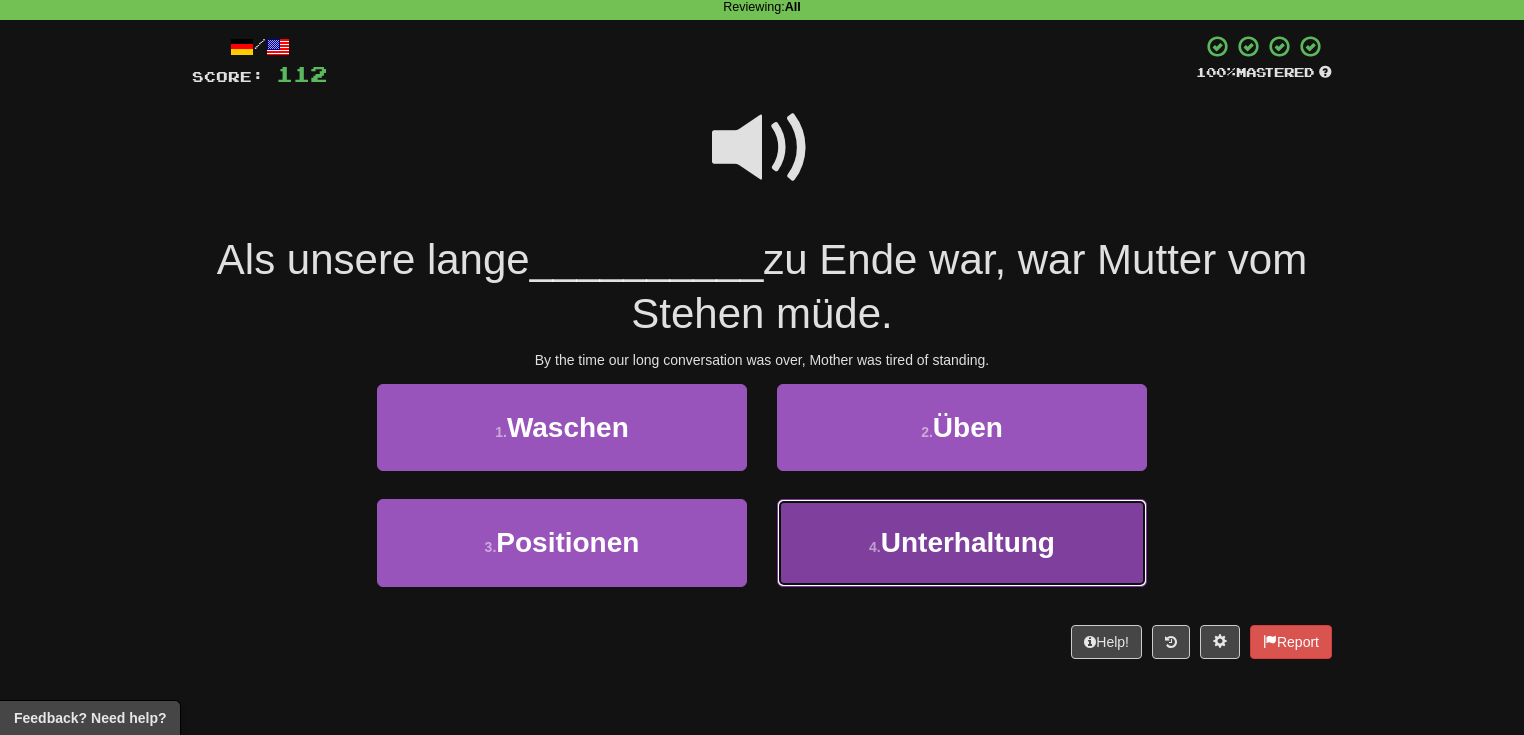 click on "4 .  Unterhaltung" at bounding box center (962, 542) 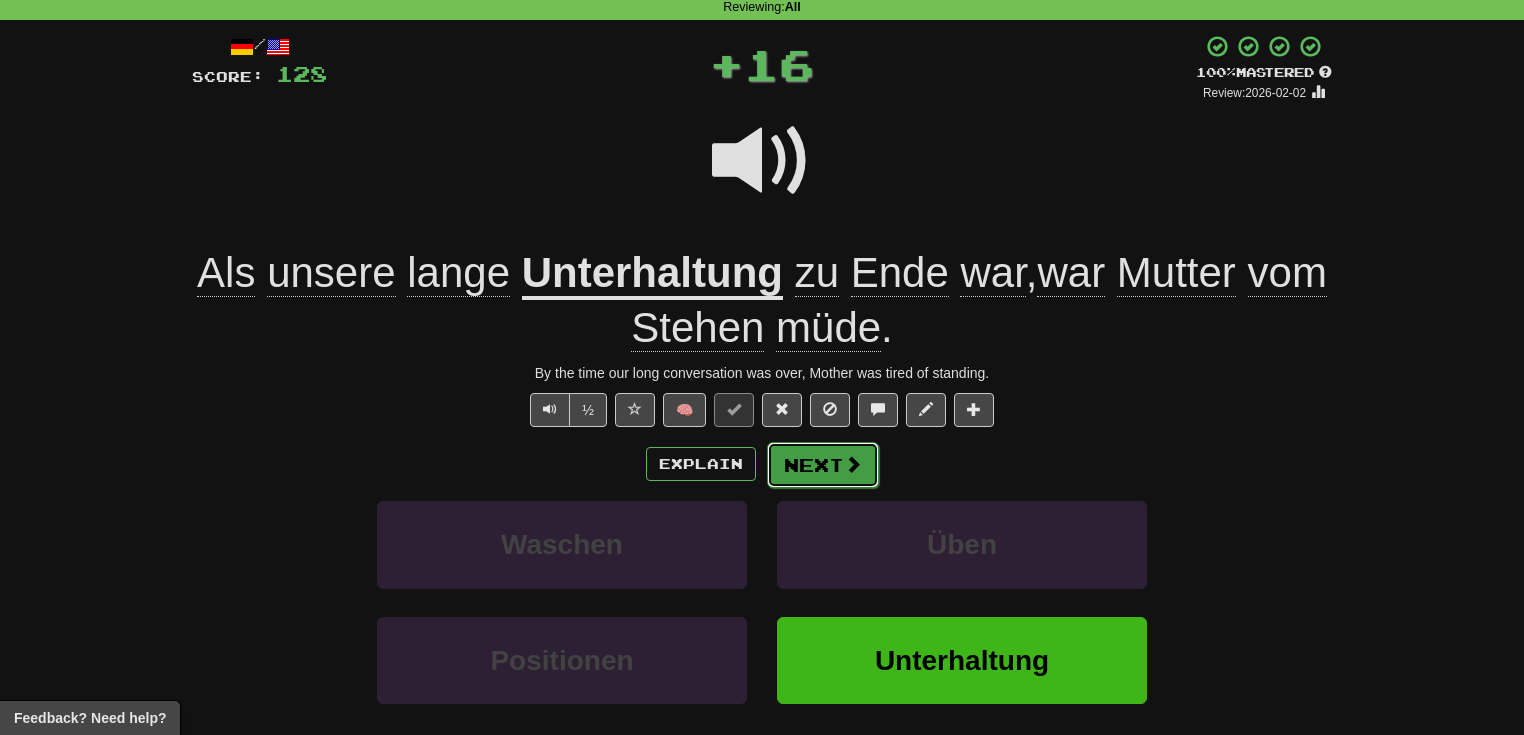 click on "Next" at bounding box center [823, 465] 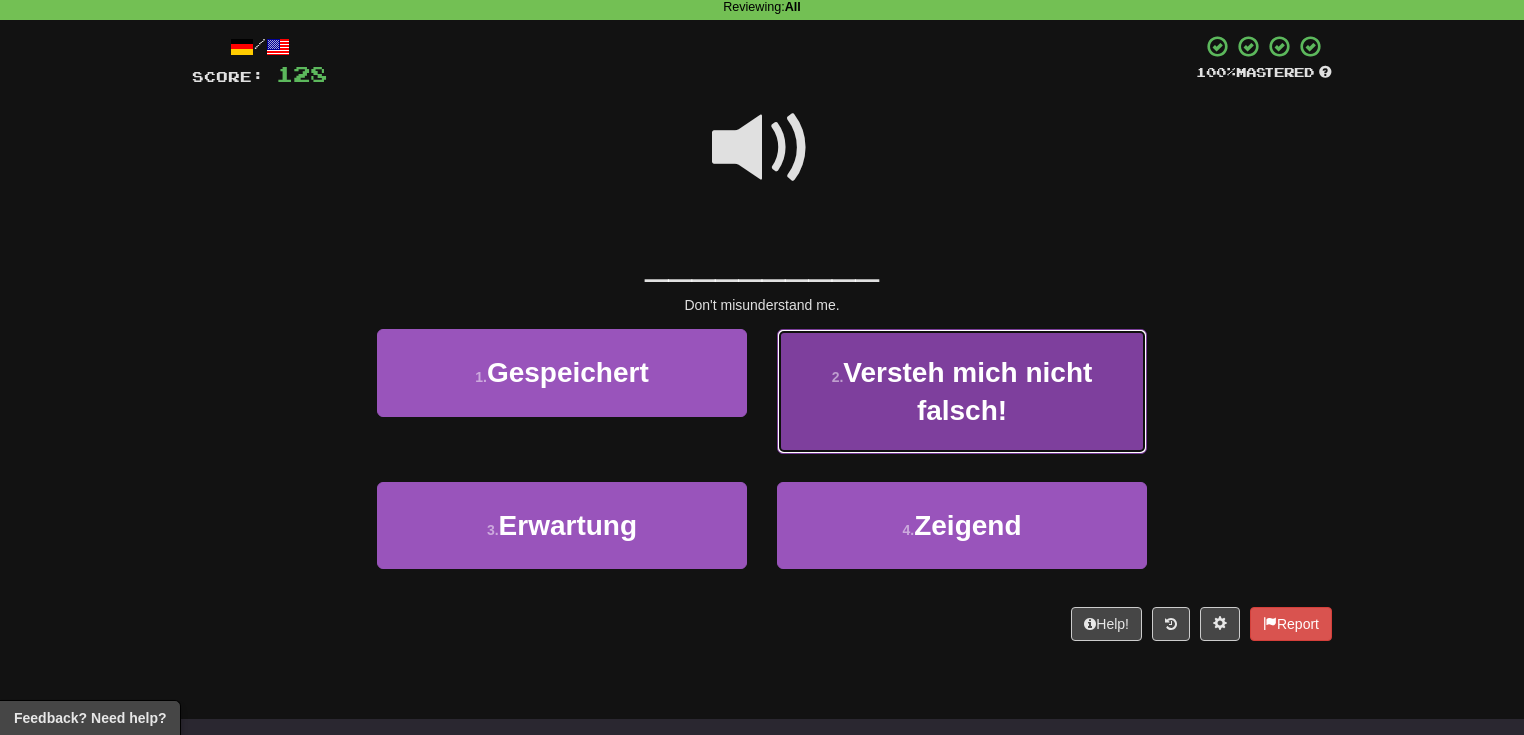 click on "Versteh mich nicht falsch!" at bounding box center (967, 391) 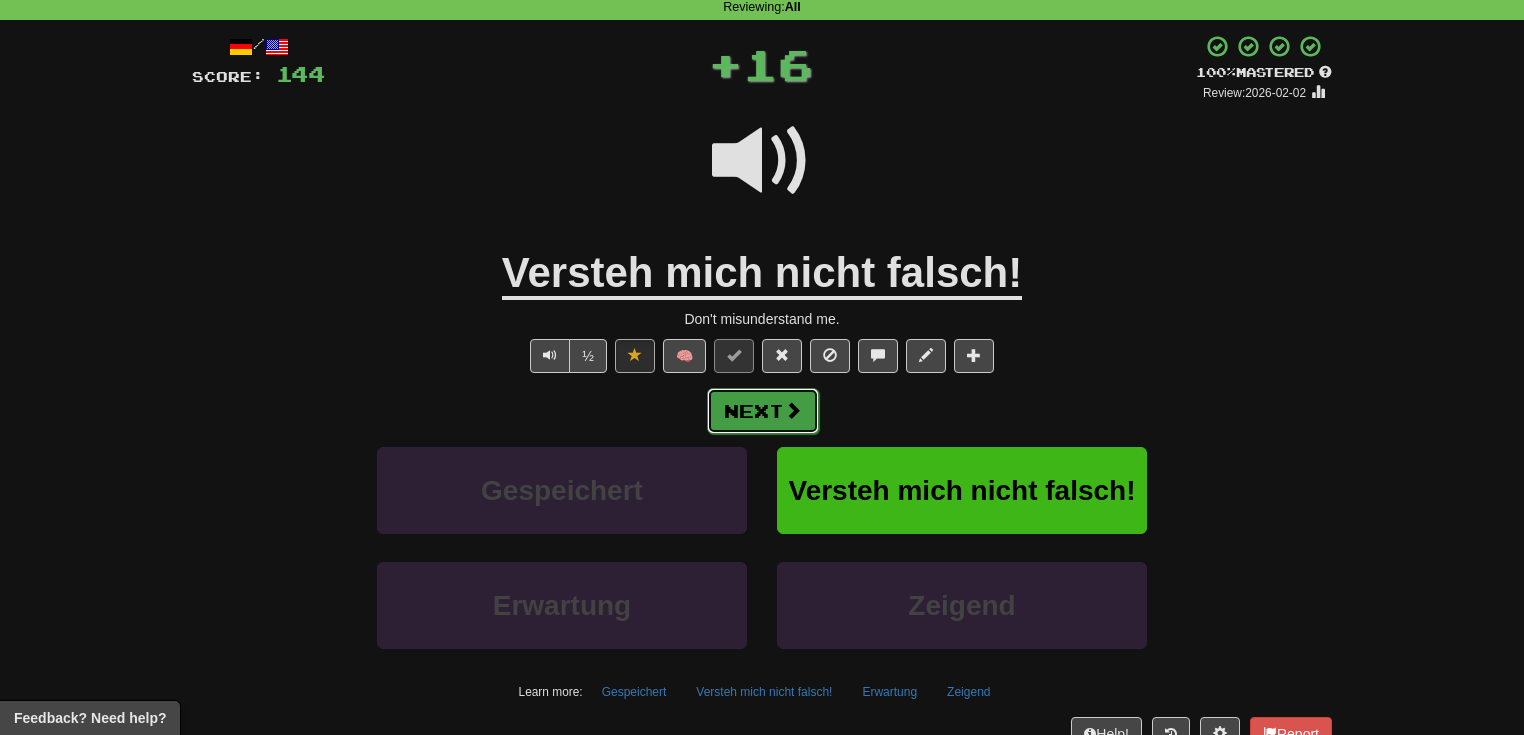 click at bounding box center (793, 410) 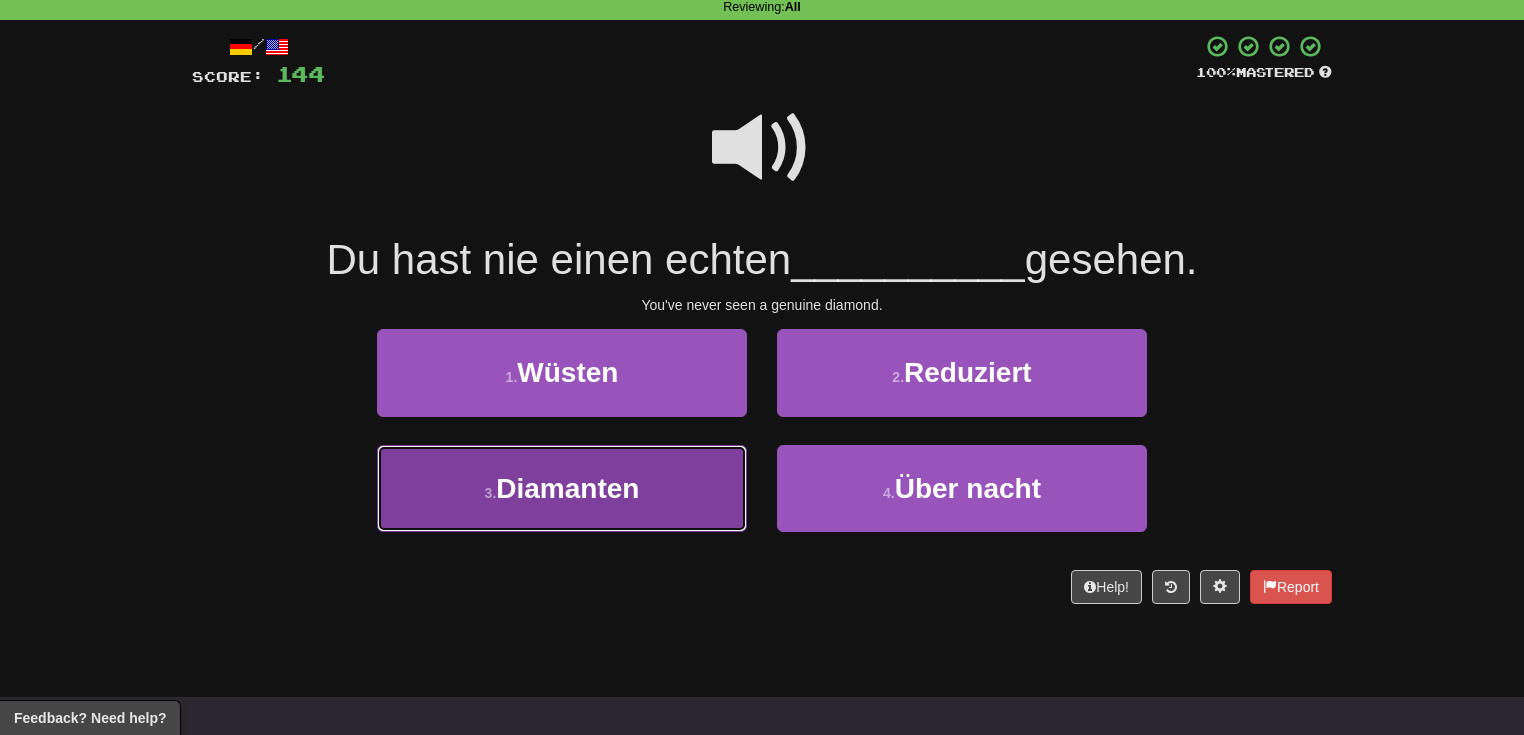 click on "3 .  Diamanten" at bounding box center (562, 488) 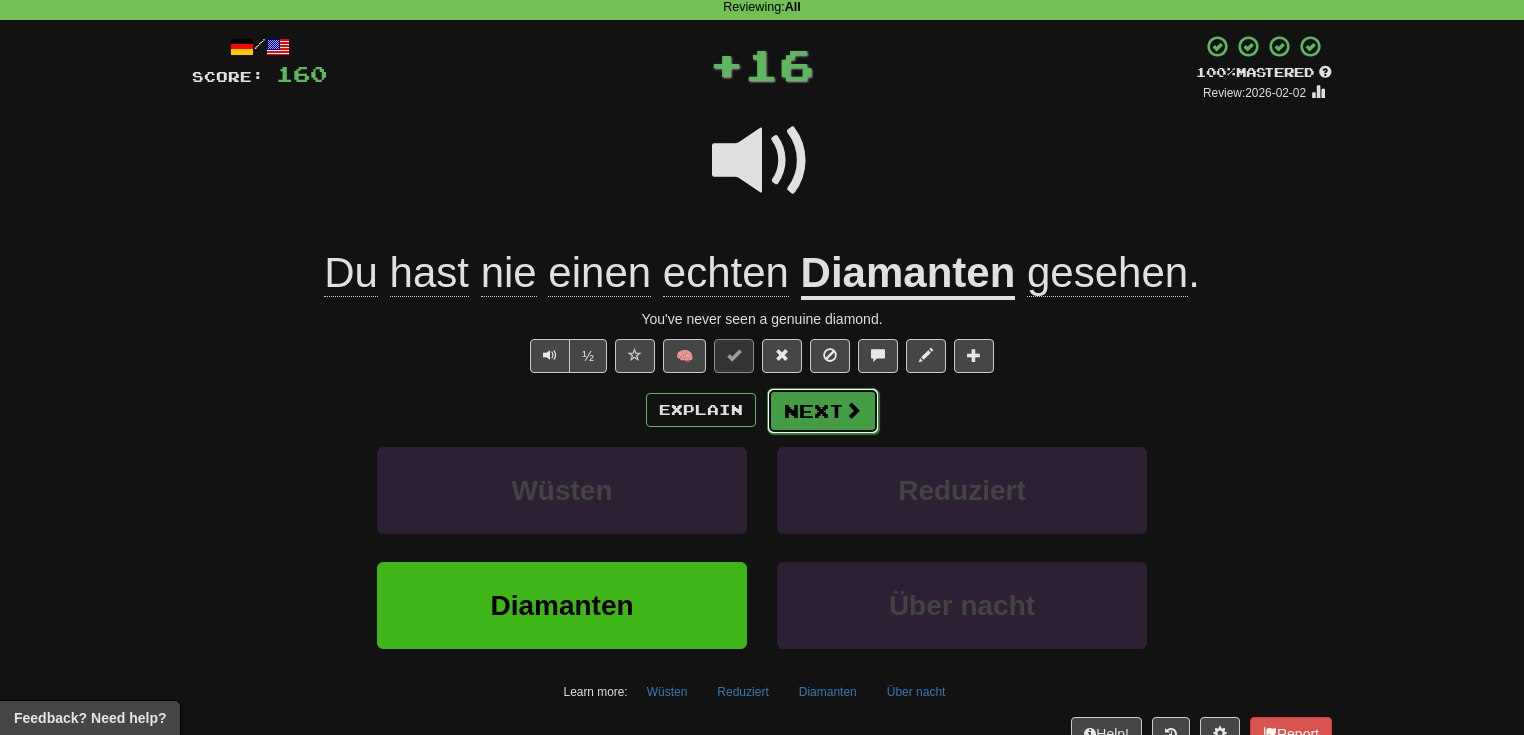 click at bounding box center (853, 410) 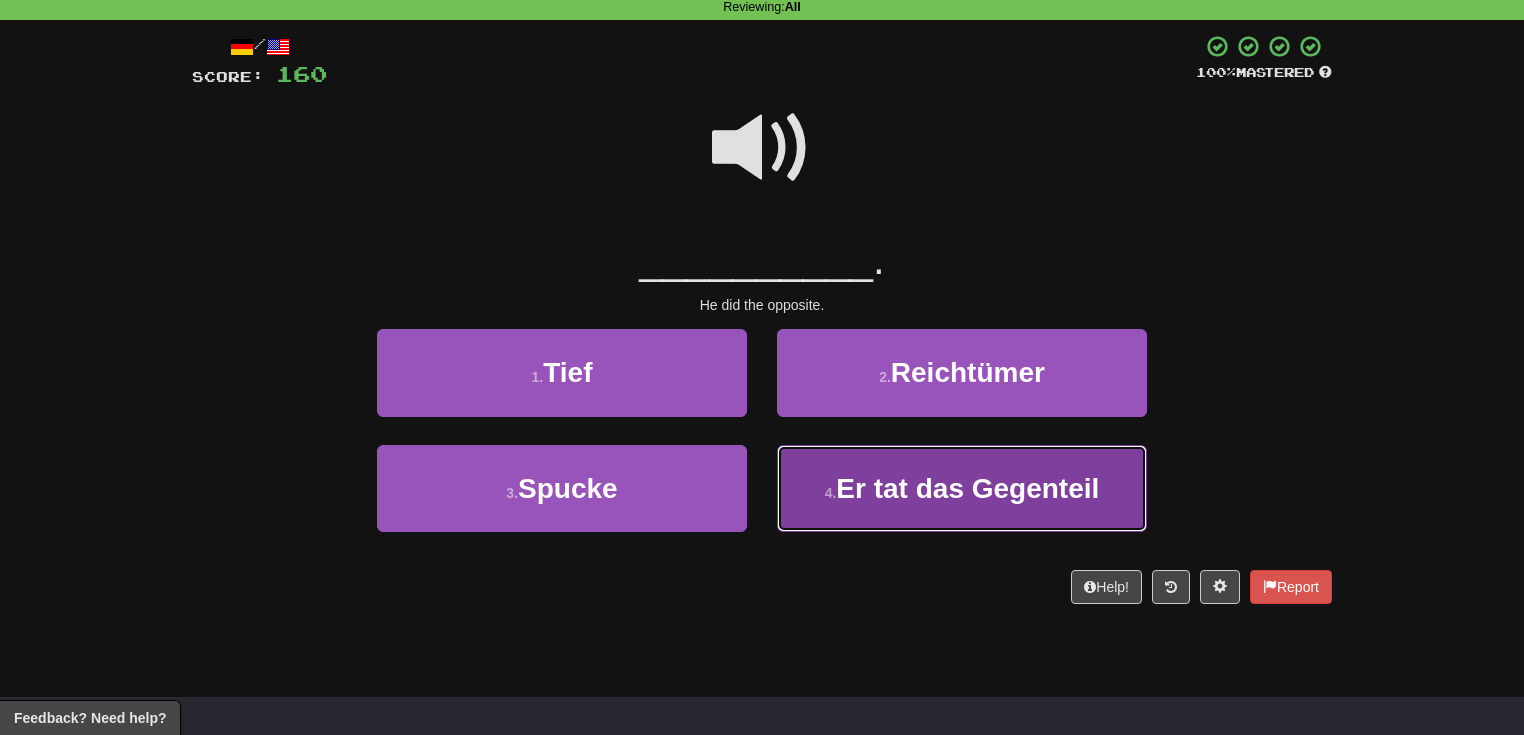 click on "Er tat das Gegenteil" at bounding box center [967, 488] 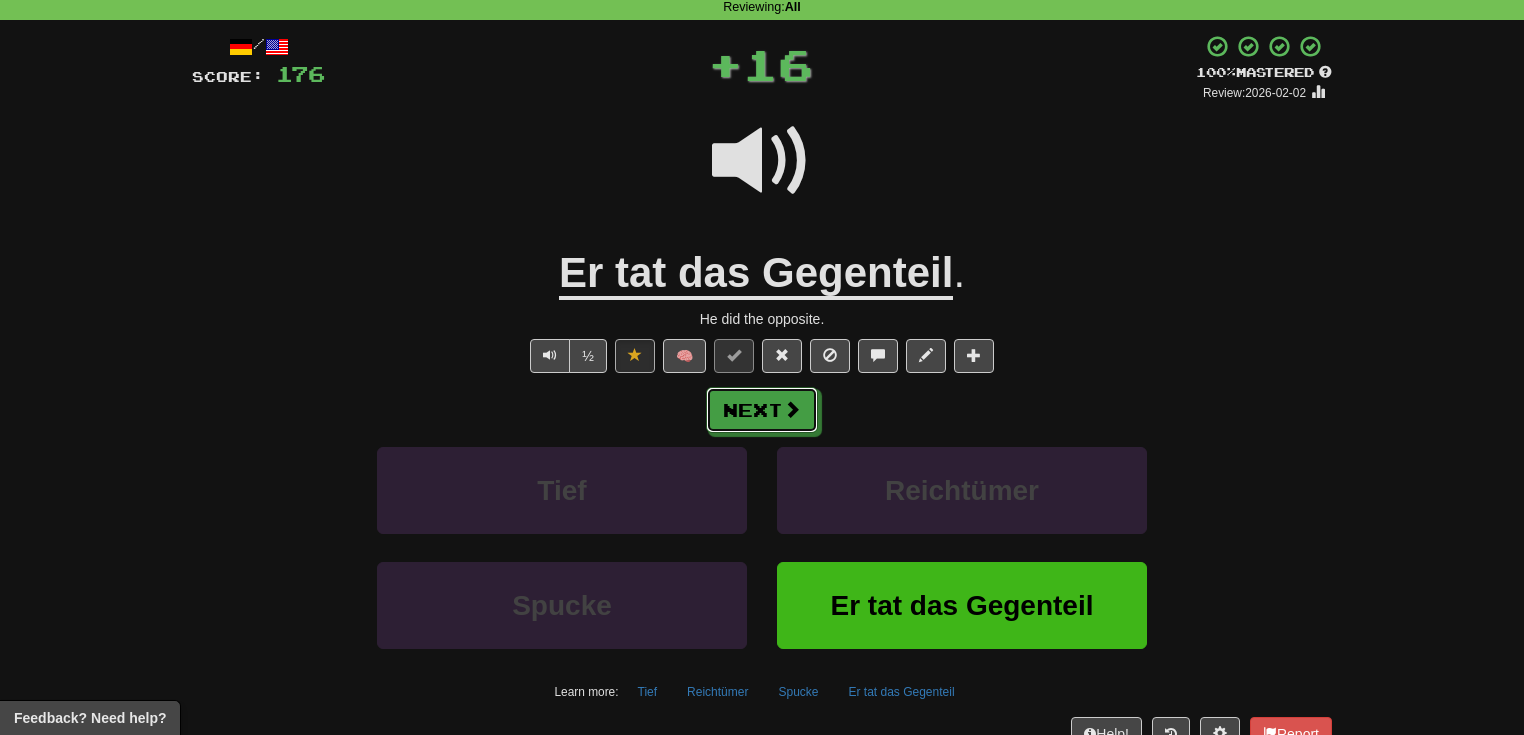 click on "Next" at bounding box center (762, 410) 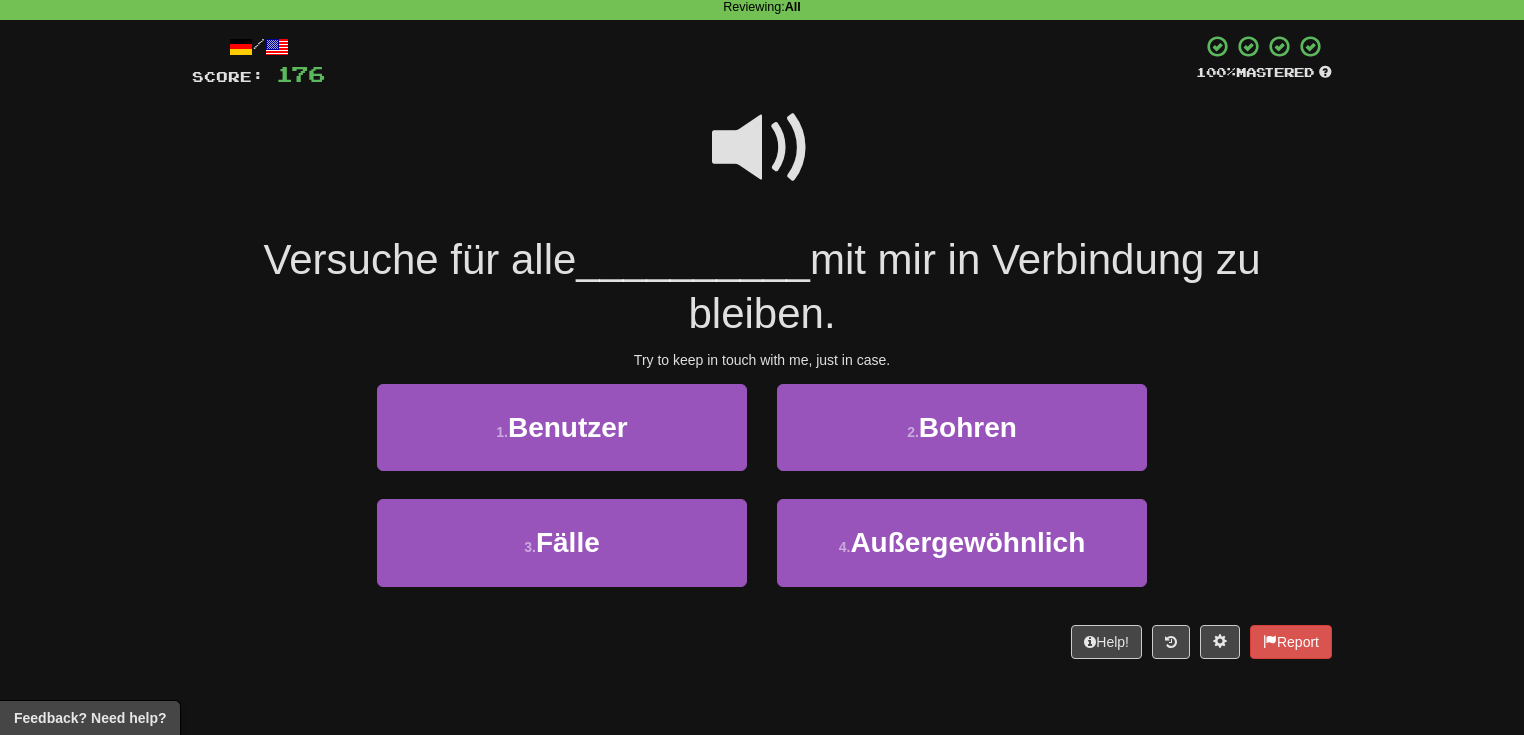 click at bounding box center [762, 148] 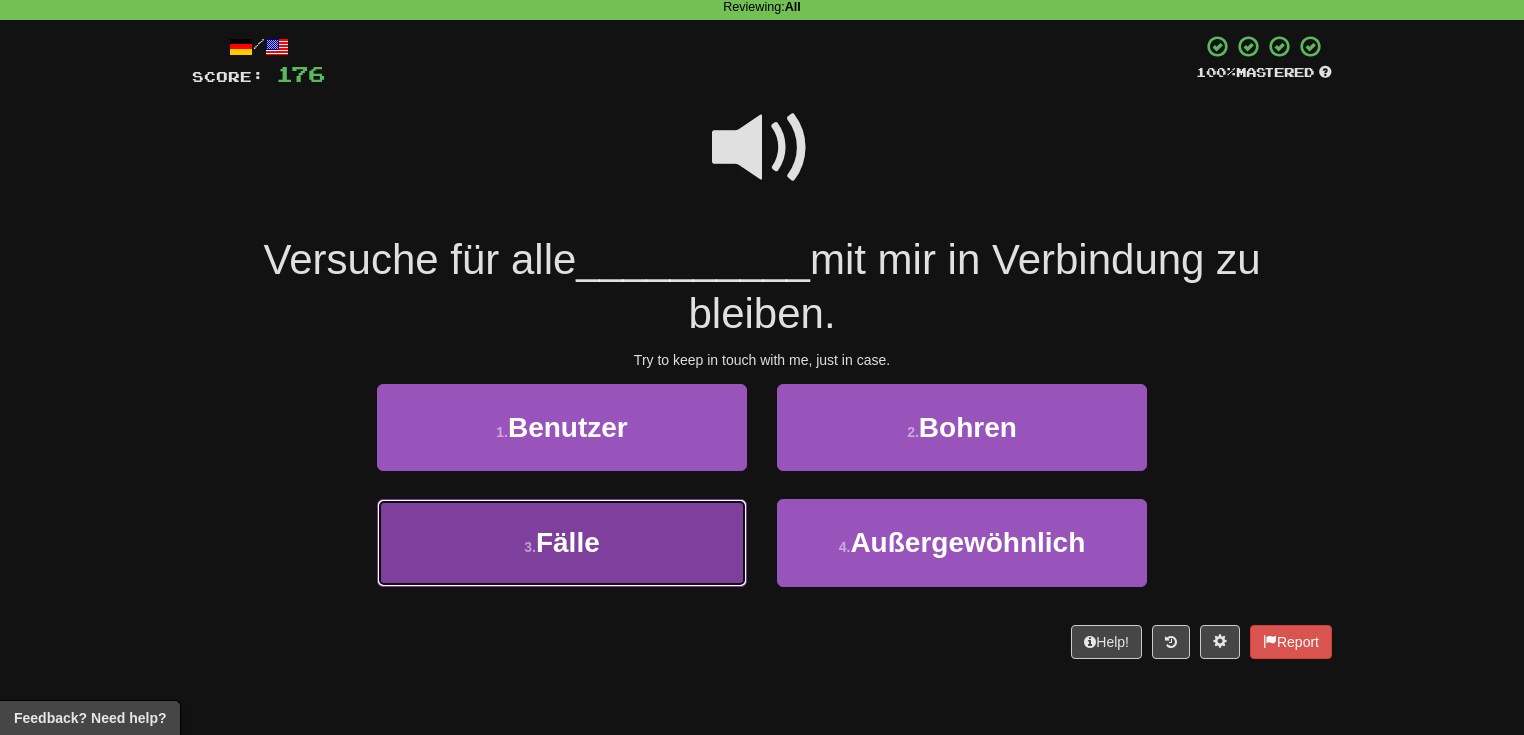 click on "3 .  Fälle" at bounding box center (562, 542) 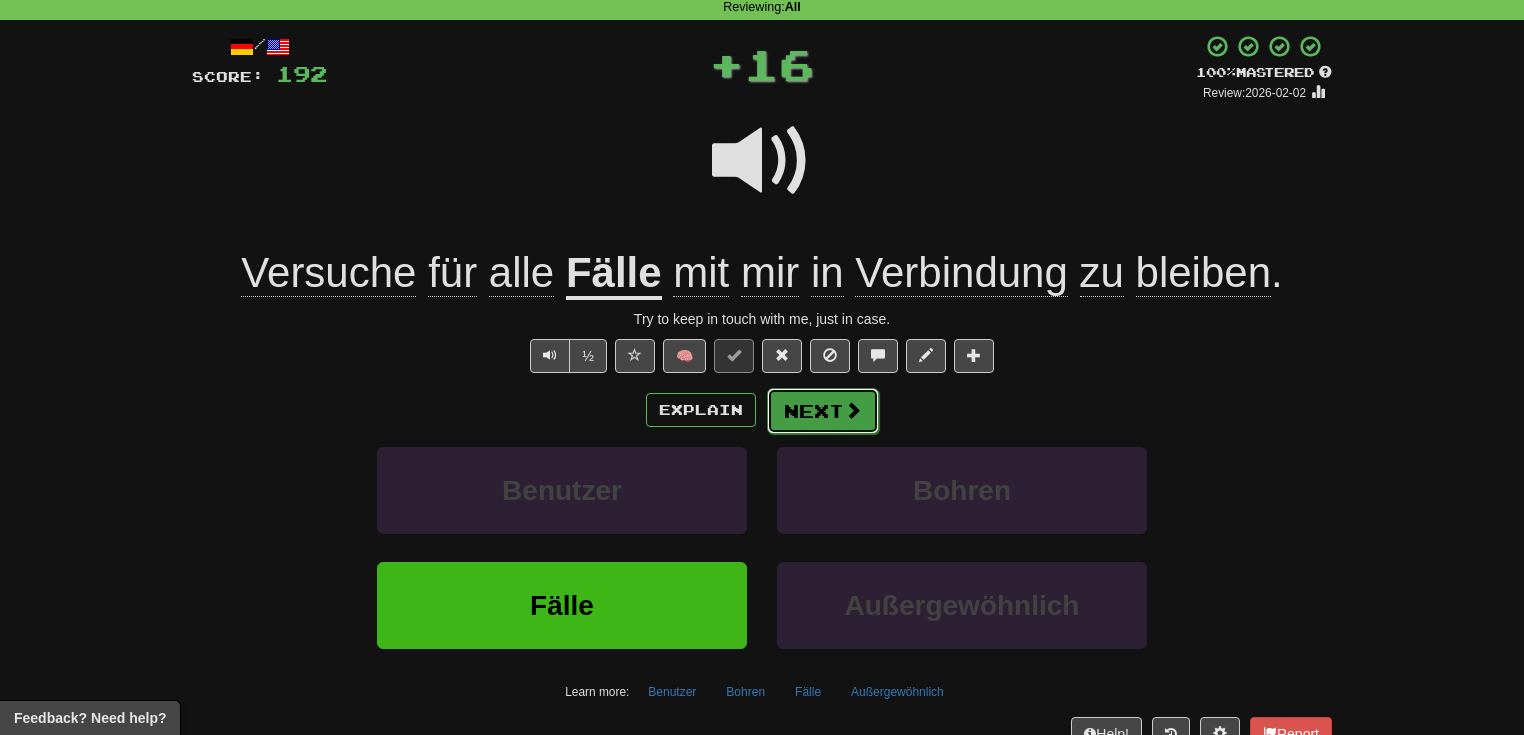 click on "Next" at bounding box center (823, 411) 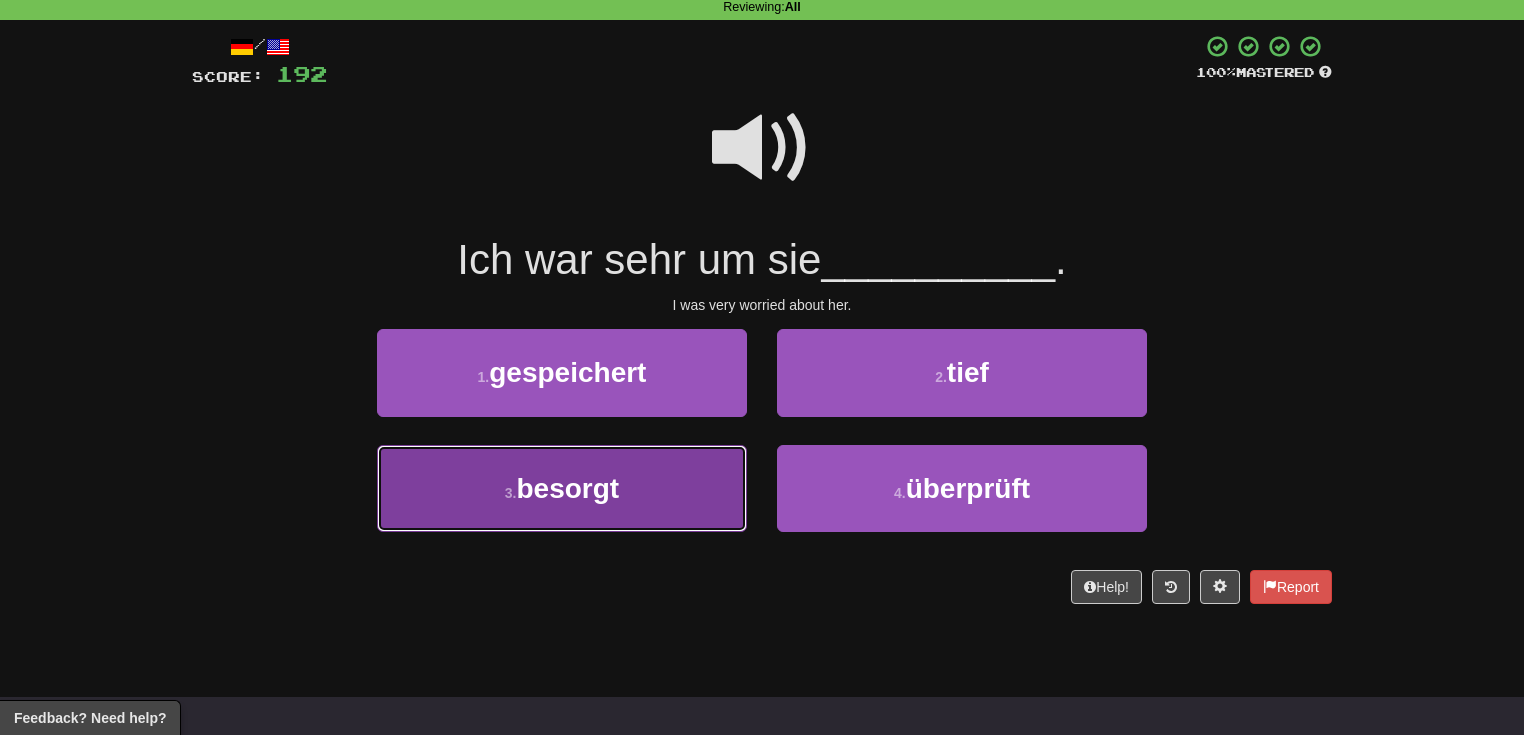 click on "3 .  besorgt" at bounding box center (562, 488) 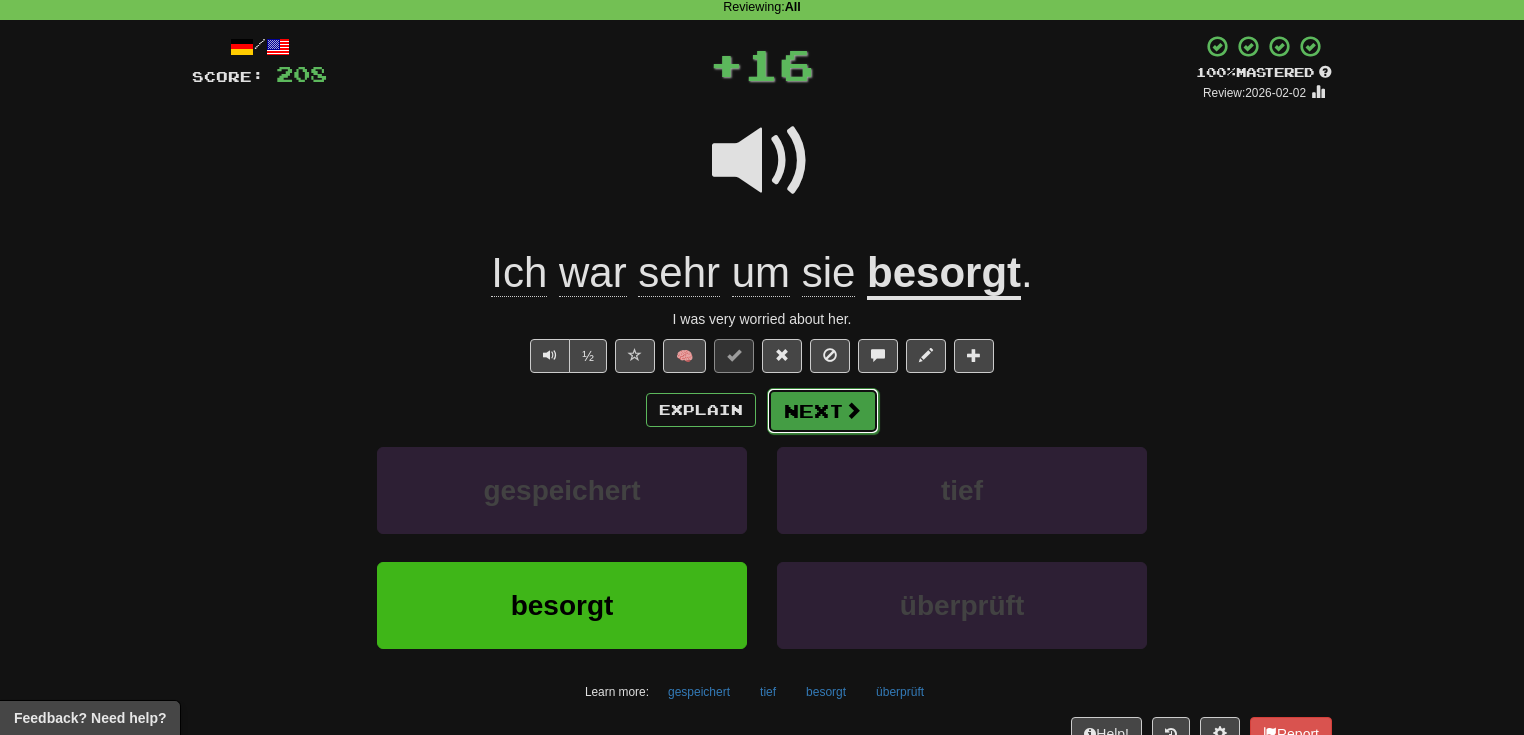 click on "Next" at bounding box center (823, 411) 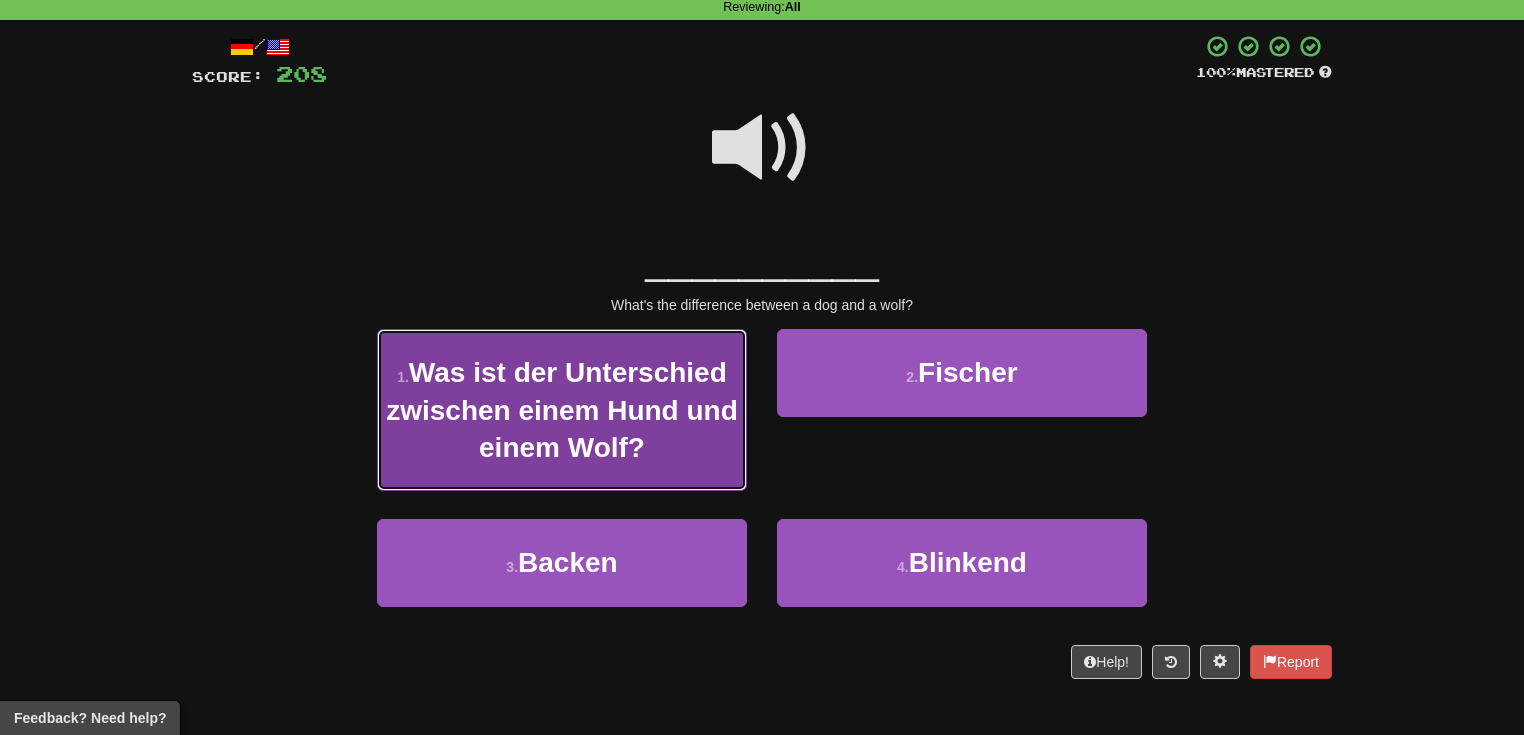 click on "1 .  Was ist der Unterschied zwischen einem Hund und einem Wolf?" at bounding box center (562, 410) 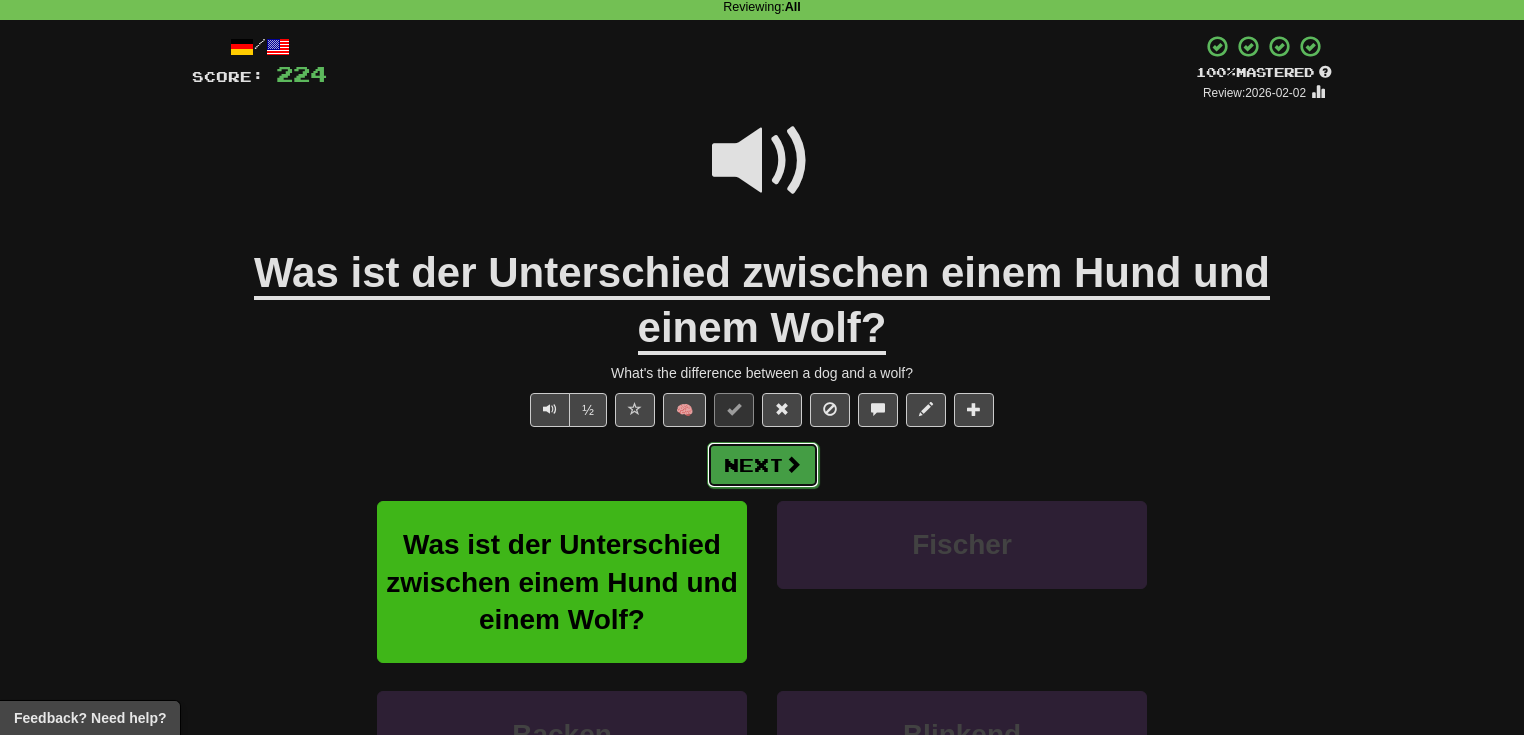 click at bounding box center [793, 464] 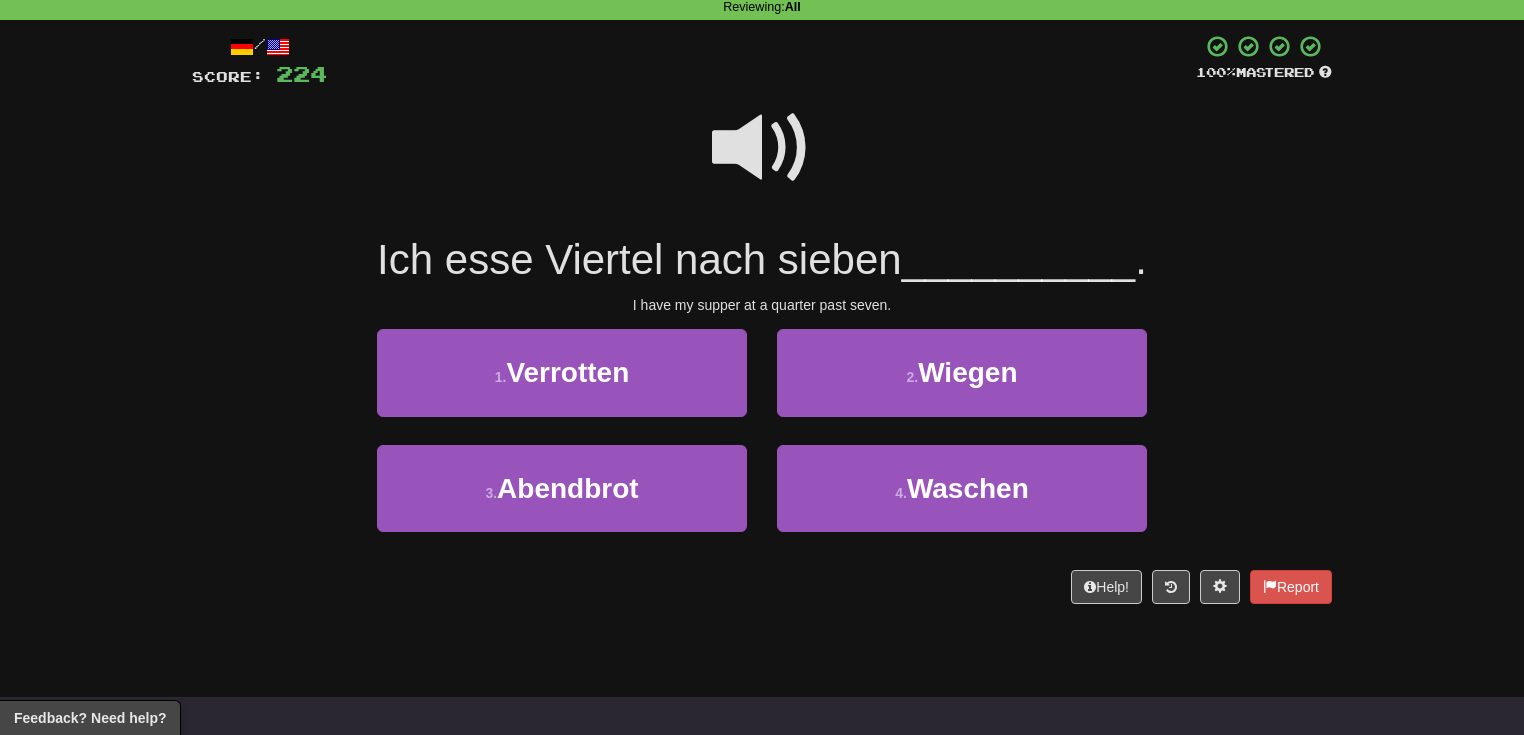 click at bounding box center [762, 148] 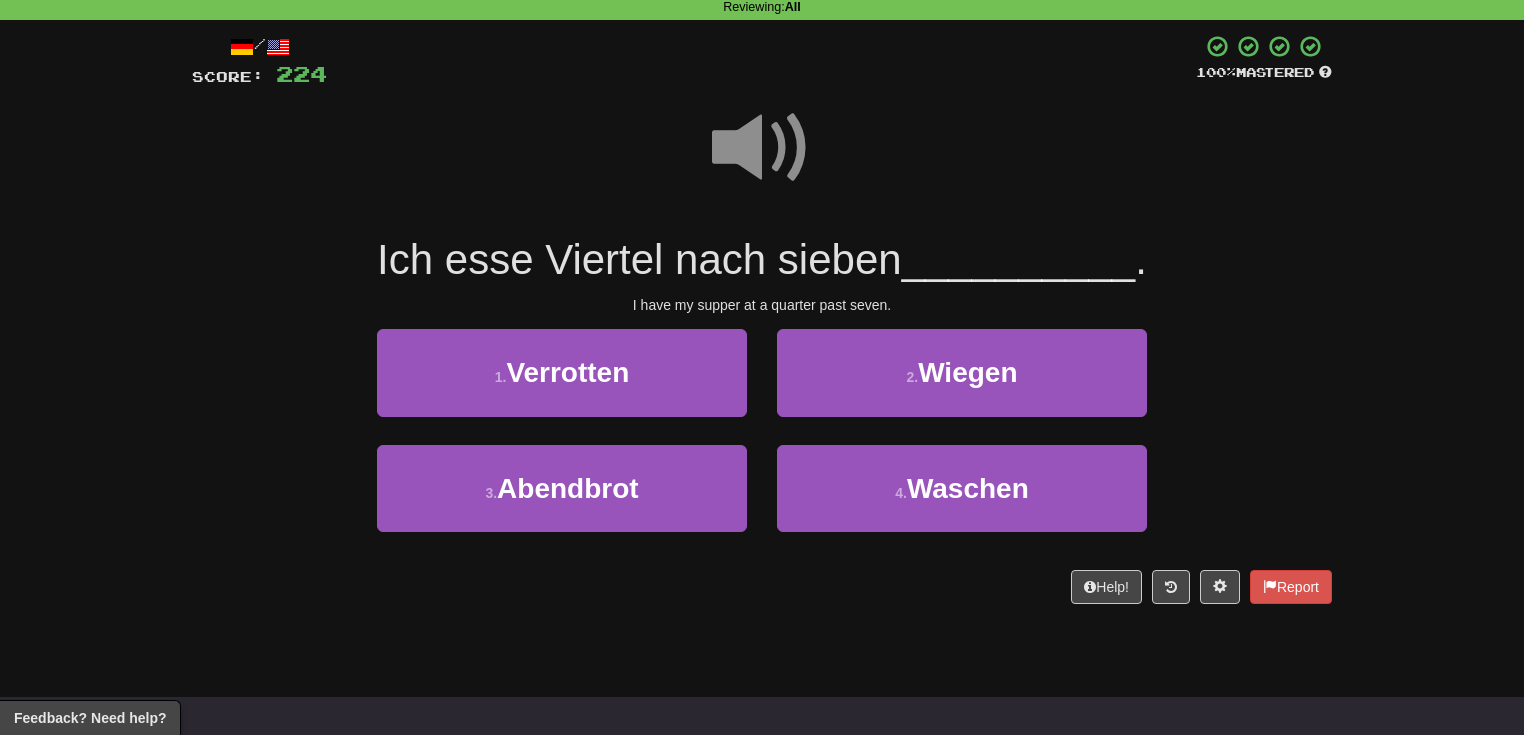click at bounding box center (762, 148) 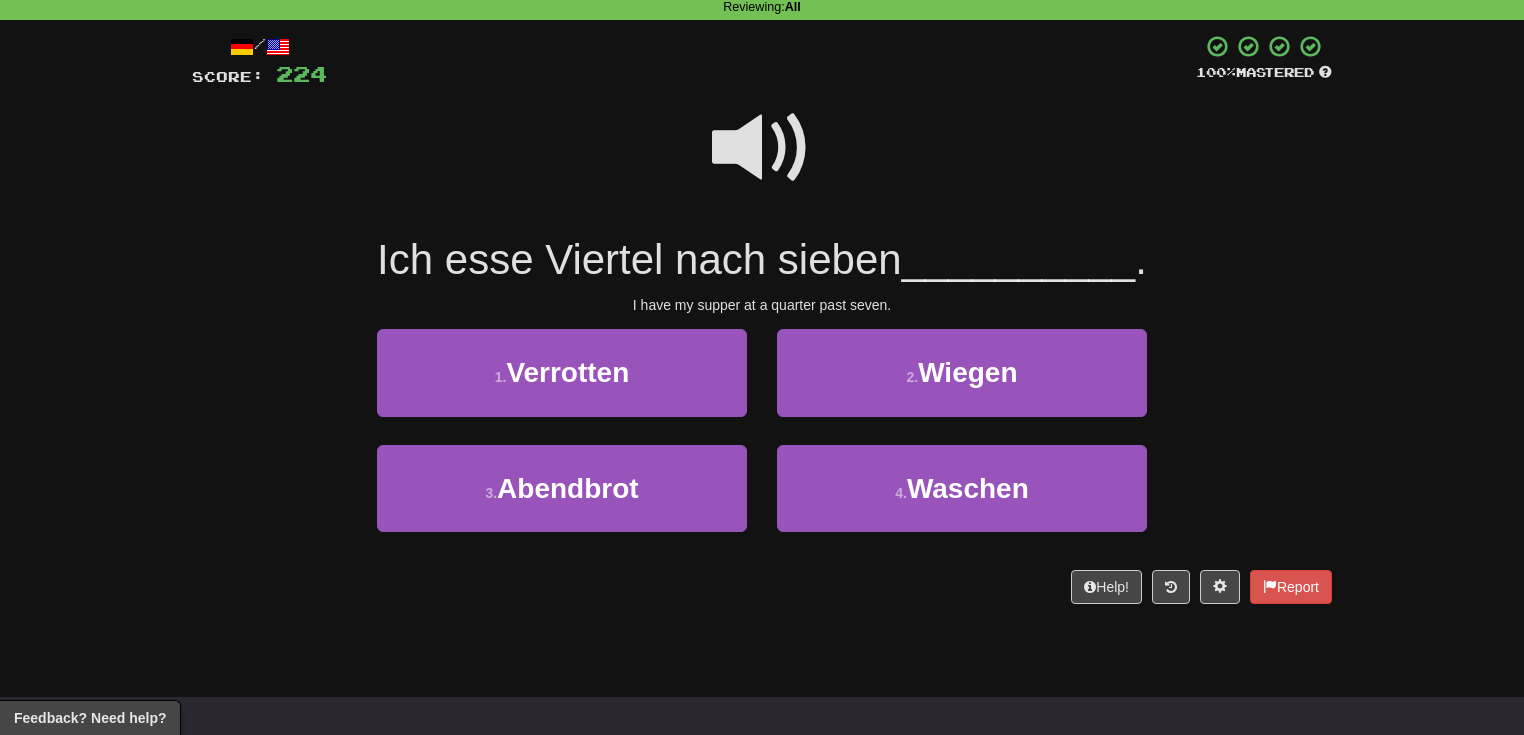 click at bounding box center [762, 148] 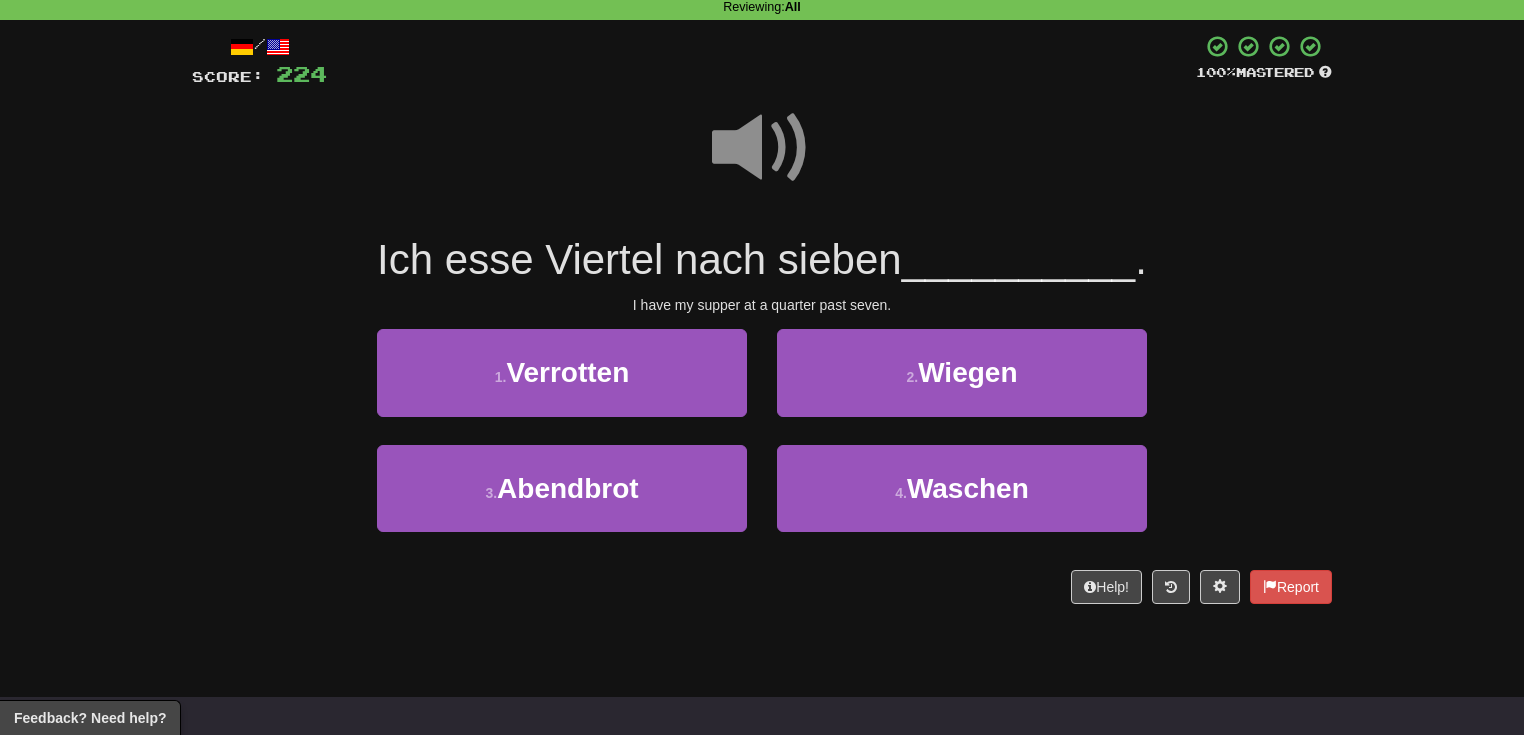 click at bounding box center [762, 148] 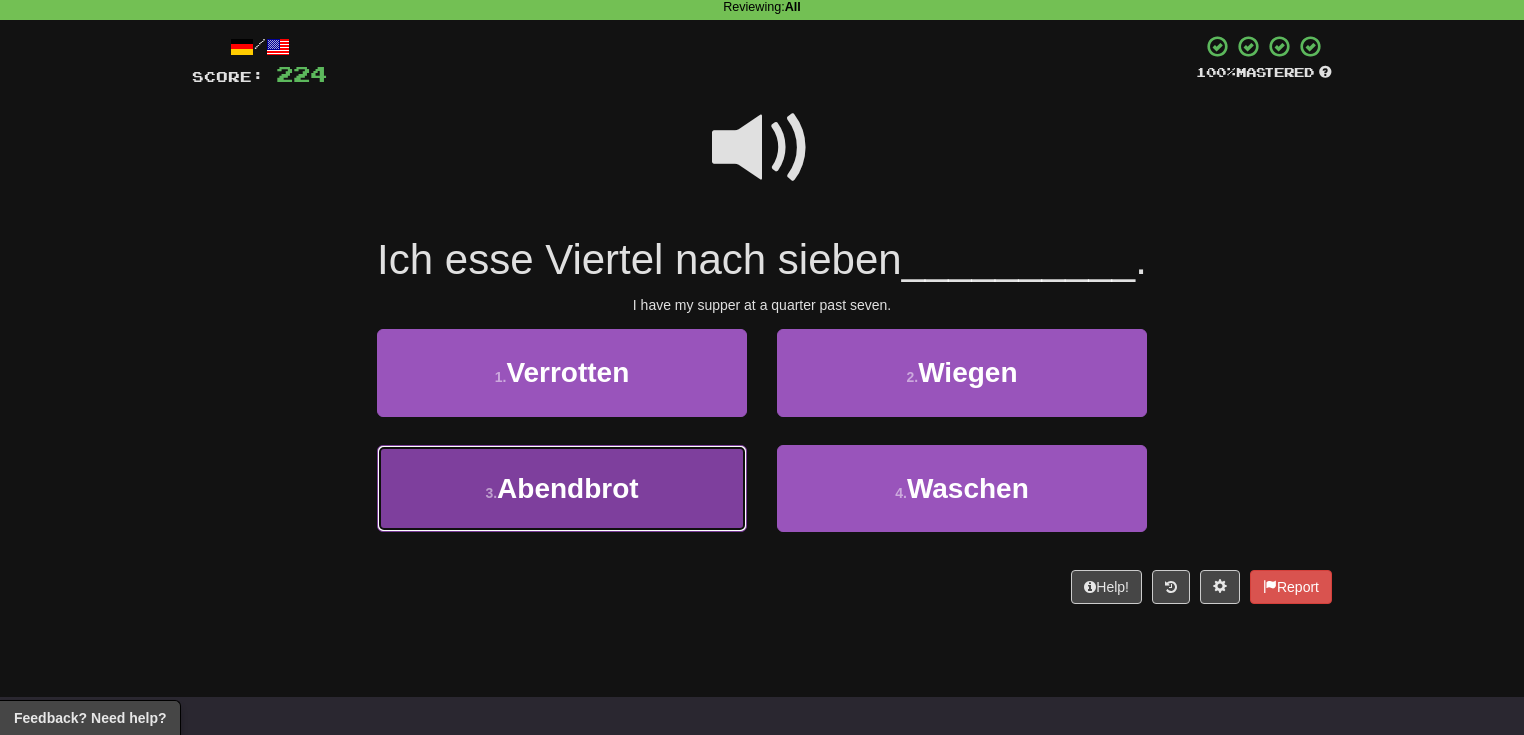 click on "3 .  Abendbrot" at bounding box center (562, 488) 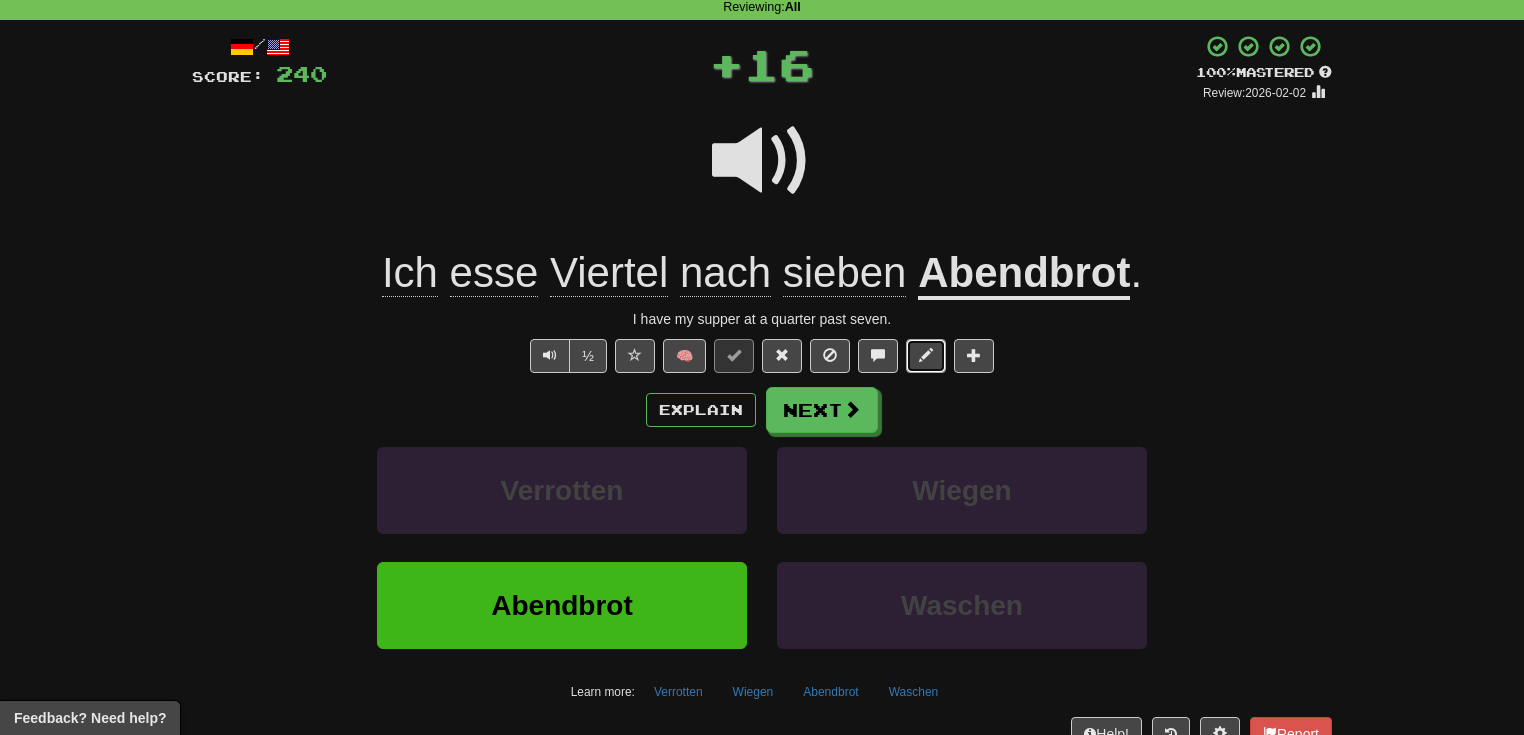 click at bounding box center (926, 356) 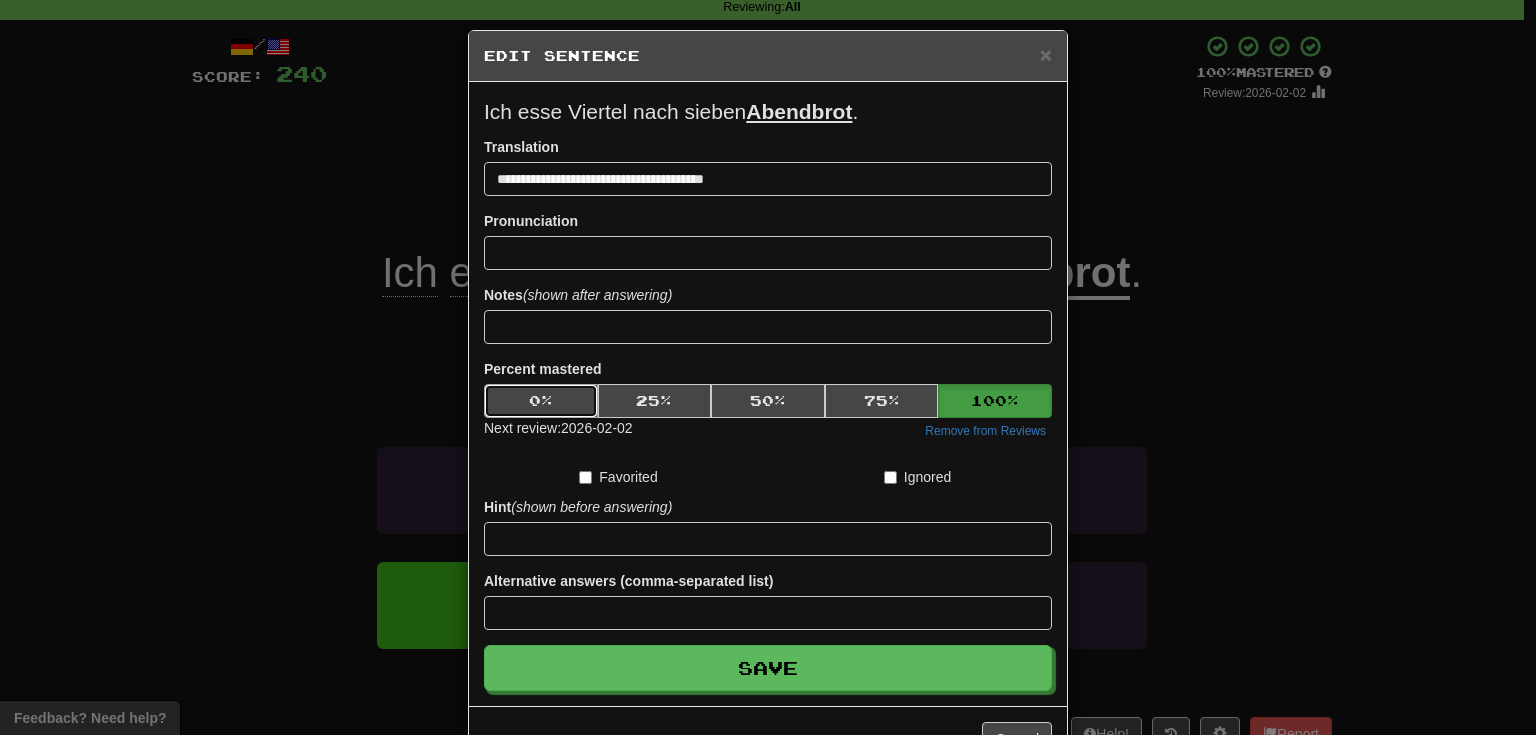 click on "0 %" at bounding box center [541, 401] 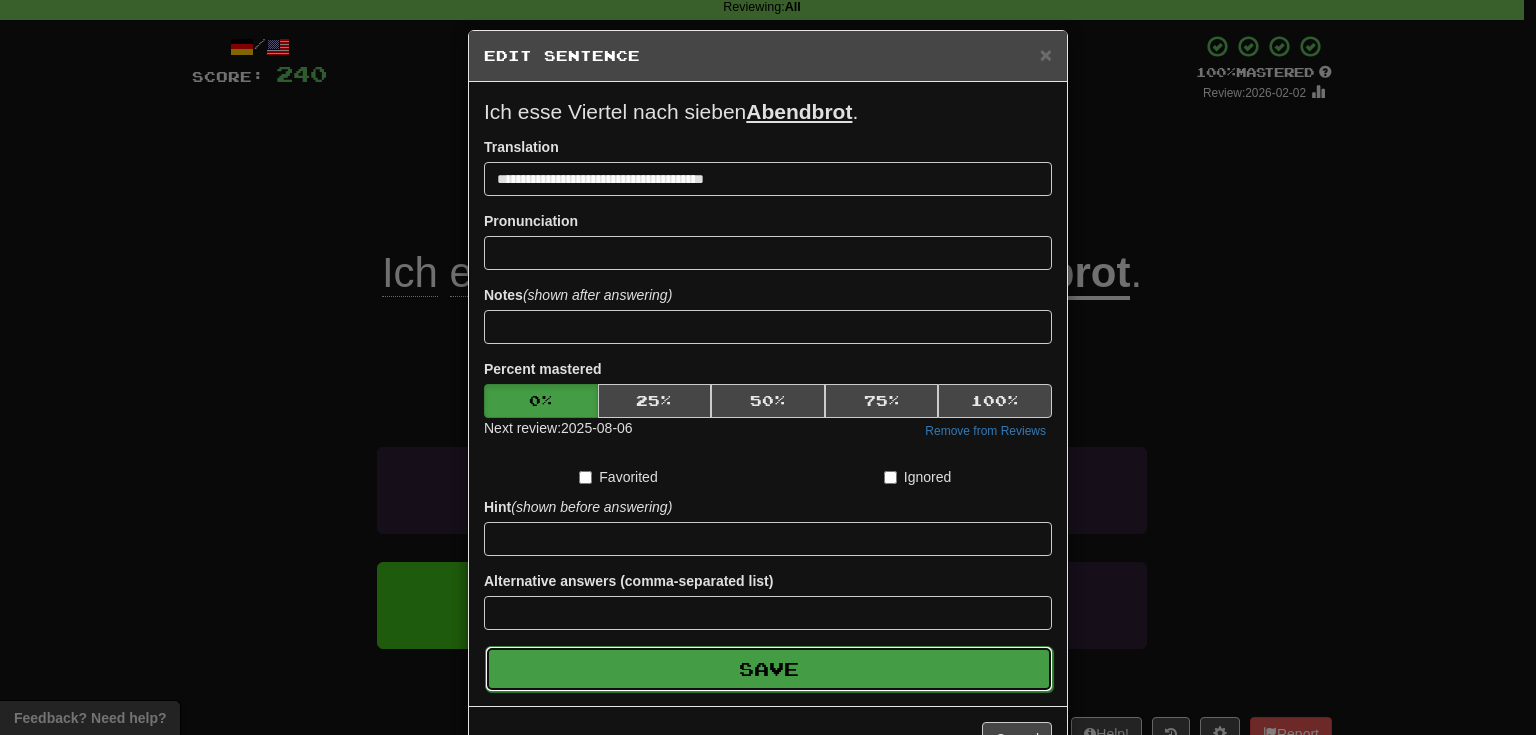click on "Save" at bounding box center [769, 669] 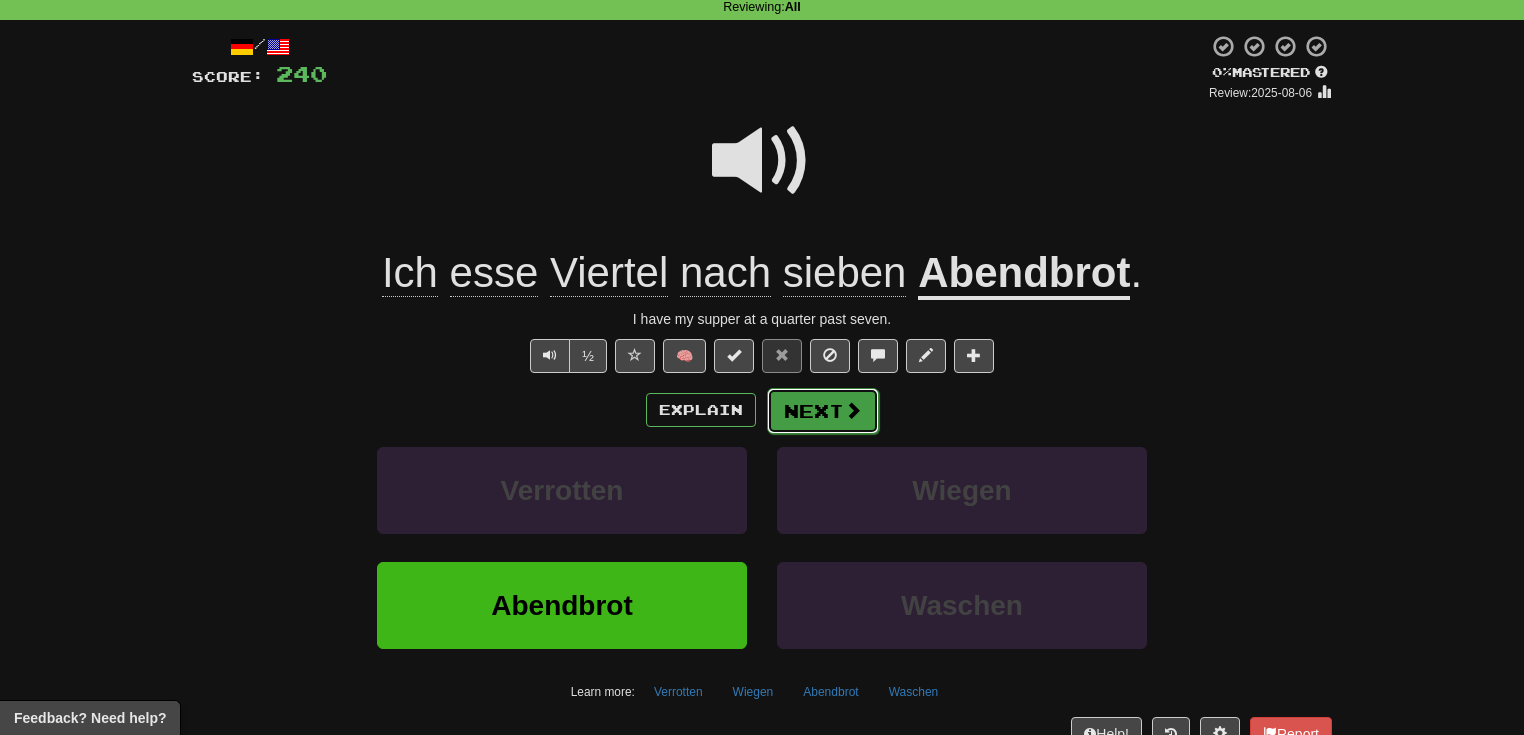 click at bounding box center (853, 410) 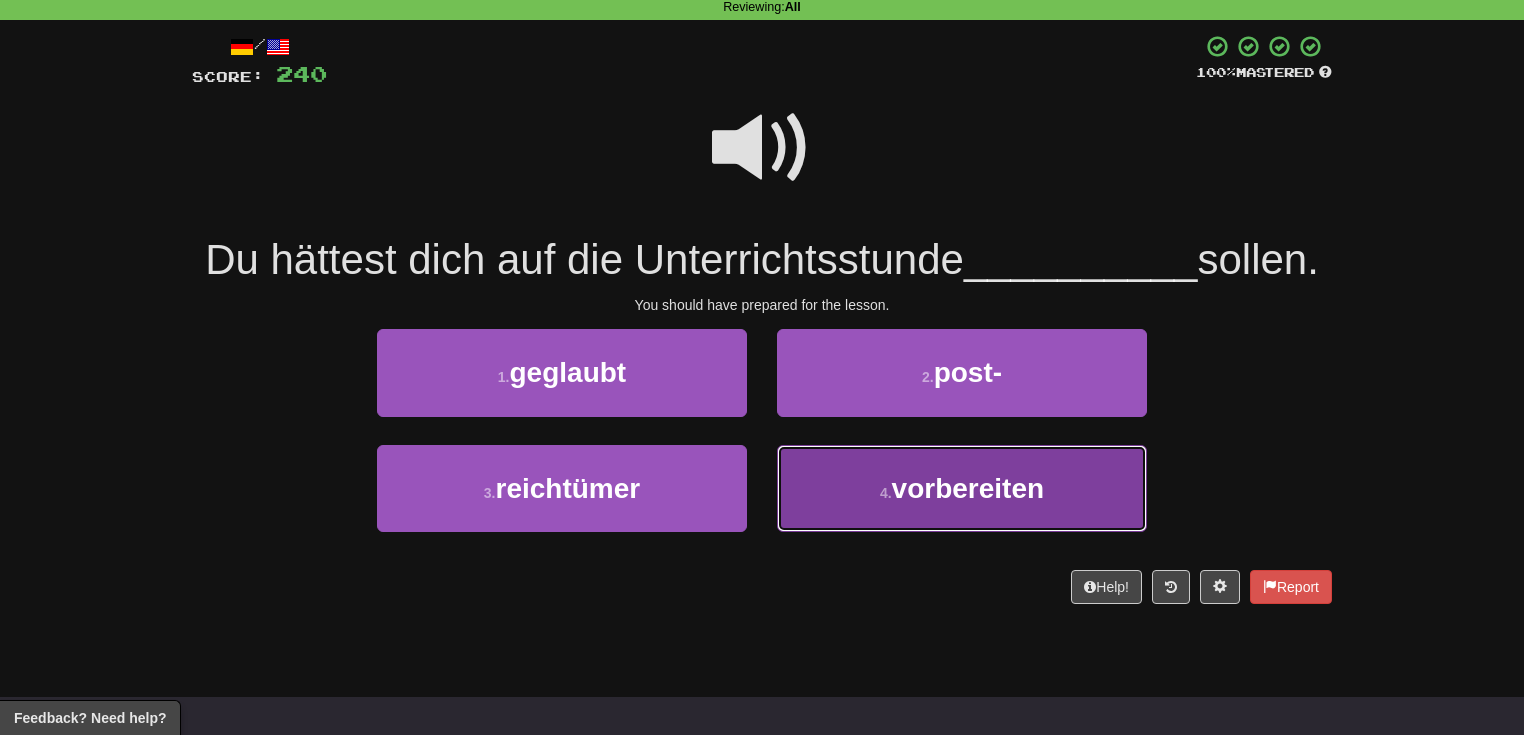 click on "4 .  vorbereiten" at bounding box center [962, 488] 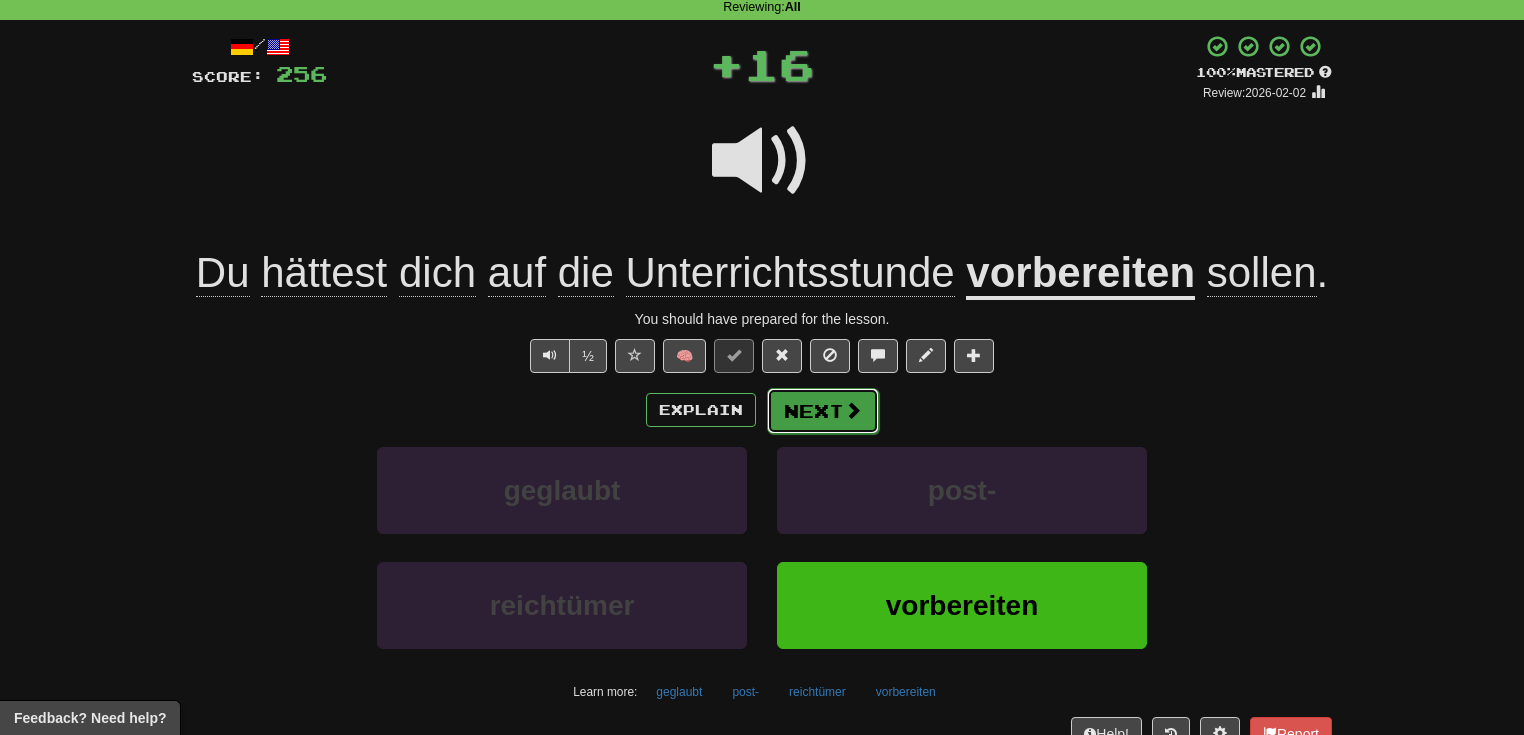 click on "Next" at bounding box center (823, 411) 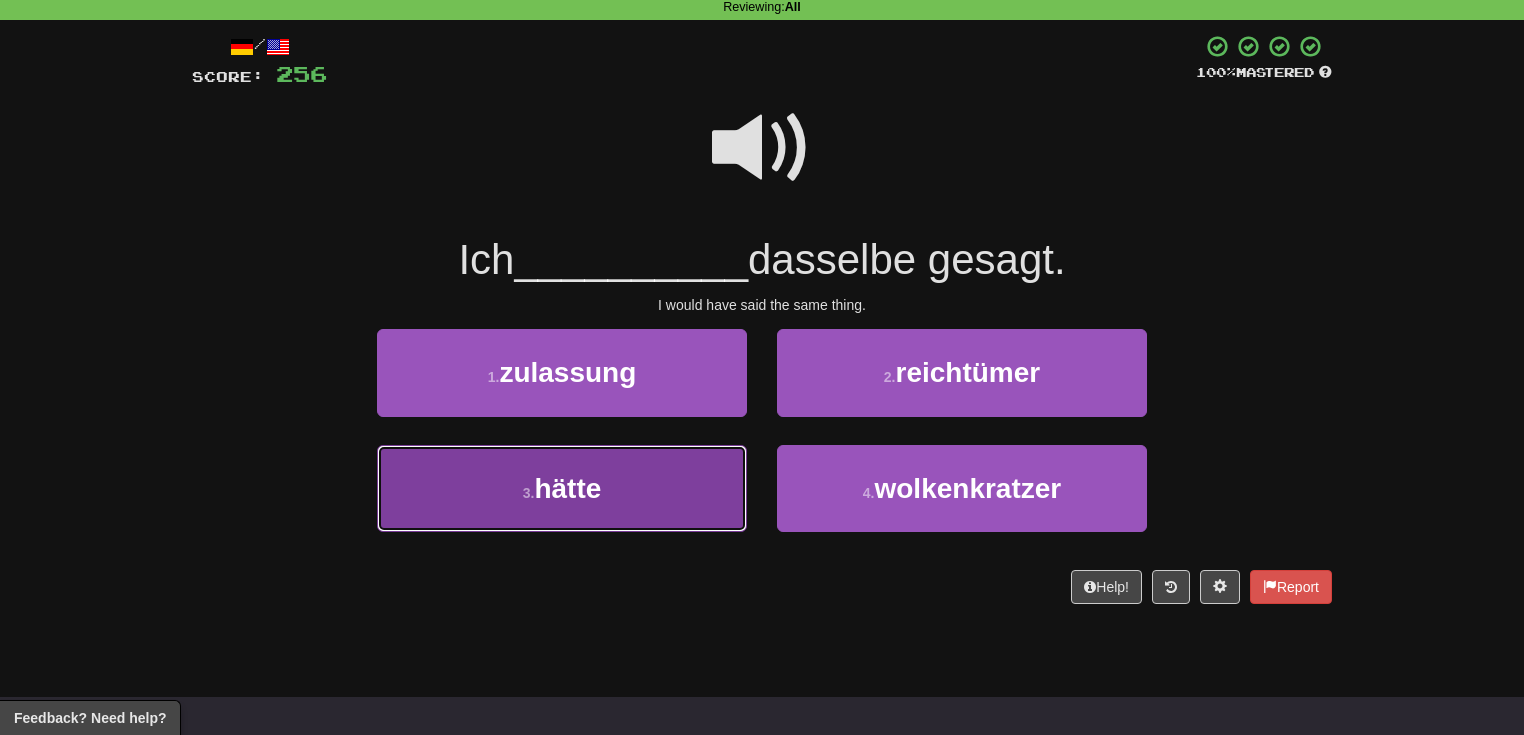click on "3 .  hätte" at bounding box center [562, 488] 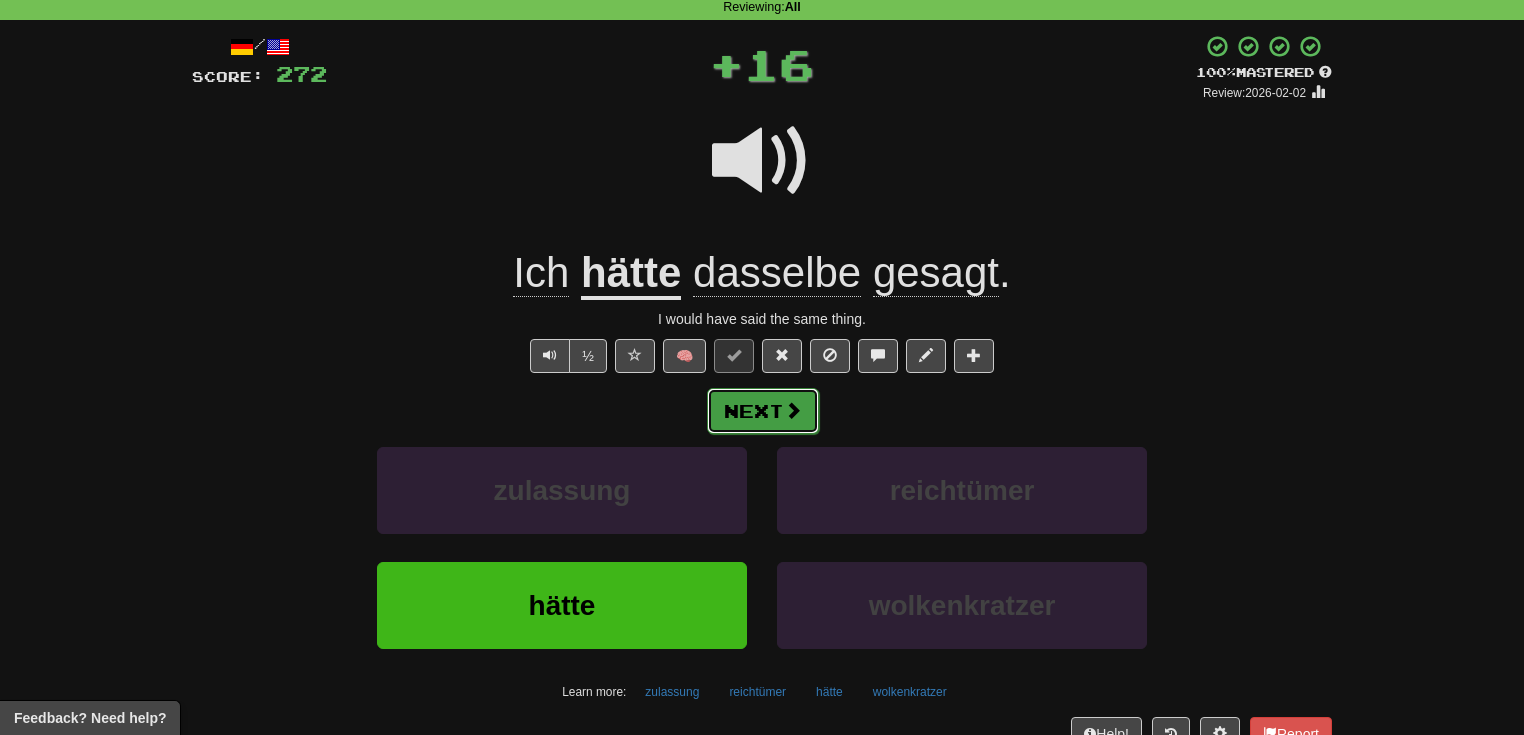 click on "Next" at bounding box center (763, 411) 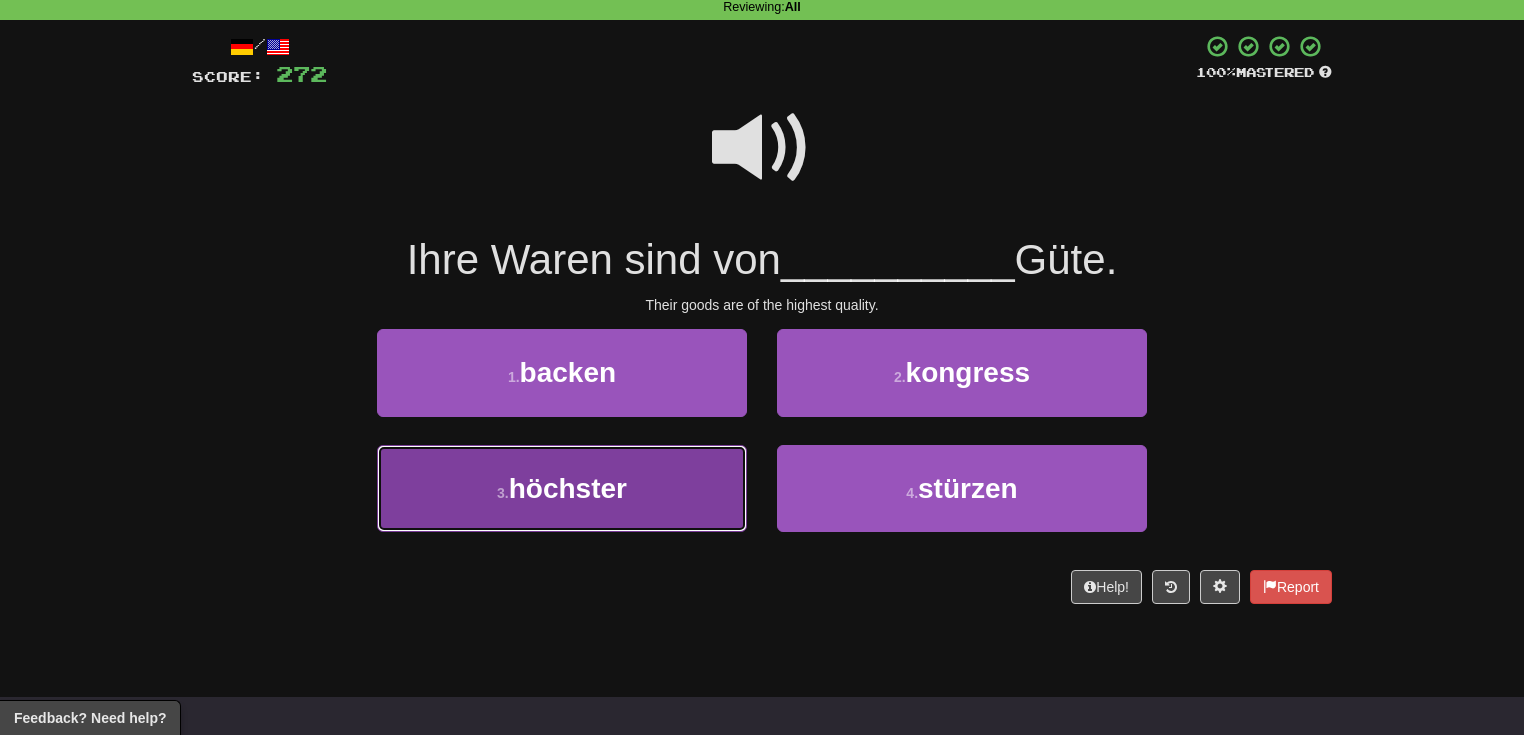 click on "3 .  höchster" at bounding box center (562, 488) 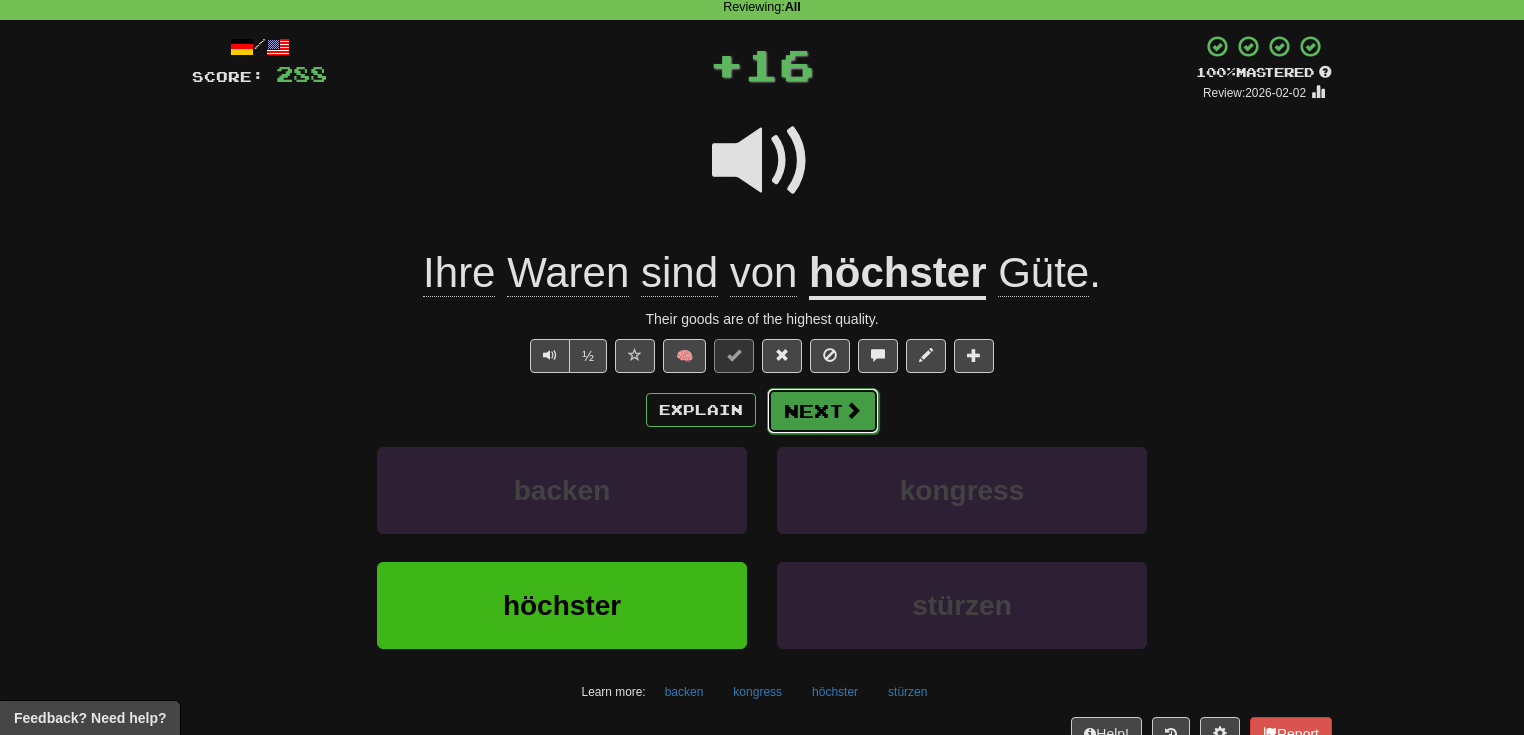 click at bounding box center (853, 410) 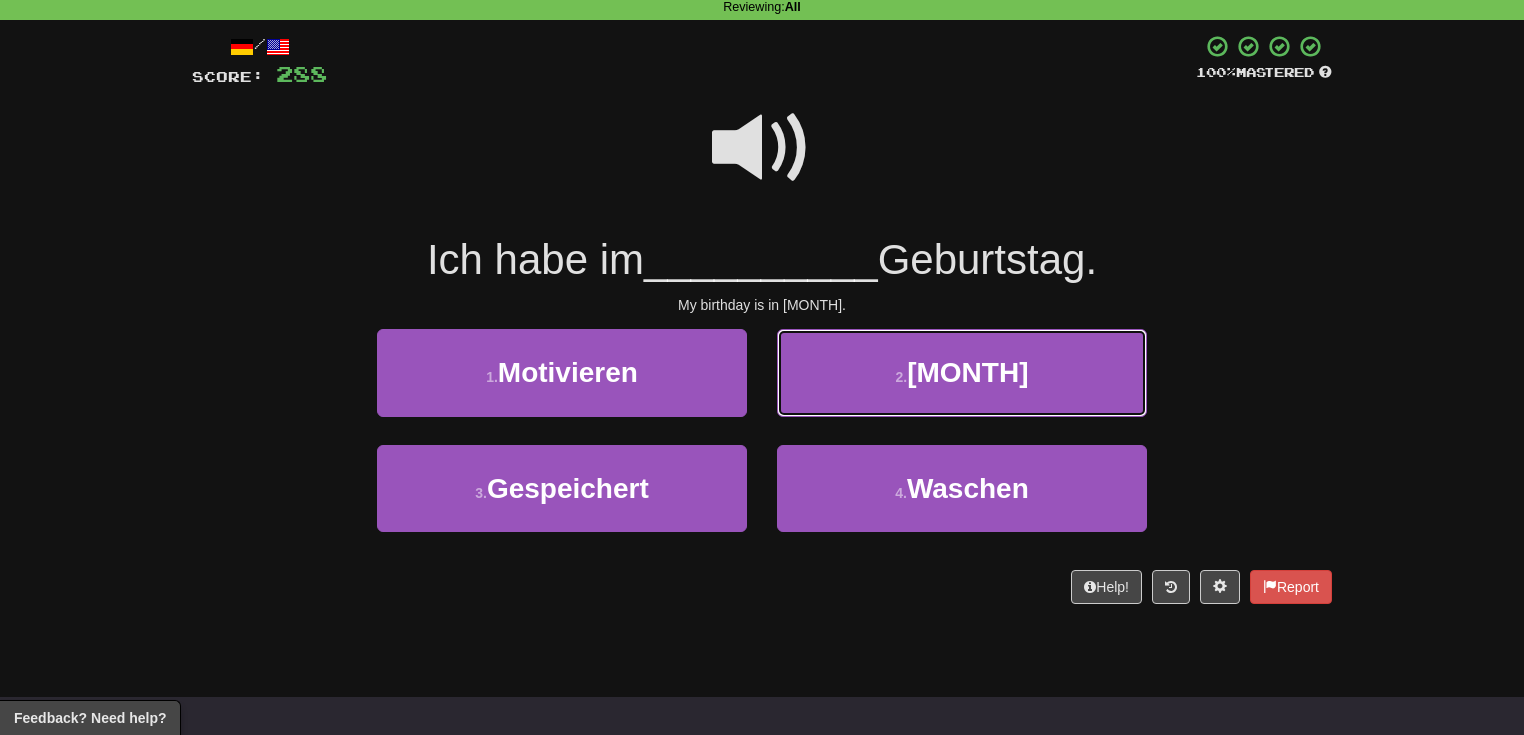 click on "2 .  [MONTH]" at bounding box center (962, 372) 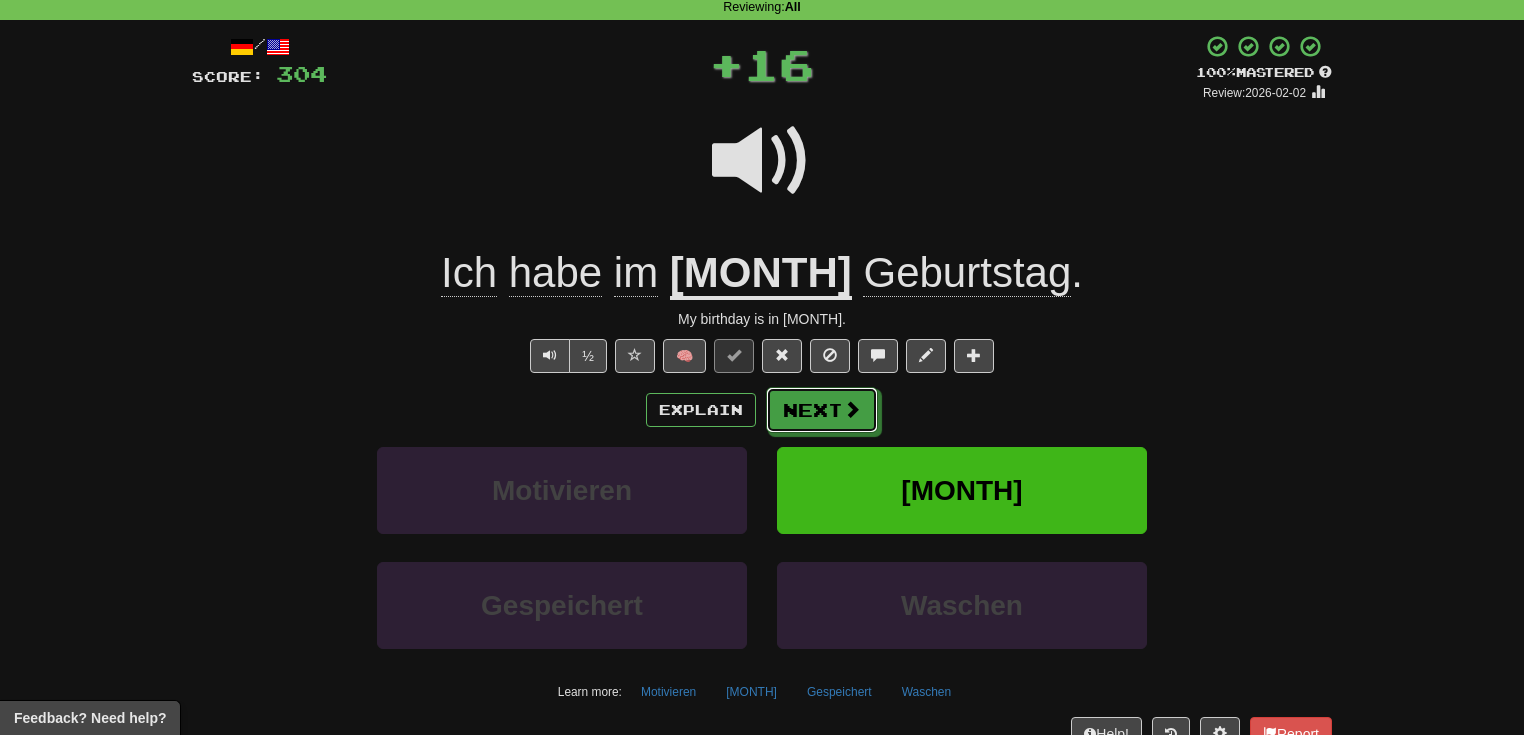 click at bounding box center [852, 409] 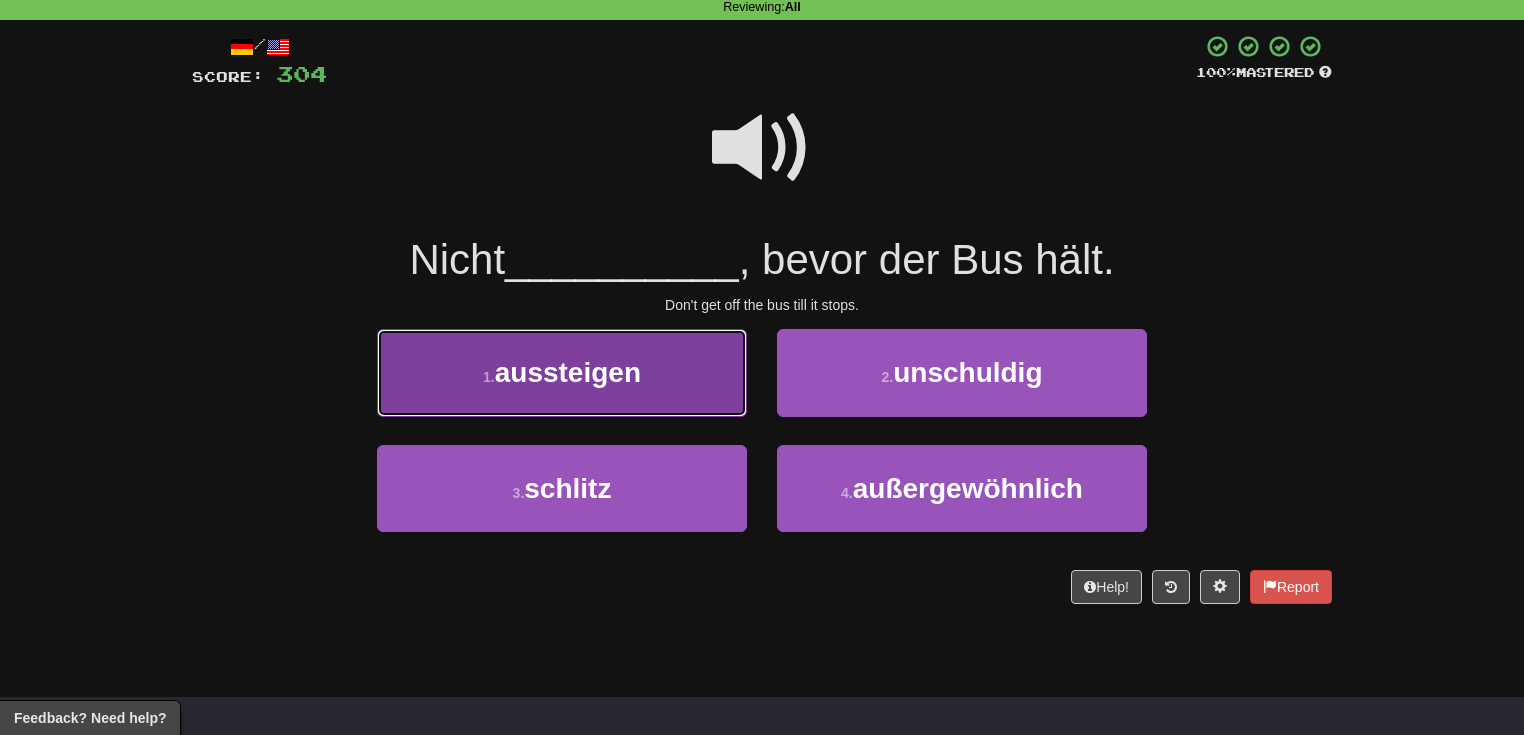 click on "1 .  aussteigen" at bounding box center [562, 372] 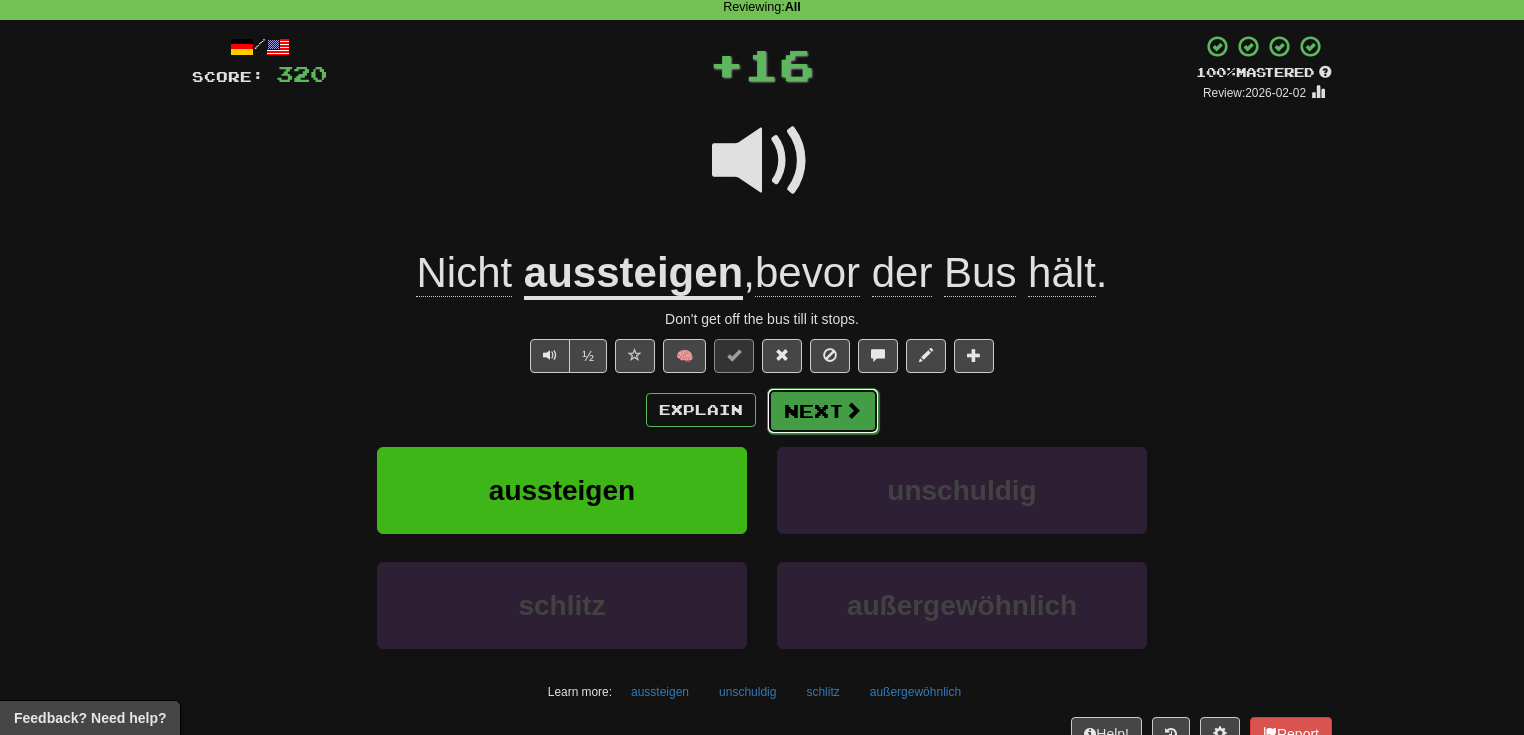 click on "Next" at bounding box center (823, 411) 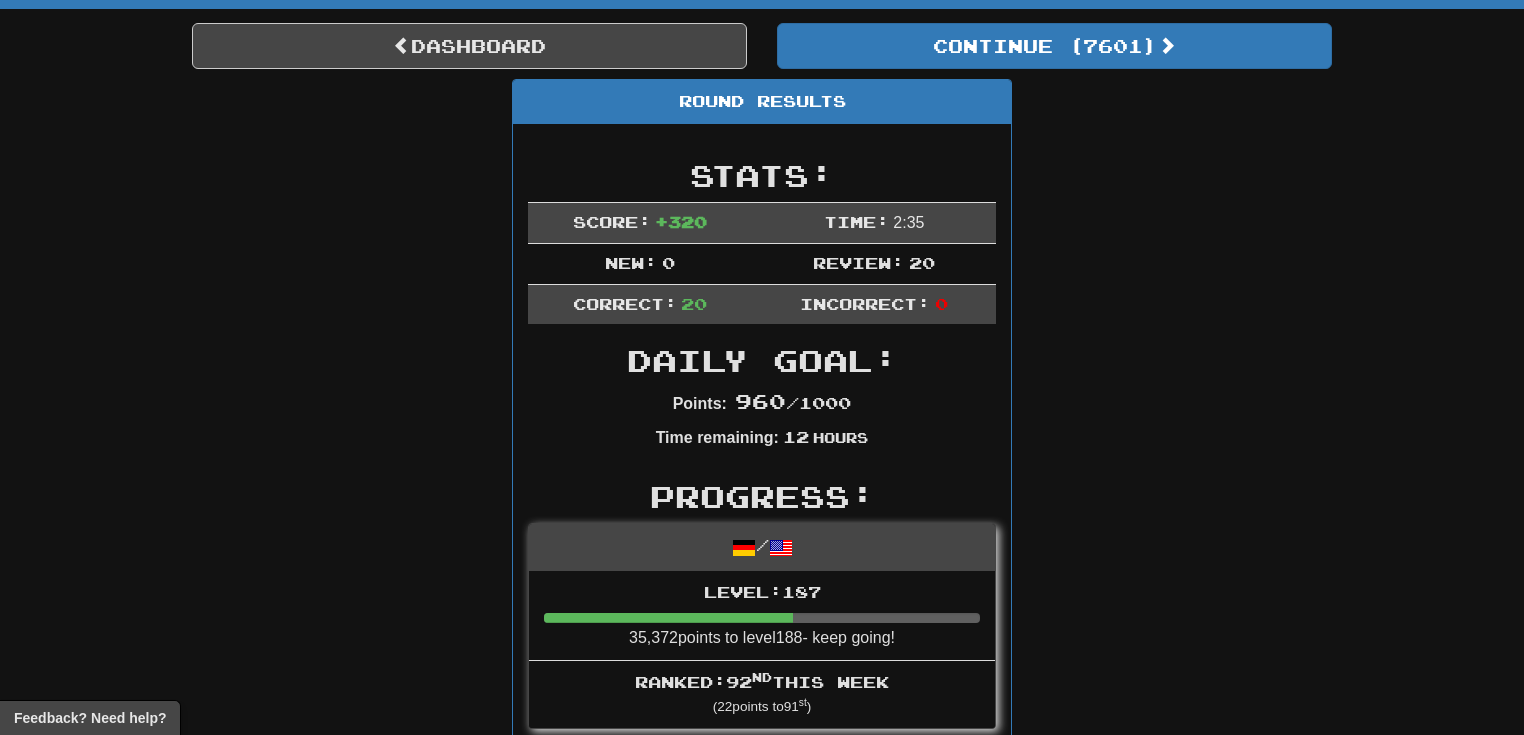 scroll, scrollTop: 139, scrollLeft: 0, axis: vertical 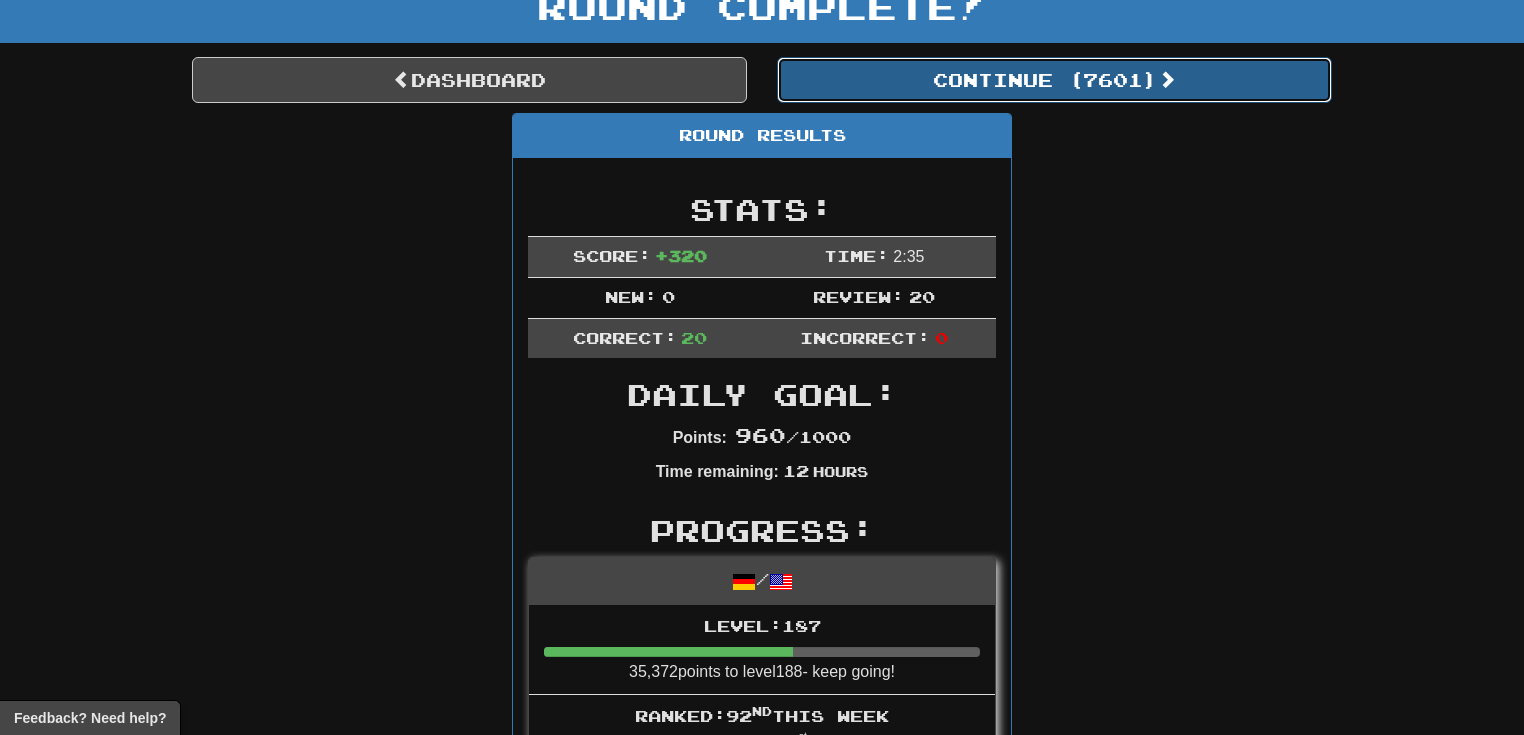 click on "Continue ( [NUMBER] )" at bounding box center (1054, 80) 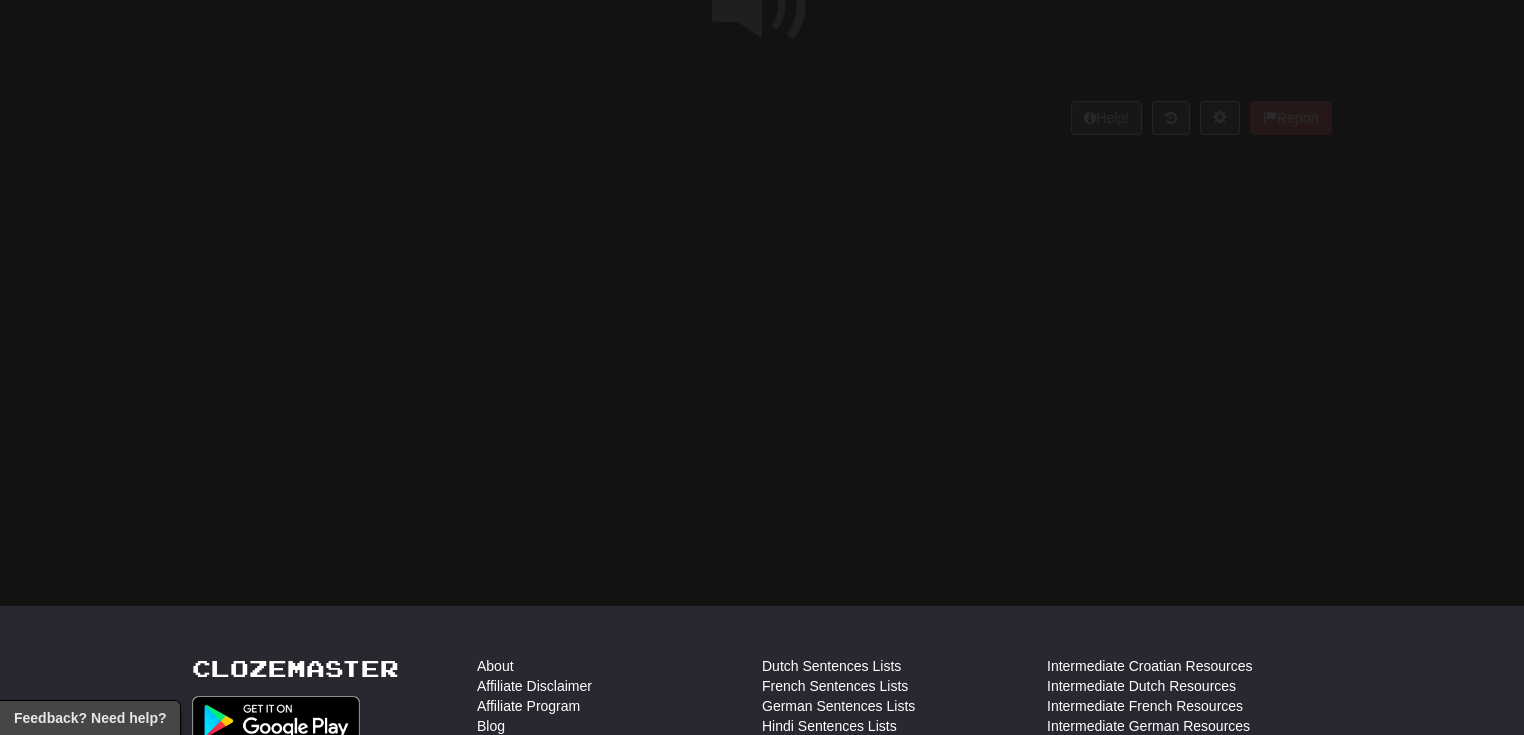 scroll, scrollTop: 139, scrollLeft: 0, axis: vertical 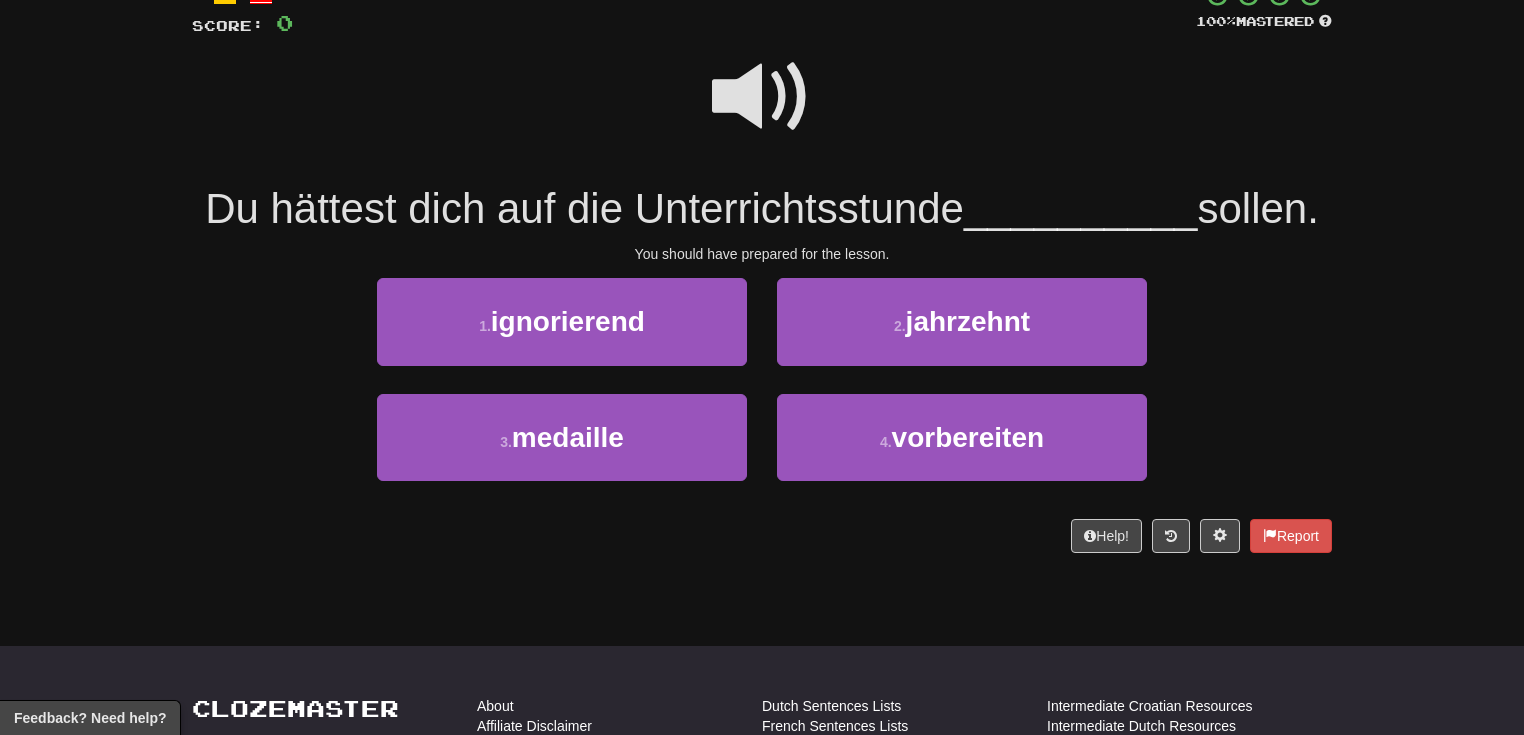 click at bounding box center [762, 97] 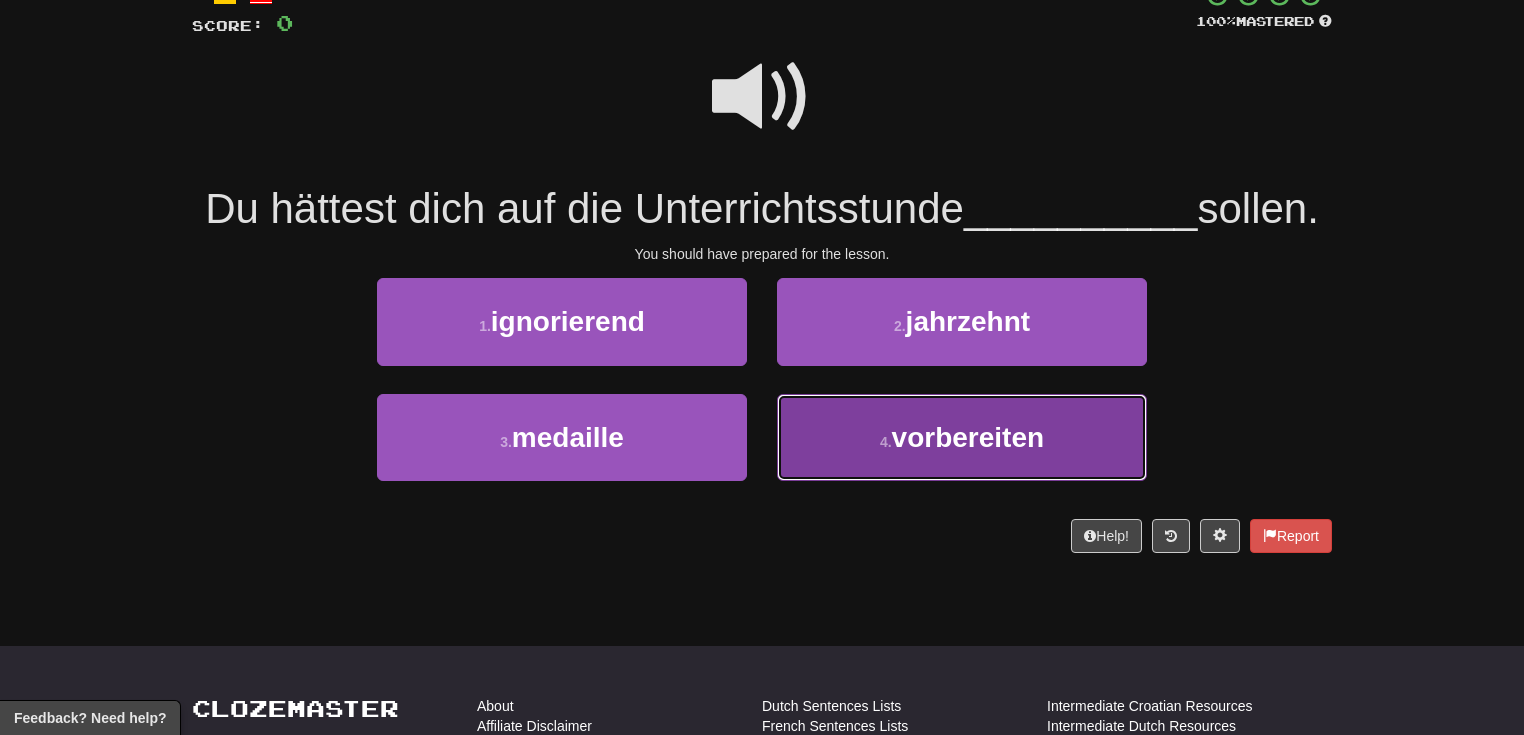 click on "vorbereiten" at bounding box center (968, 437) 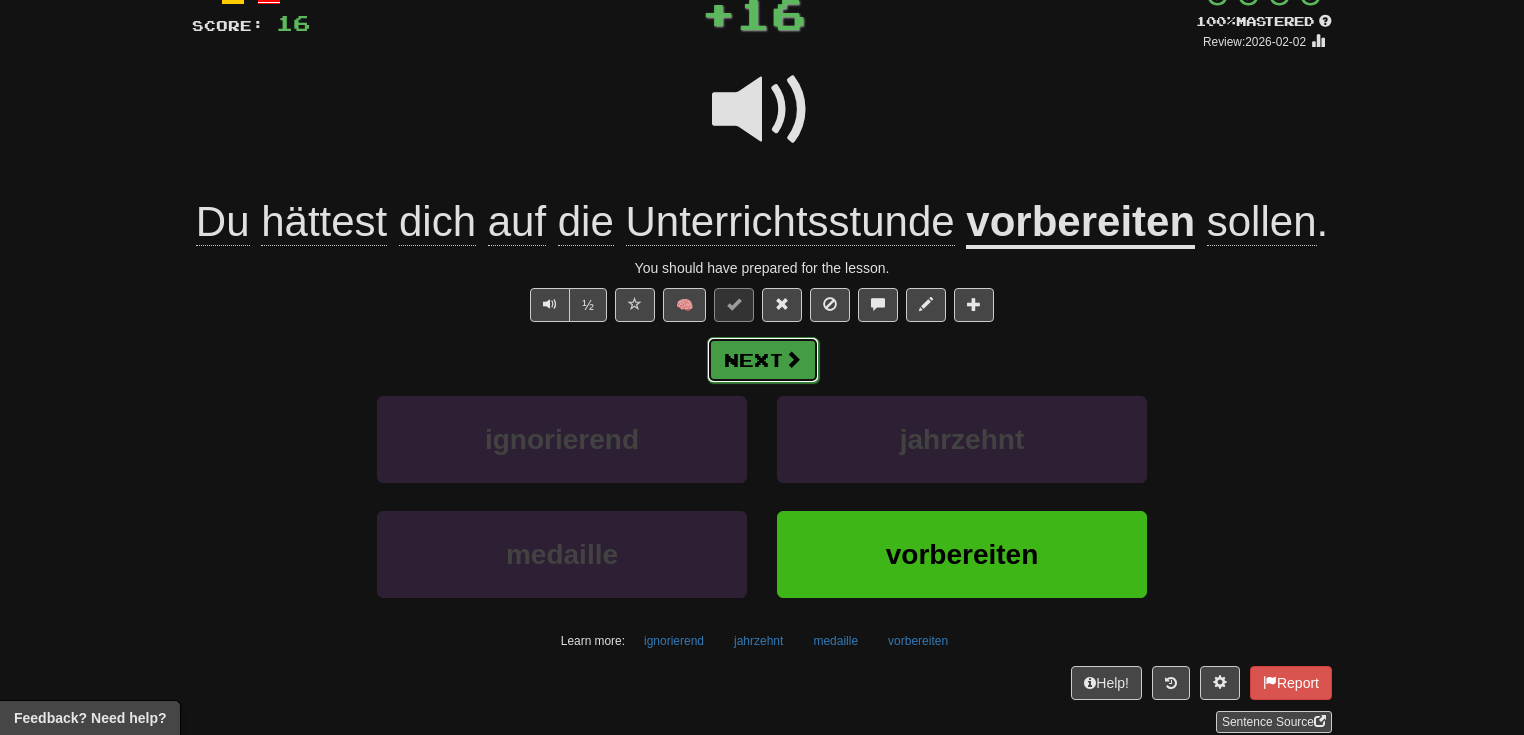 click on "Next" at bounding box center (763, 360) 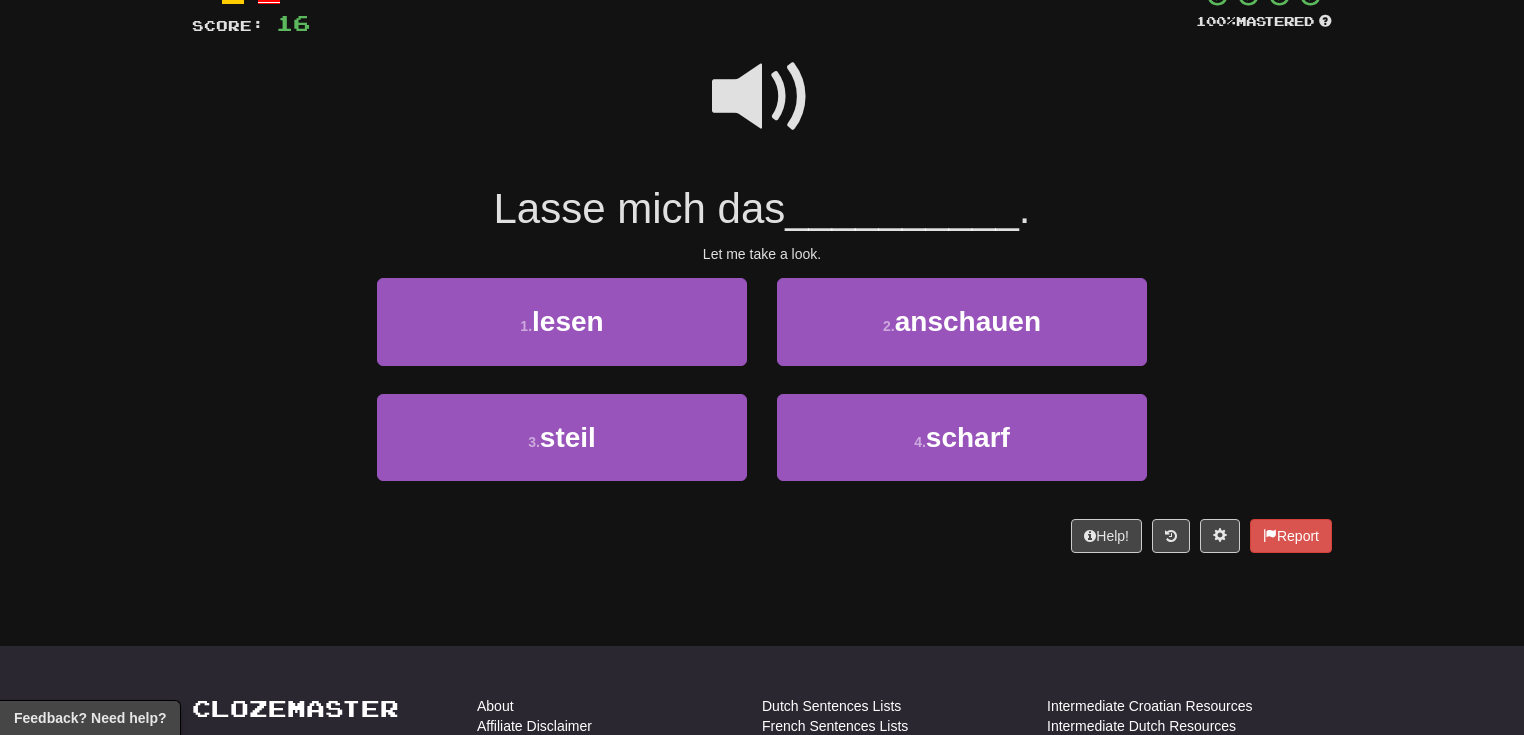 click at bounding box center (762, 97) 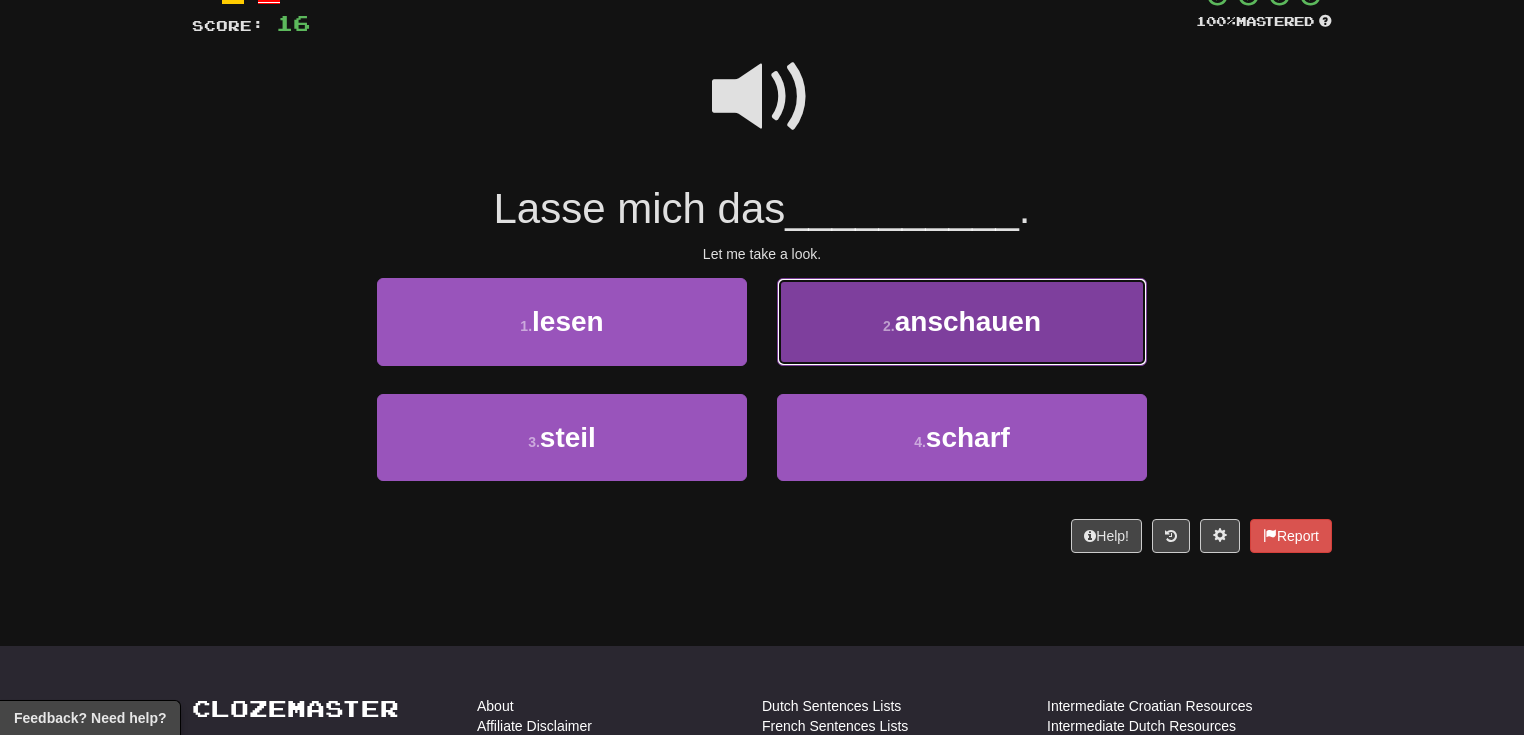 click on "2 .  anschauen" at bounding box center [962, 321] 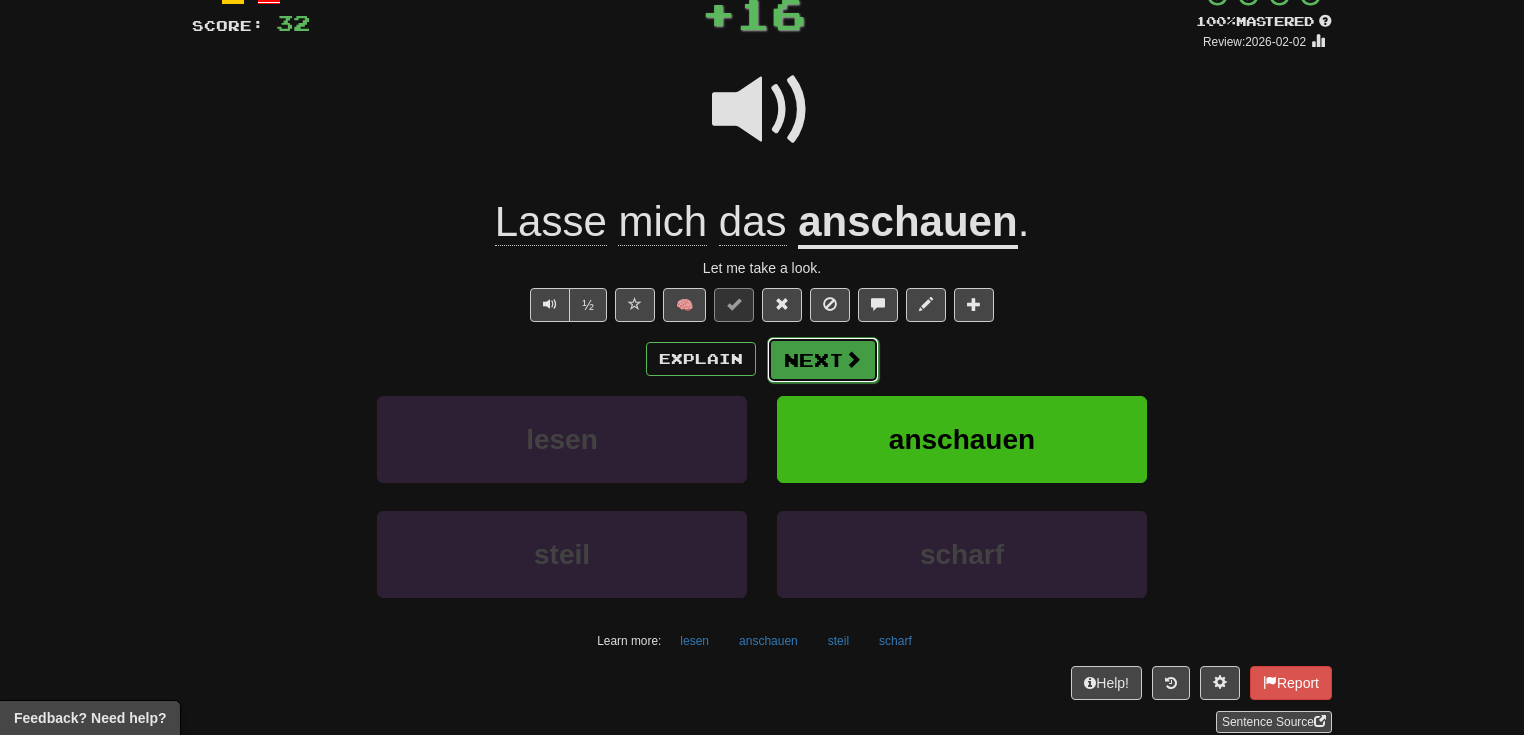 click at bounding box center [853, 359] 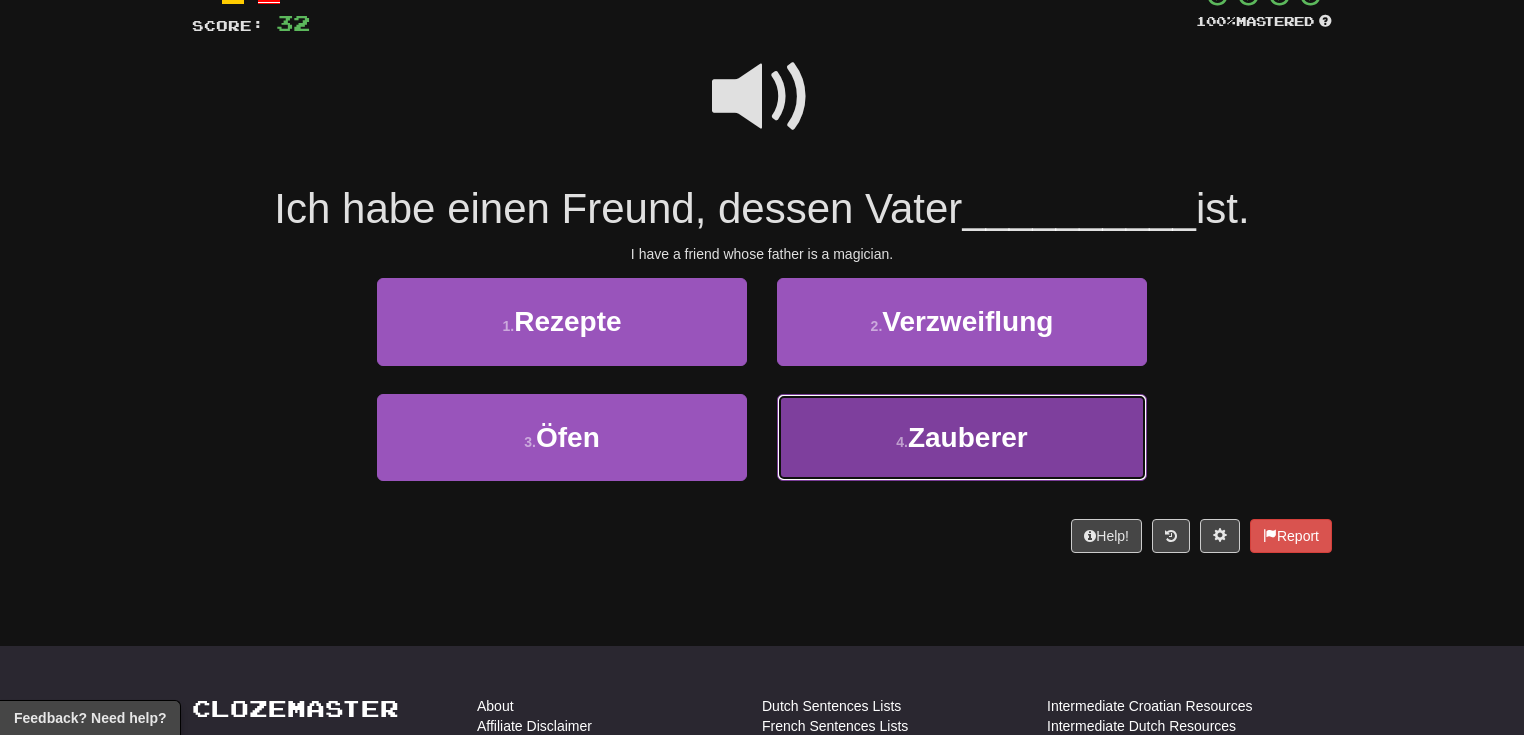 click on "4 .  Zauberer" at bounding box center (962, 437) 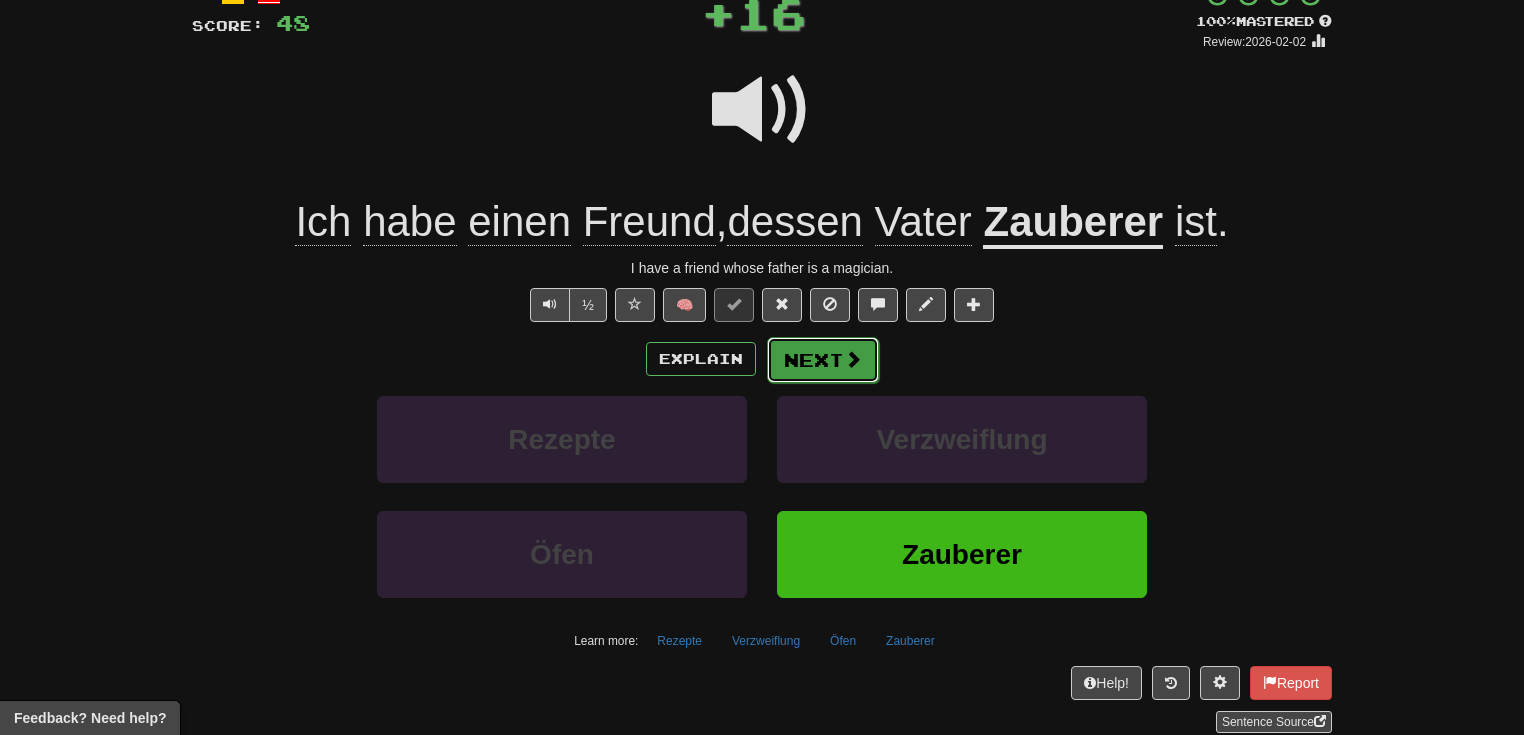 click on "Next" at bounding box center [823, 360] 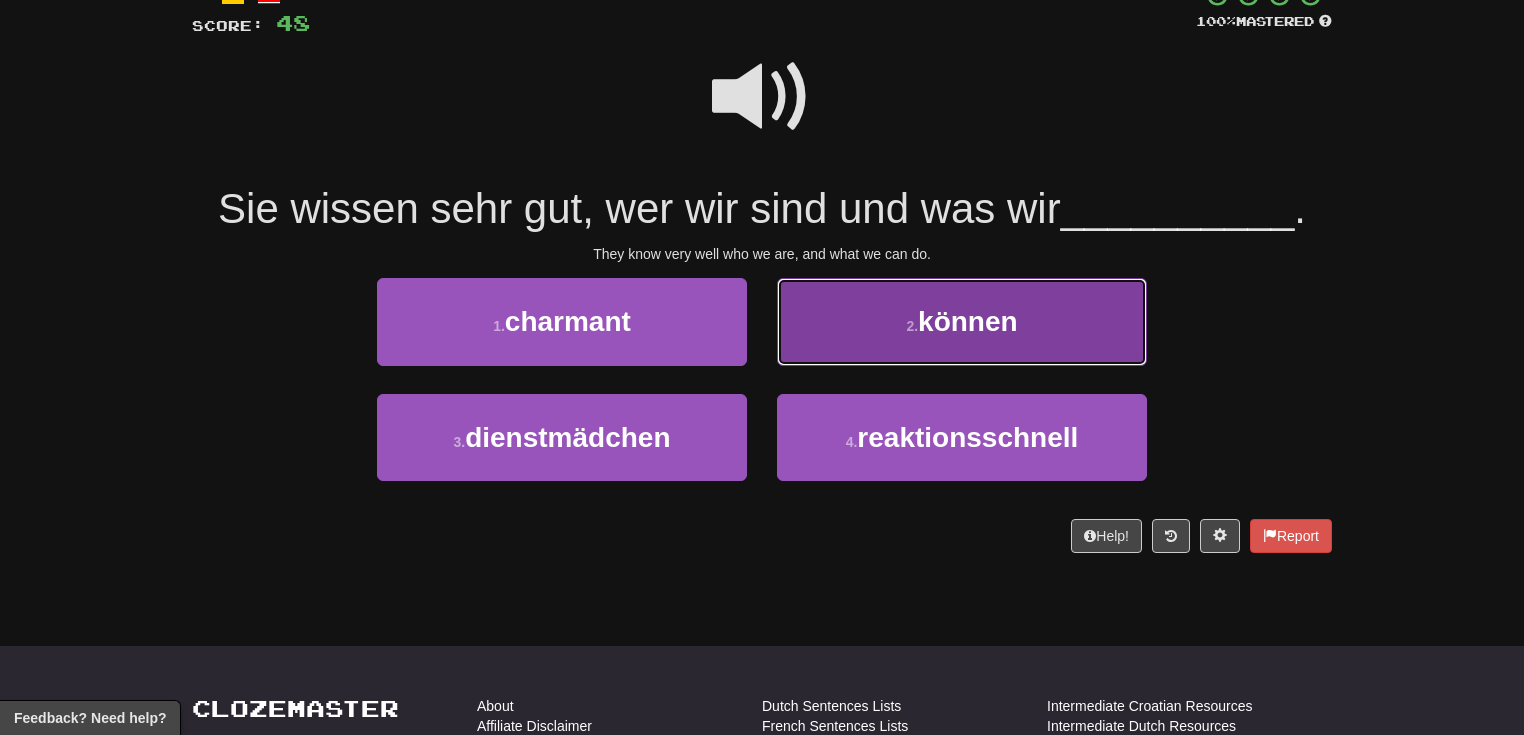 click on "2 .  können" at bounding box center [962, 321] 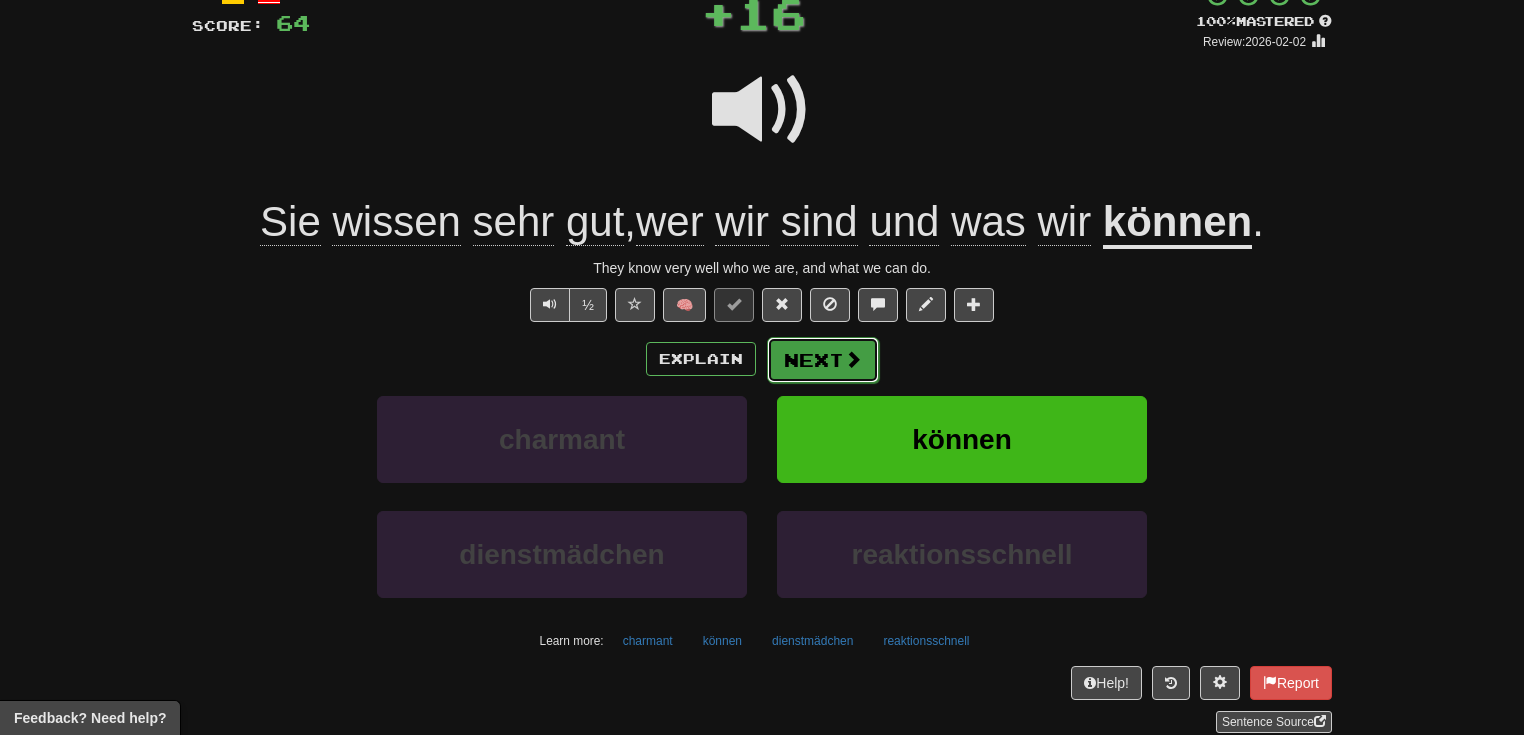 click on "Next" at bounding box center [823, 360] 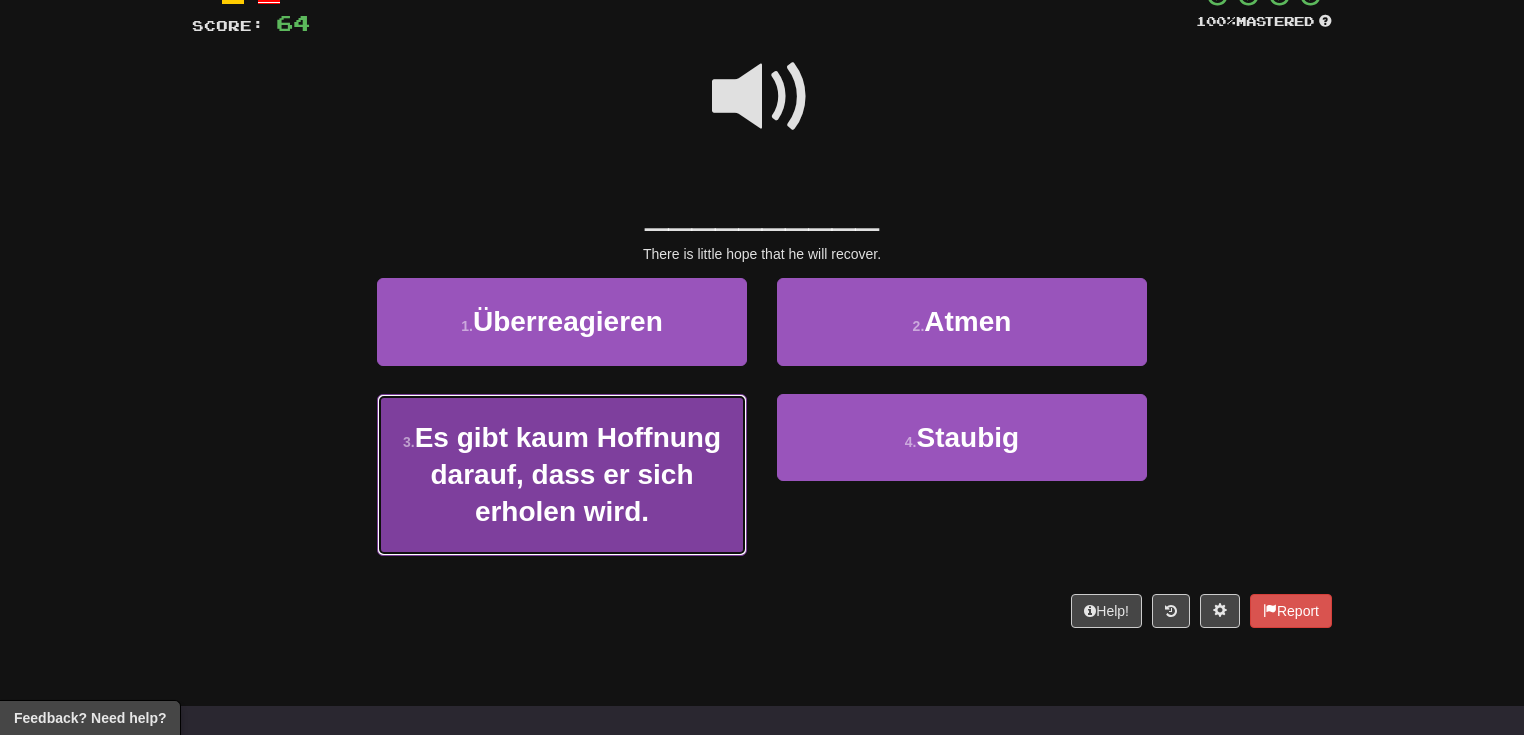 click on "3 .  Es gibt kaum Hoffnung darauf, dass er sich erholen wird." at bounding box center [562, 475] 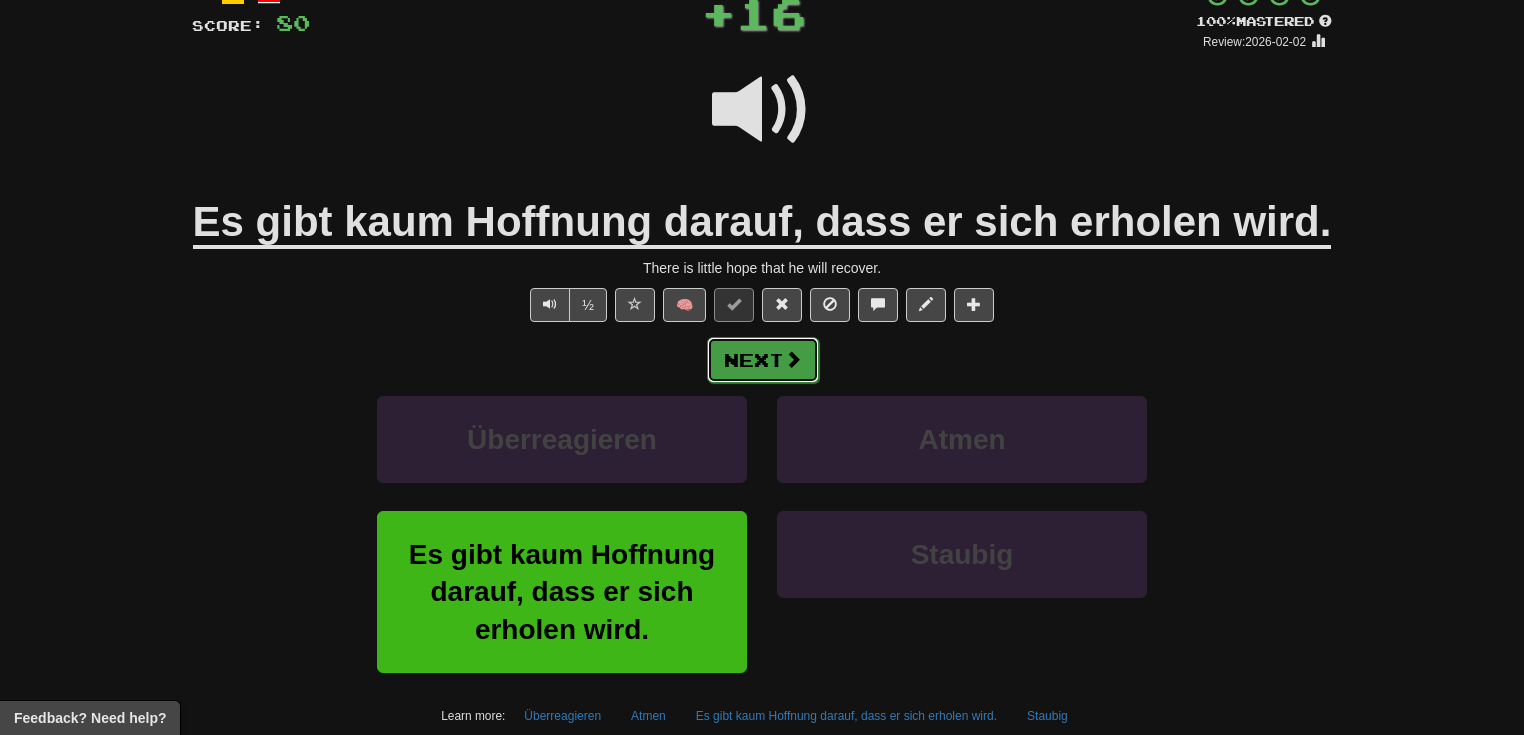 click on "Next" at bounding box center (763, 360) 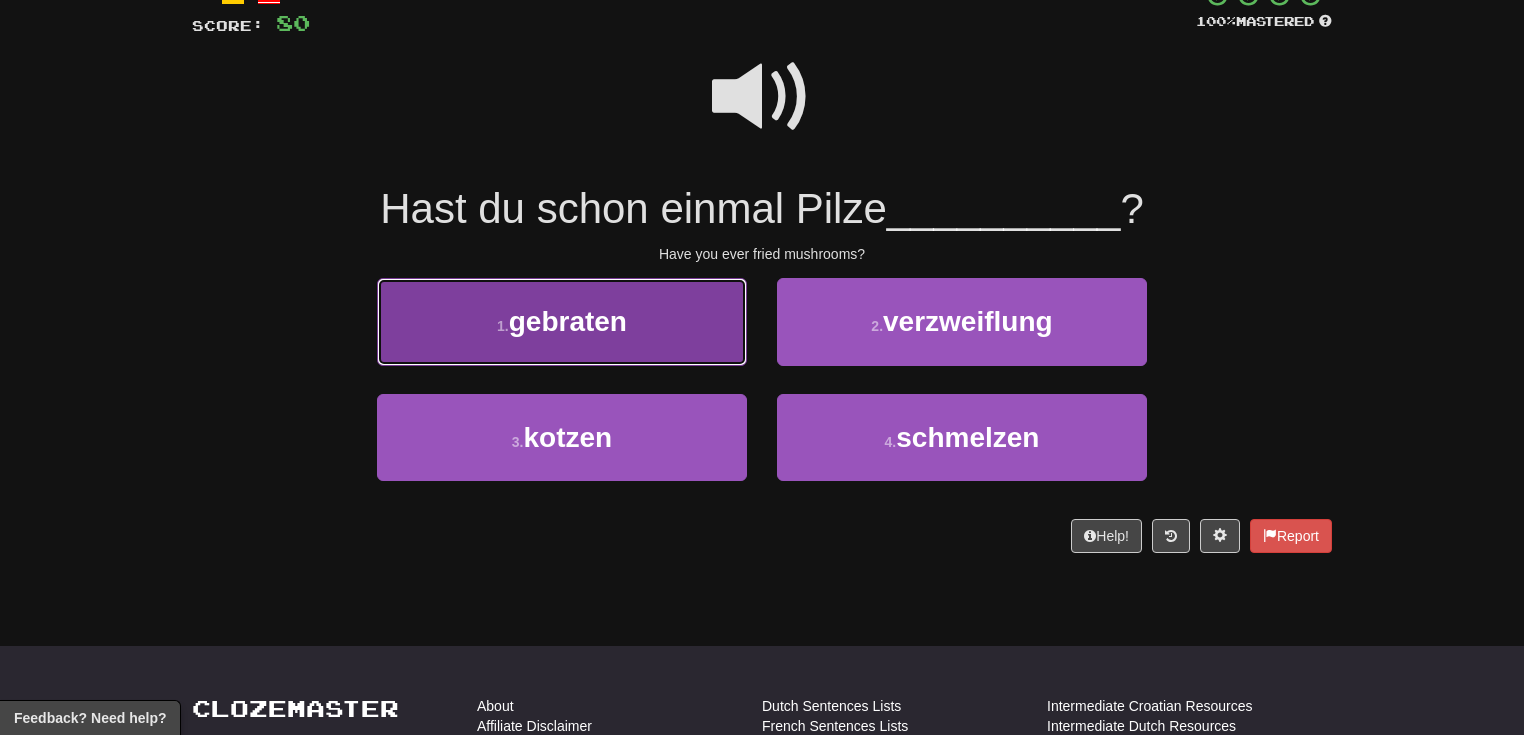 click on "1 .  gebraten" at bounding box center (562, 321) 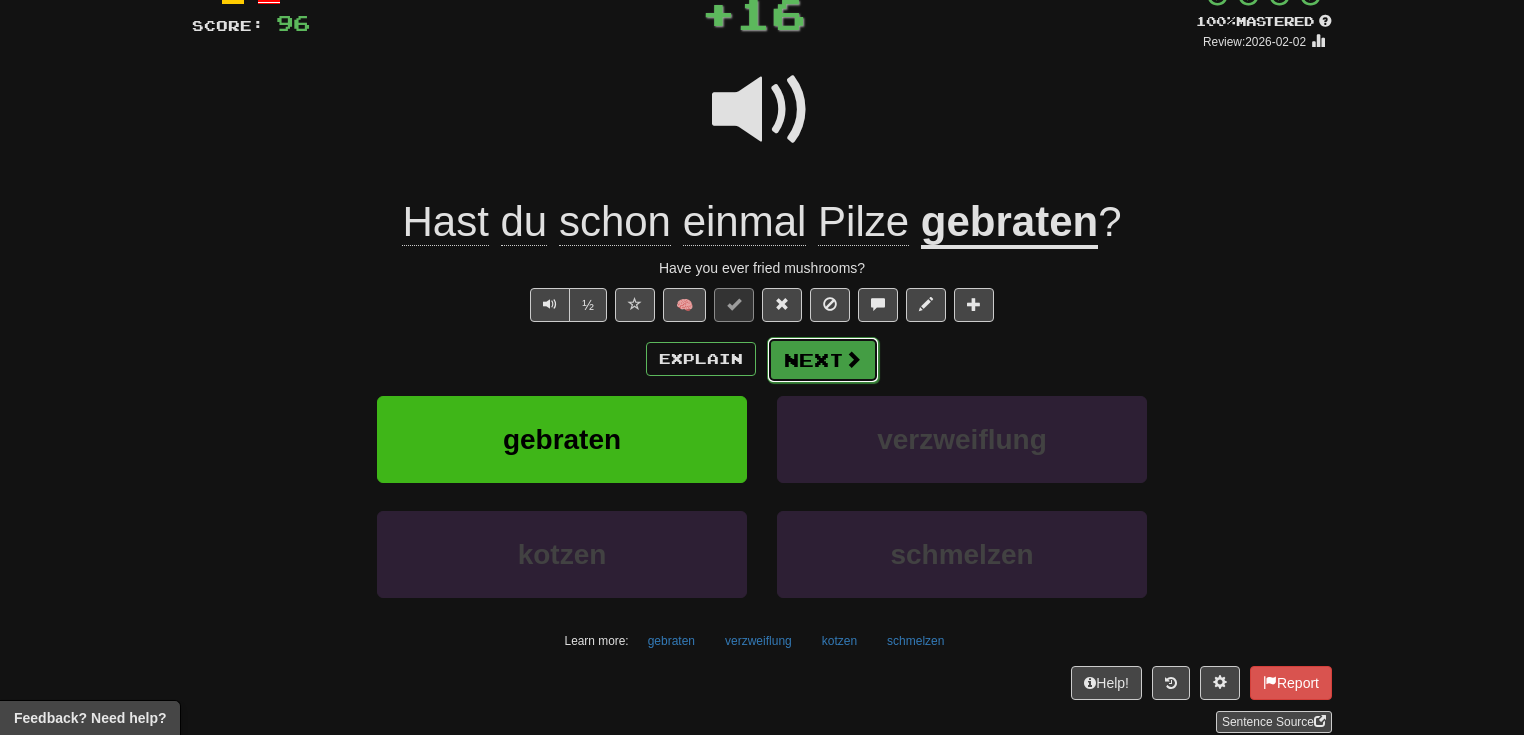 click on "Next" at bounding box center (823, 360) 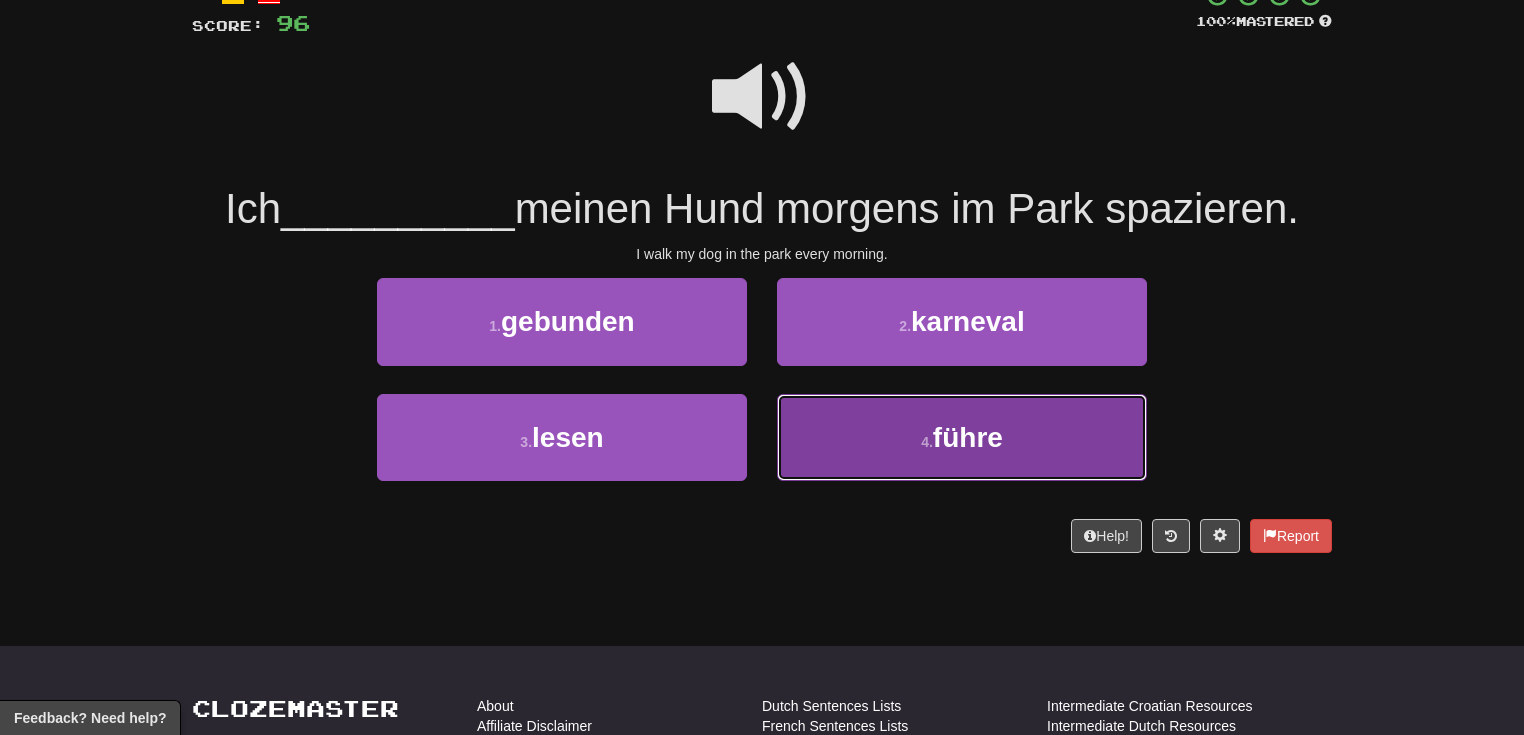 click on "4 .  führe" at bounding box center [962, 437] 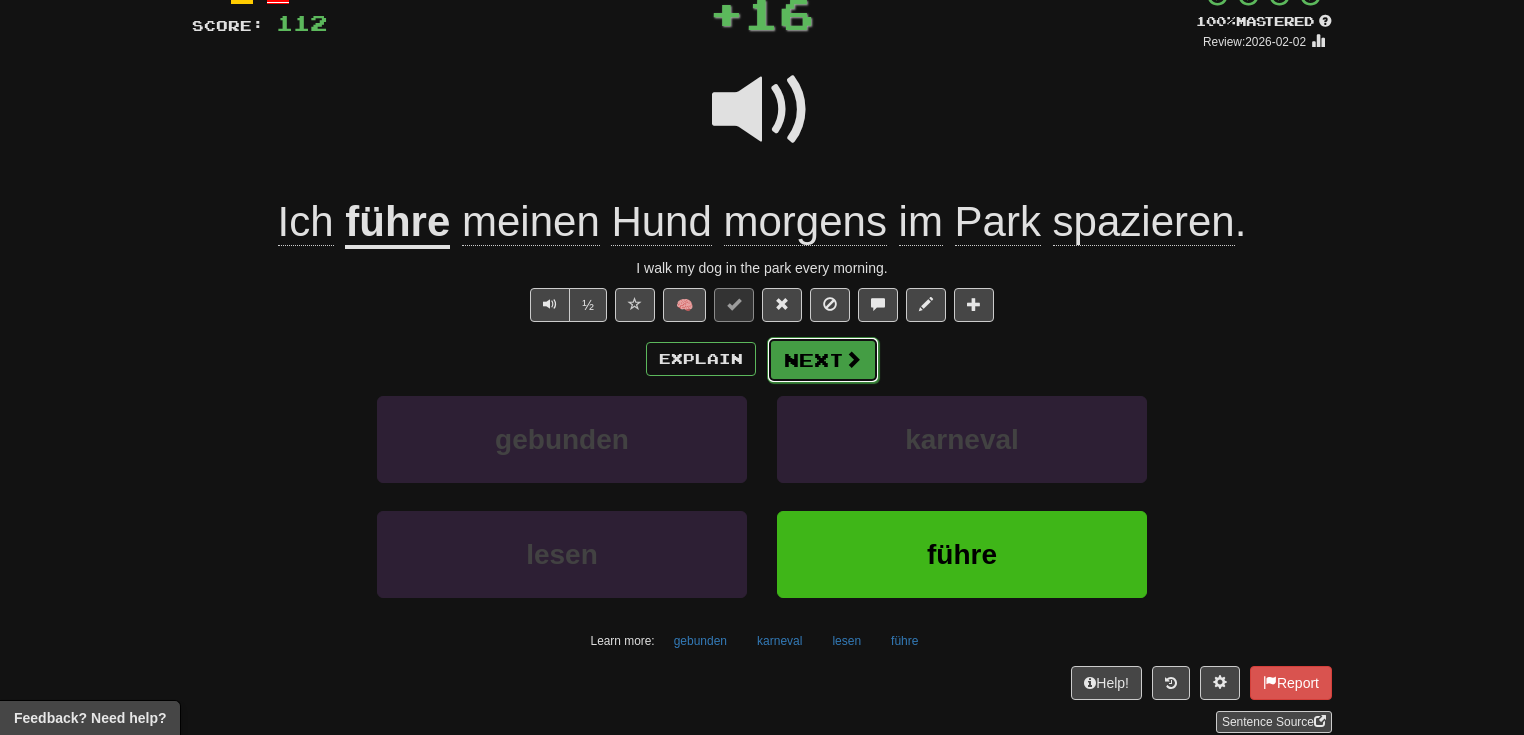 click at bounding box center [853, 359] 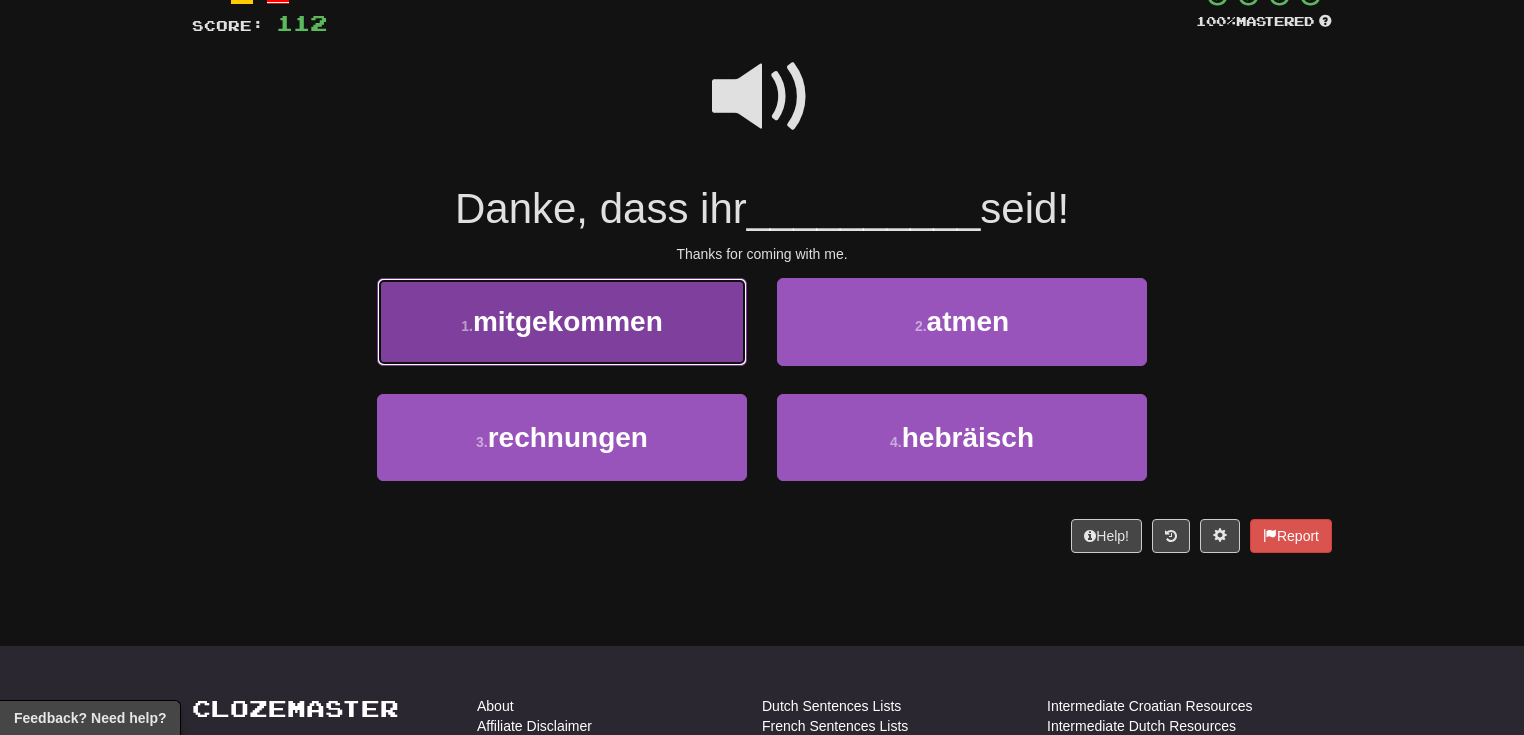 click on "1 .  mitgekommen" at bounding box center (562, 321) 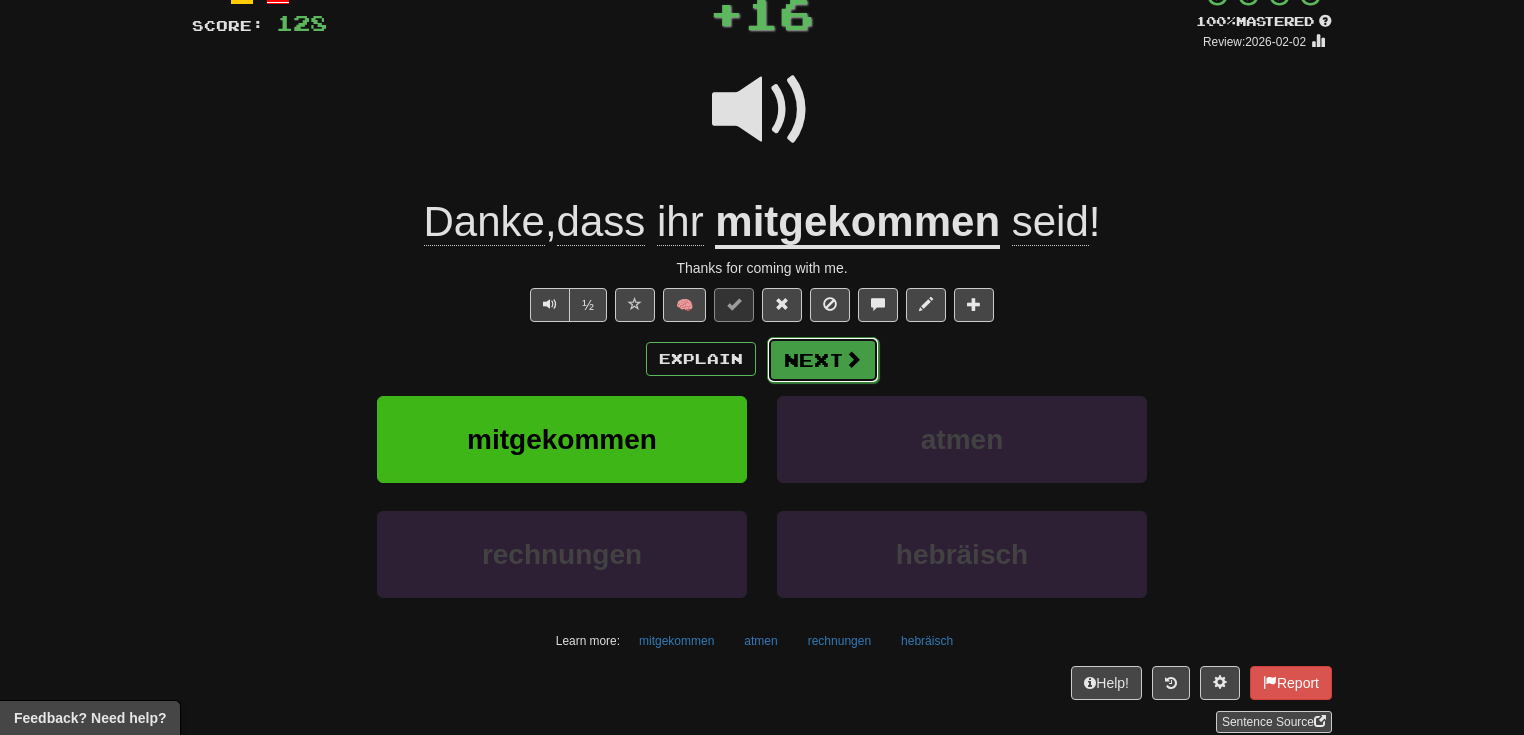 click on "Next" at bounding box center (823, 360) 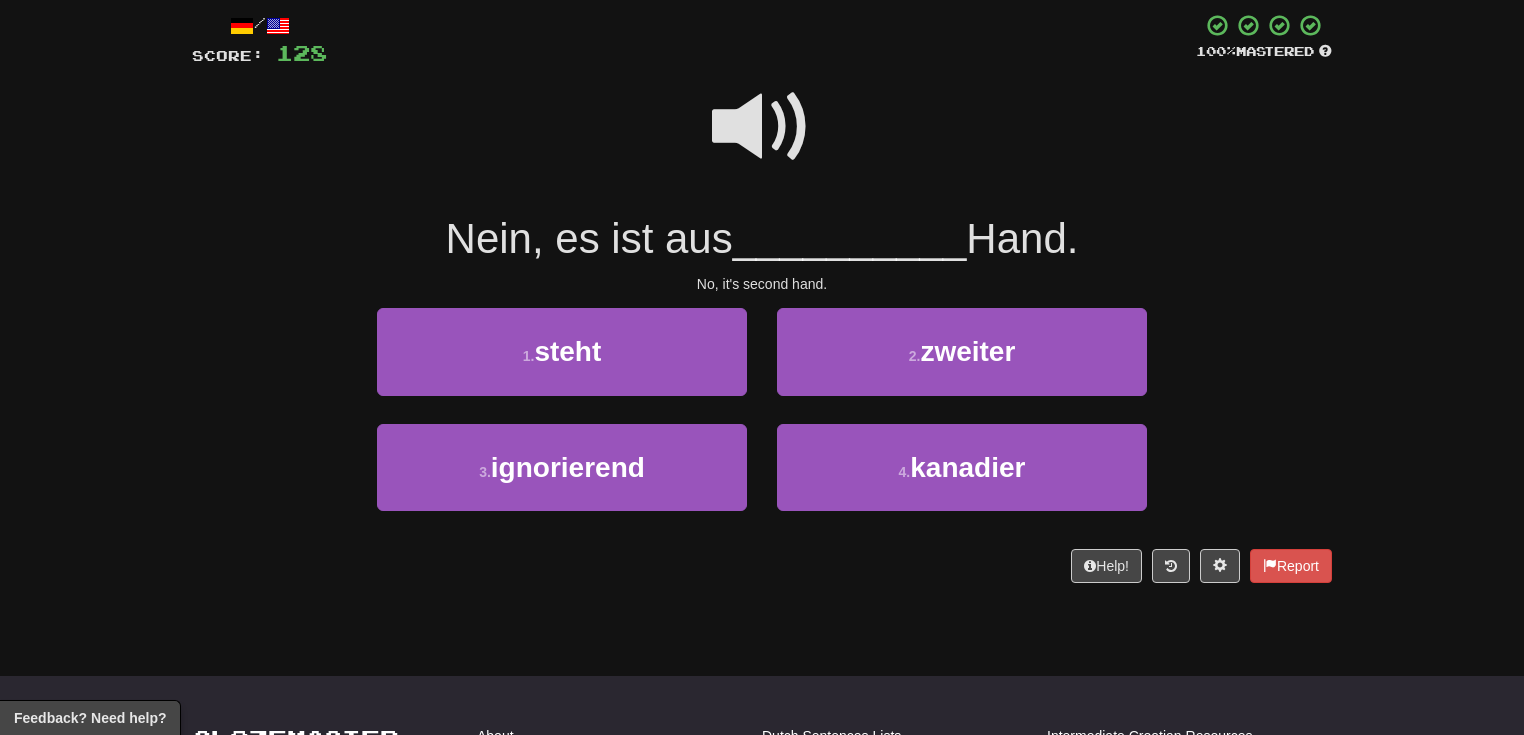 scroll, scrollTop: 104, scrollLeft: 0, axis: vertical 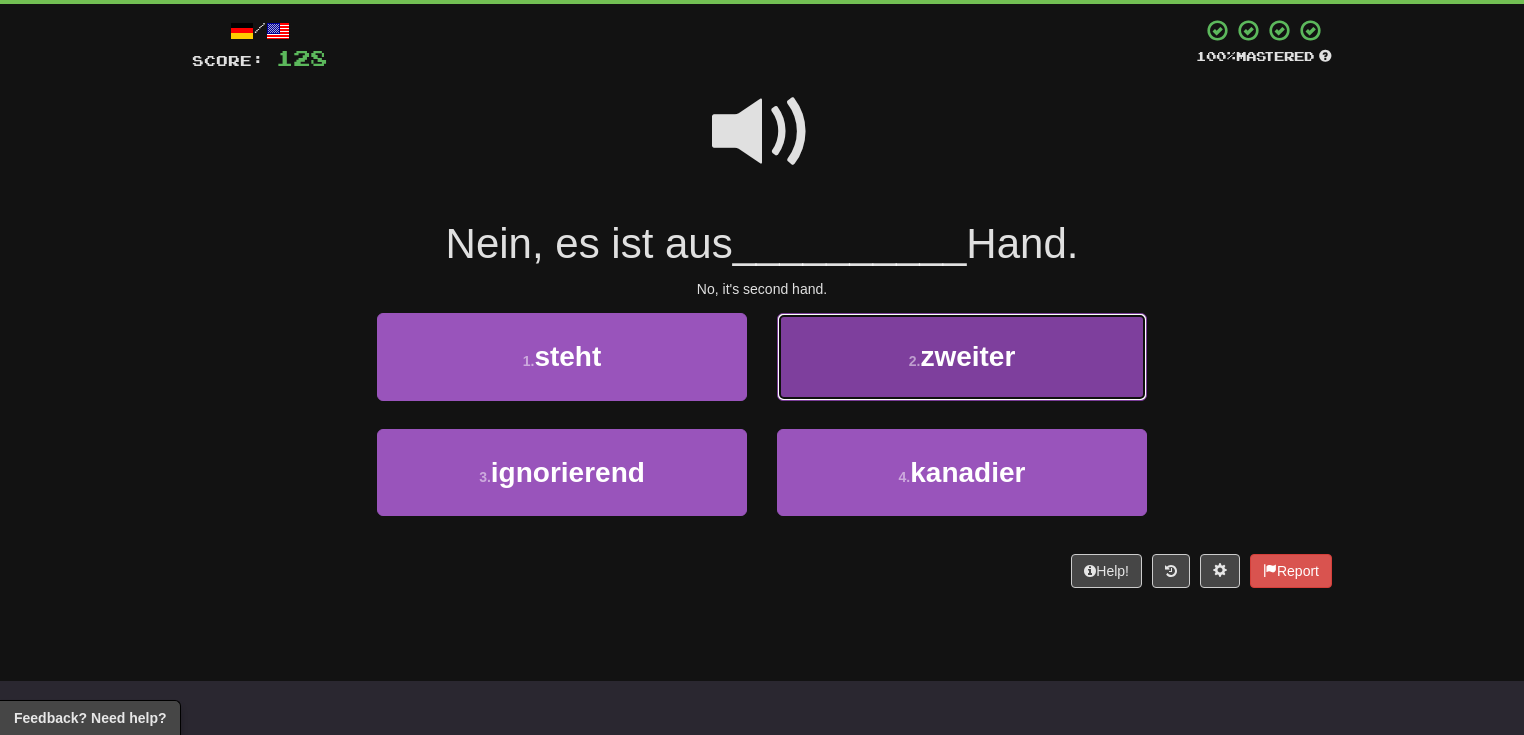 click on "zweiter" at bounding box center [967, 356] 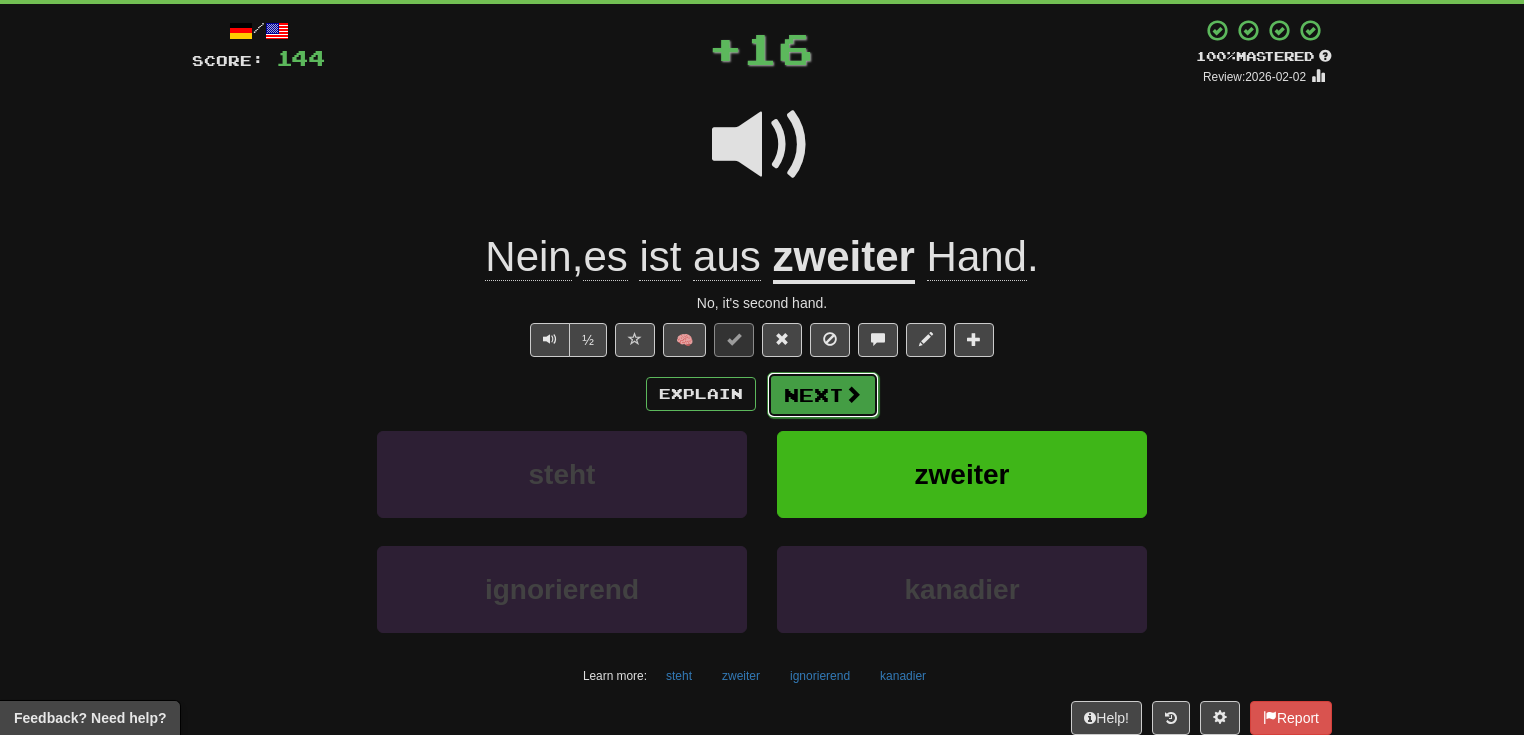 click on "Next" at bounding box center [823, 395] 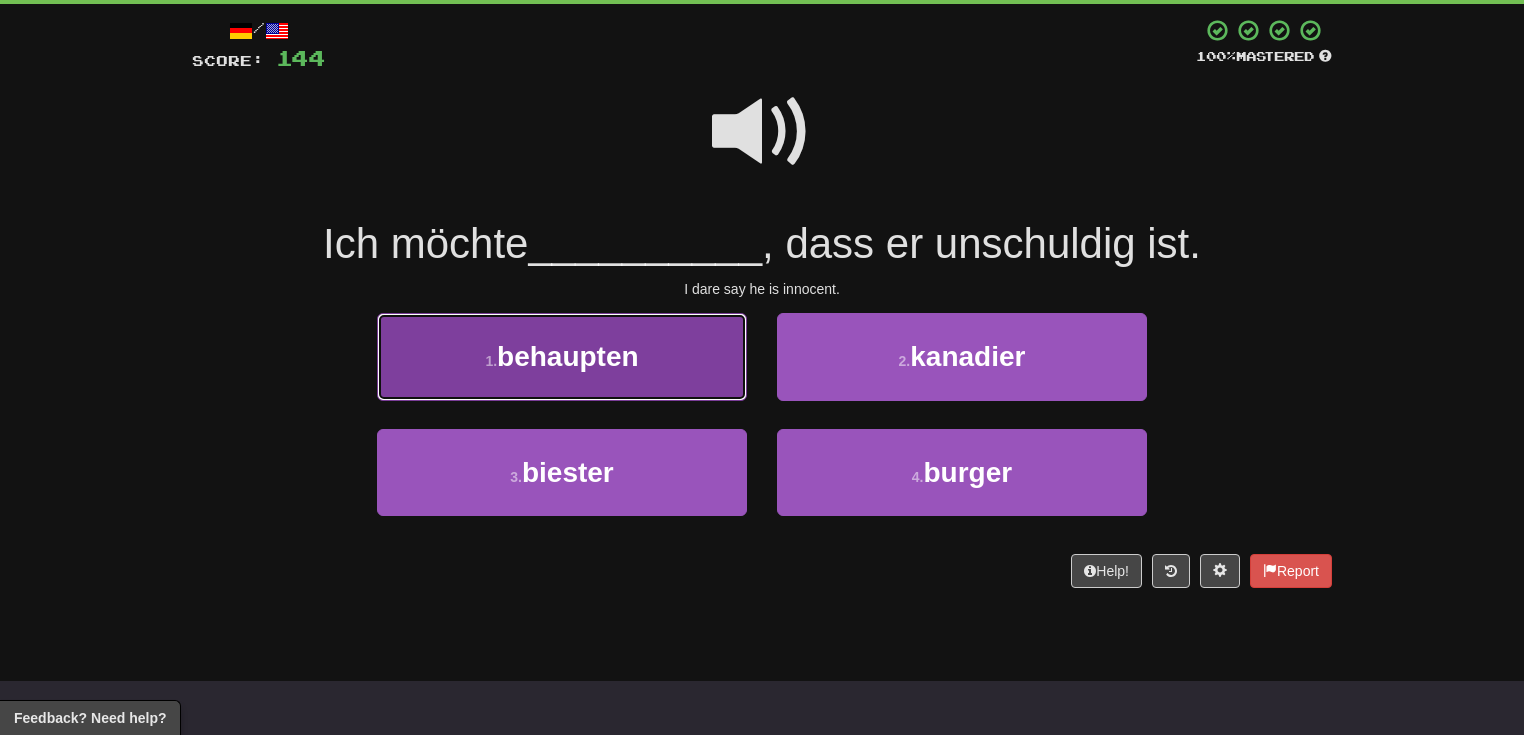 click on "behaupten" at bounding box center (568, 356) 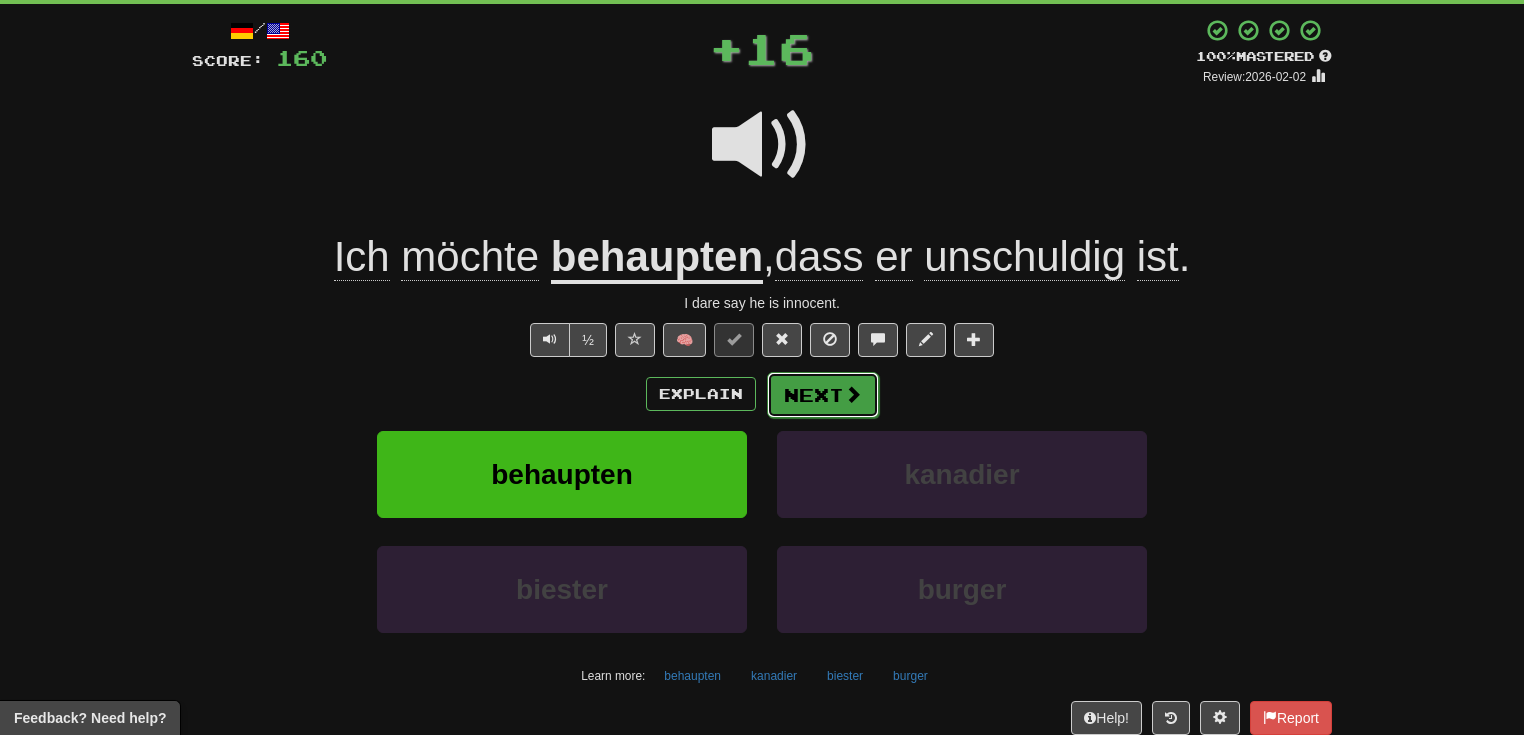 click on "Next" at bounding box center [823, 395] 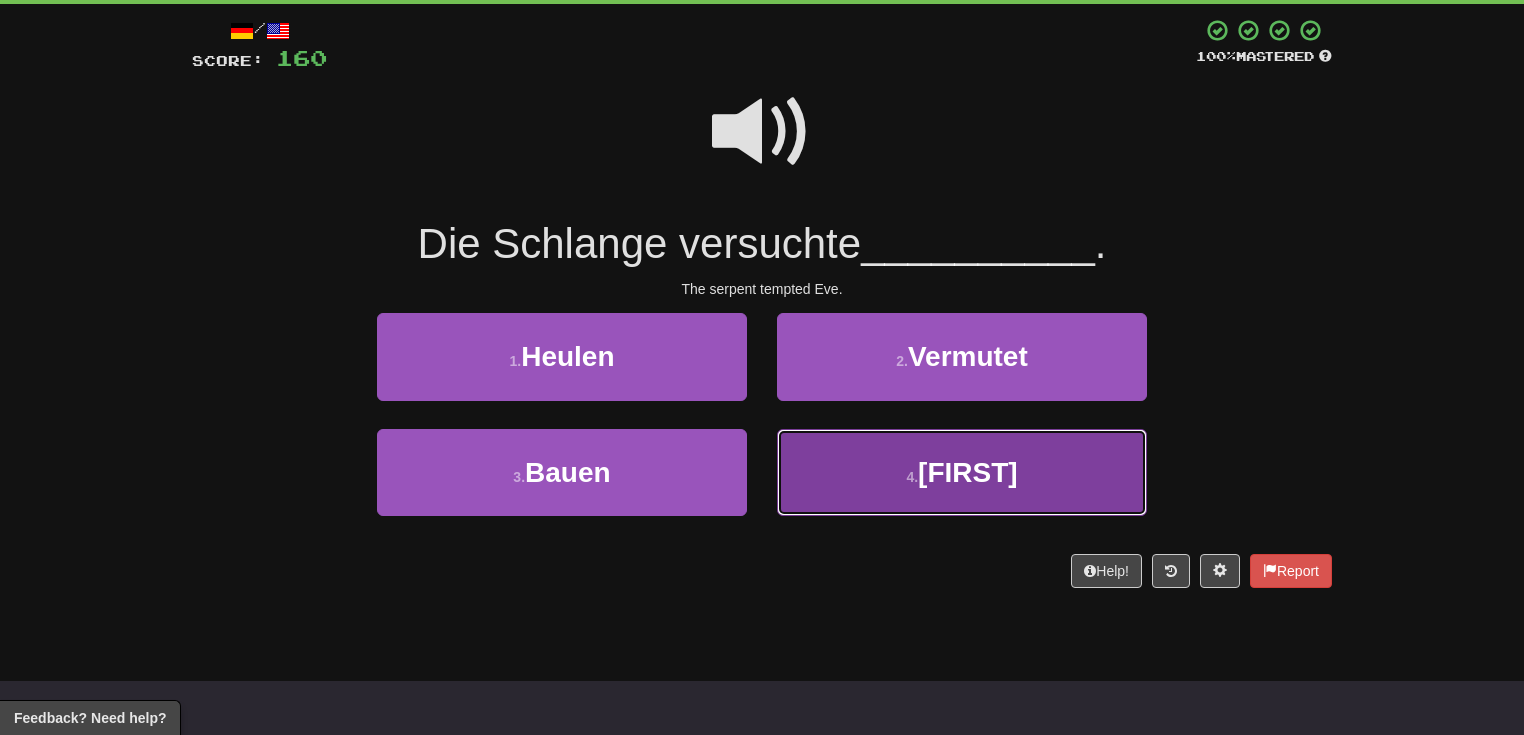 click on "4 .  Eva" at bounding box center [962, 472] 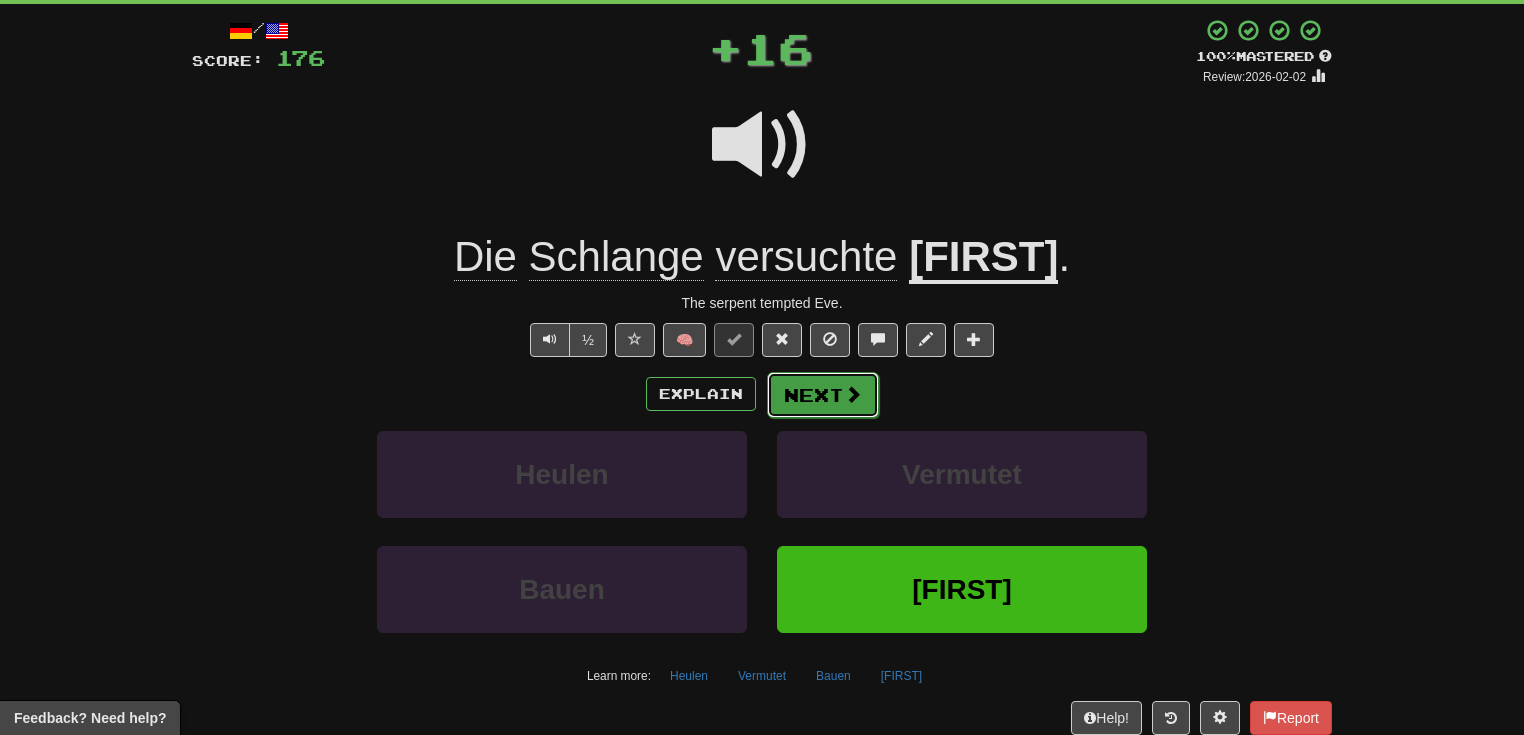 click on "Next" at bounding box center (823, 395) 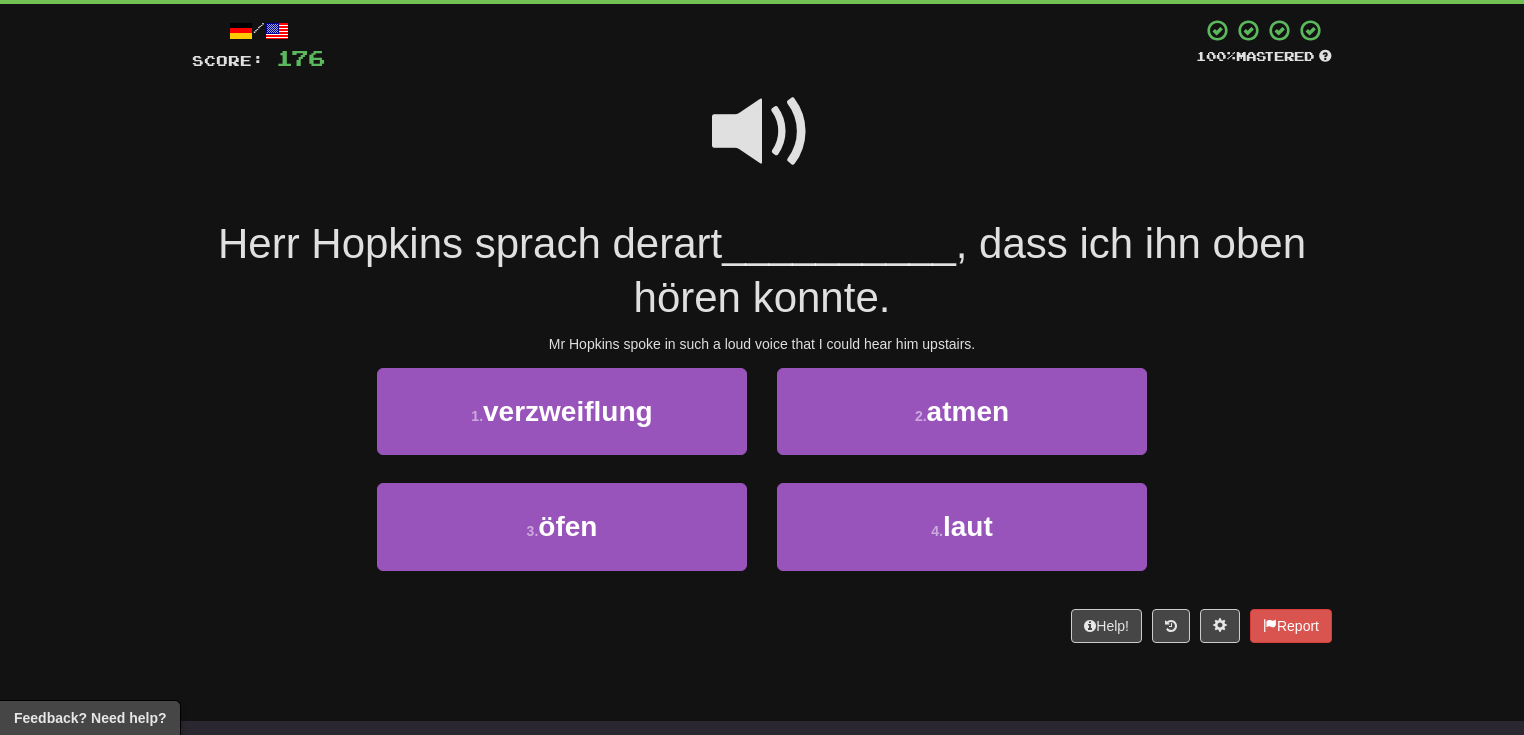 click at bounding box center (762, 132) 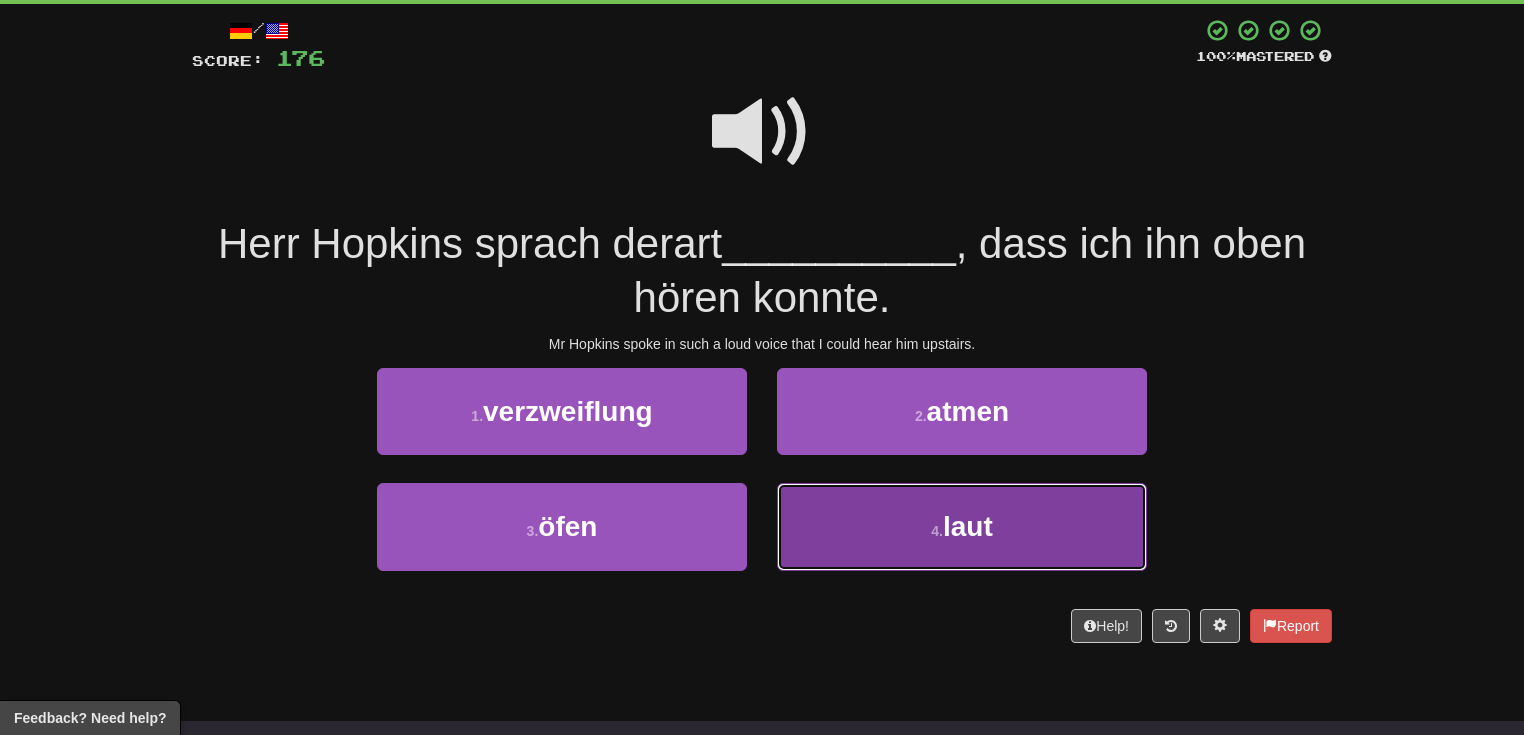 click on "4 .  laut" at bounding box center [962, 526] 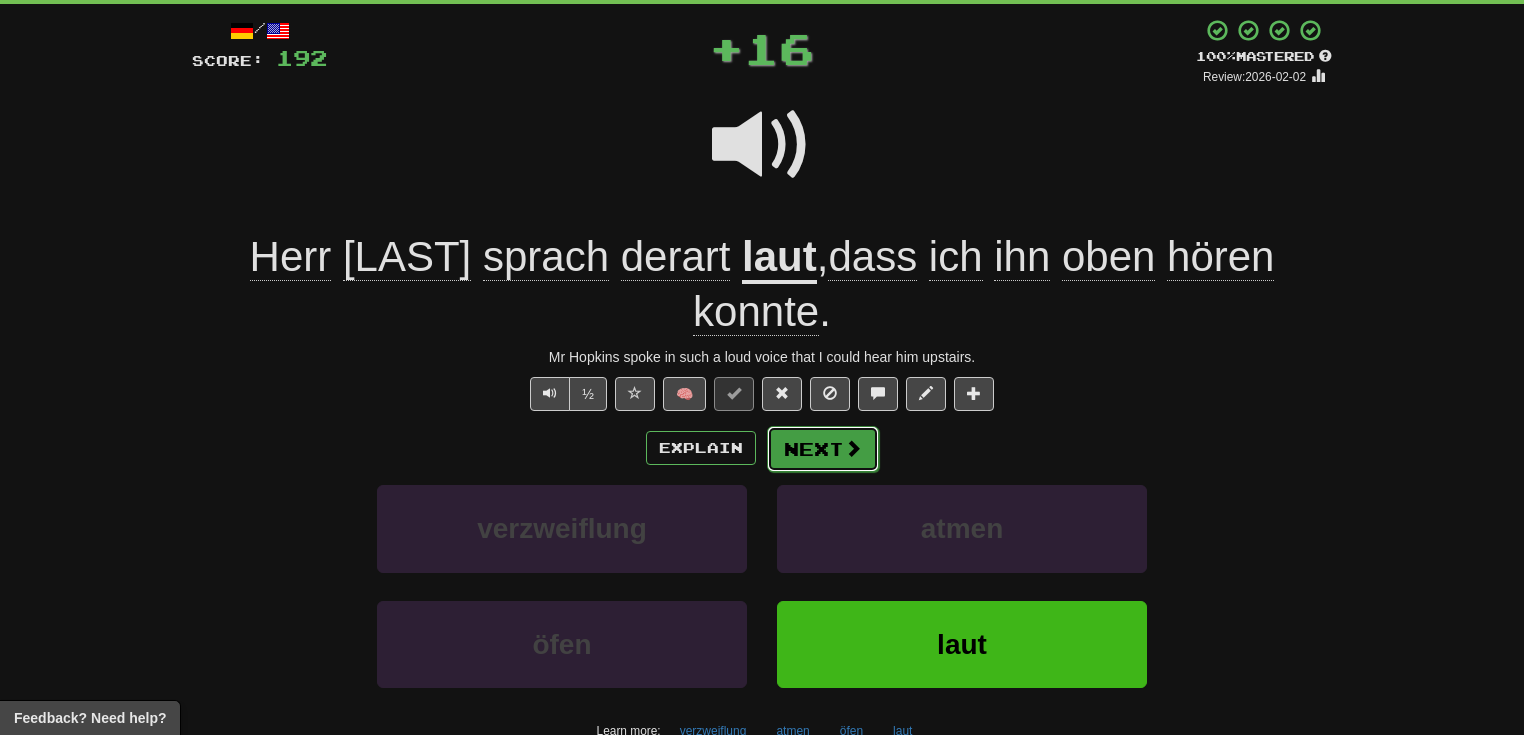 click at bounding box center (853, 448) 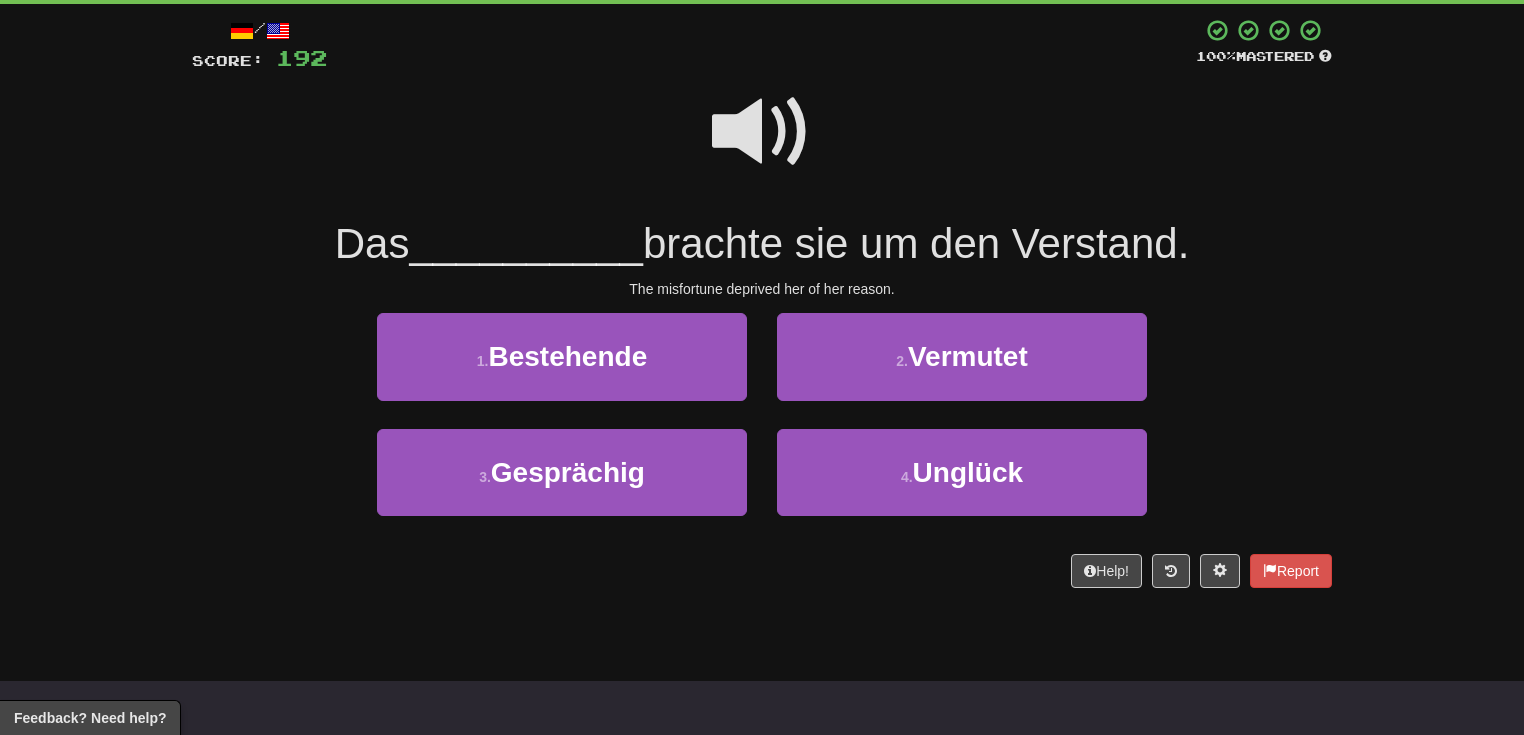 click at bounding box center [762, 132] 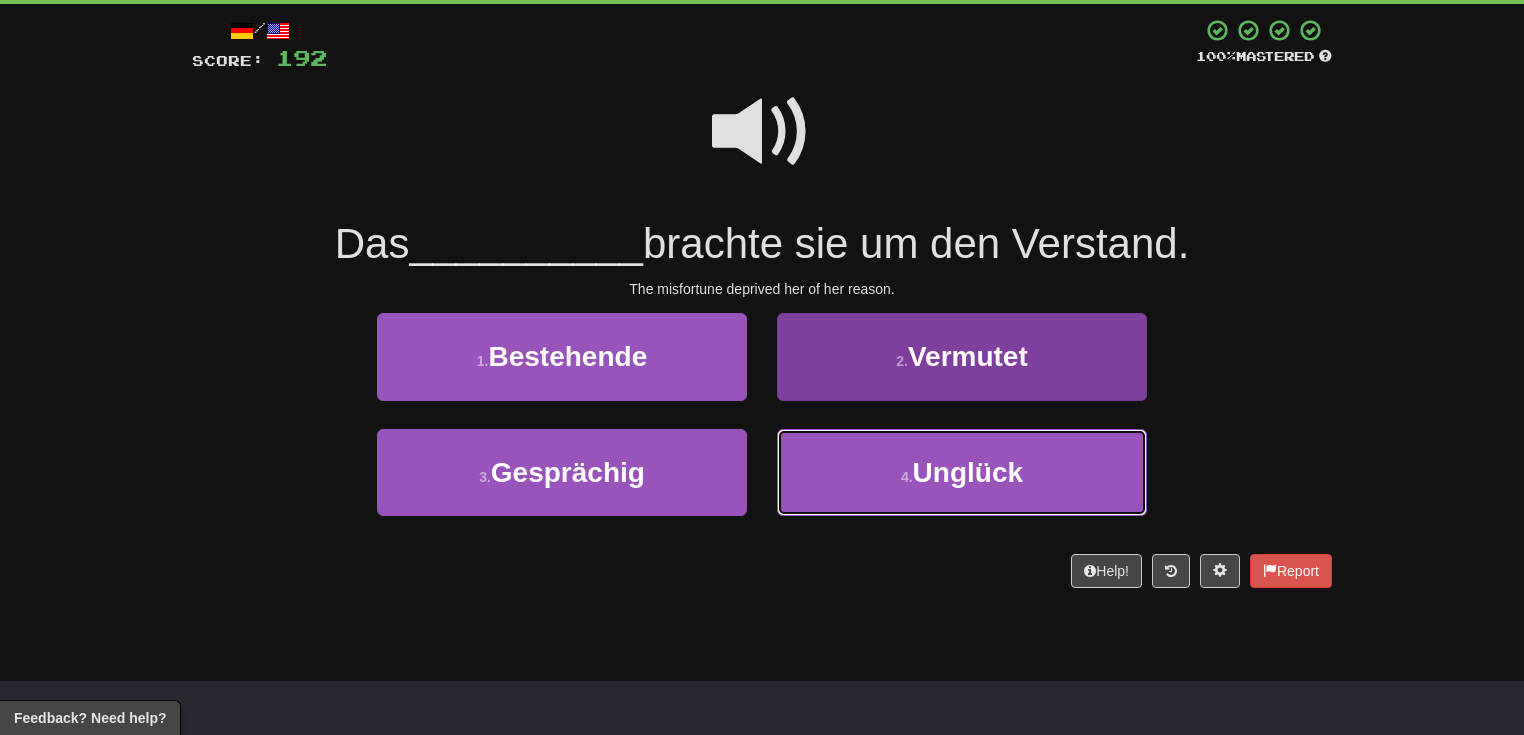 click on "4 ." at bounding box center [907, 477] 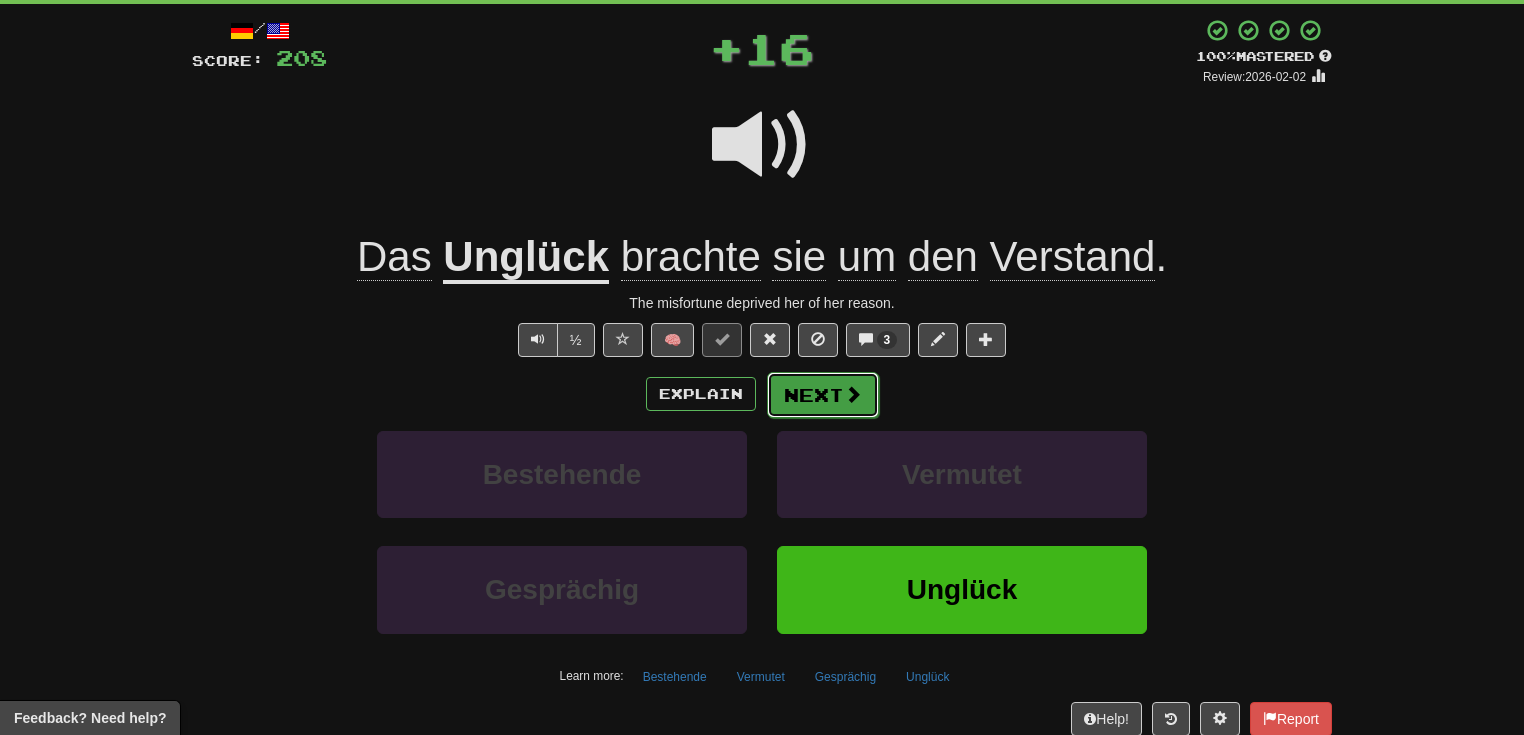 click on "Next" at bounding box center [823, 395] 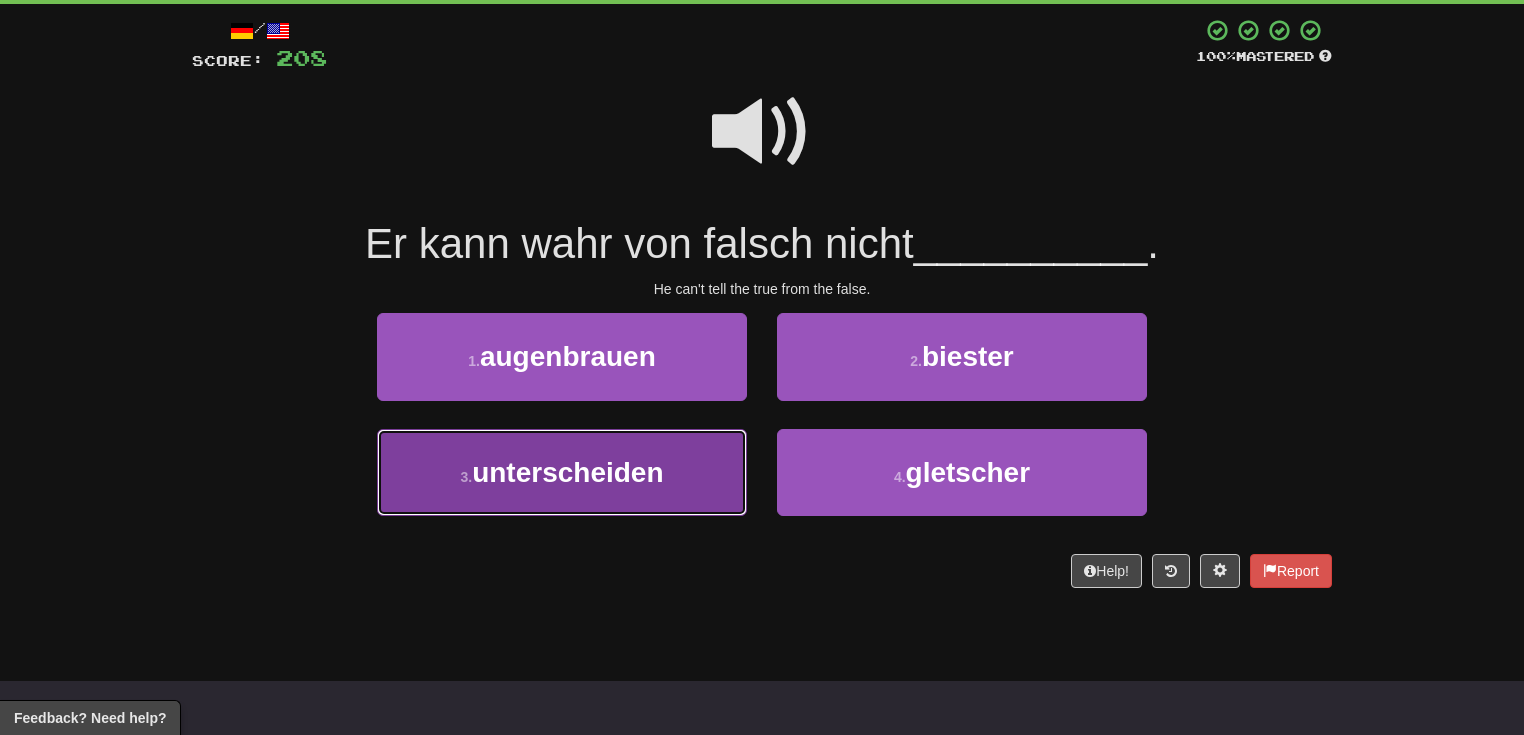 click on "unterscheiden" at bounding box center [567, 472] 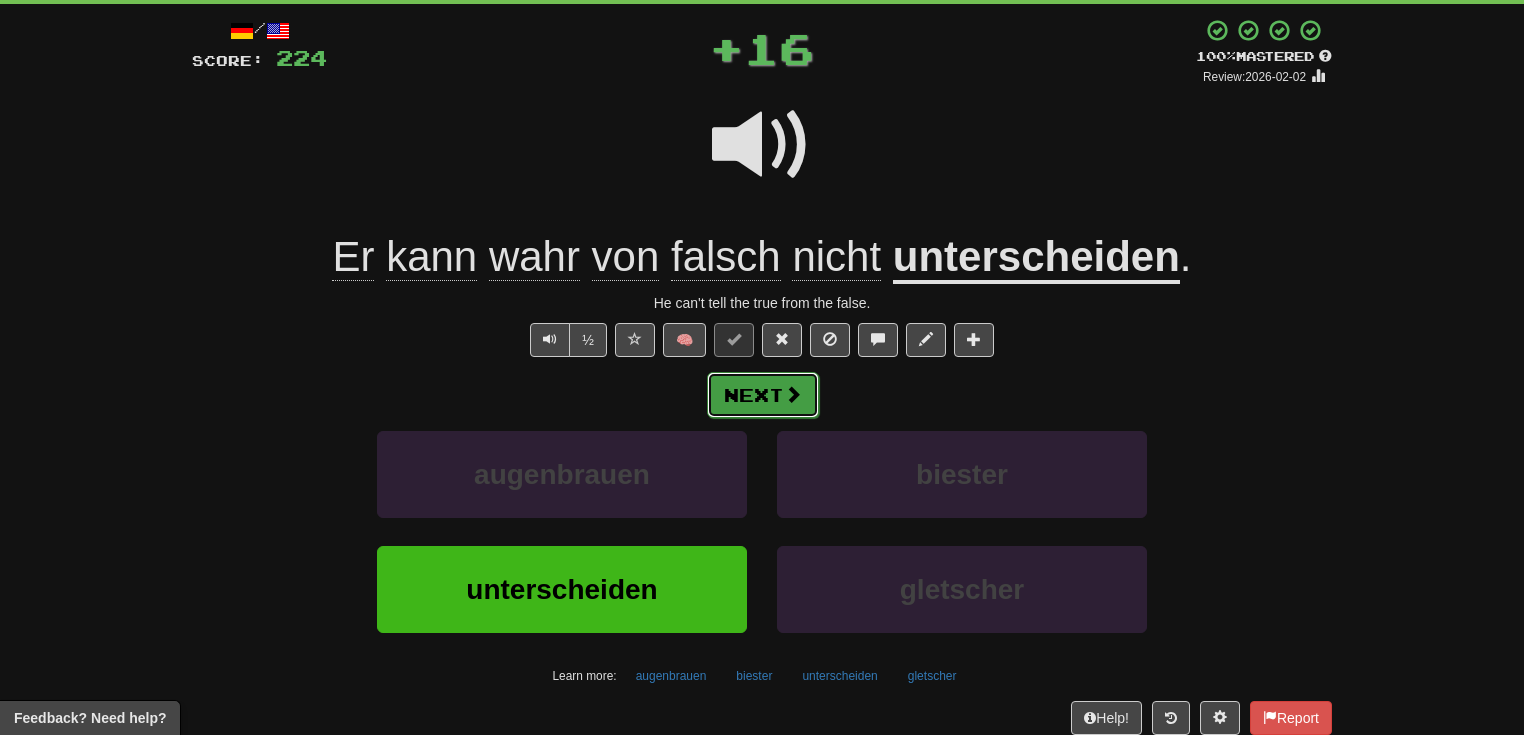 click at bounding box center [793, 394] 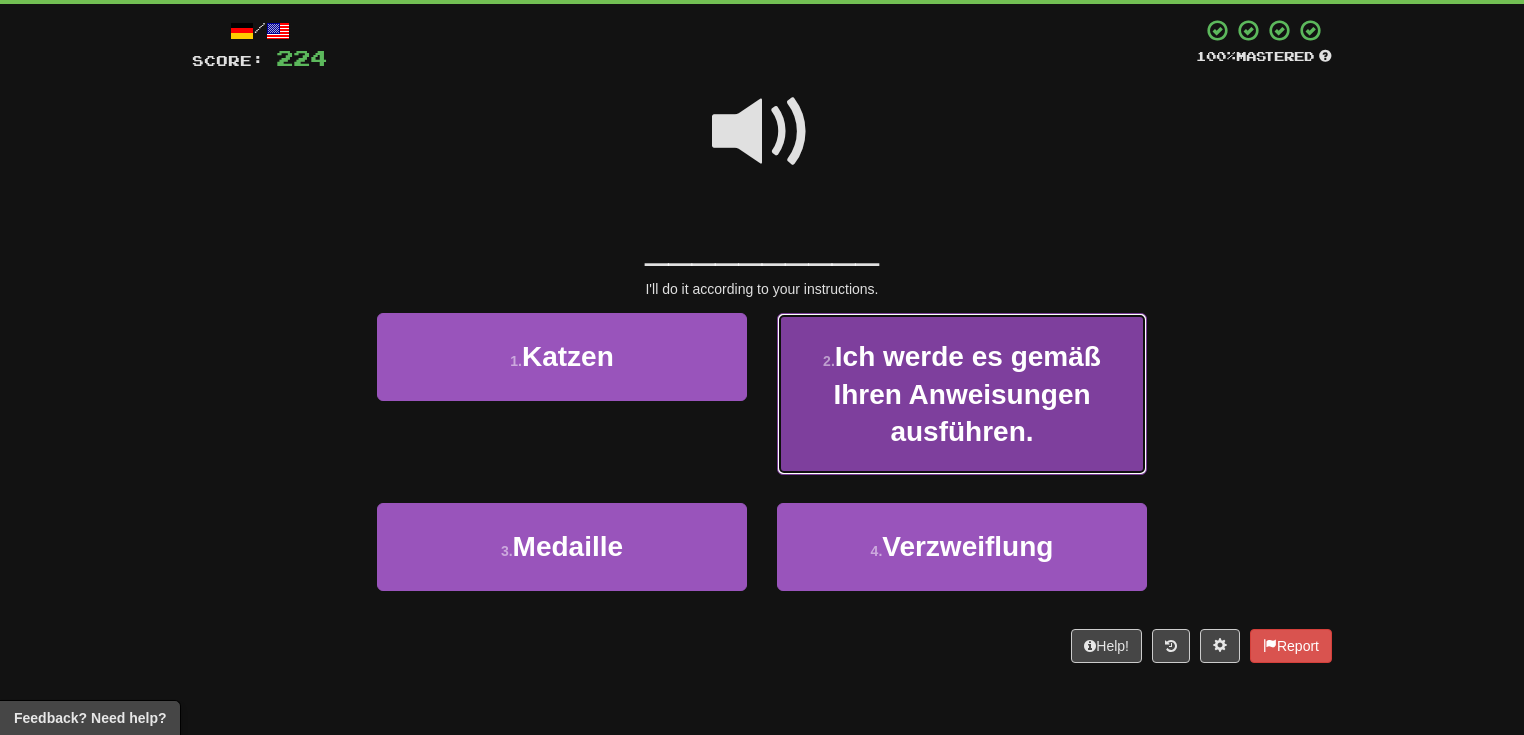 click on "Ich werde es gemäß Ihren Anweisungen ausführen." at bounding box center [967, 394] 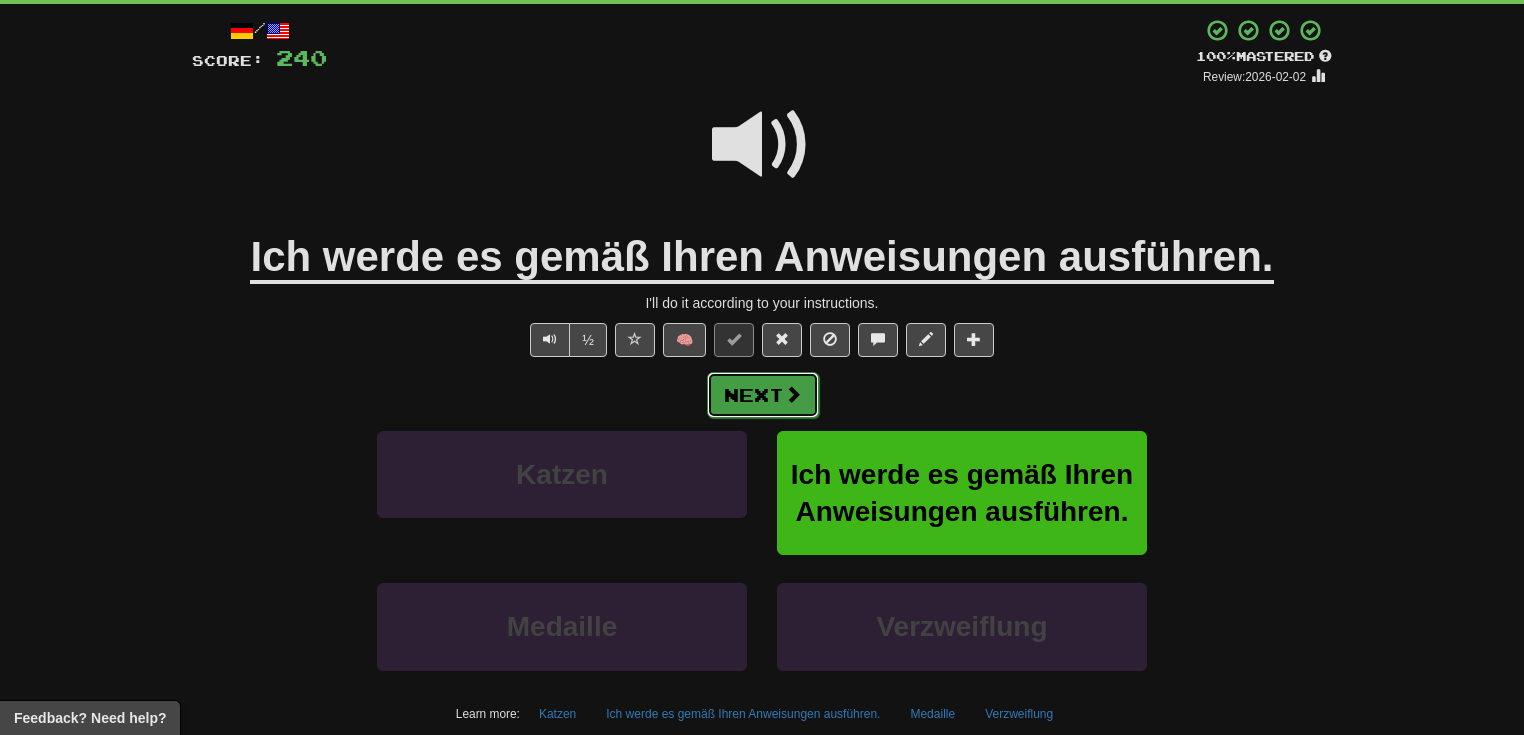 click on "Next" at bounding box center [763, 395] 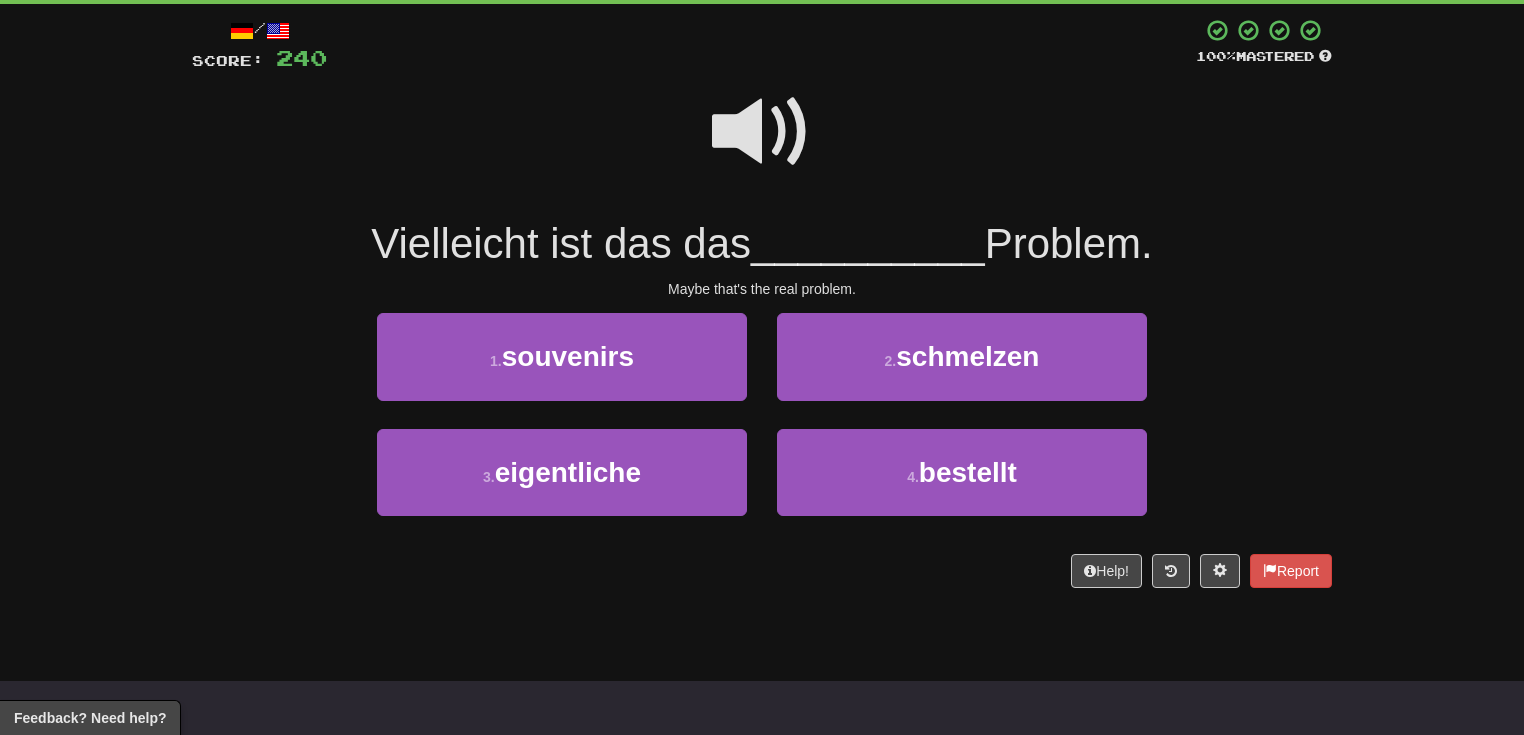 click at bounding box center (762, 132) 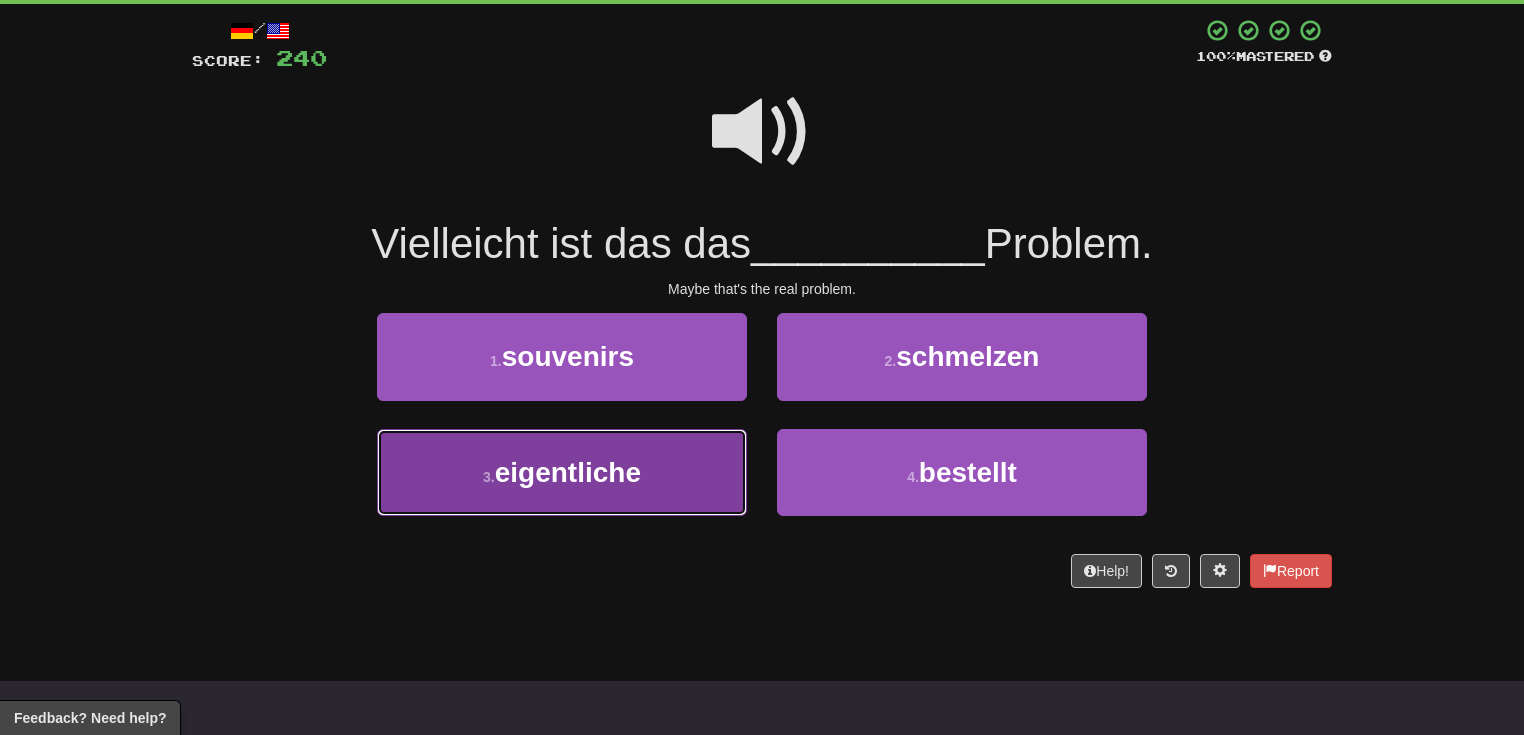 click on "eigentliche" at bounding box center (568, 472) 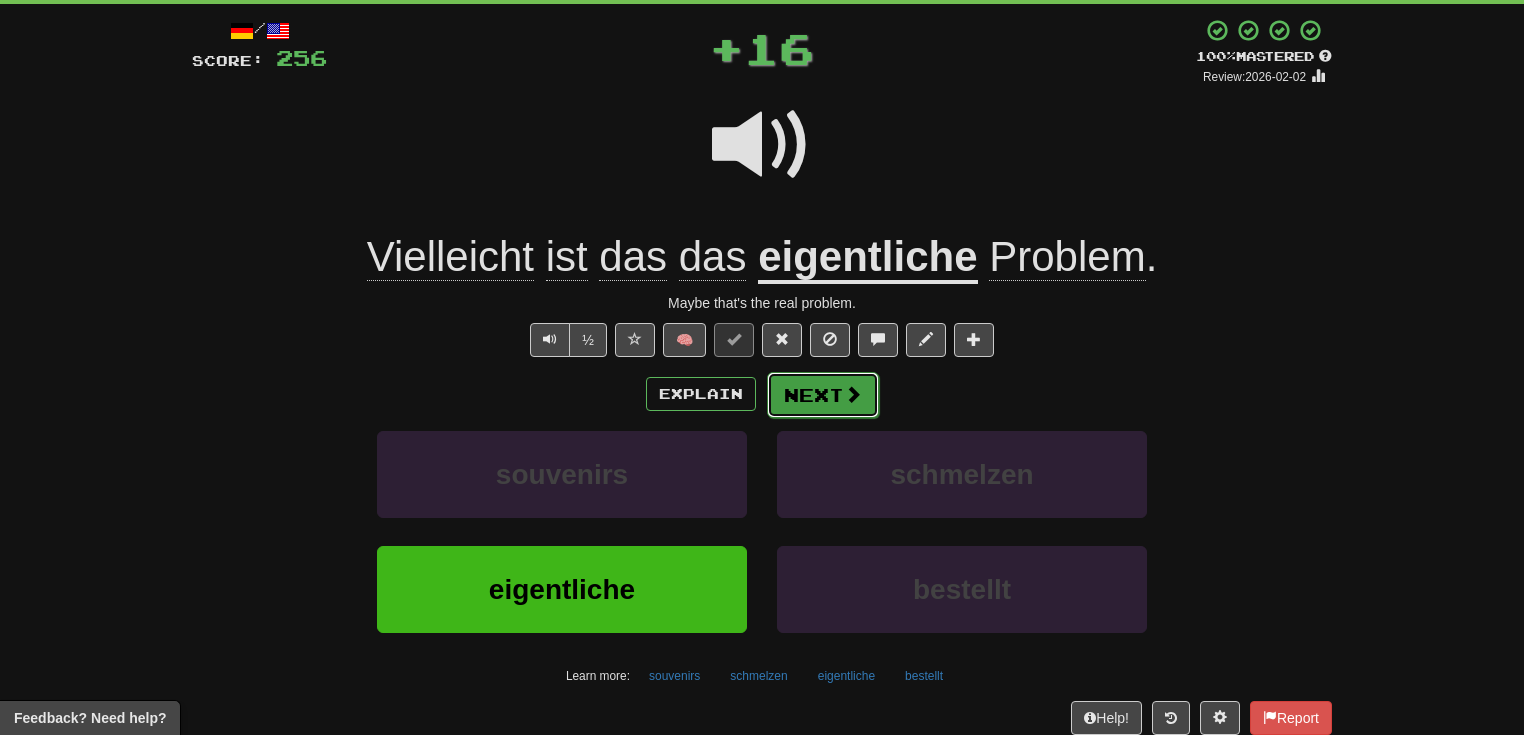 click on "Next" at bounding box center [823, 395] 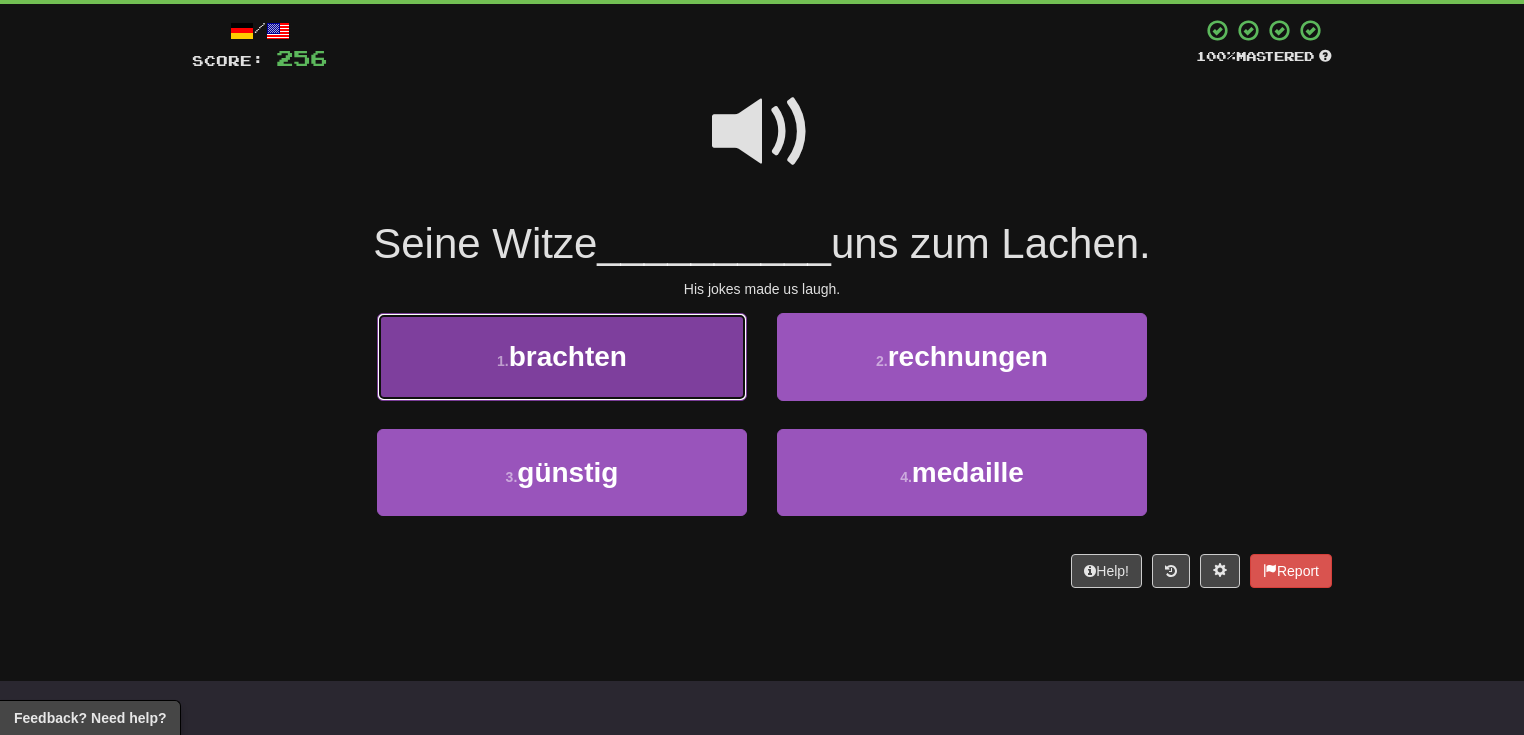 drag, startPoint x: 828, startPoint y: 405, endPoint x: 677, endPoint y: 379, distance: 153.22206 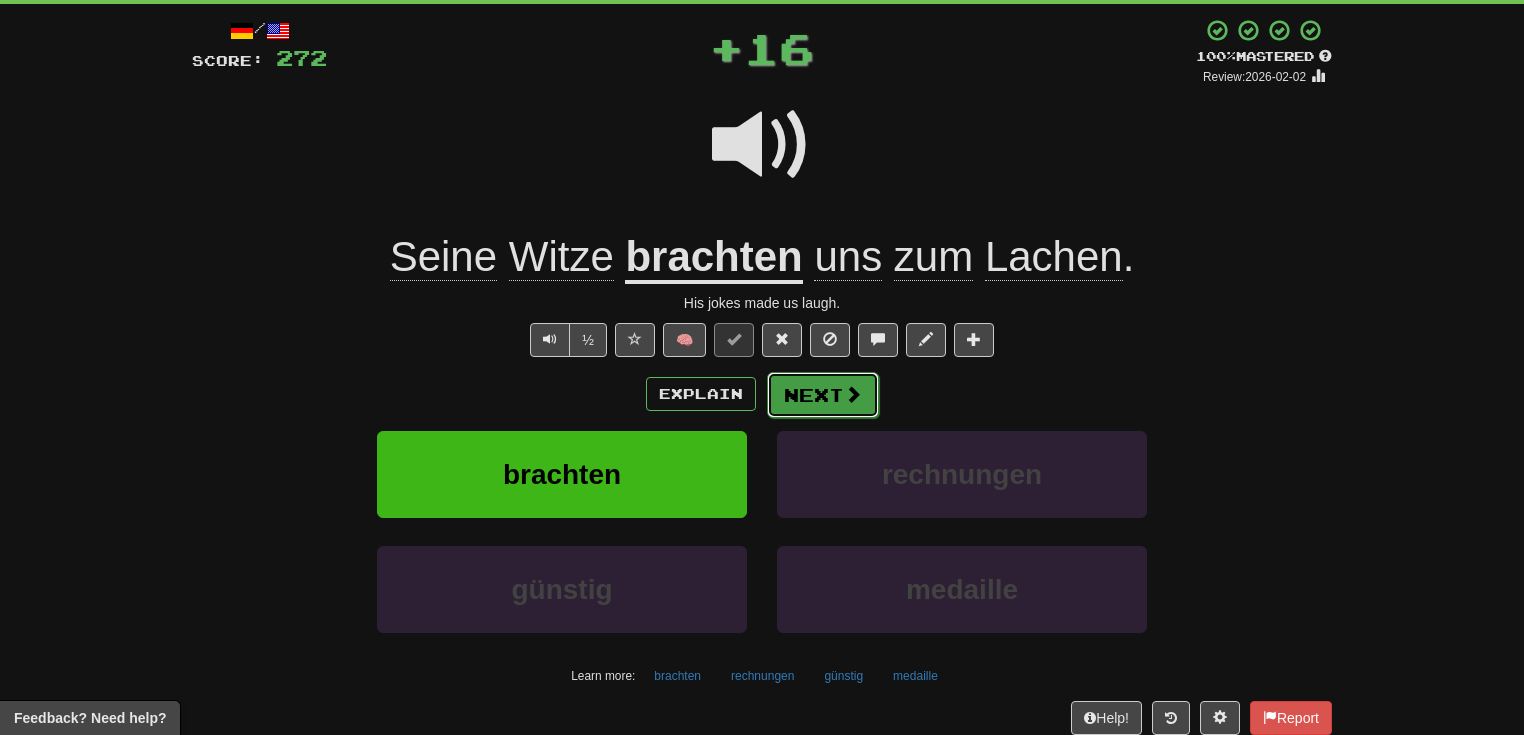 click on "Next" at bounding box center [823, 395] 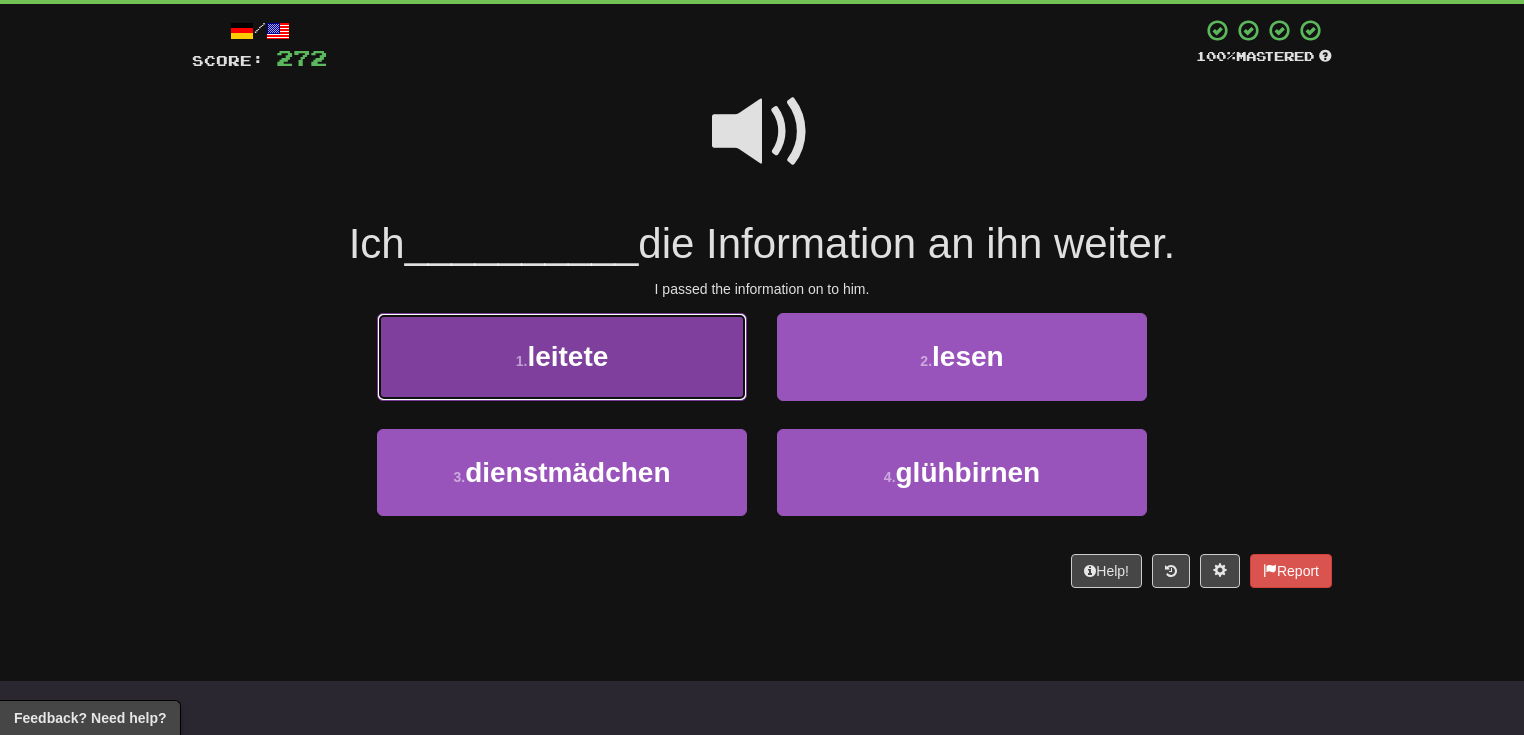 click on "1 .  leitete" at bounding box center (562, 356) 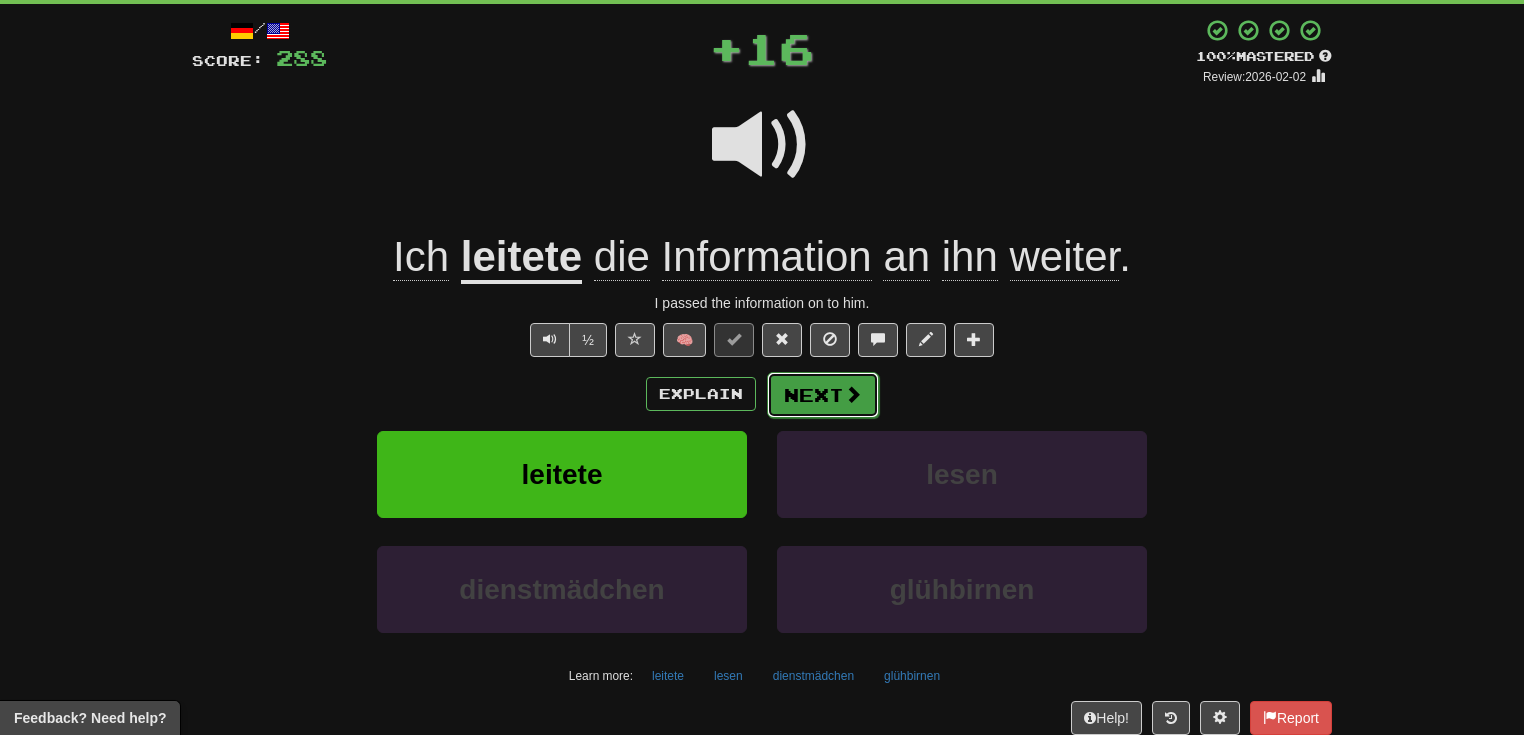 click on "Next" at bounding box center [823, 395] 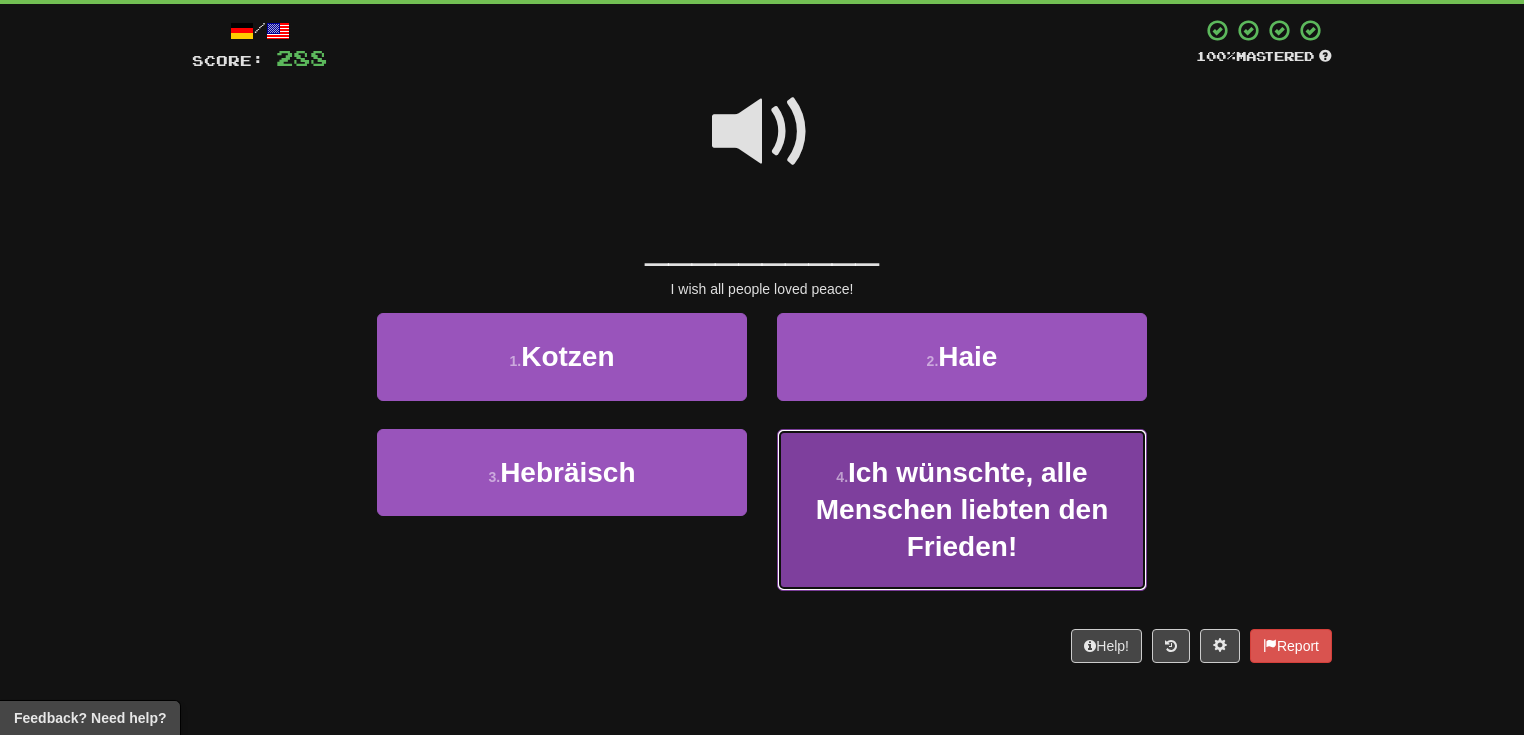 drag, startPoint x: 821, startPoint y: 395, endPoint x: 854, endPoint y: 467, distance: 79.20227 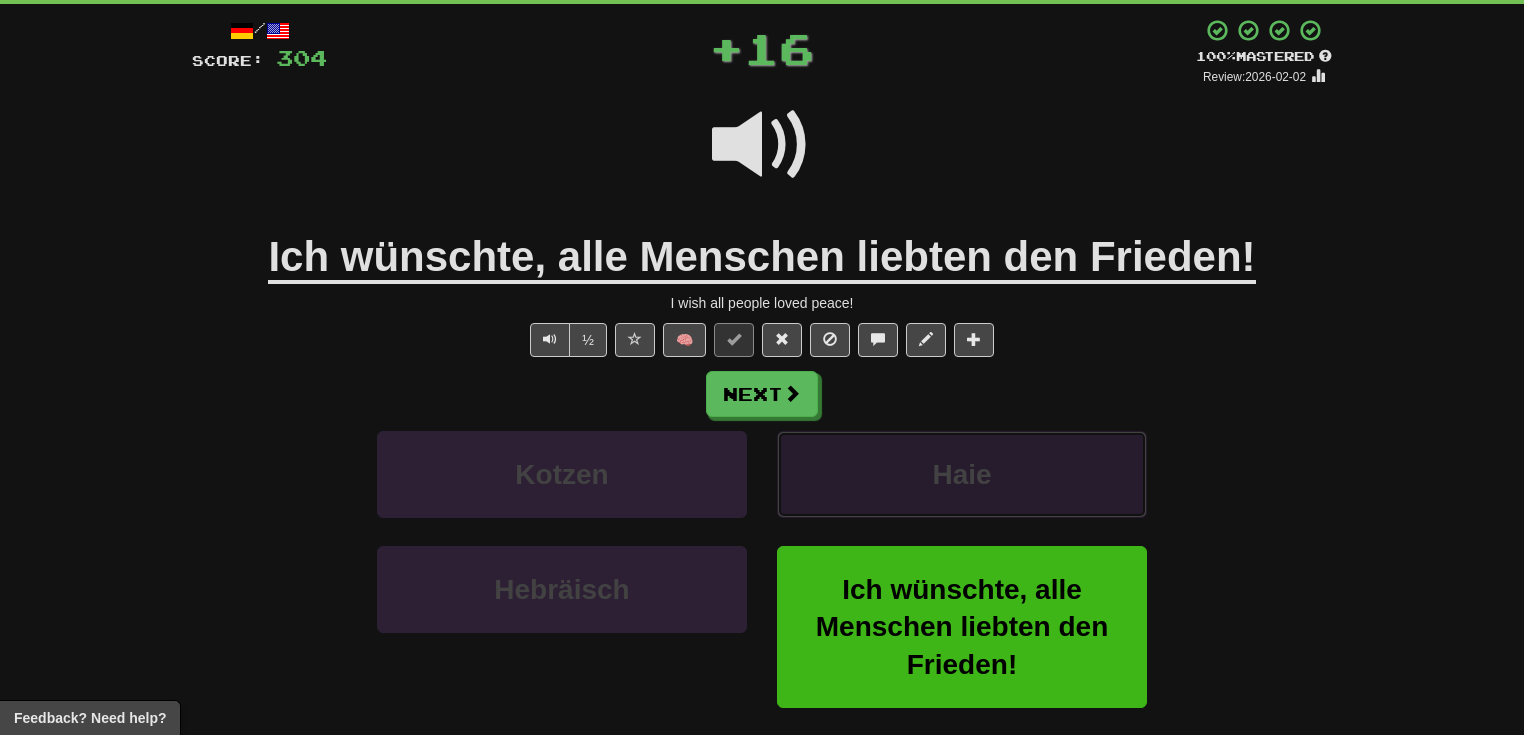 click on "Haie" at bounding box center (962, 474) 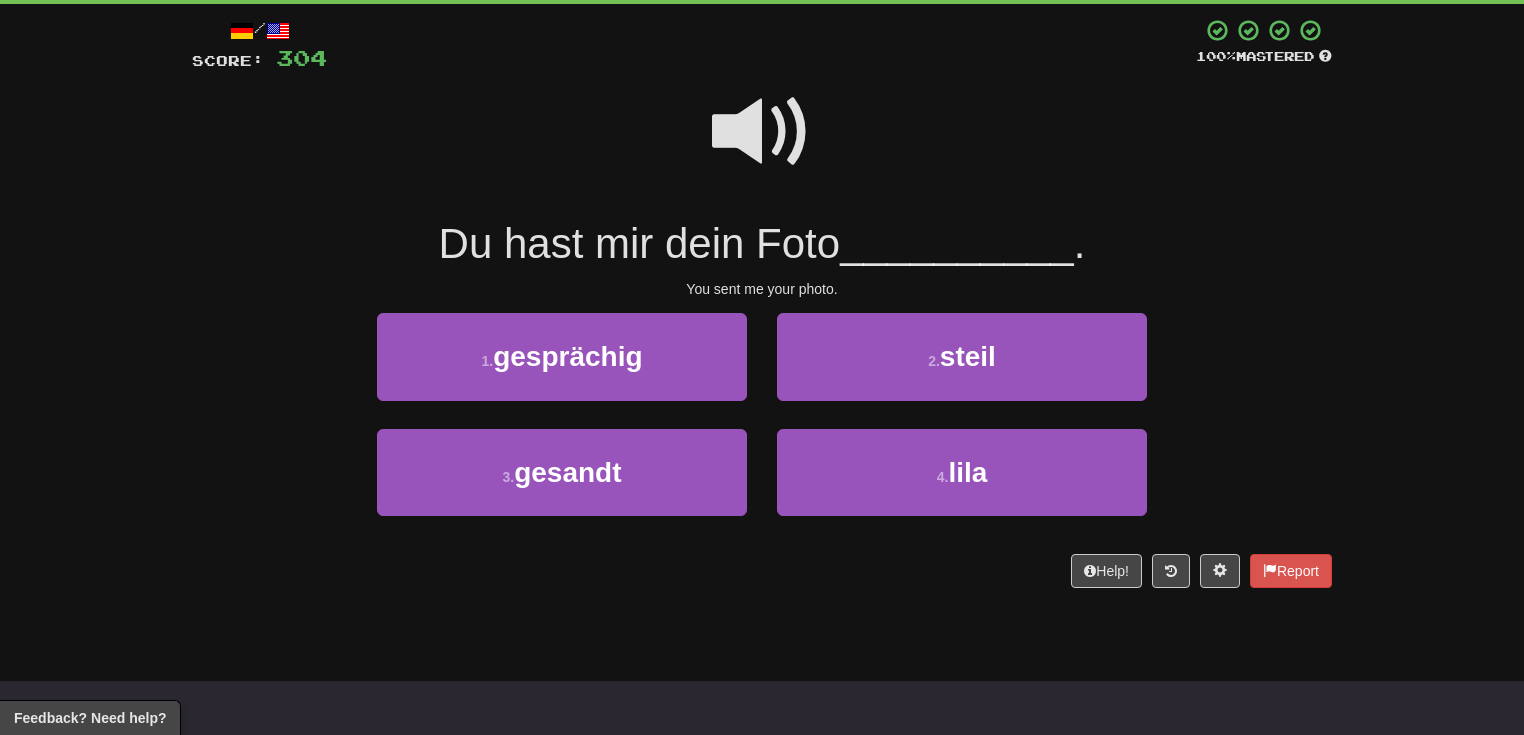 click at bounding box center [762, 132] 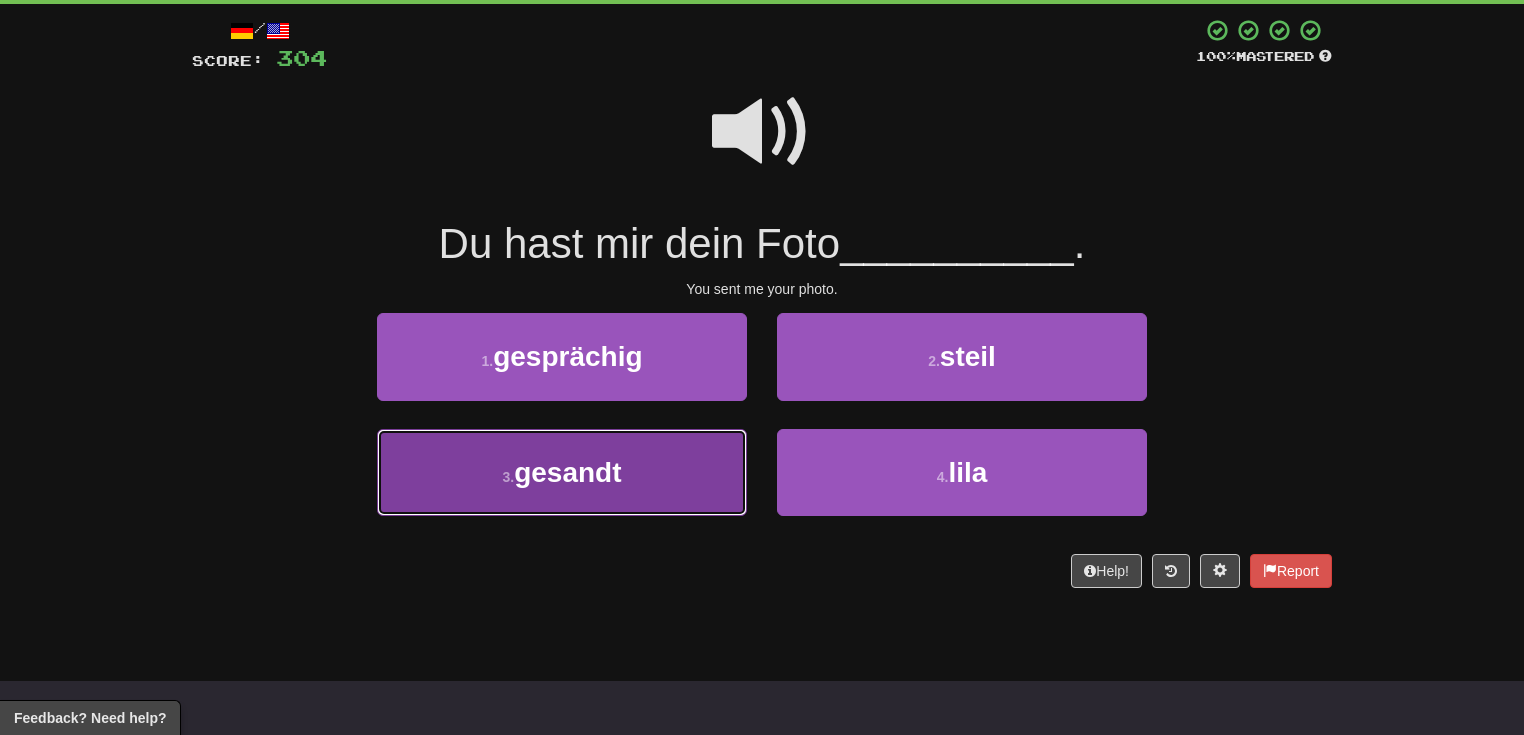 drag, startPoint x: 760, startPoint y: 142, endPoint x: 634, endPoint y: 475, distance: 356.04074 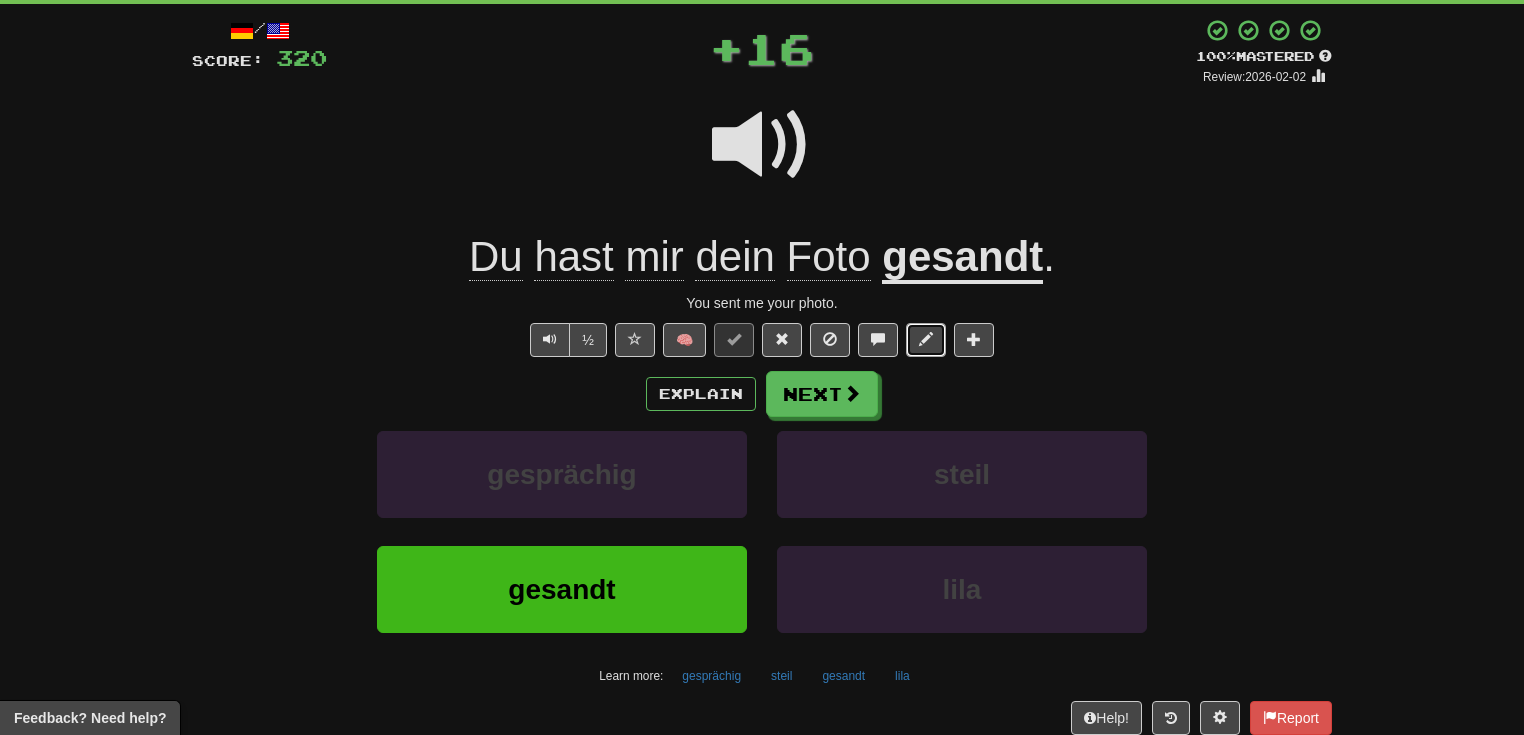 click at bounding box center (926, 340) 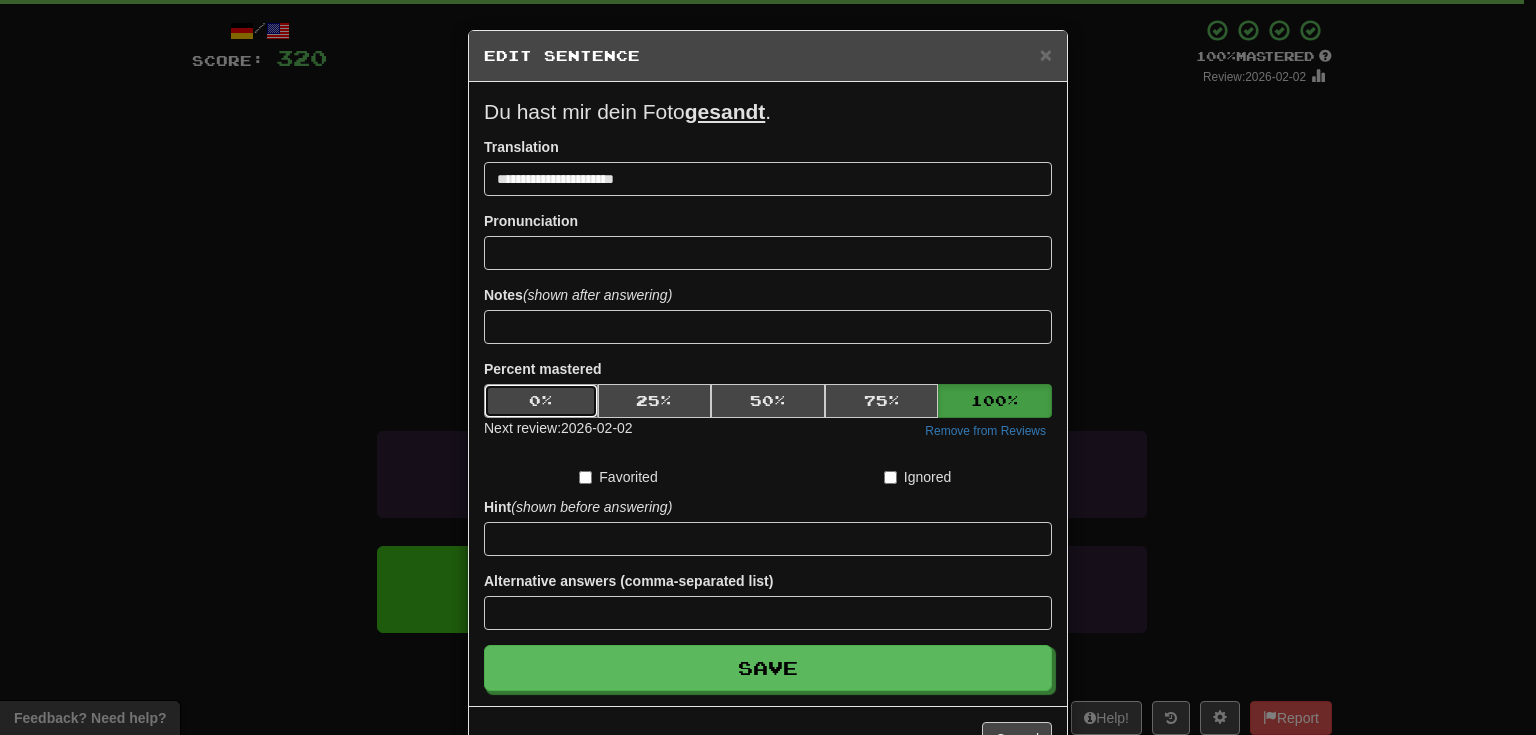 click on "0 %" at bounding box center (541, 401) 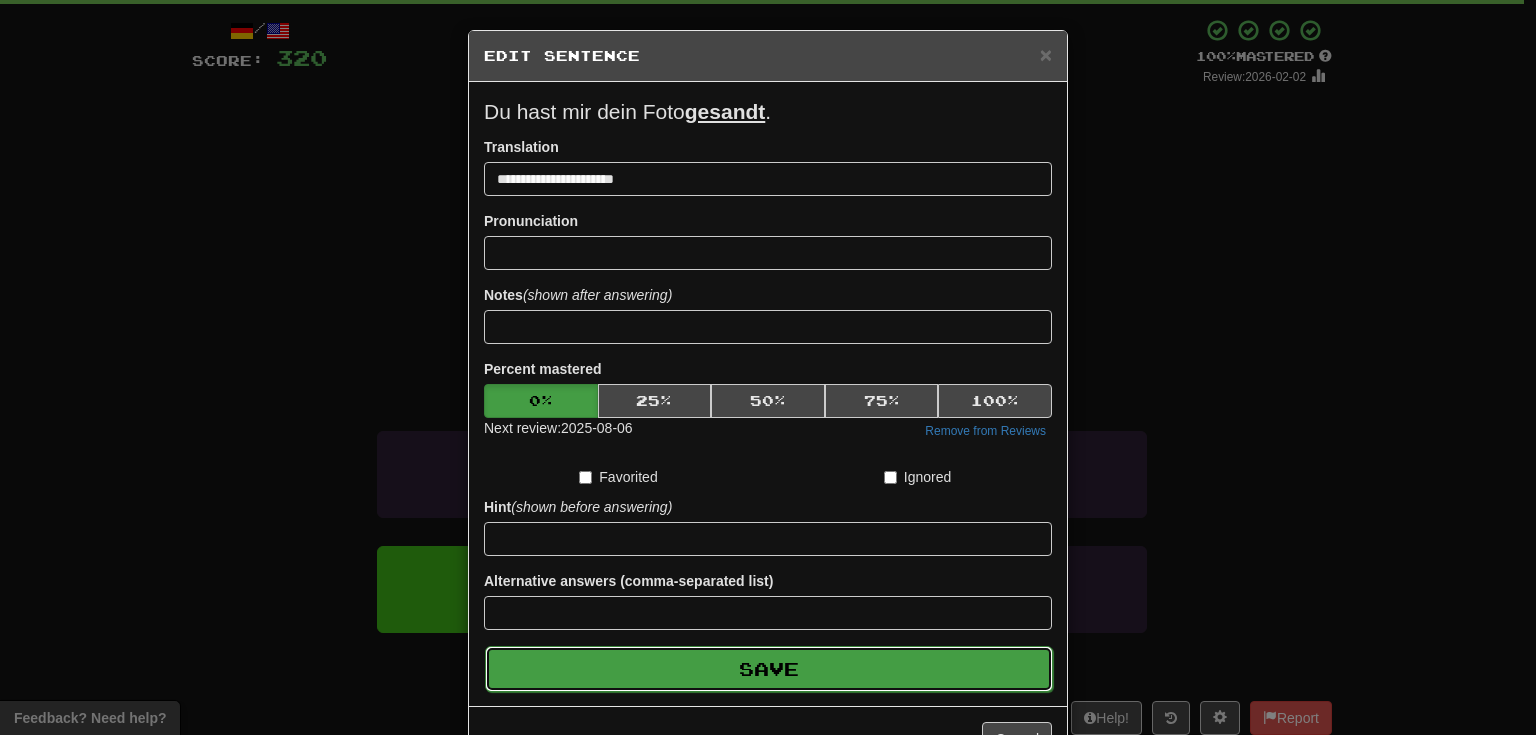 click on "Save" at bounding box center [769, 669] 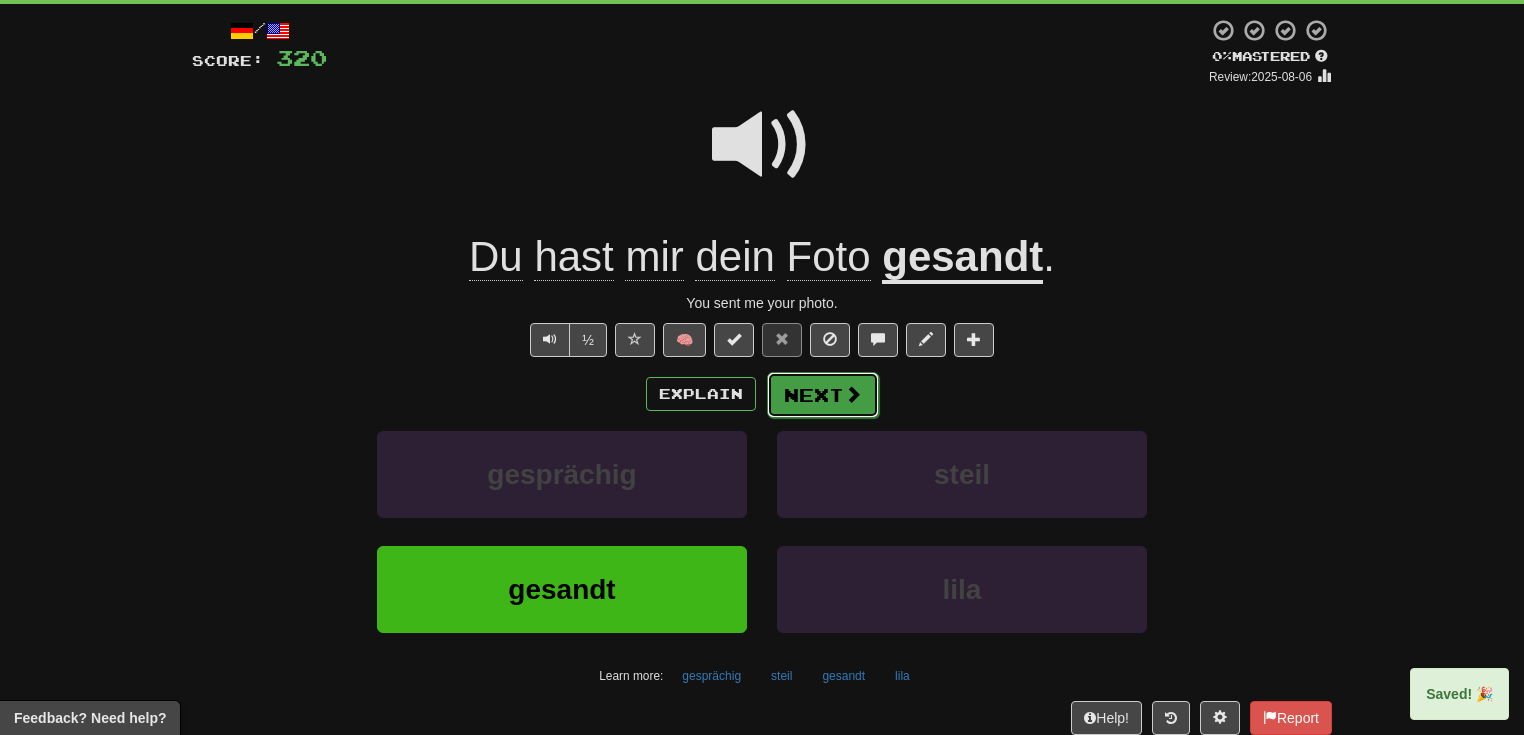 click on "Next" at bounding box center (823, 395) 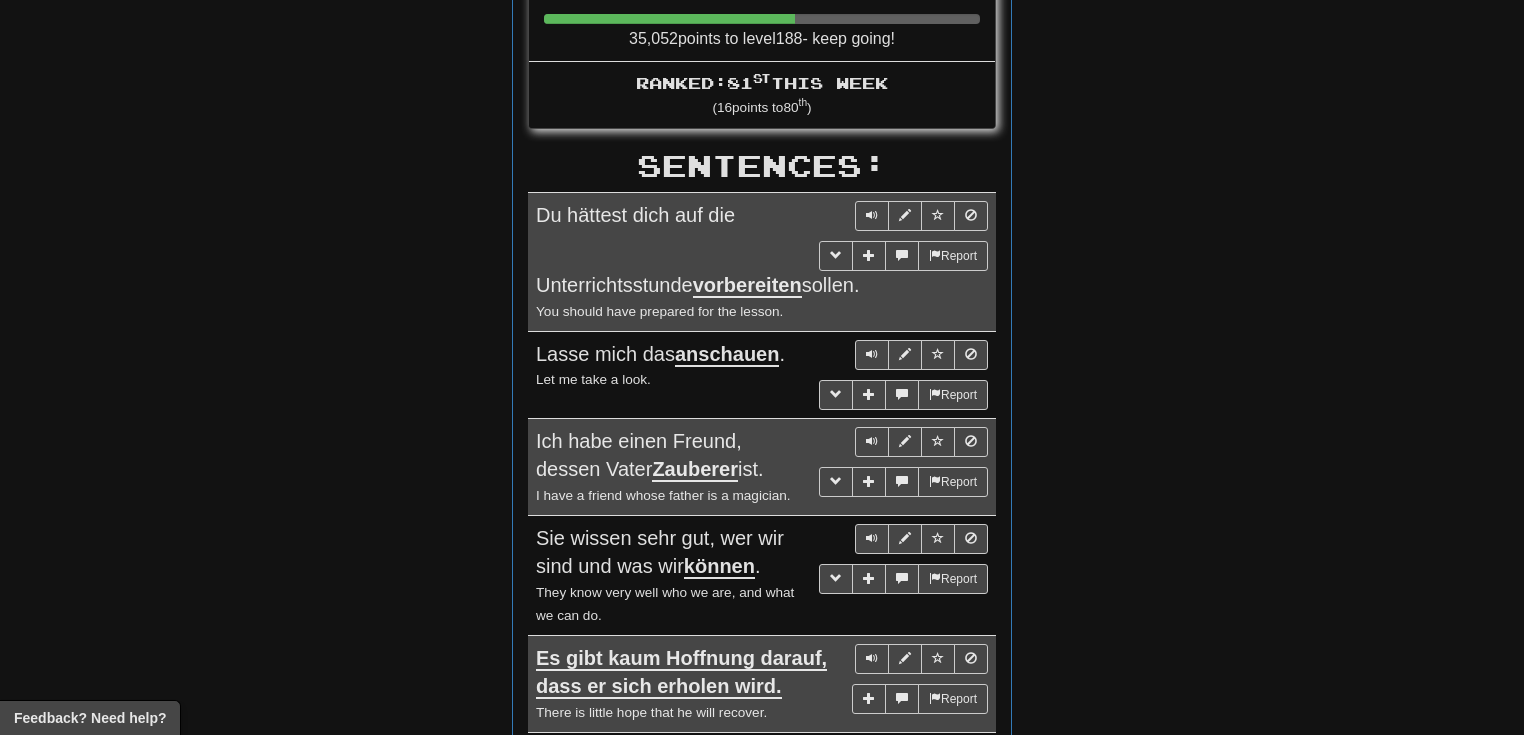 scroll, scrollTop: 752, scrollLeft: 0, axis: vertical 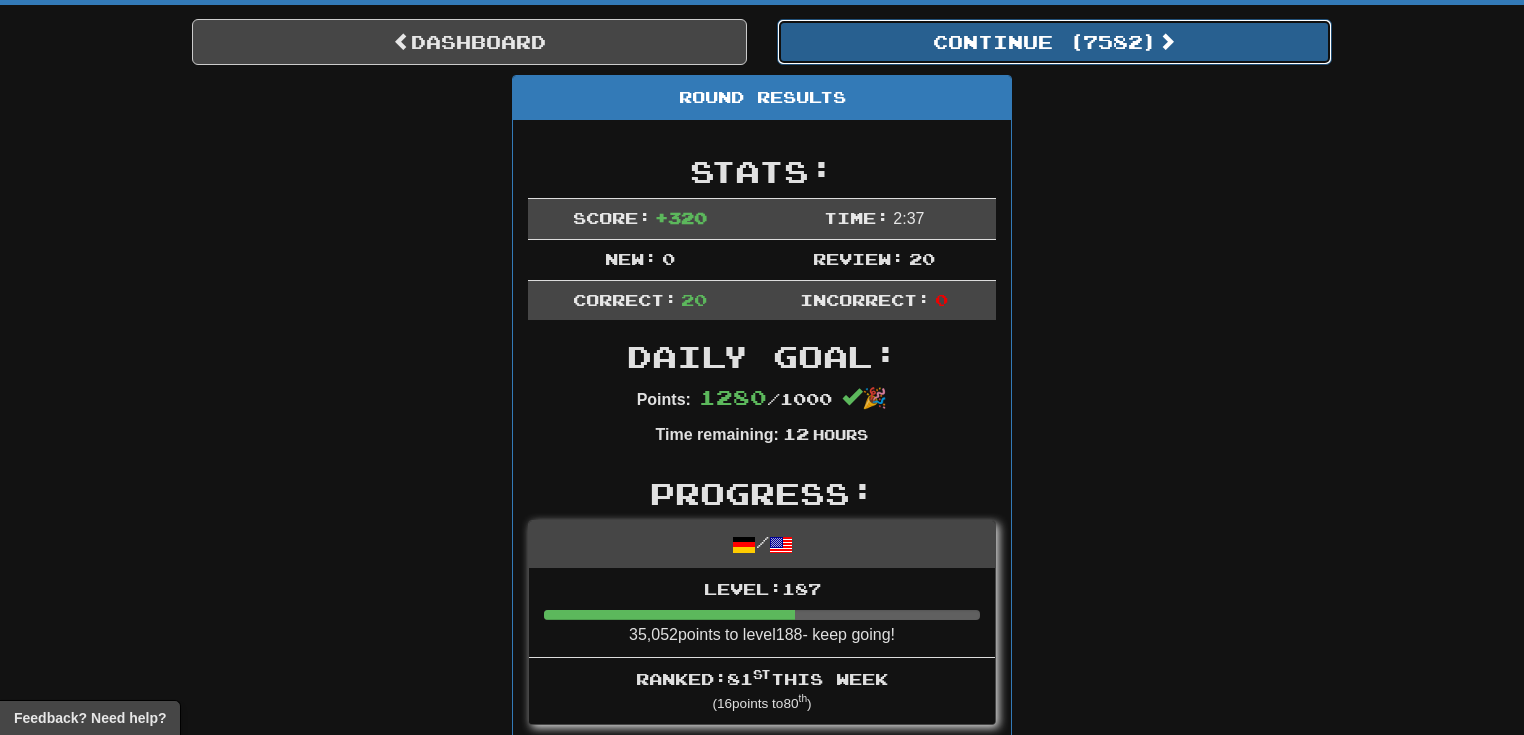 click on "Continue ( [NUMBER] )" at bounding box center (1054, 42) 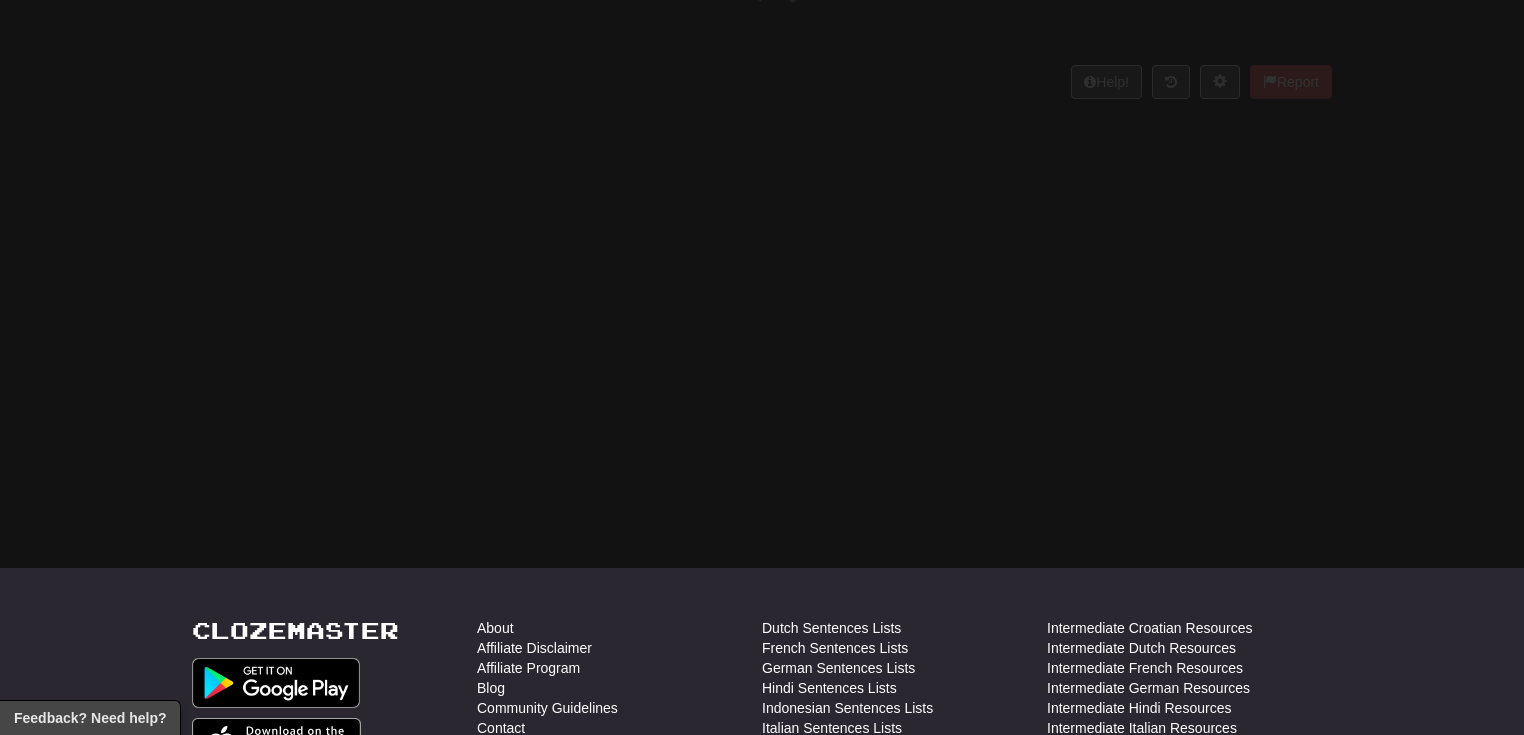scroll, scrollTop: 177, scrollLeft: 0, axis: vertical 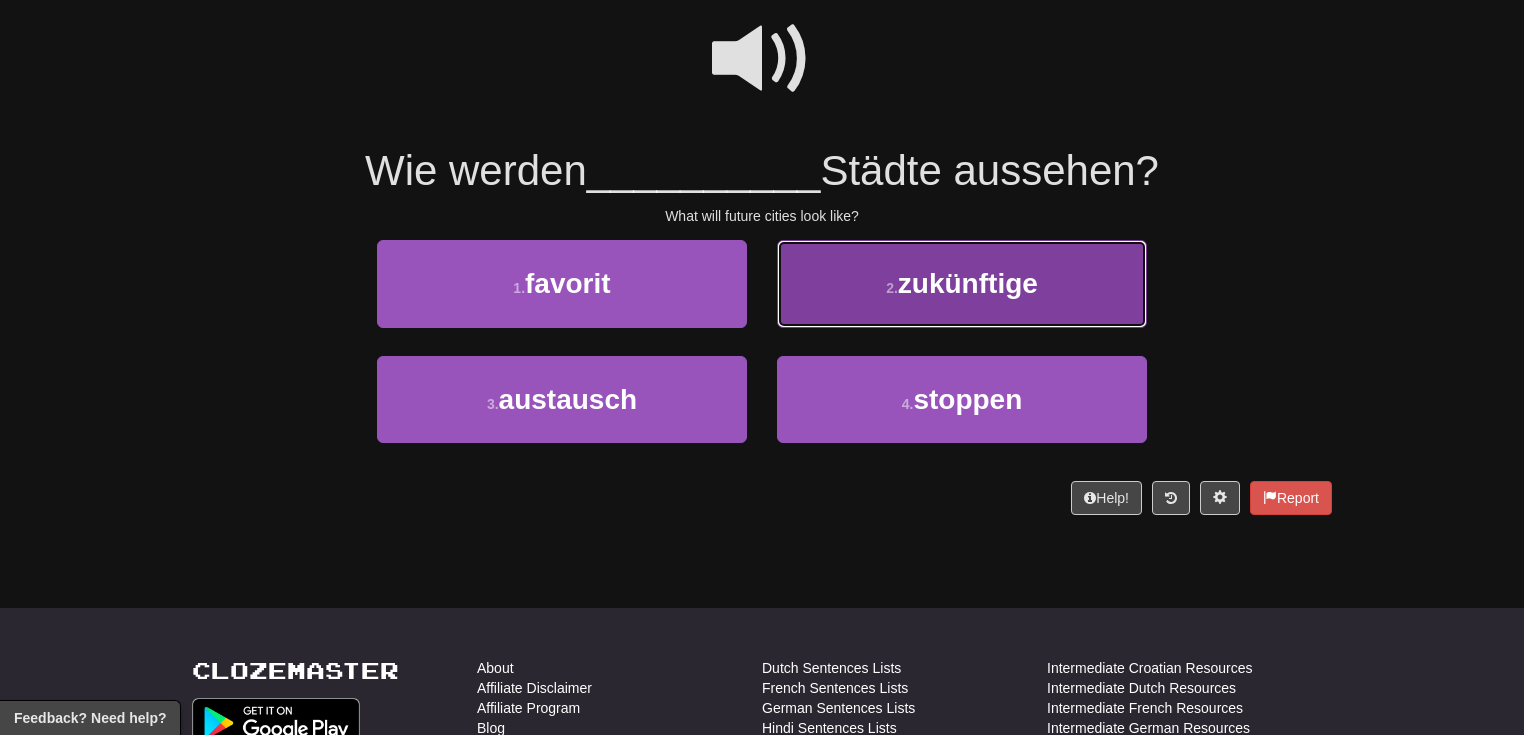 click on "2 .  zukünftige" at bounding box center (962, 283) 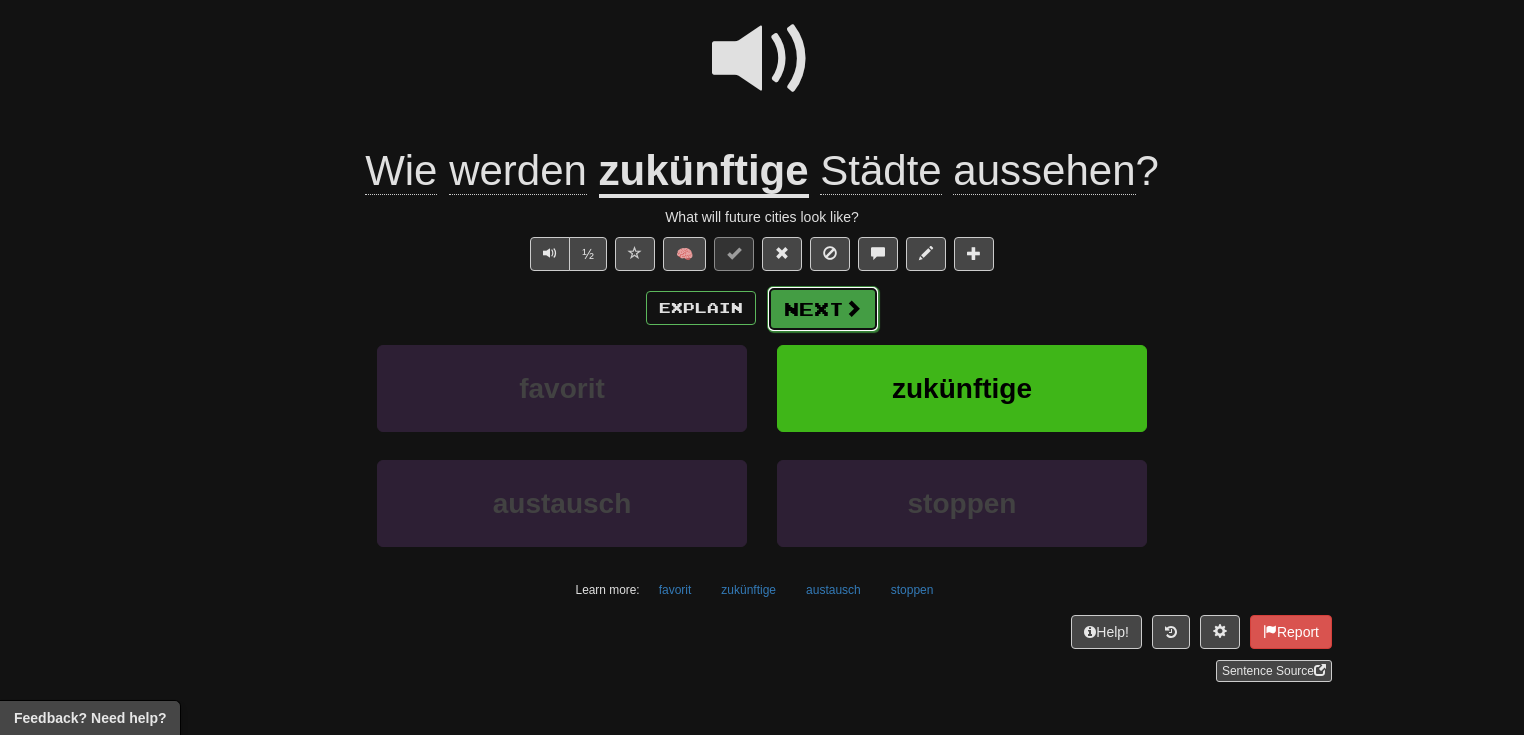 click on "Next" at bounding box center [823, 309] 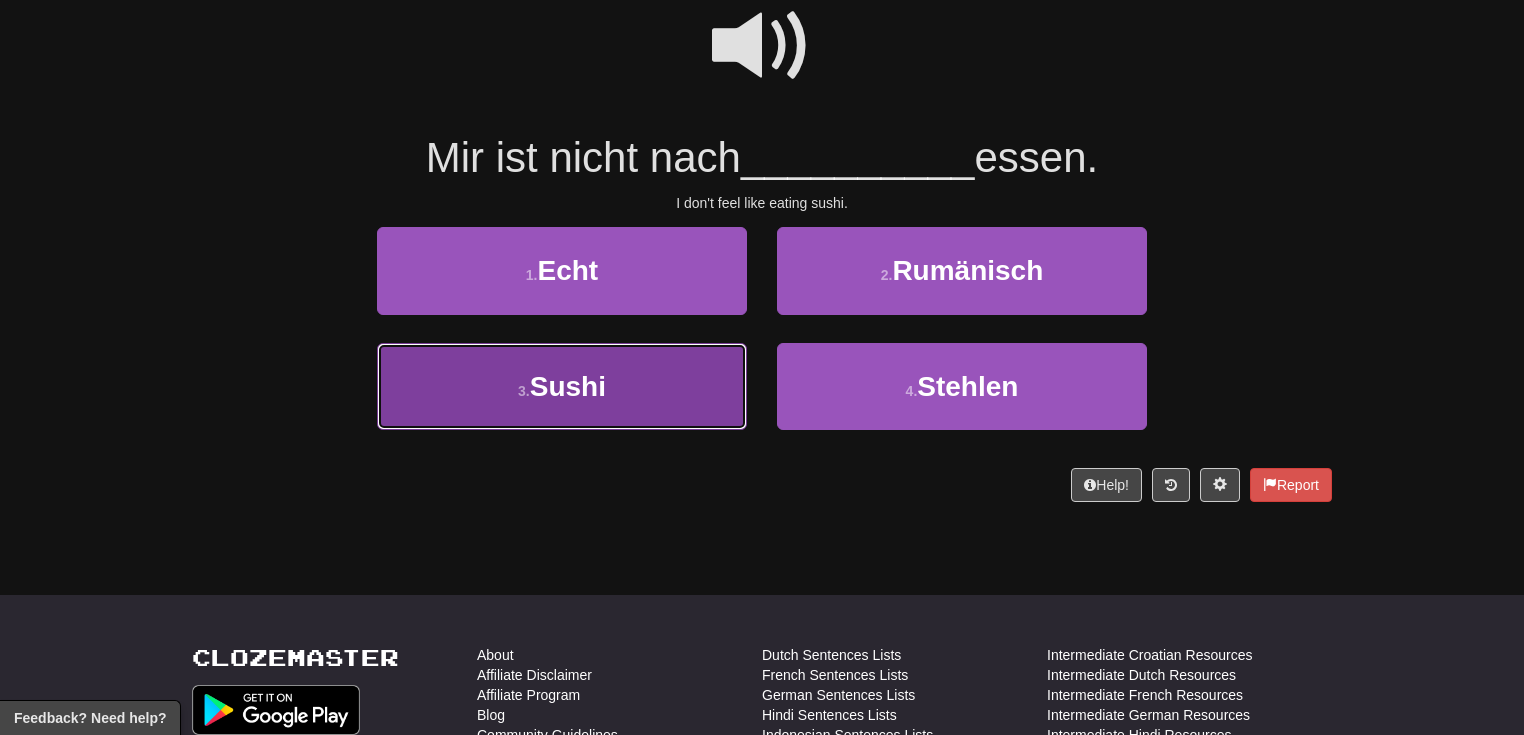 click on "3 .  Sushi" at bounding box center [562, 386] 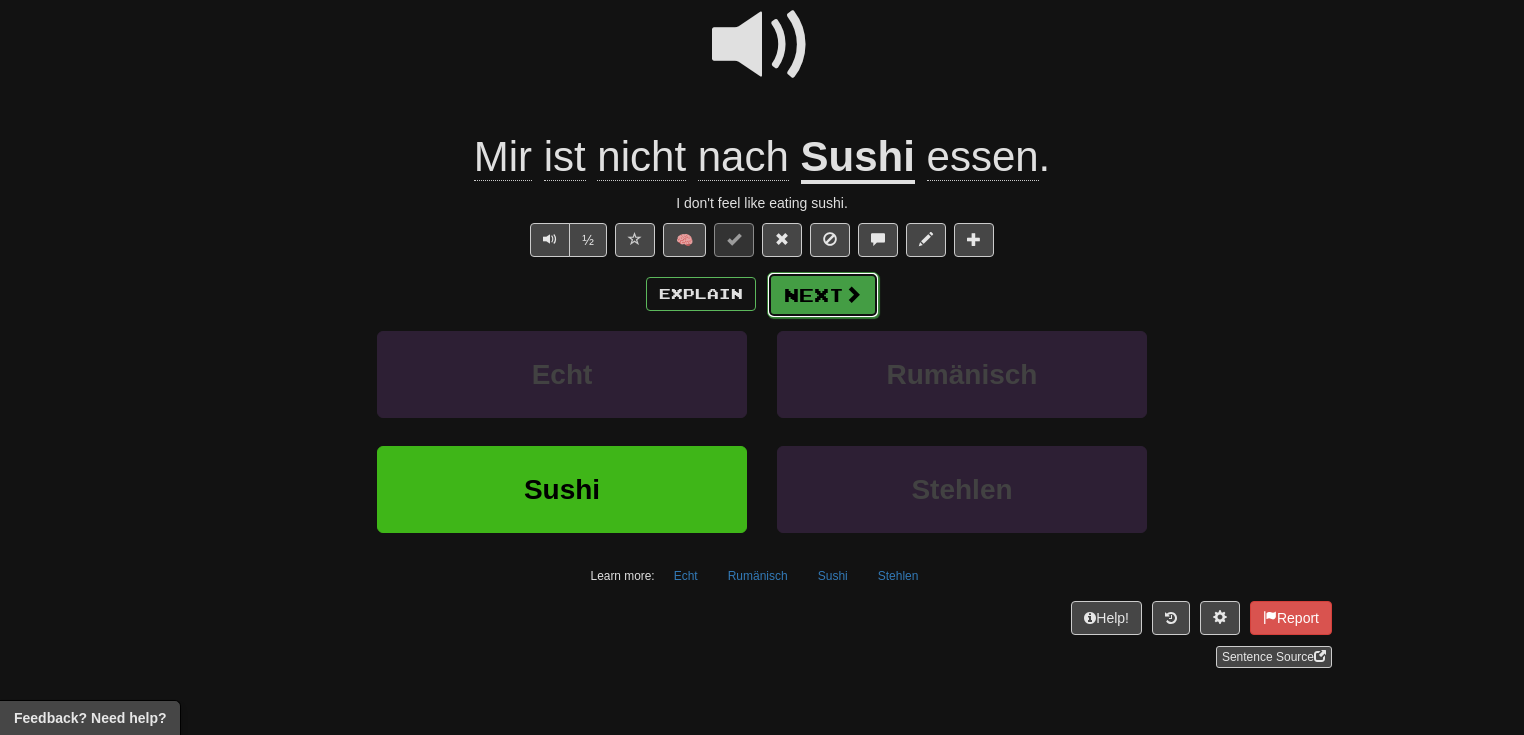 click at bounding box center (853, 294) 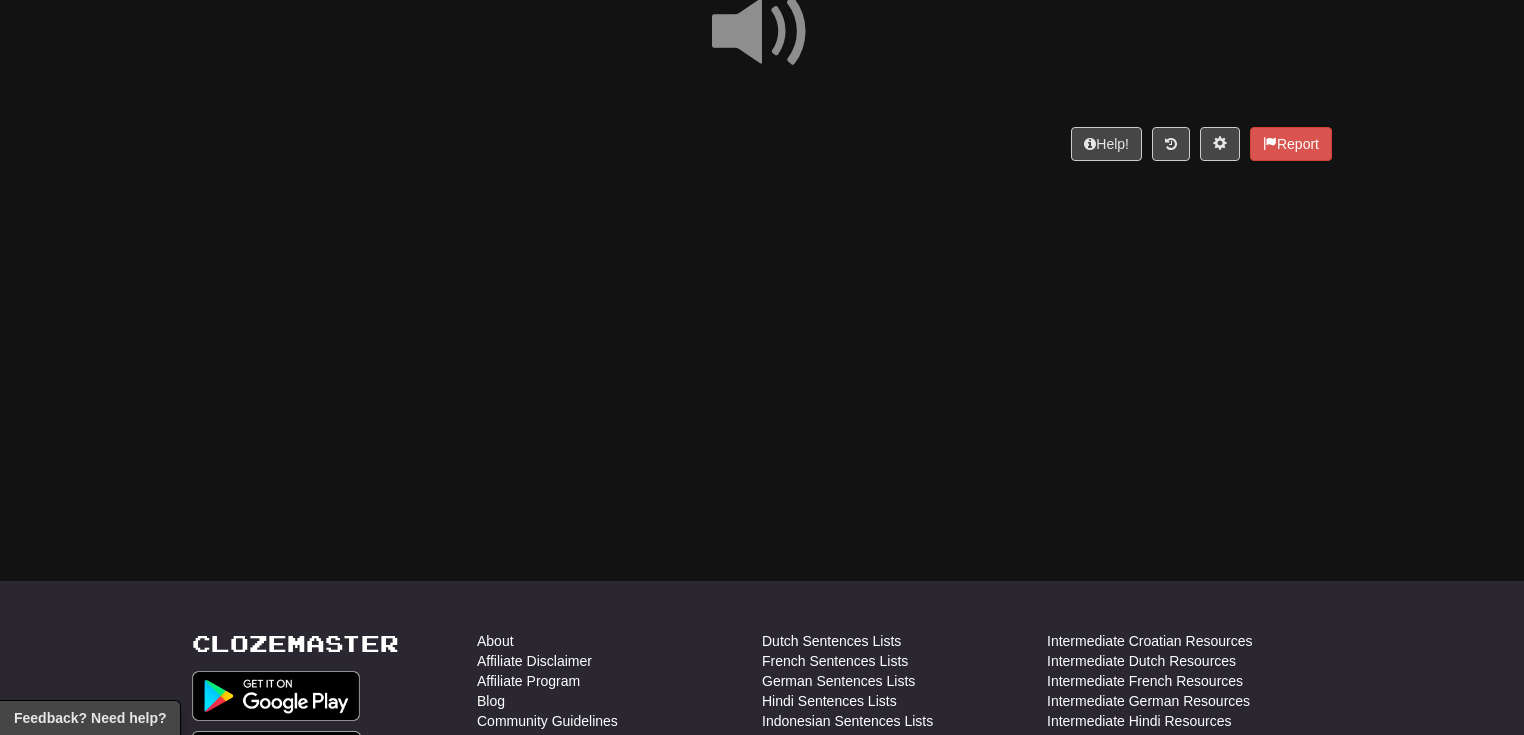 scroll, scrollTop: 0, scrollLeft: 0, axis: both 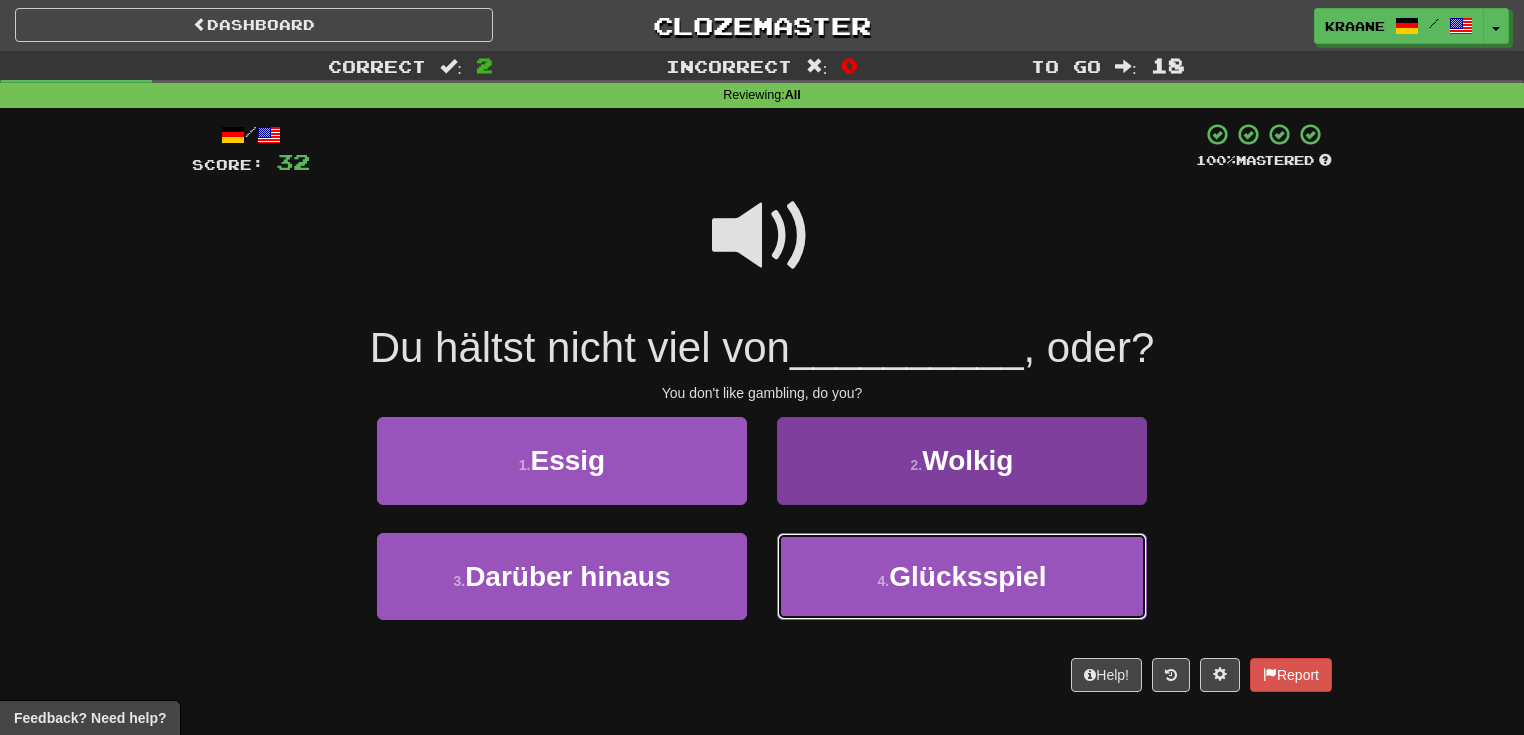 click on "Glücksspiel" at bounding box center [967, 576] 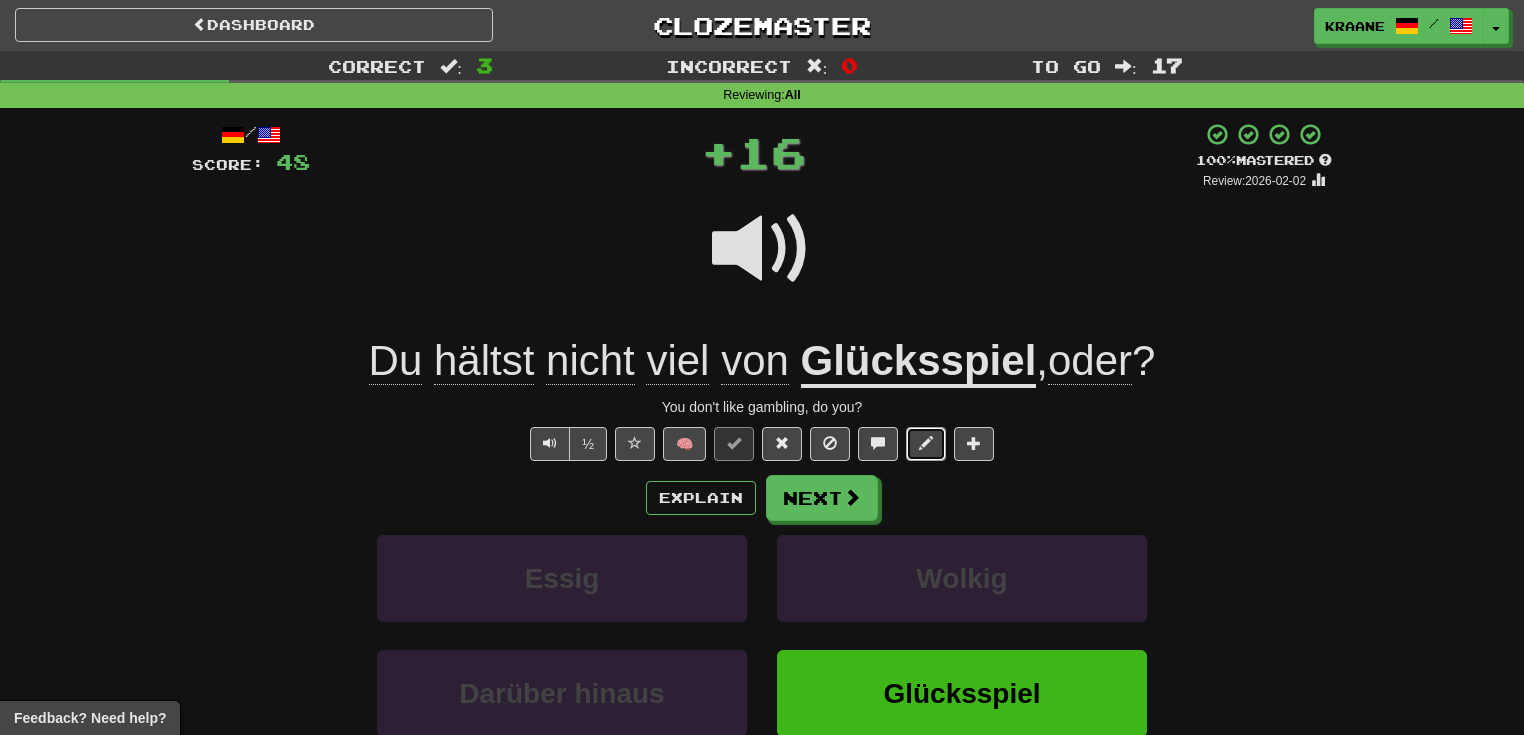 click at bounding box center (926, 443) 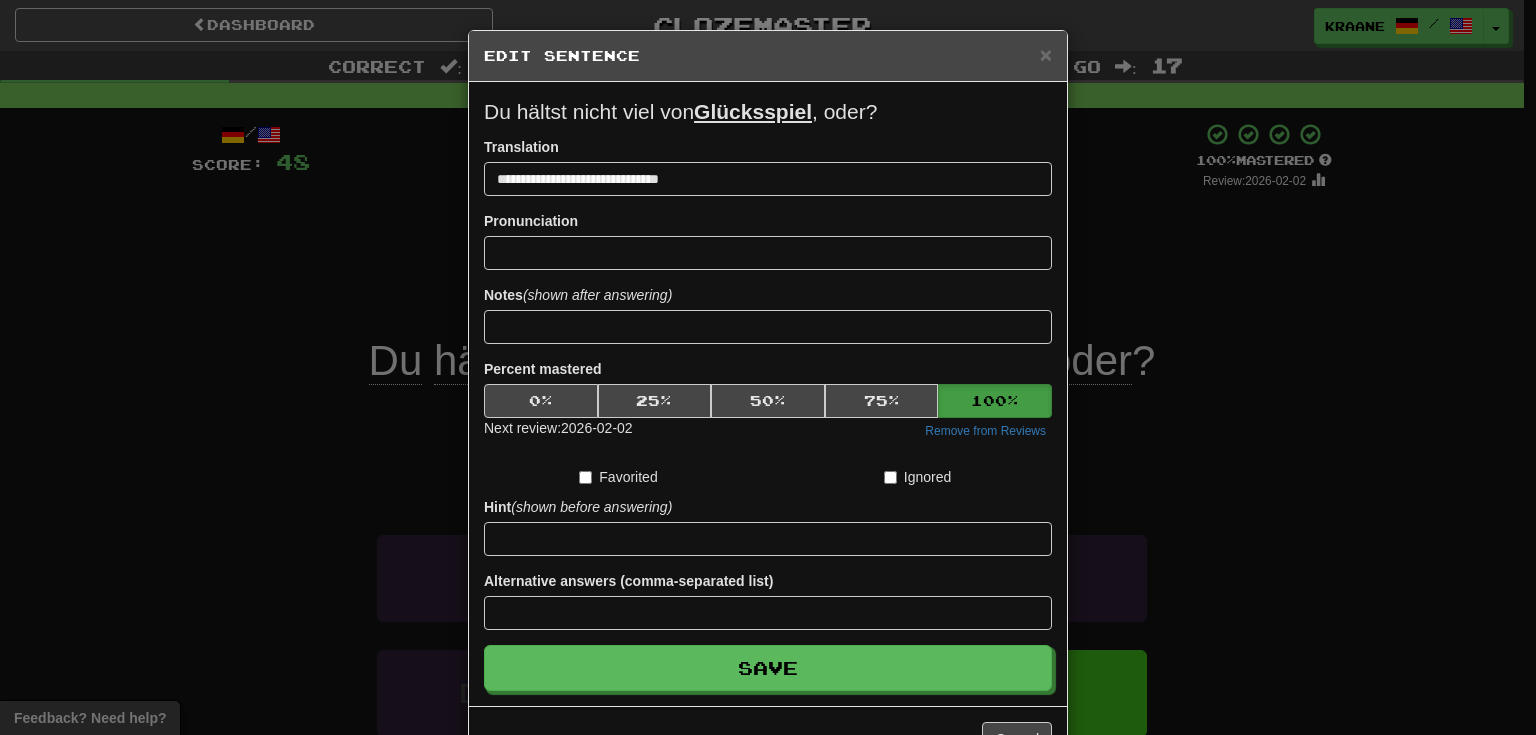 click on "Next review:  [DATE]" at bounding box center (558, 430) 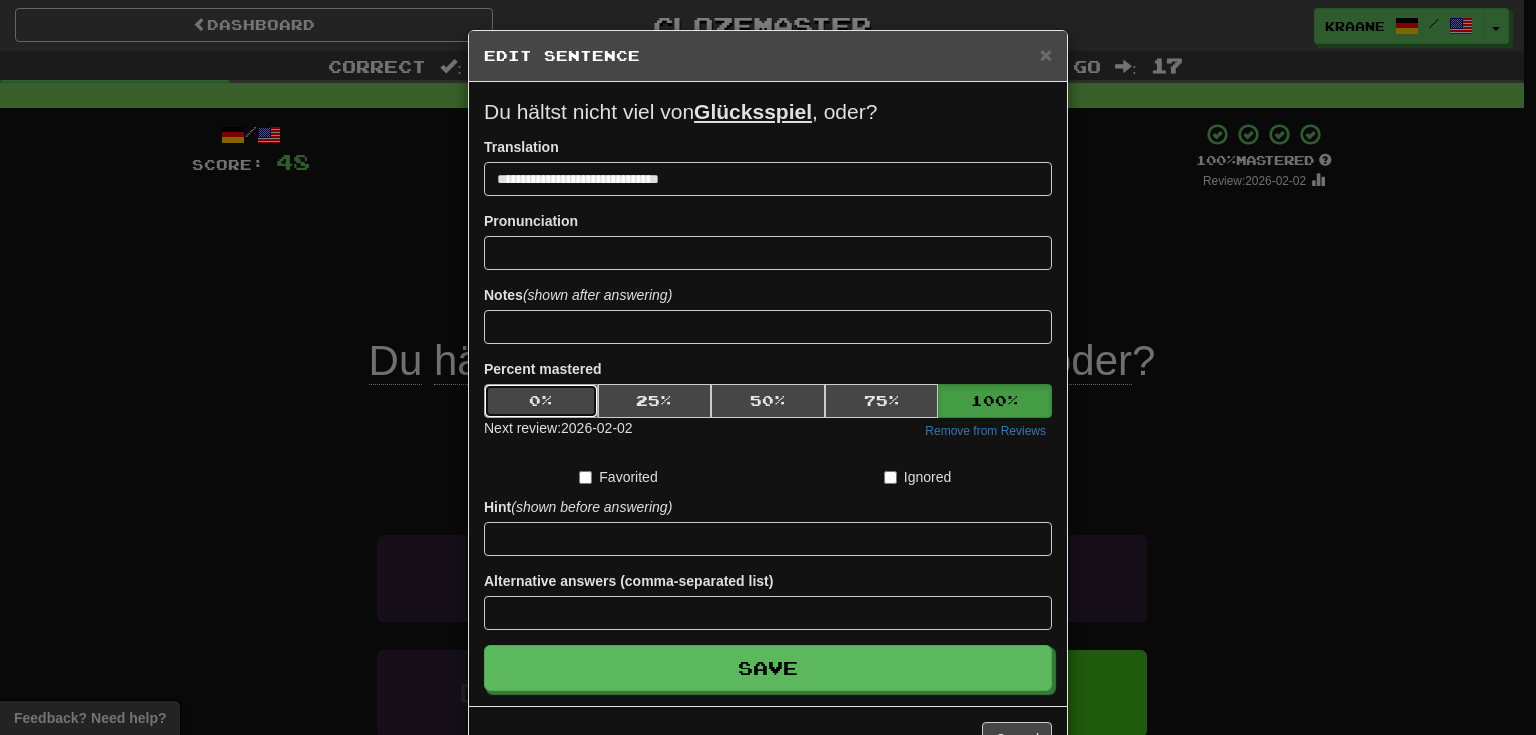 click on "0 %" at bounding box center [541, 401] 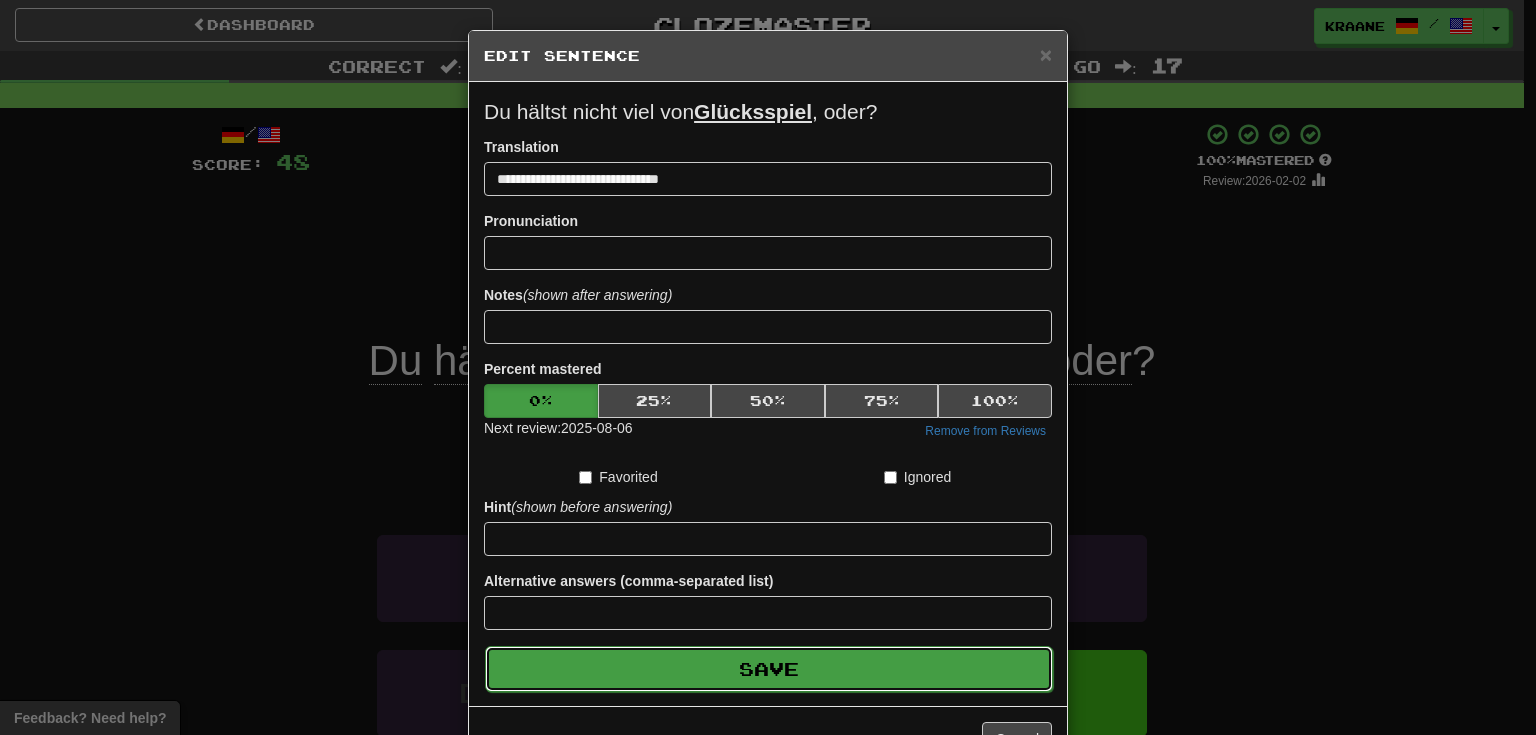 click on "Save" at bounding box center (769, 669) 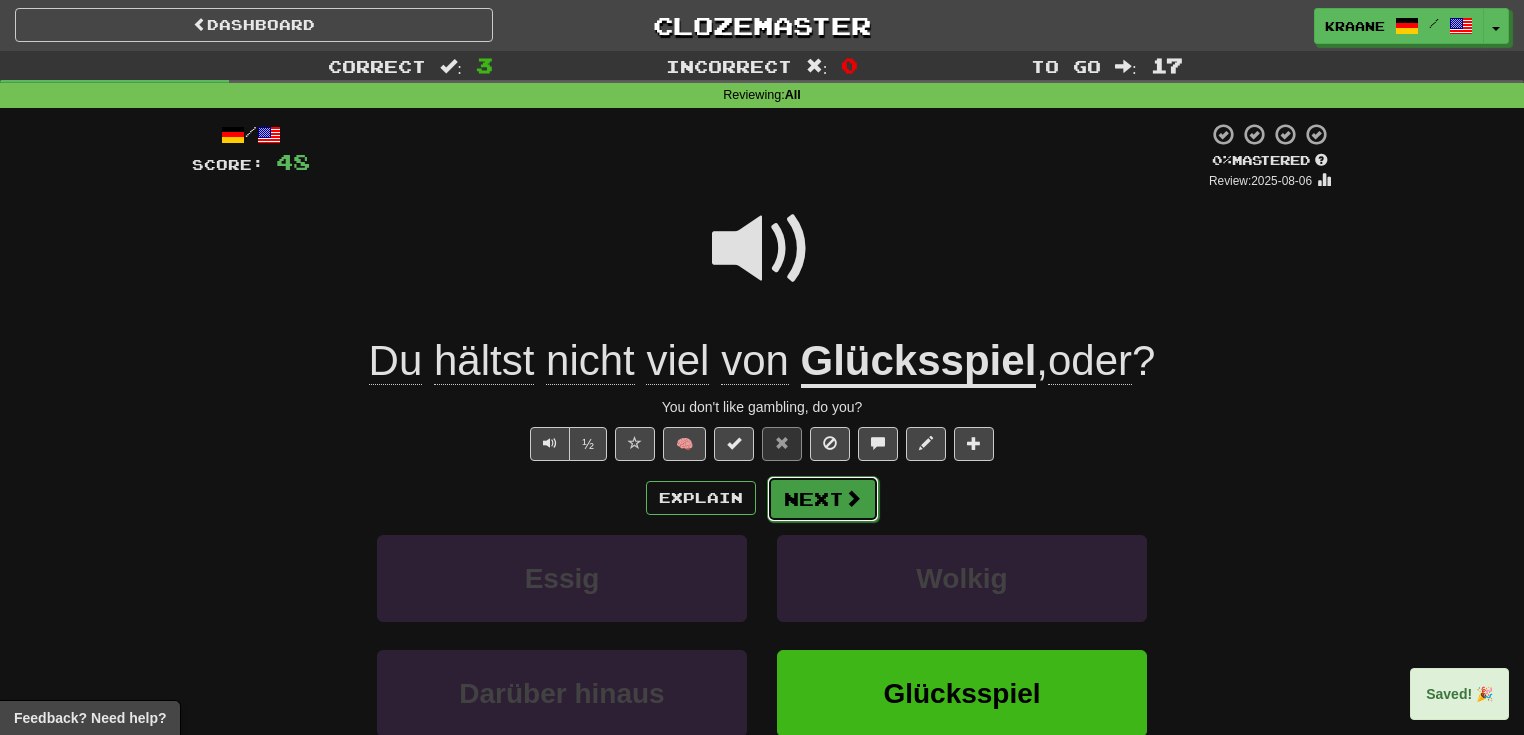 click on "Next" at bounding box center [823, 499] 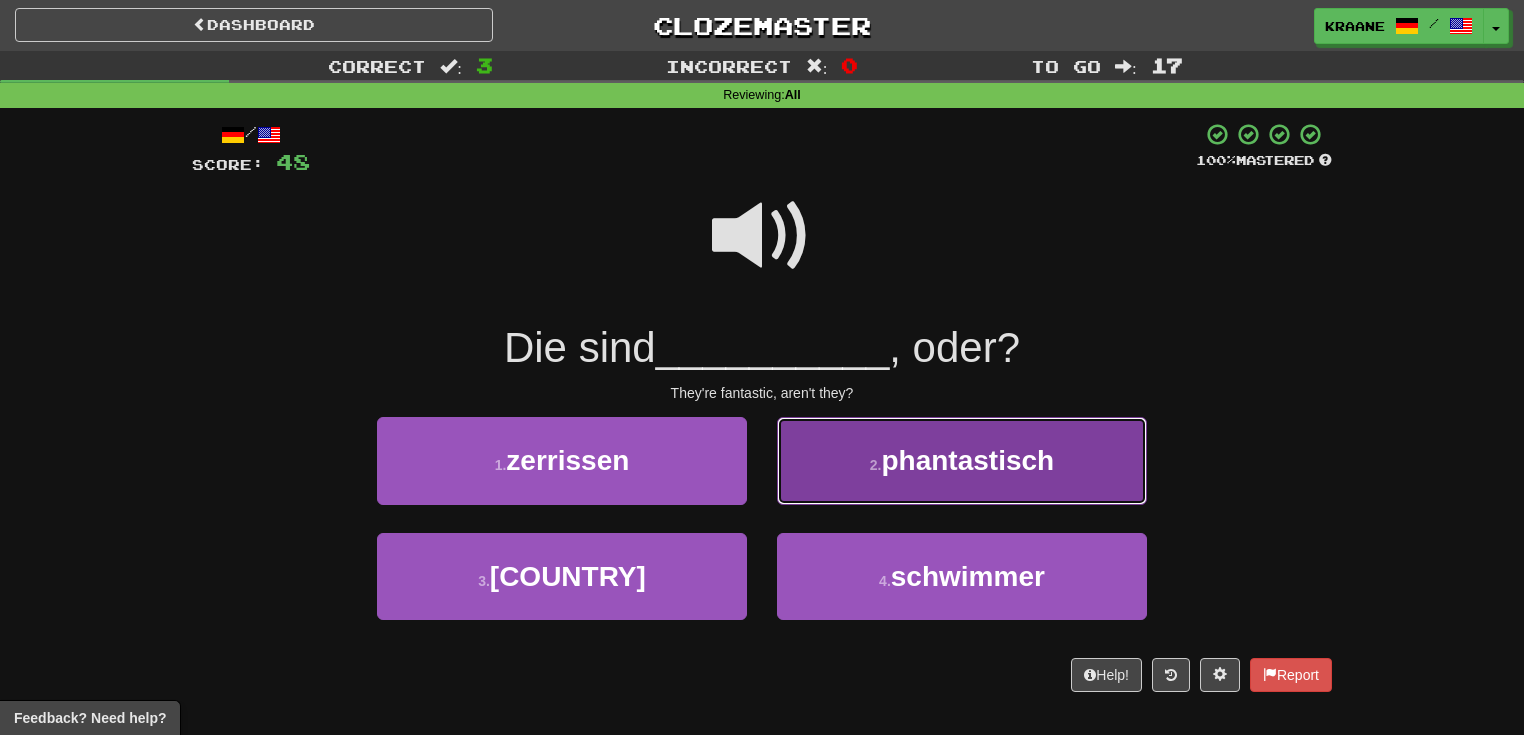 click on "2 ." at bounding box center (876, 465) 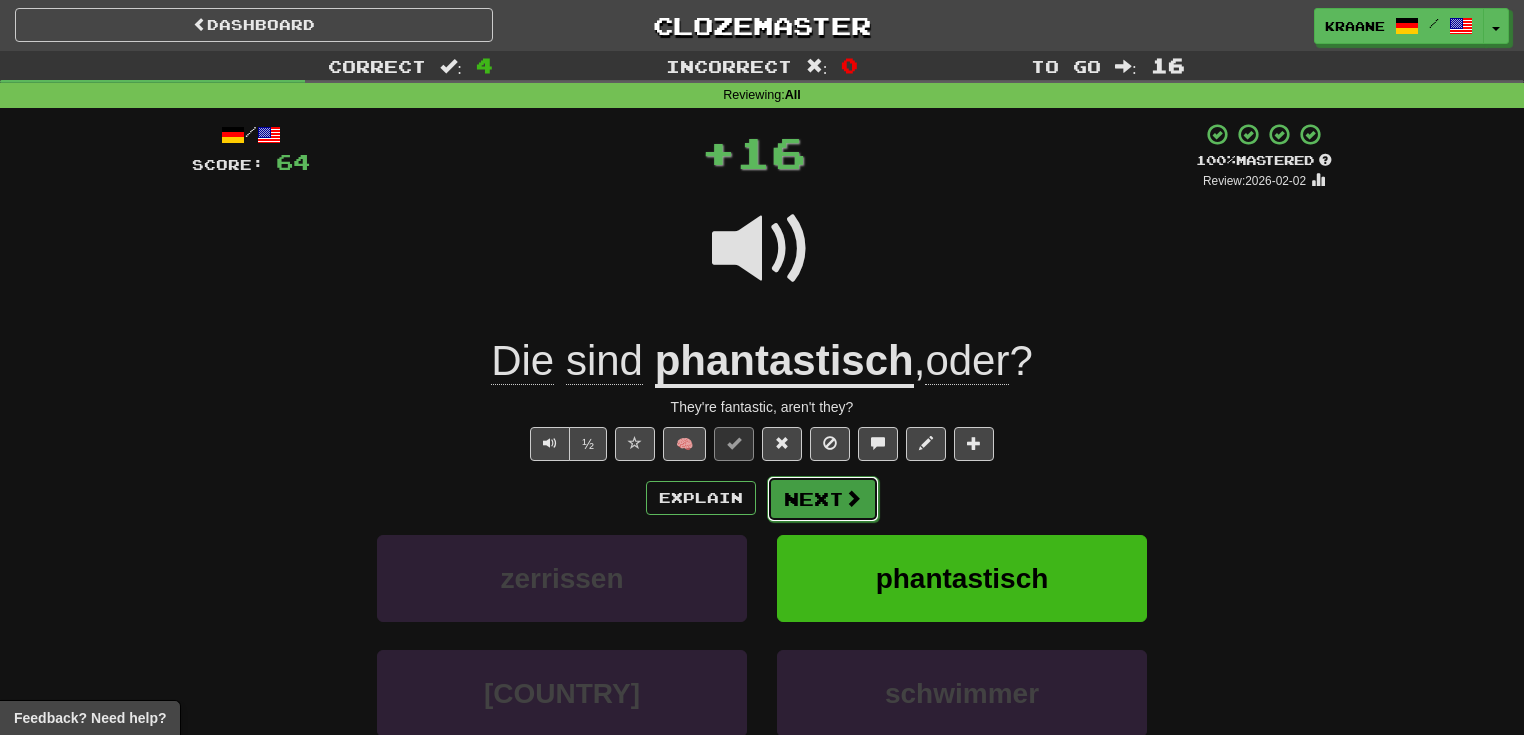 click on "Next" at bounding box center [823, 499] 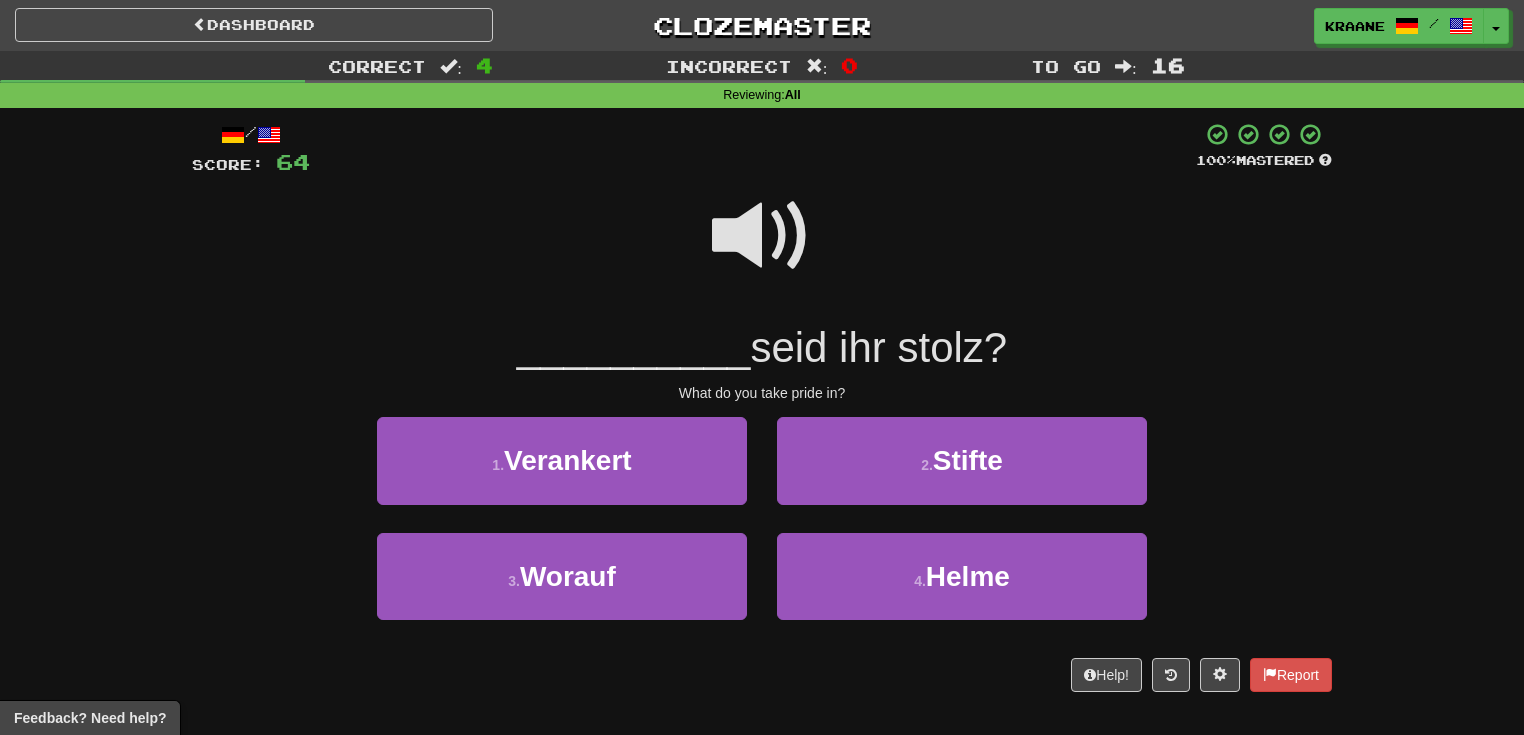 click at bounding box center [762, 236] 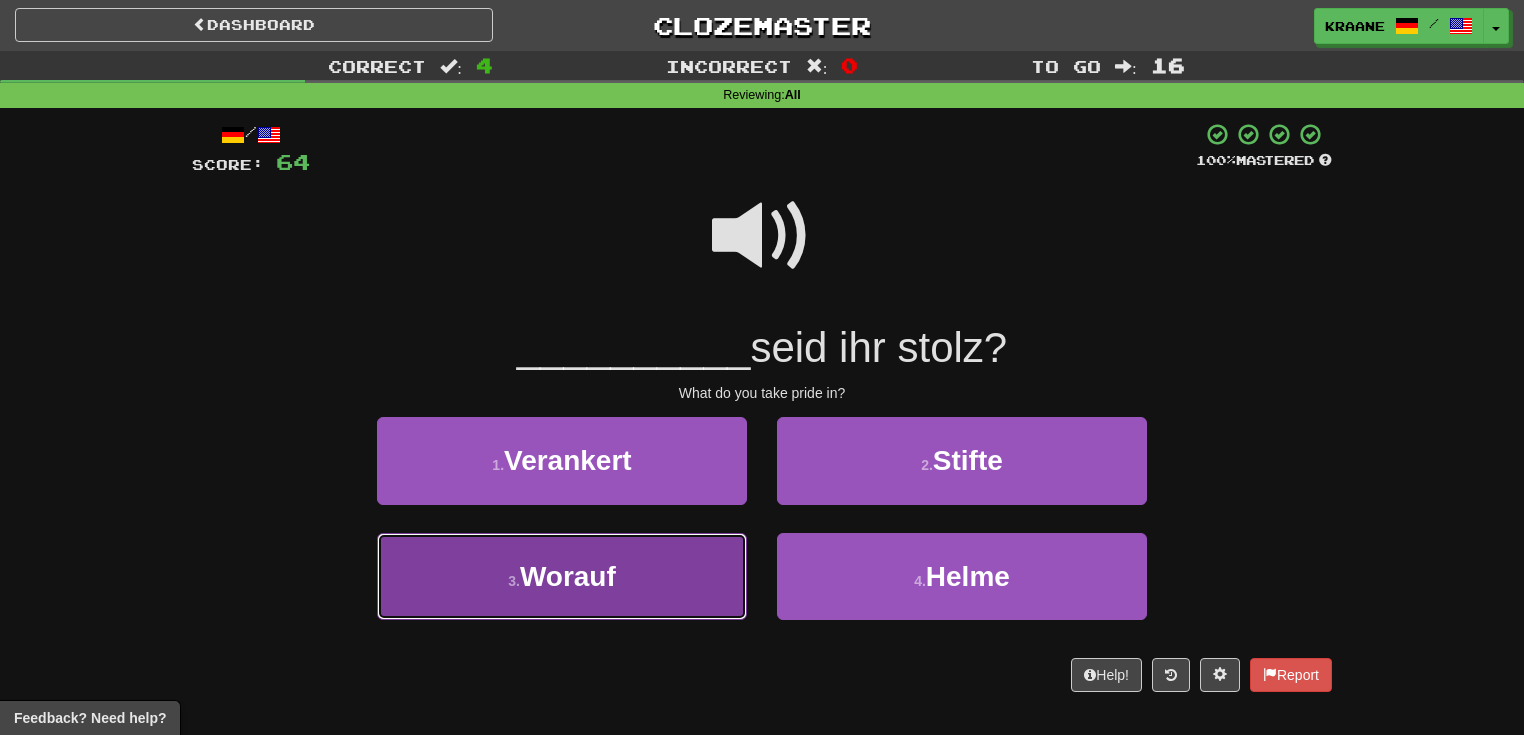 click on "3 .  Worauf" at bounding box center [562, 576] 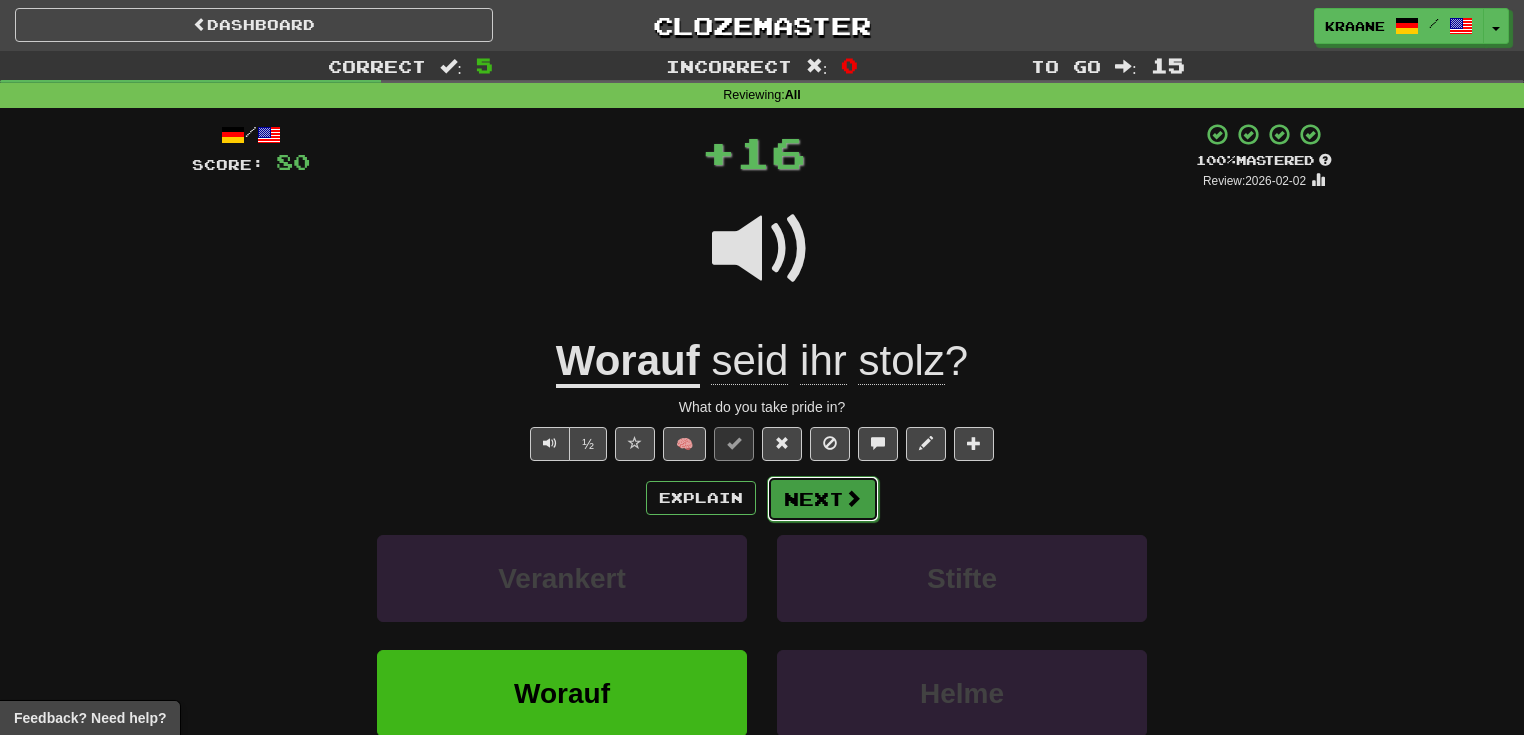 click on "Next" at bounding box center [823, 499] 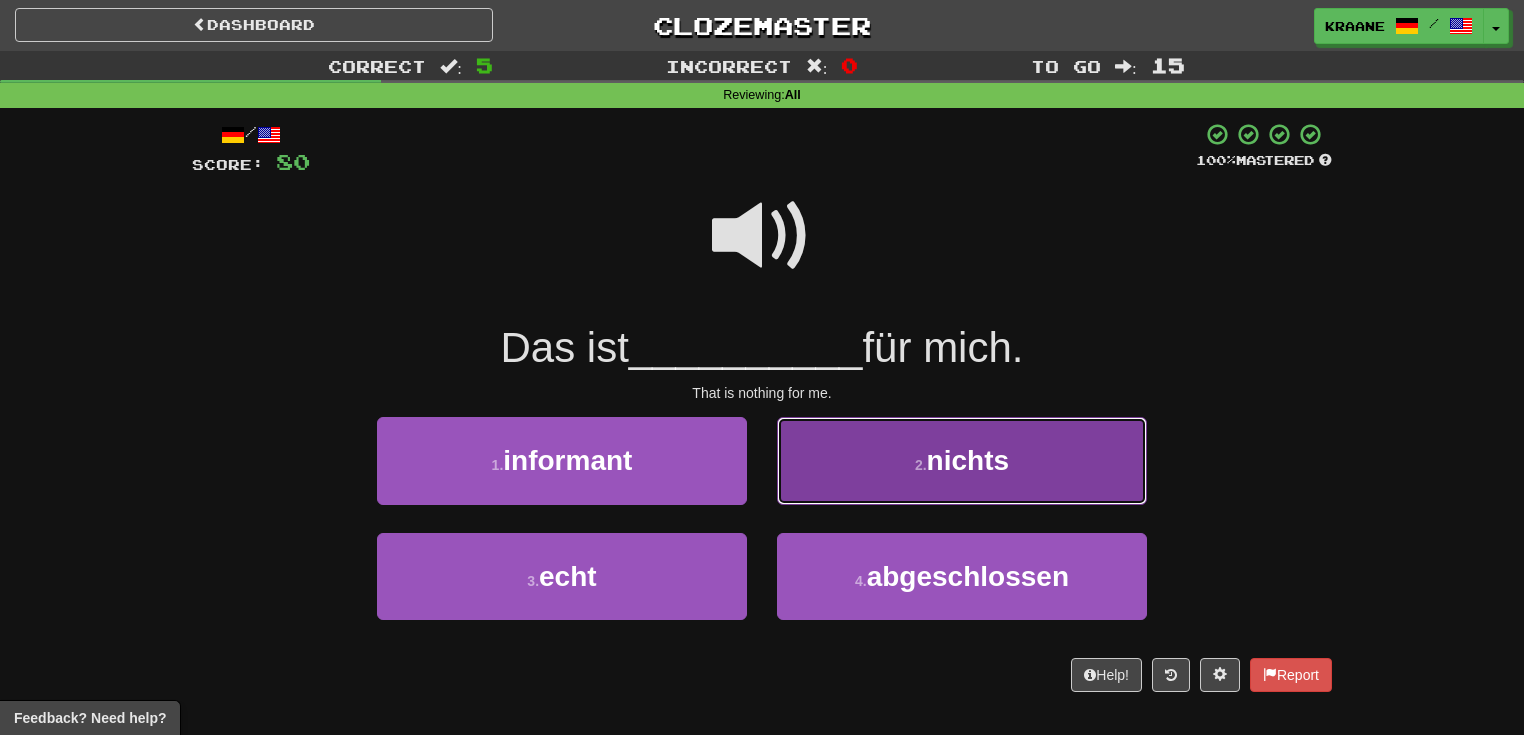 click on "2 .  nichts" at bounding box center (962, 460) 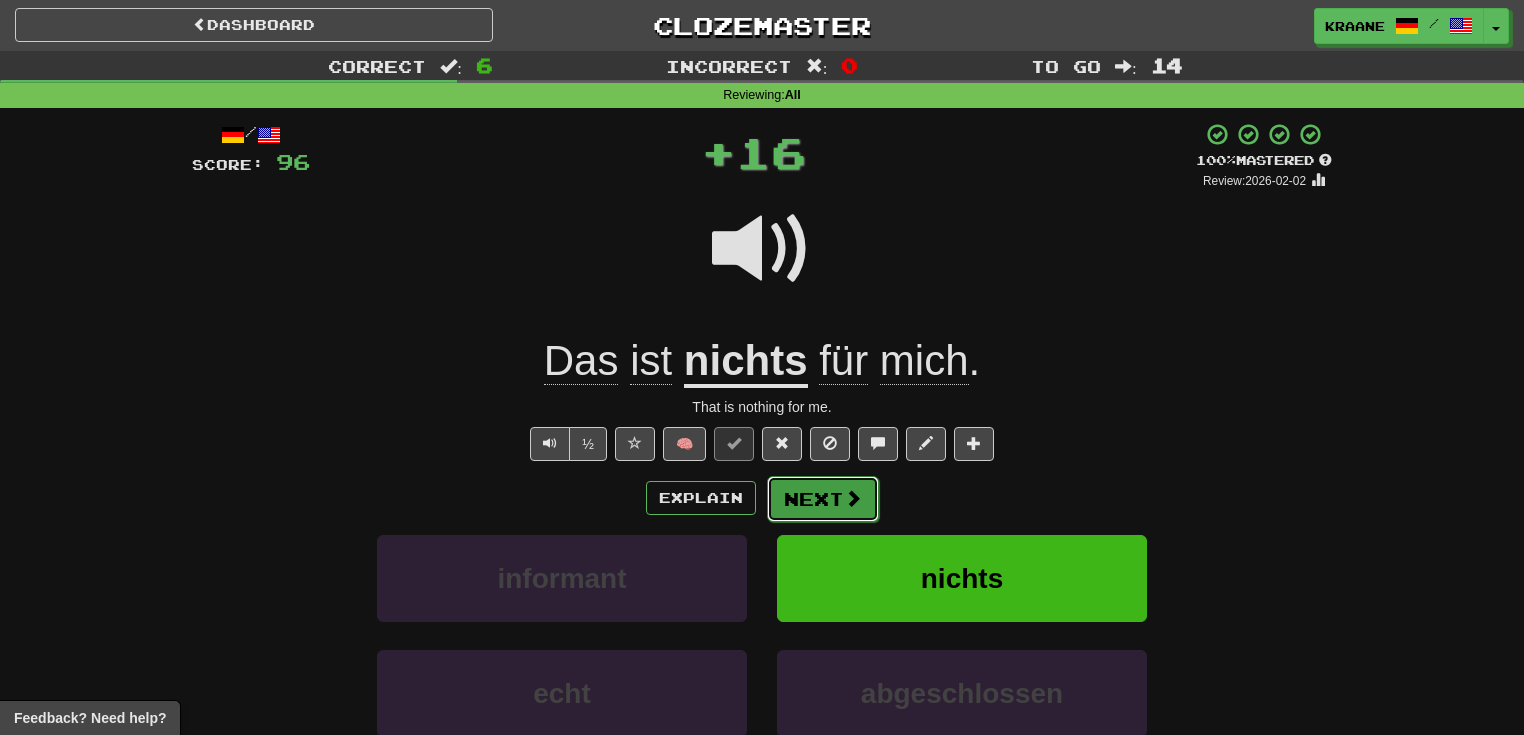 click at bounding box center [853, 498] 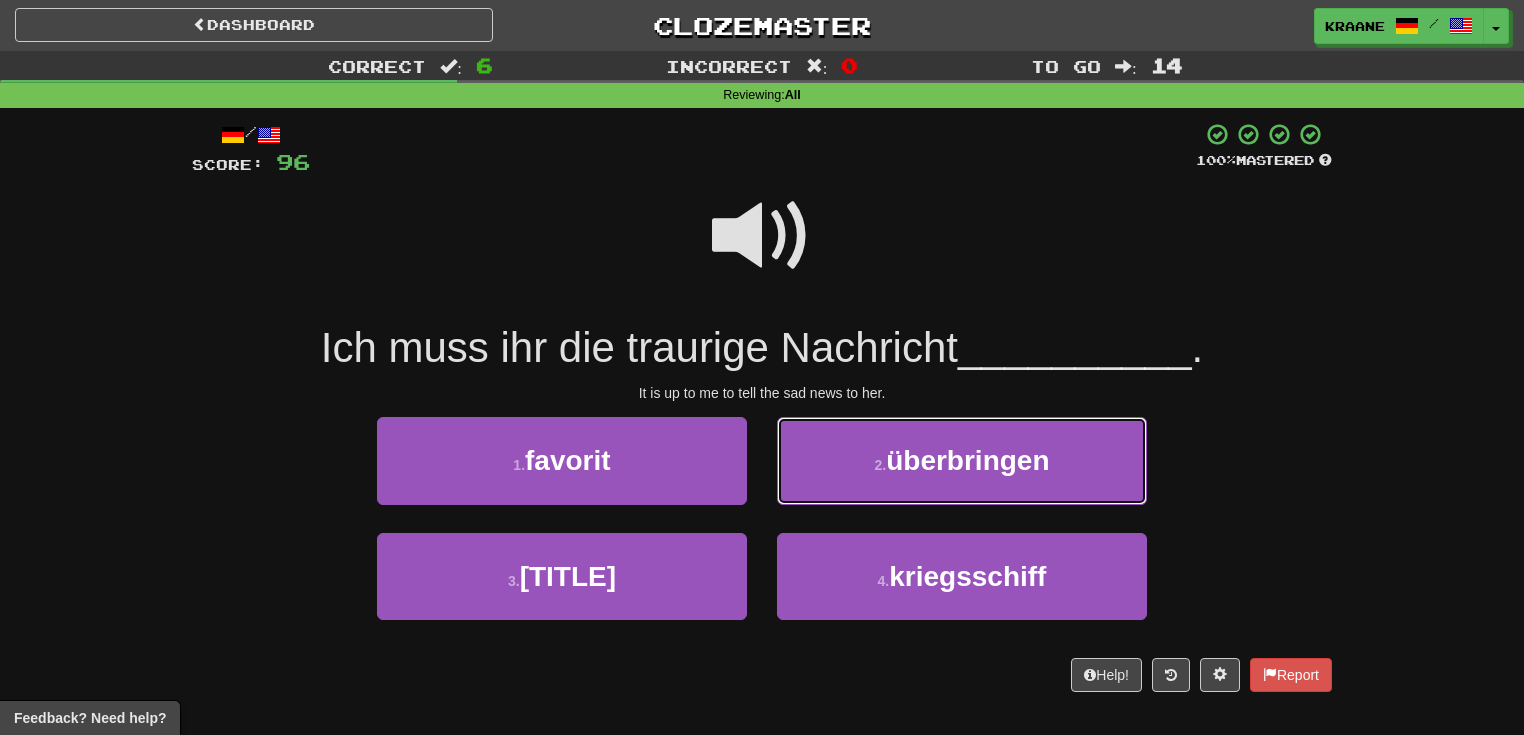 click on "2 .  überbringen" at bounding box center (962, 460) 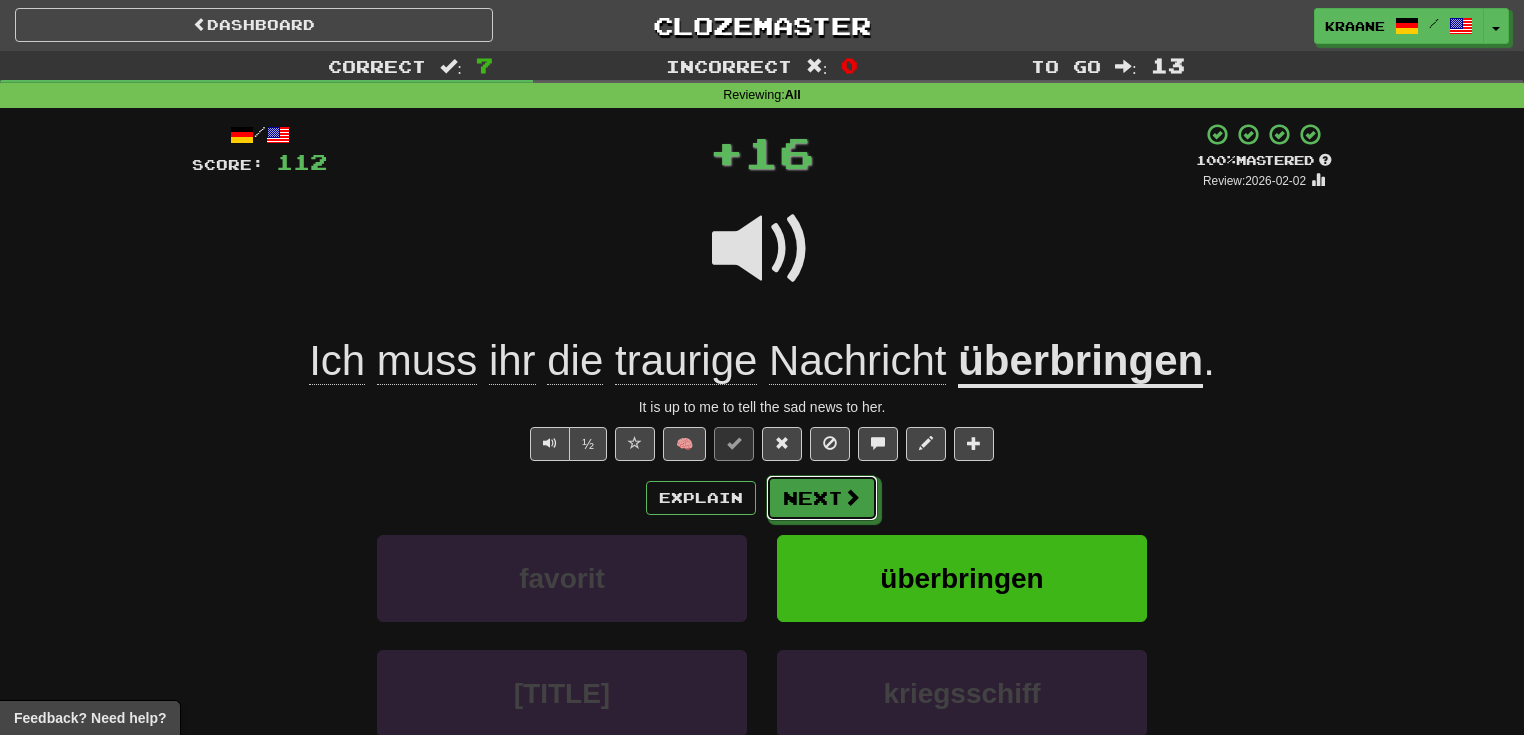 click at bounding box center (852, 497) 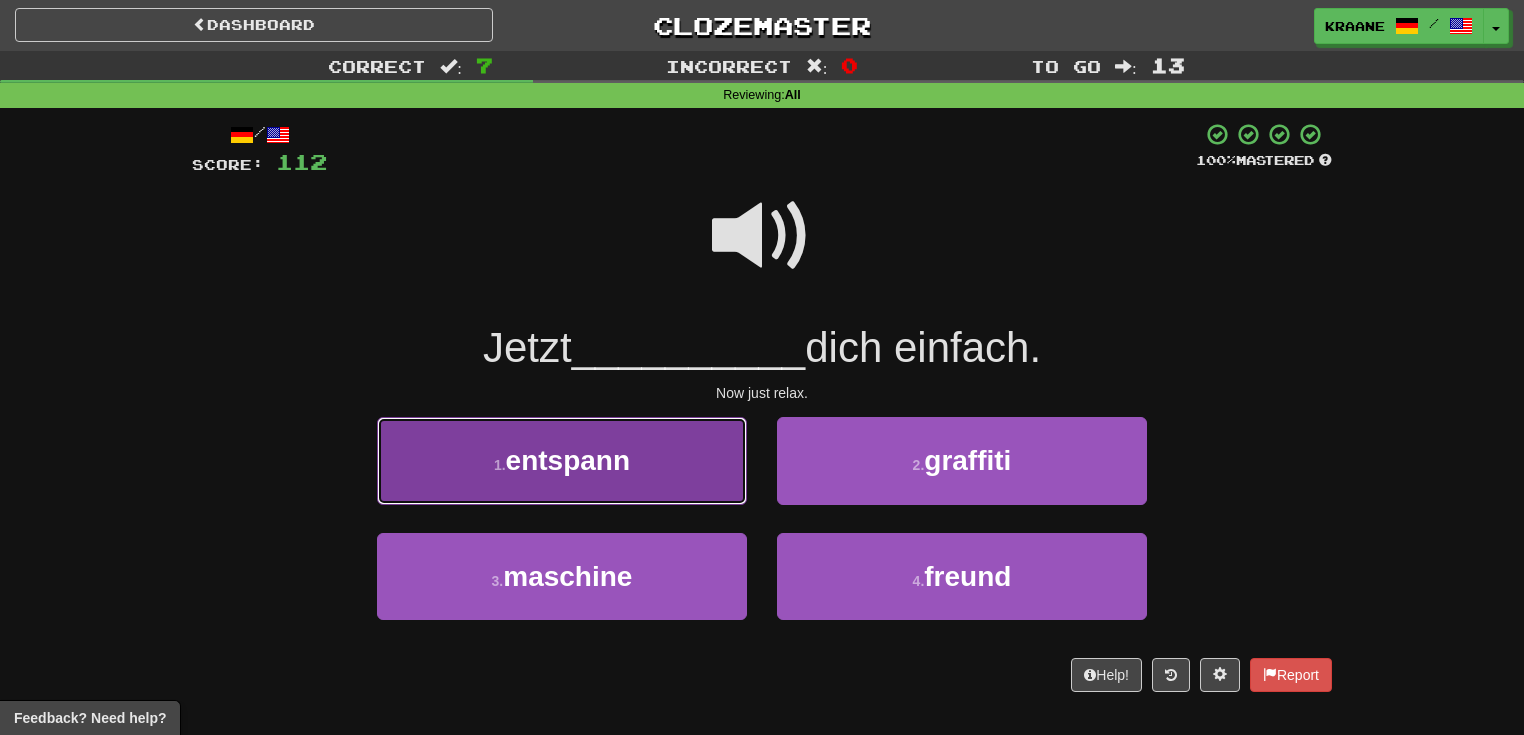 click on "1 .  entspann" at bounding box center [562, 460] 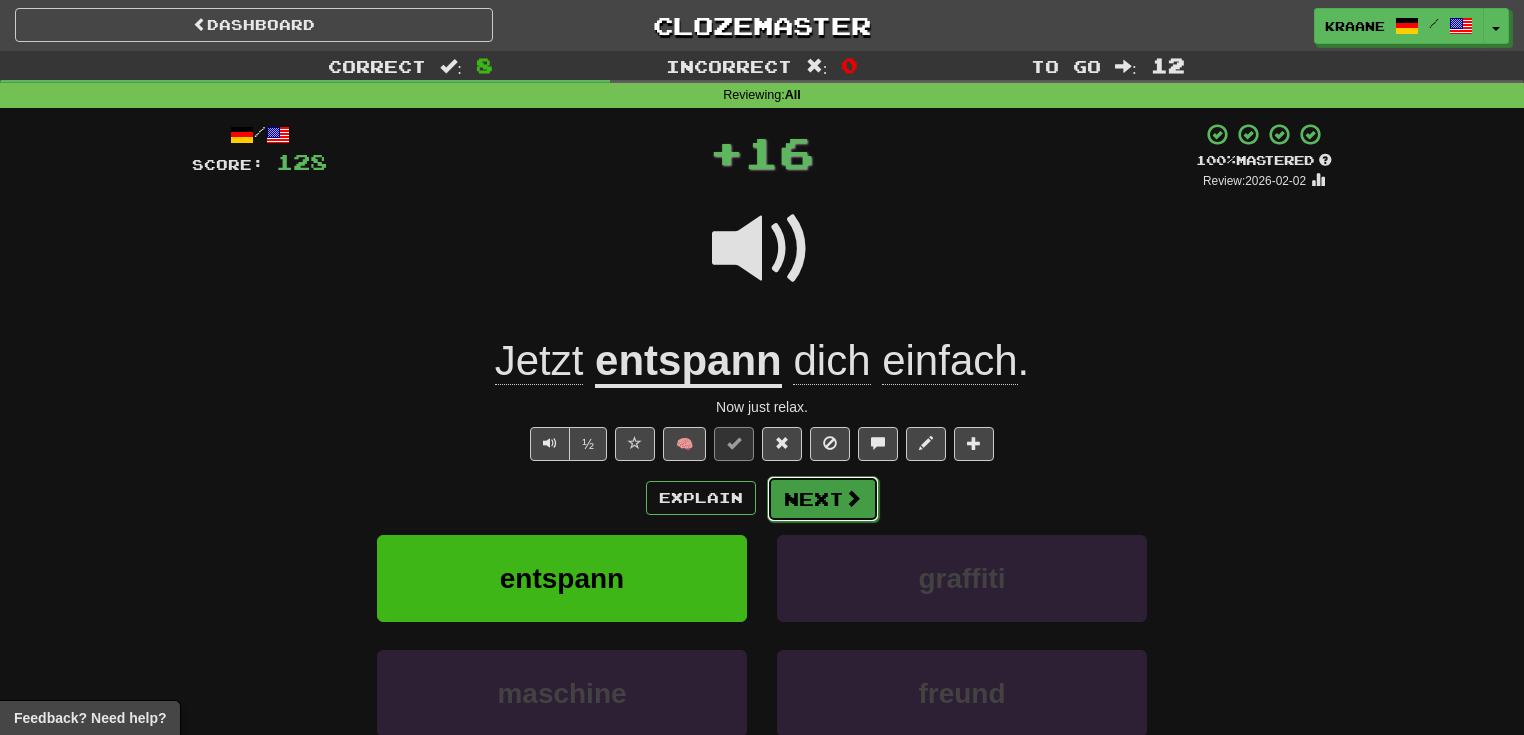 click at bounding box center [853, 498] 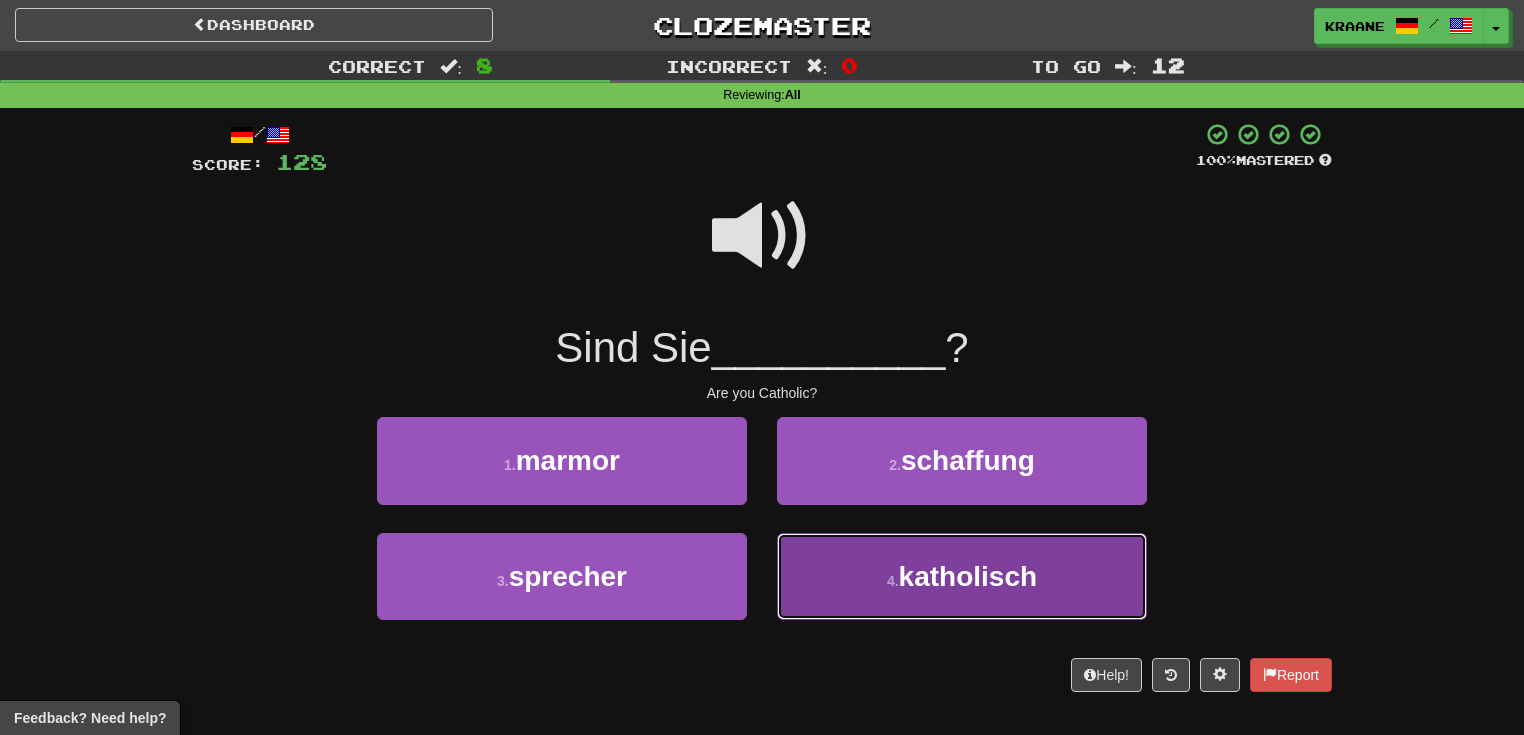 click on "katholisch" at bounding box center (968, 576) 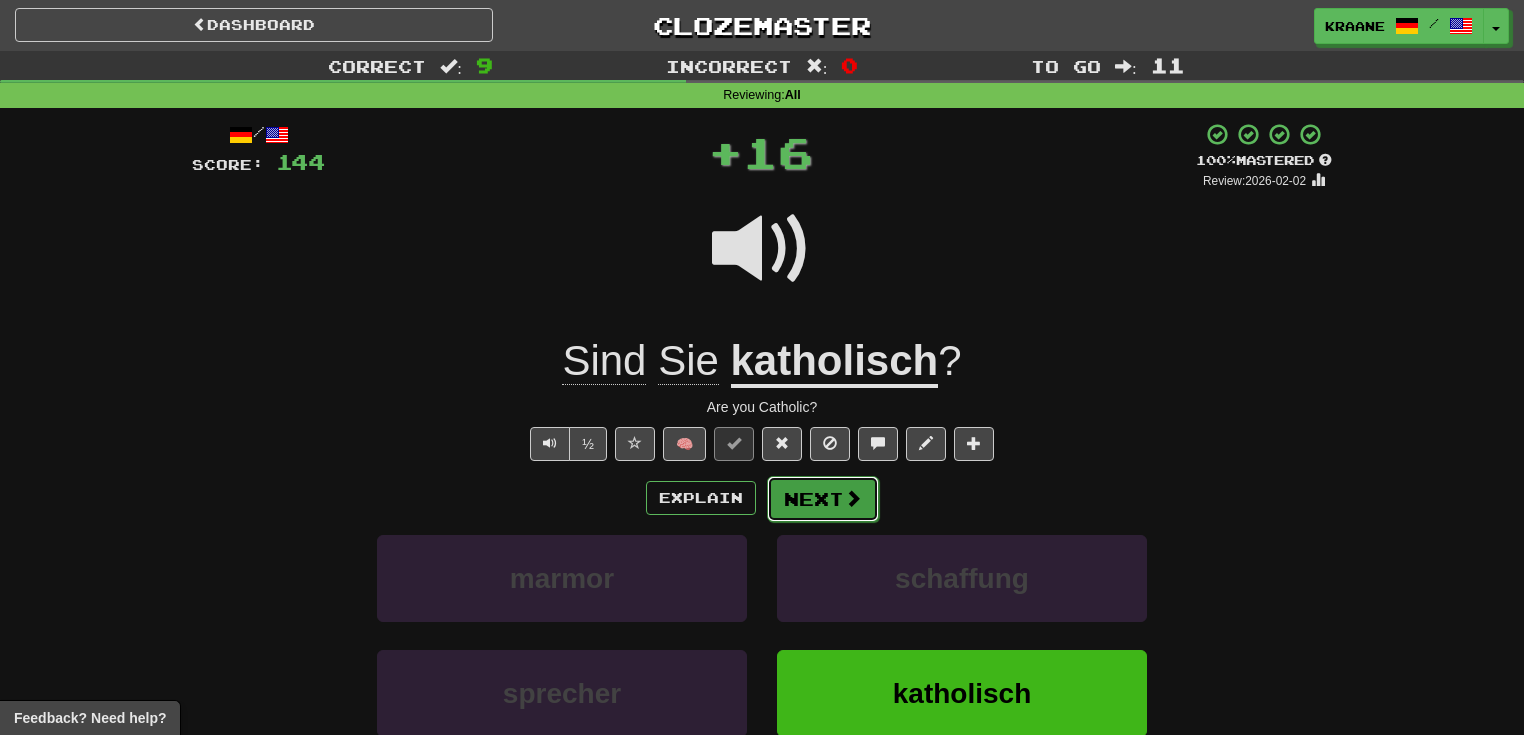 click at bounding box center (853, 498) 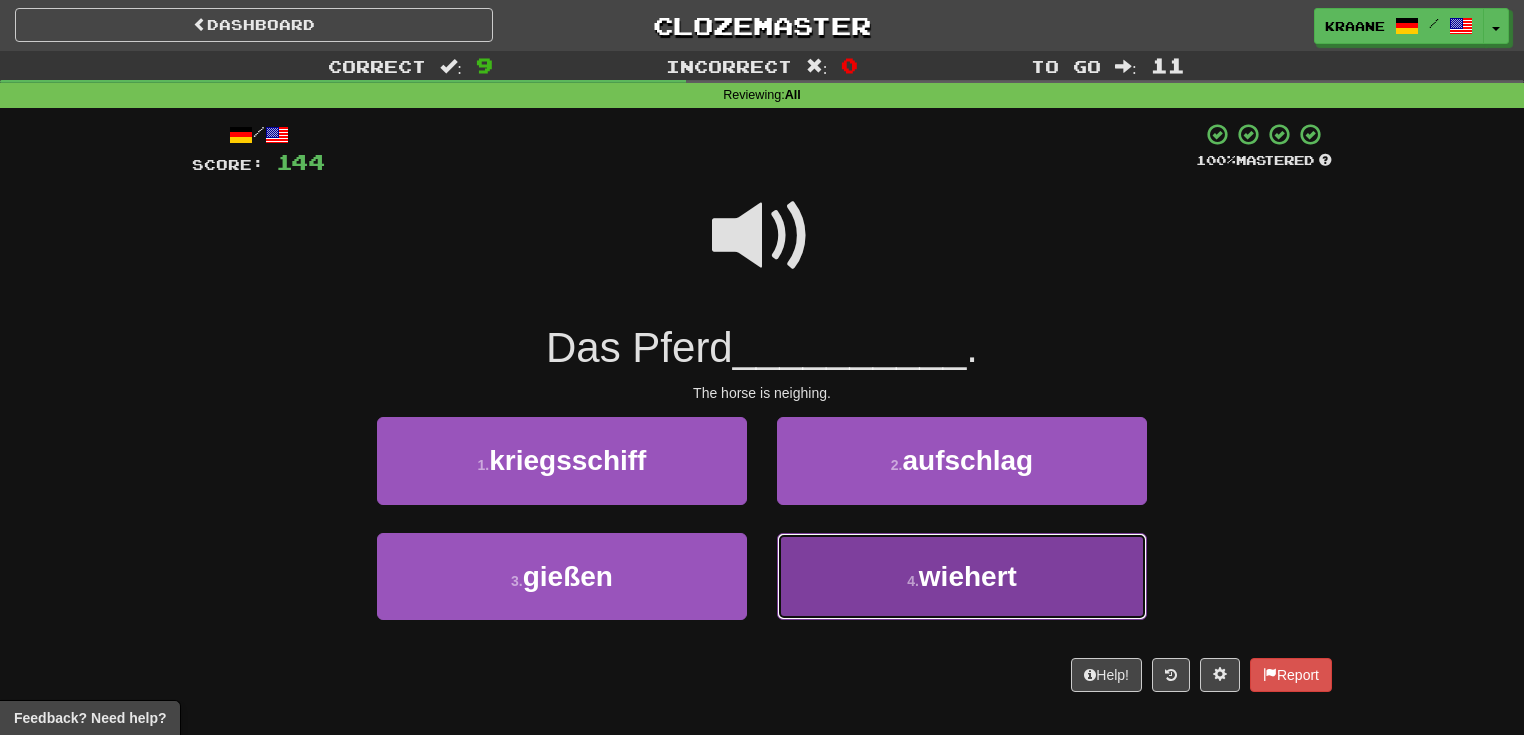 click on "4 ." at bounding box center (913, 581) 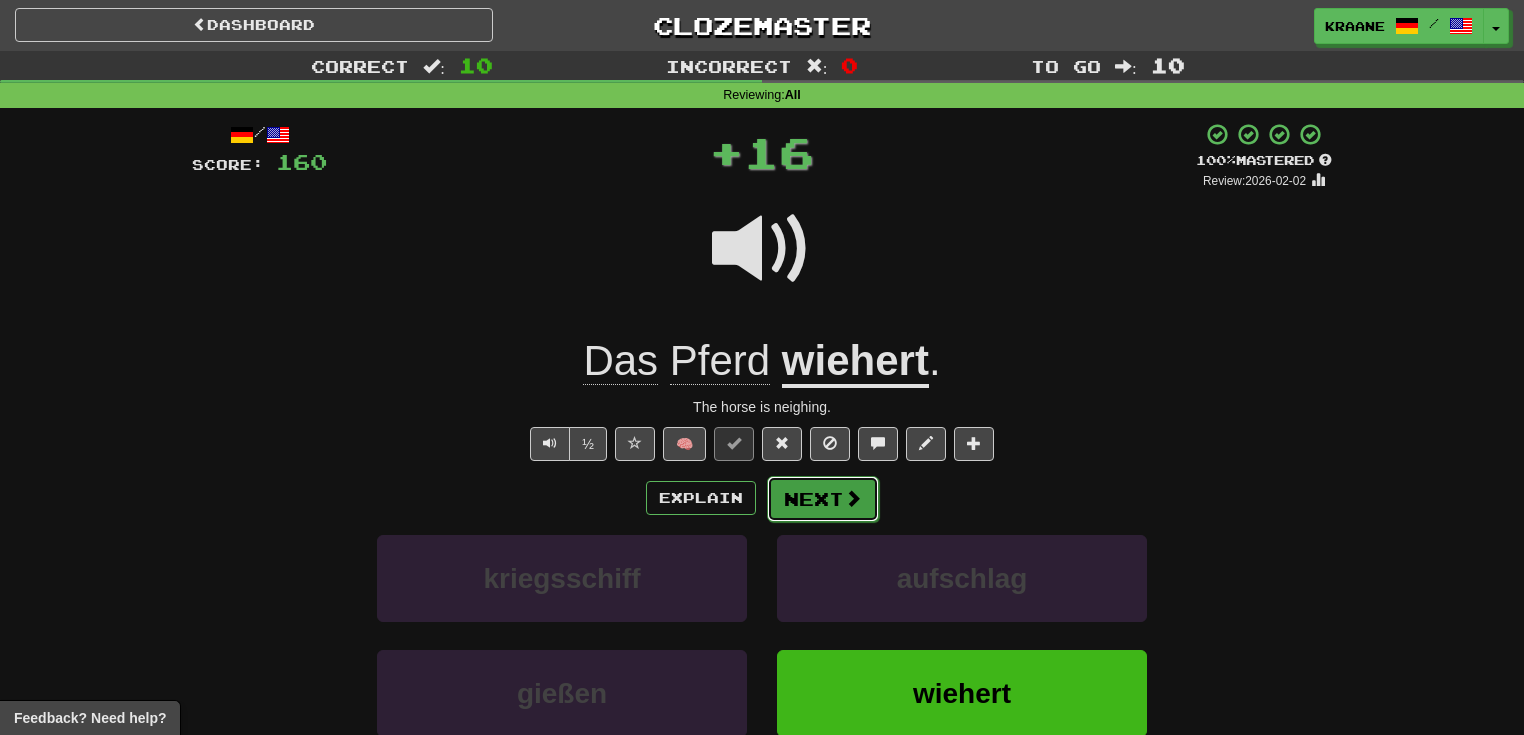 click at bounding box center [853, 498] 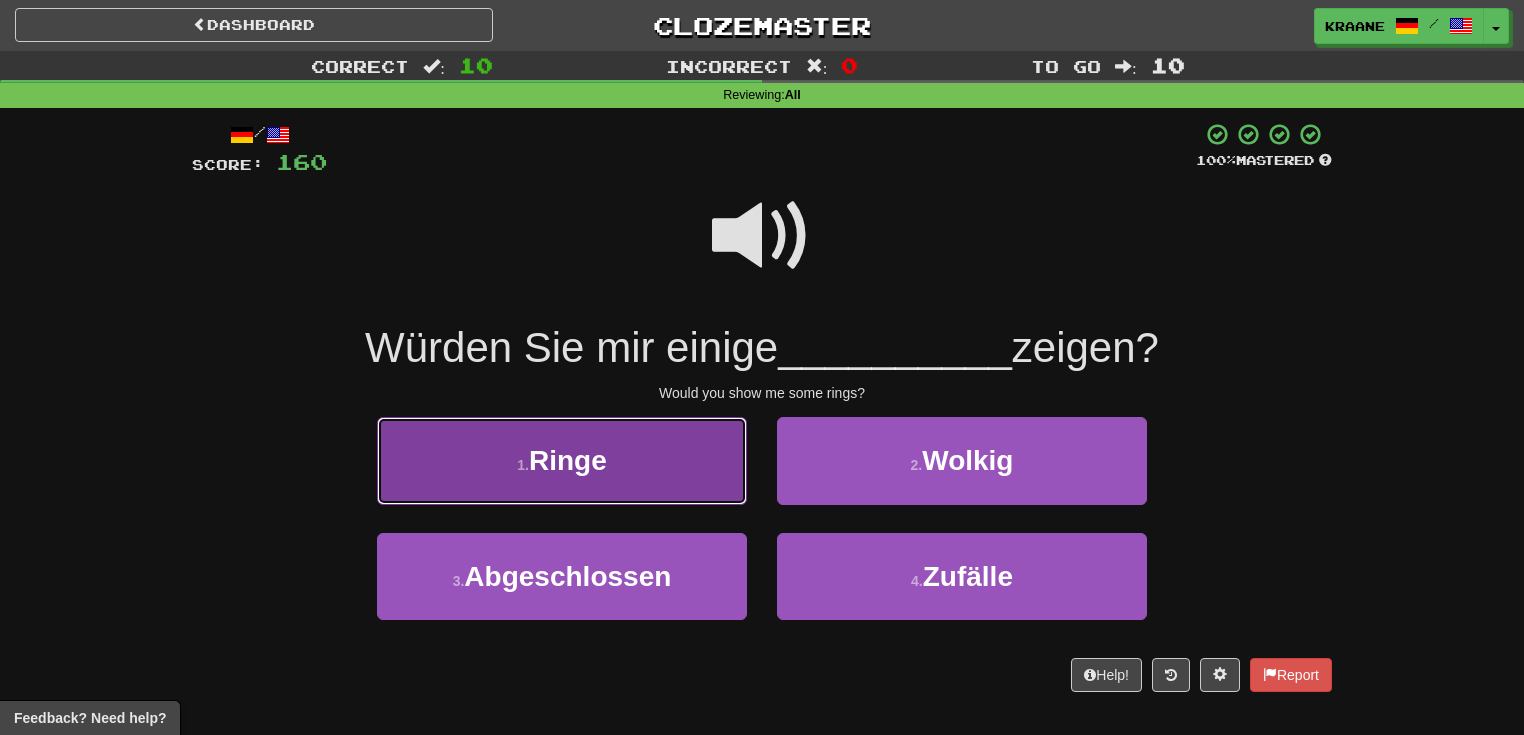 click on "1 .  Ringe" at bounding box center (562, 460) 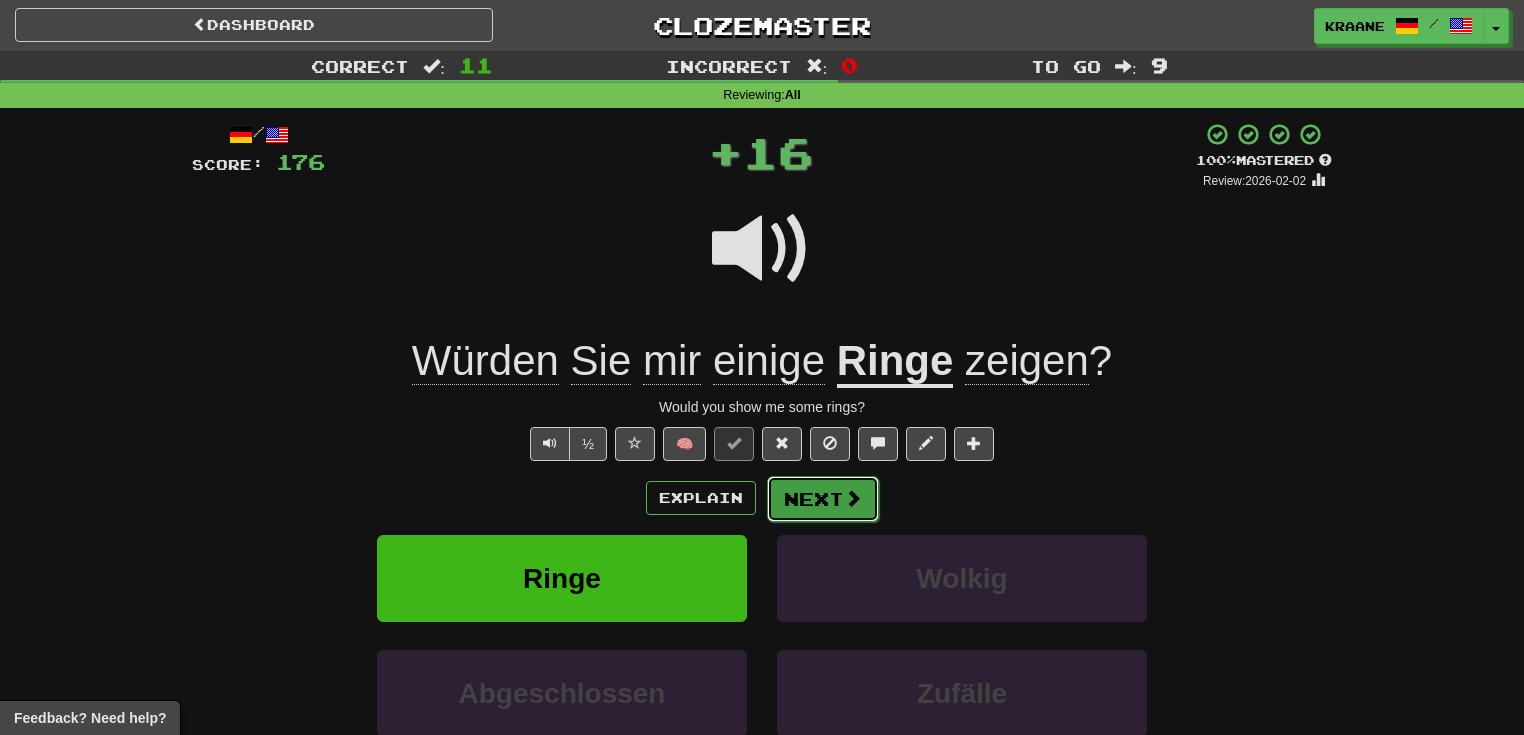 click on "Next" at bounding box center [823, 499] 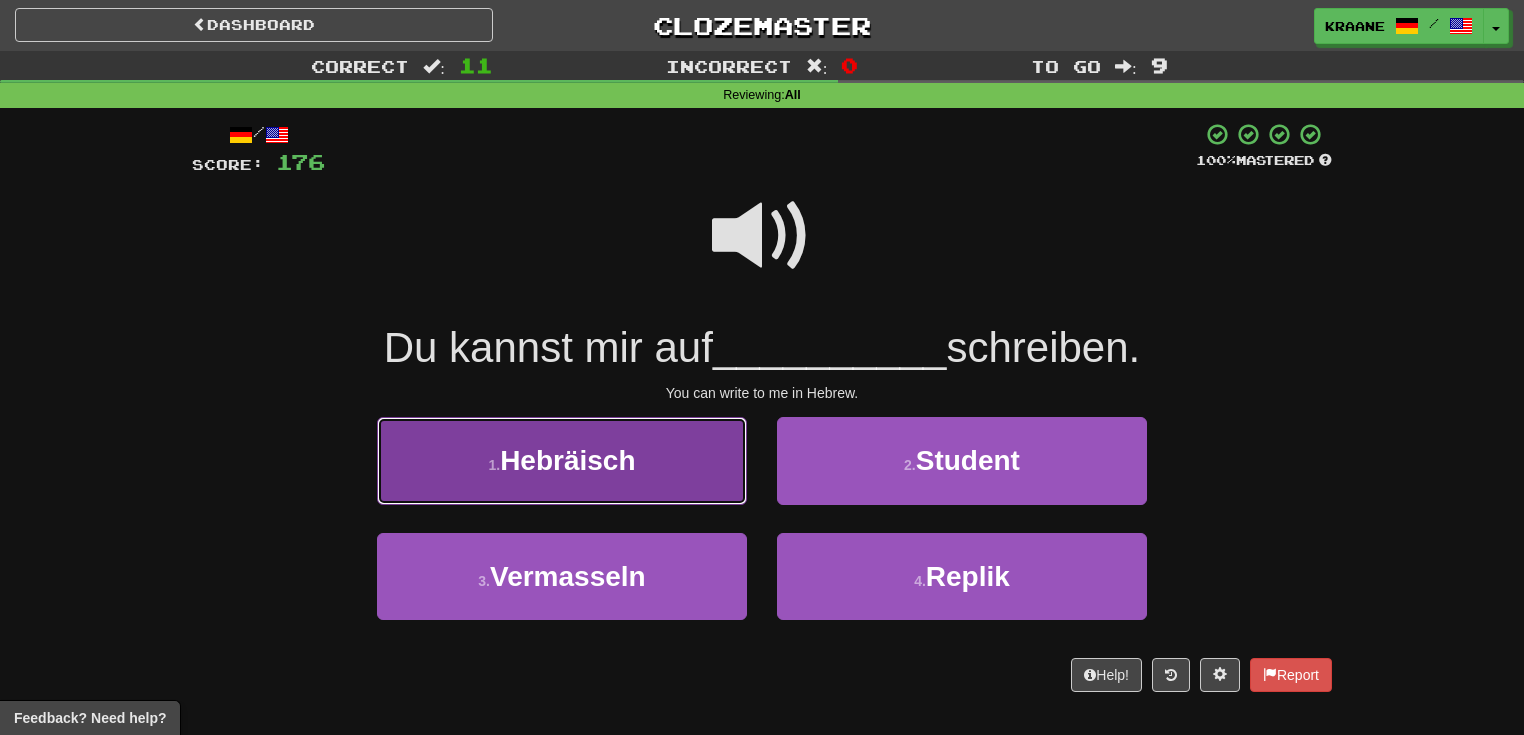 click on "1 .  Hebräisch" at bounding box center (562, 460) 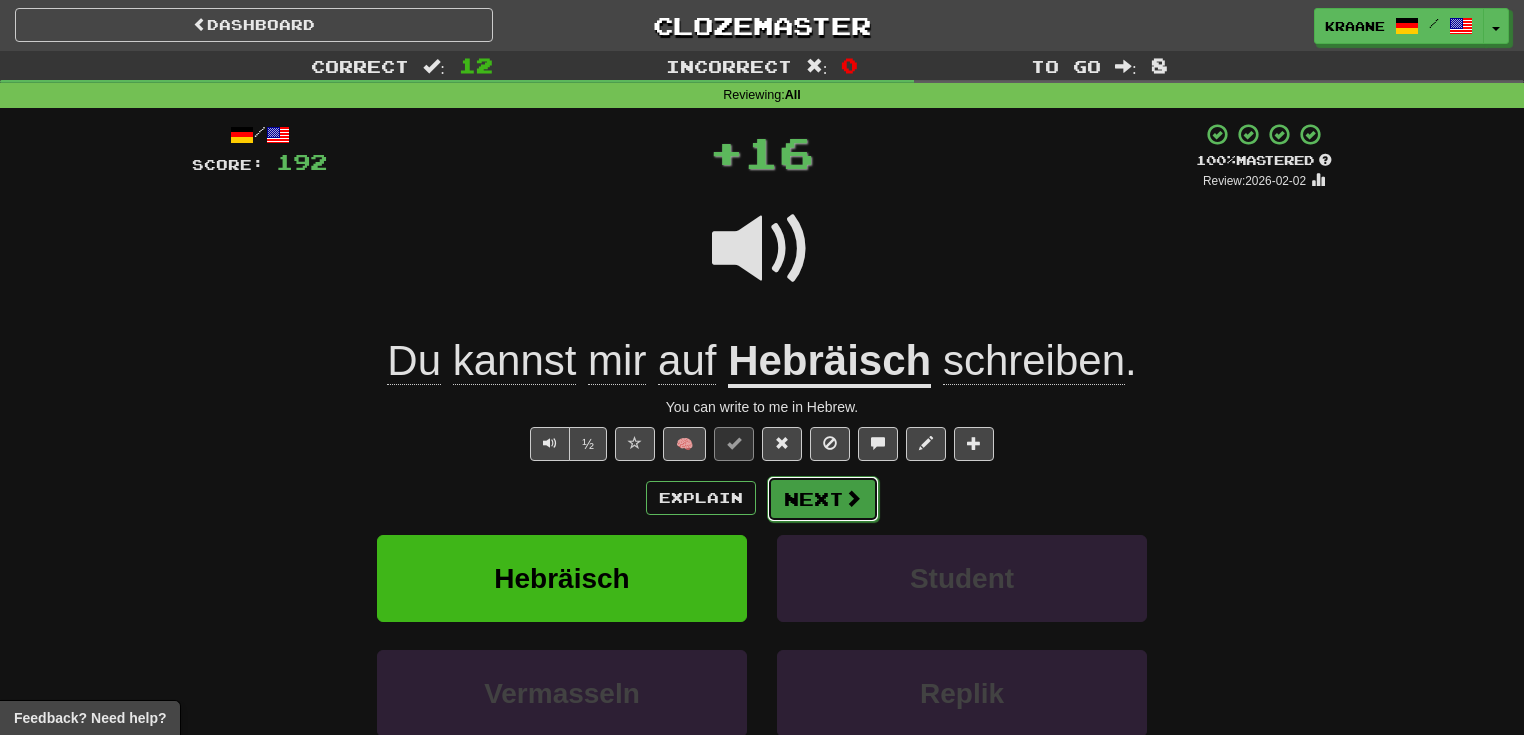 click on "Next" at bounding box center [823, 499] 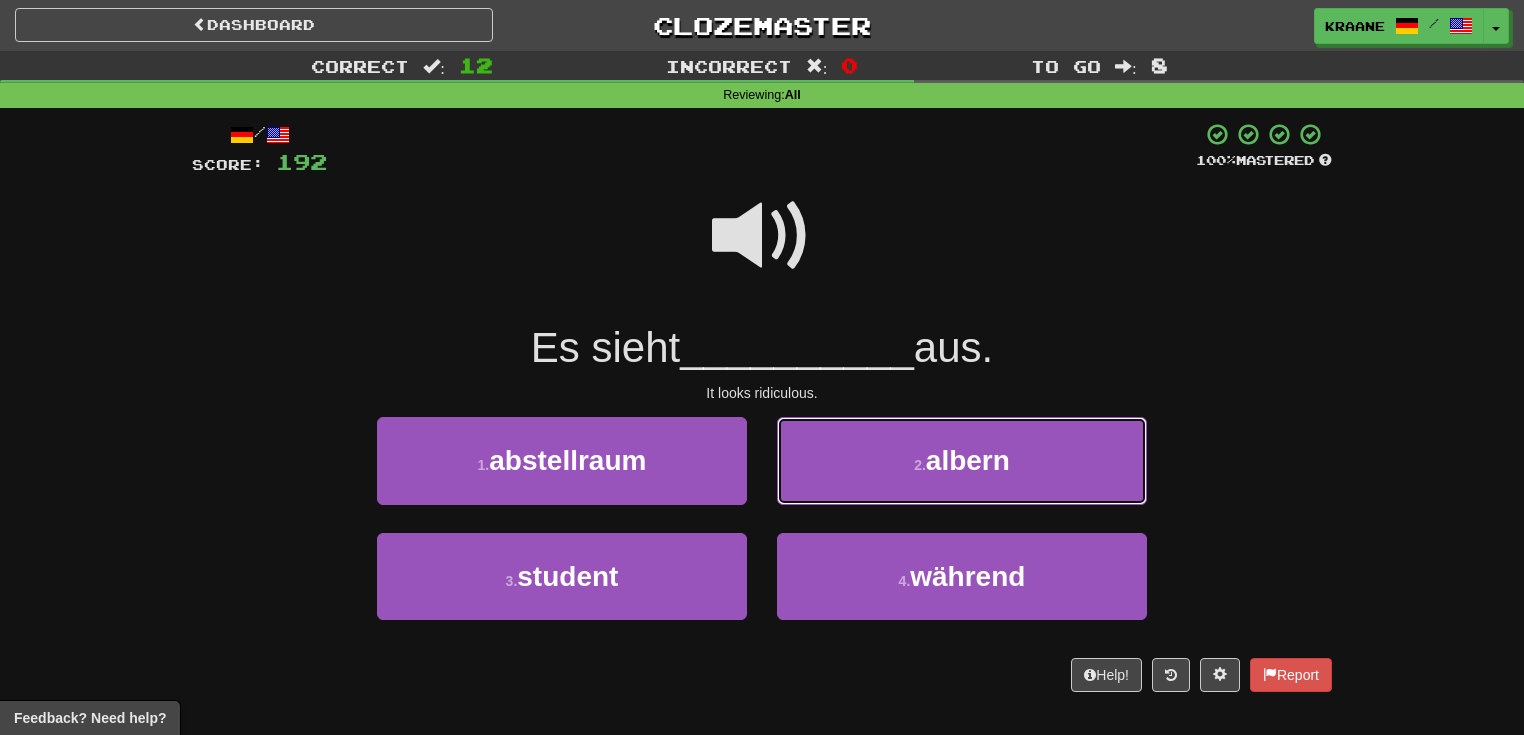 click on "2 .  albern" at bounding box center [962, 460] 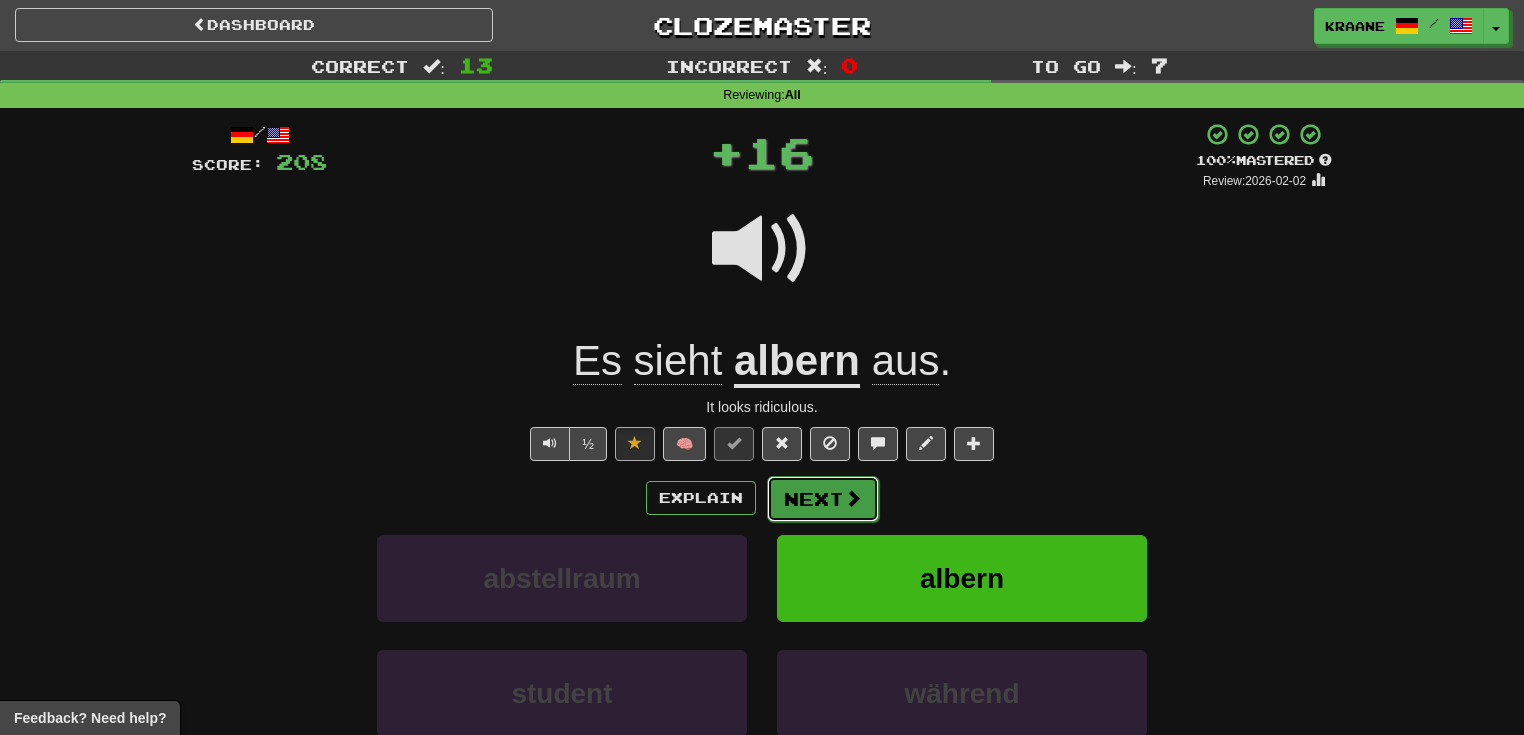 click at bounding box center (853, 498) 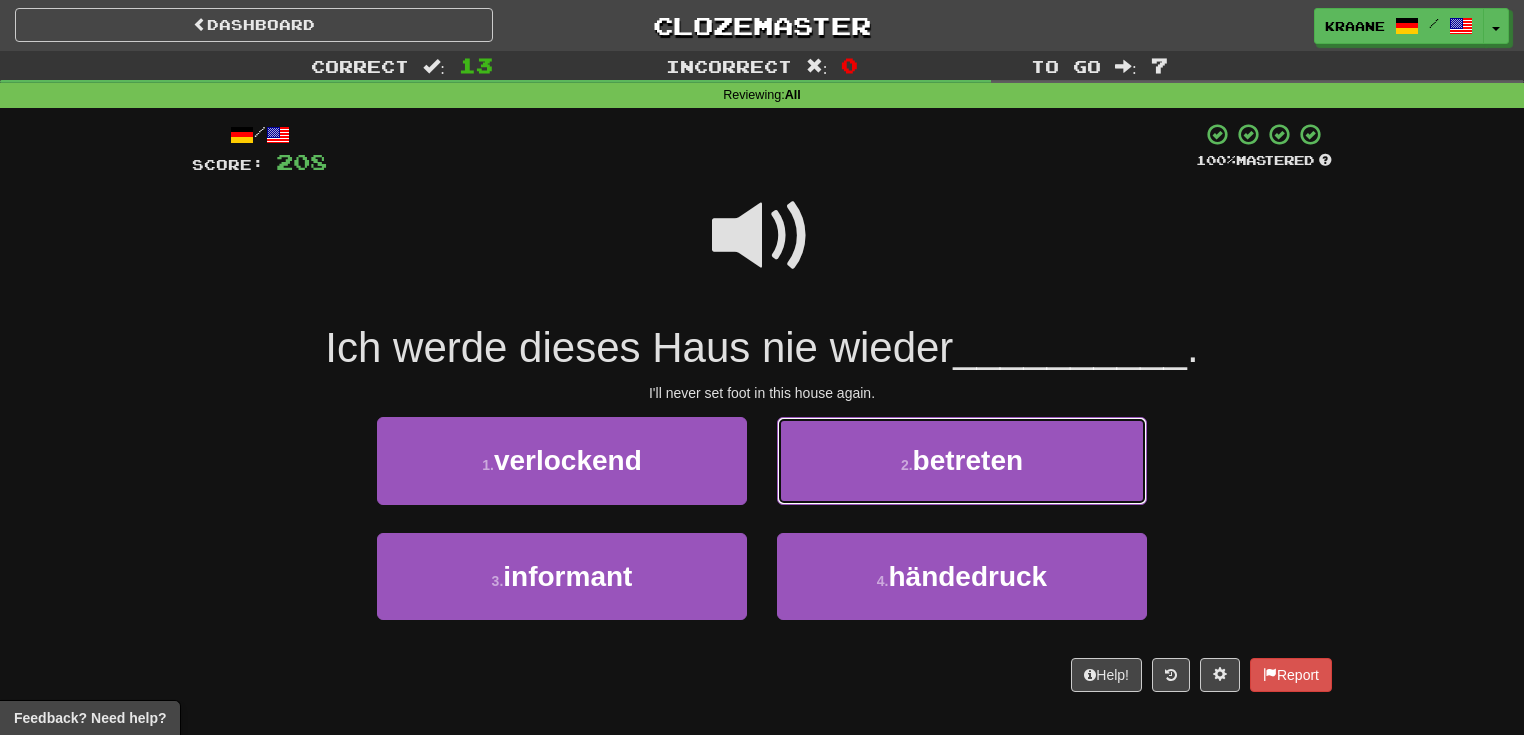 click on "2 .  betreten" at bounding box center (962, 460) 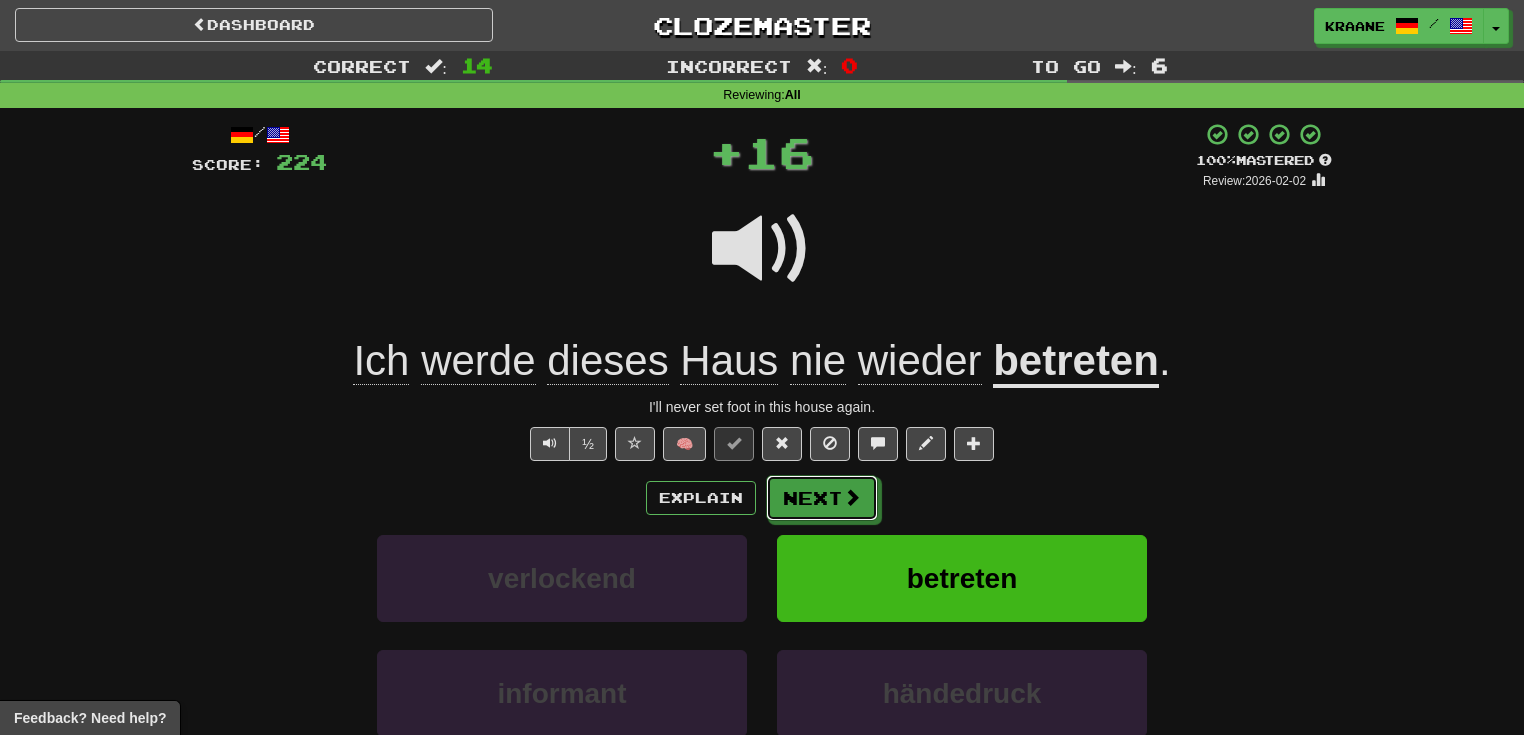 click at bounding box center (852, 497) 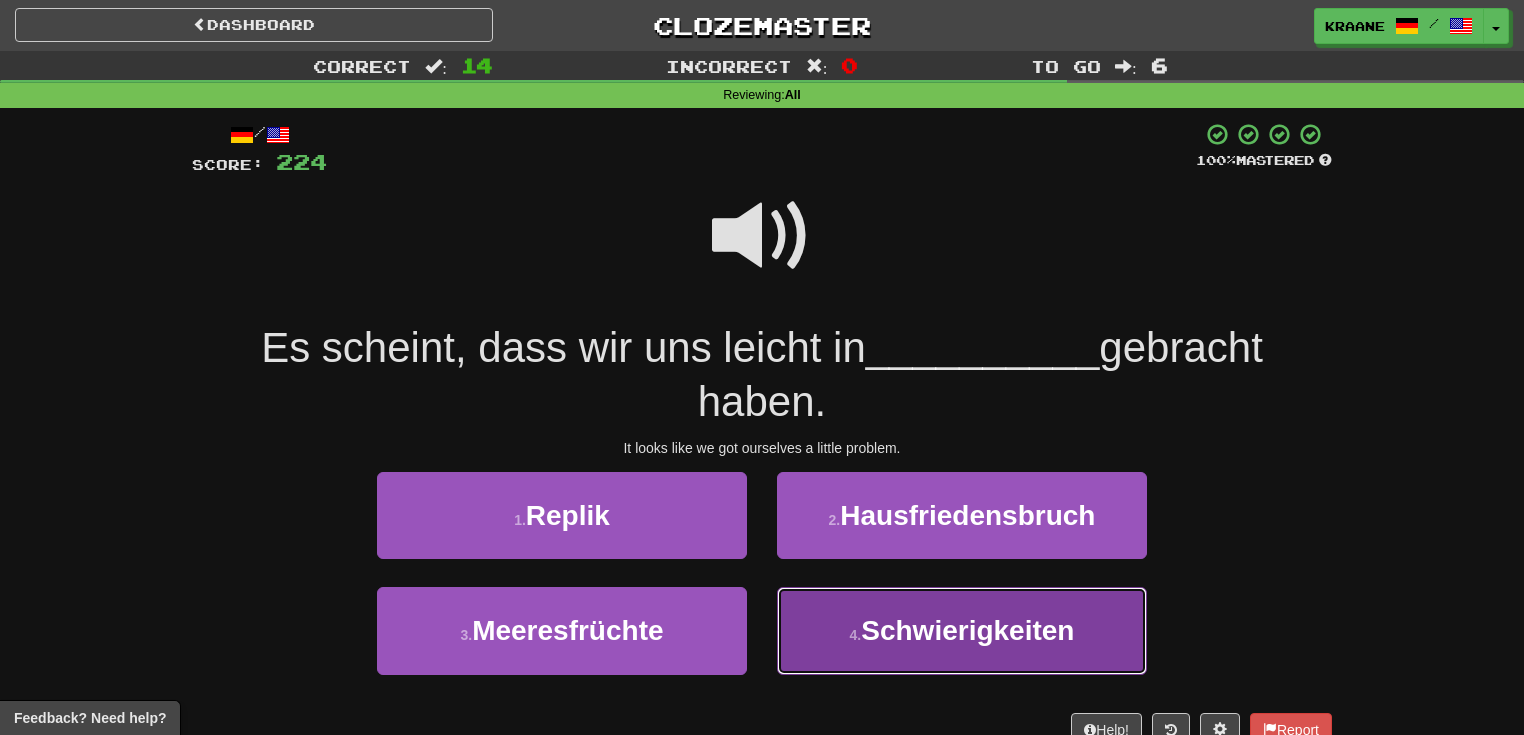 click on "4 .  Schwierigkeiten" at bounding box center (962, 630) 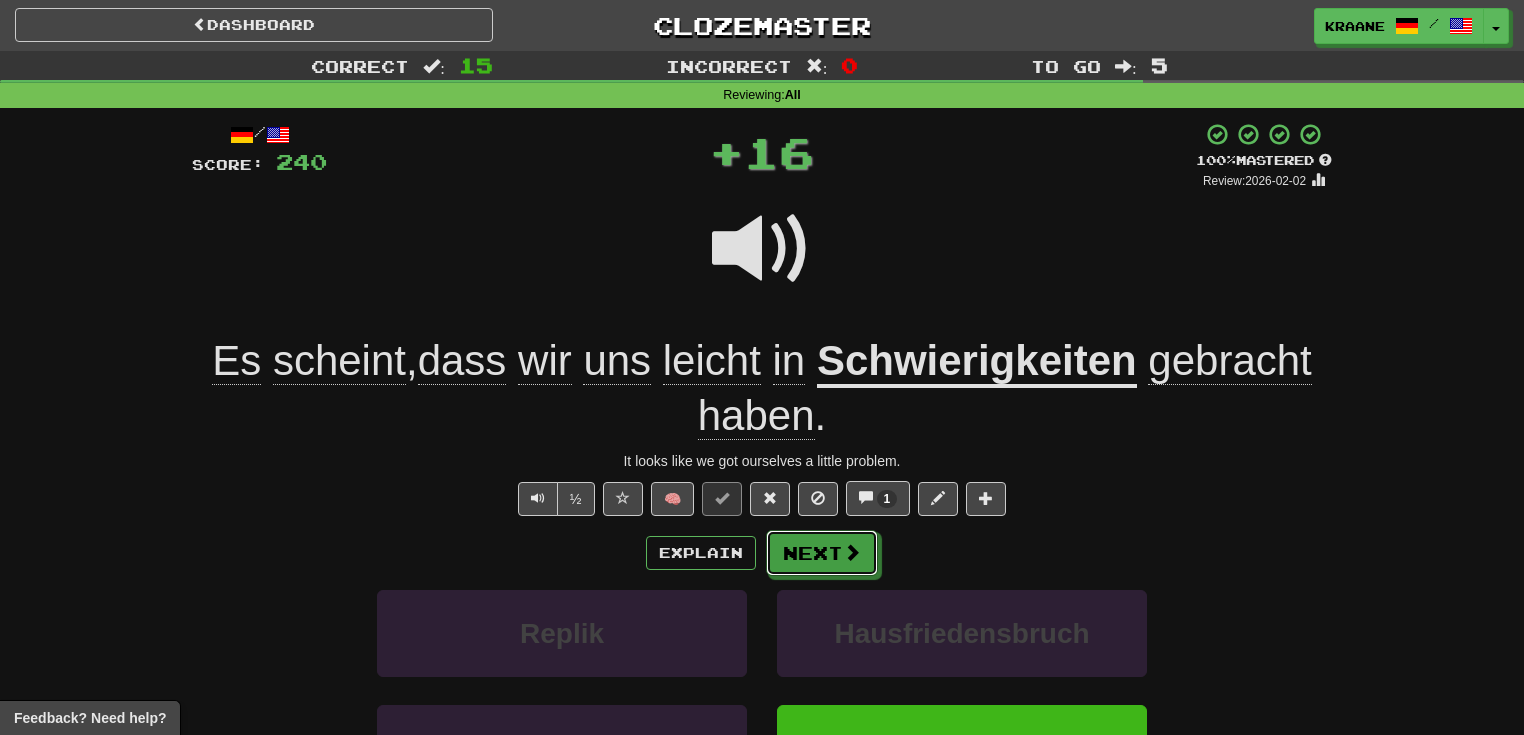click at bounding box center (852, 552) 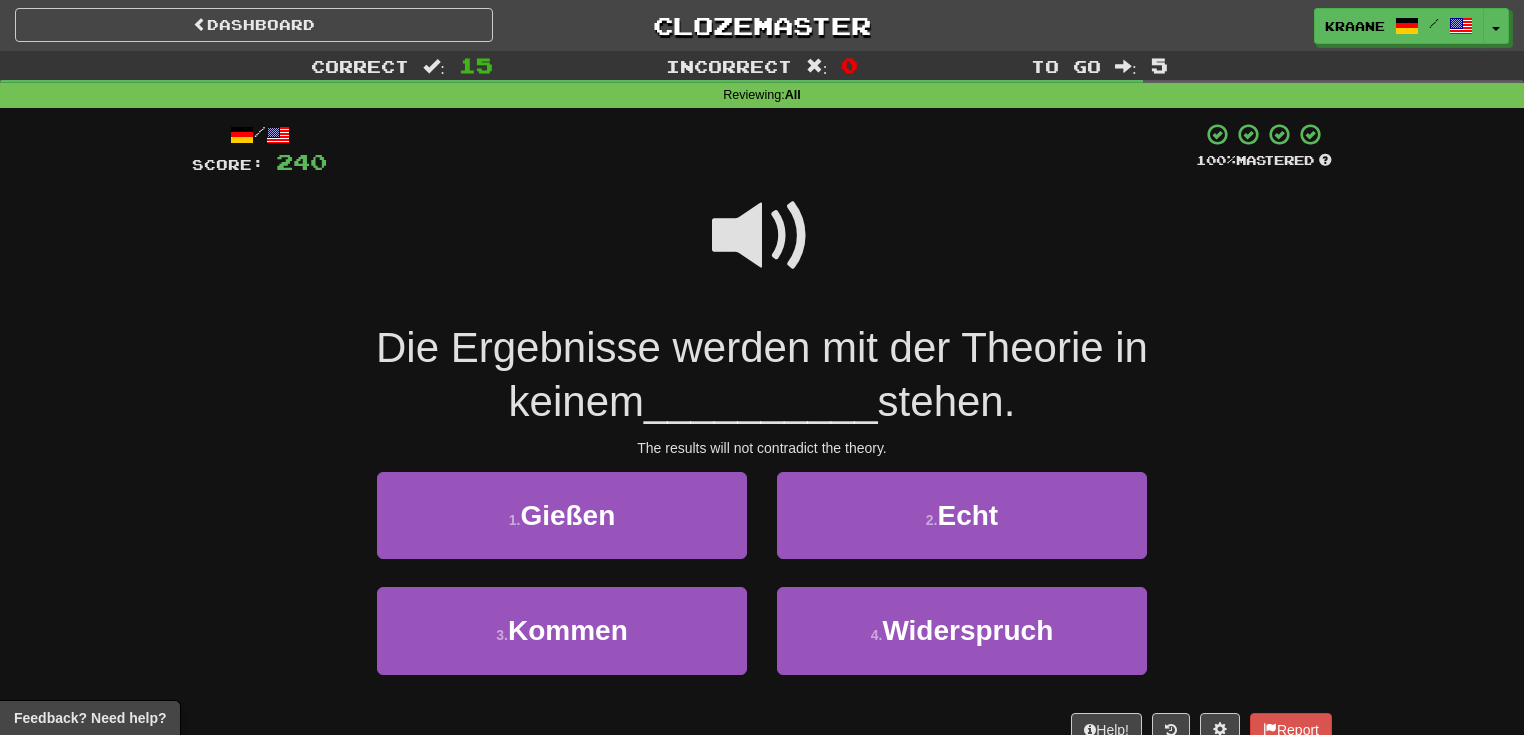 click at bounding box center (762, 236) 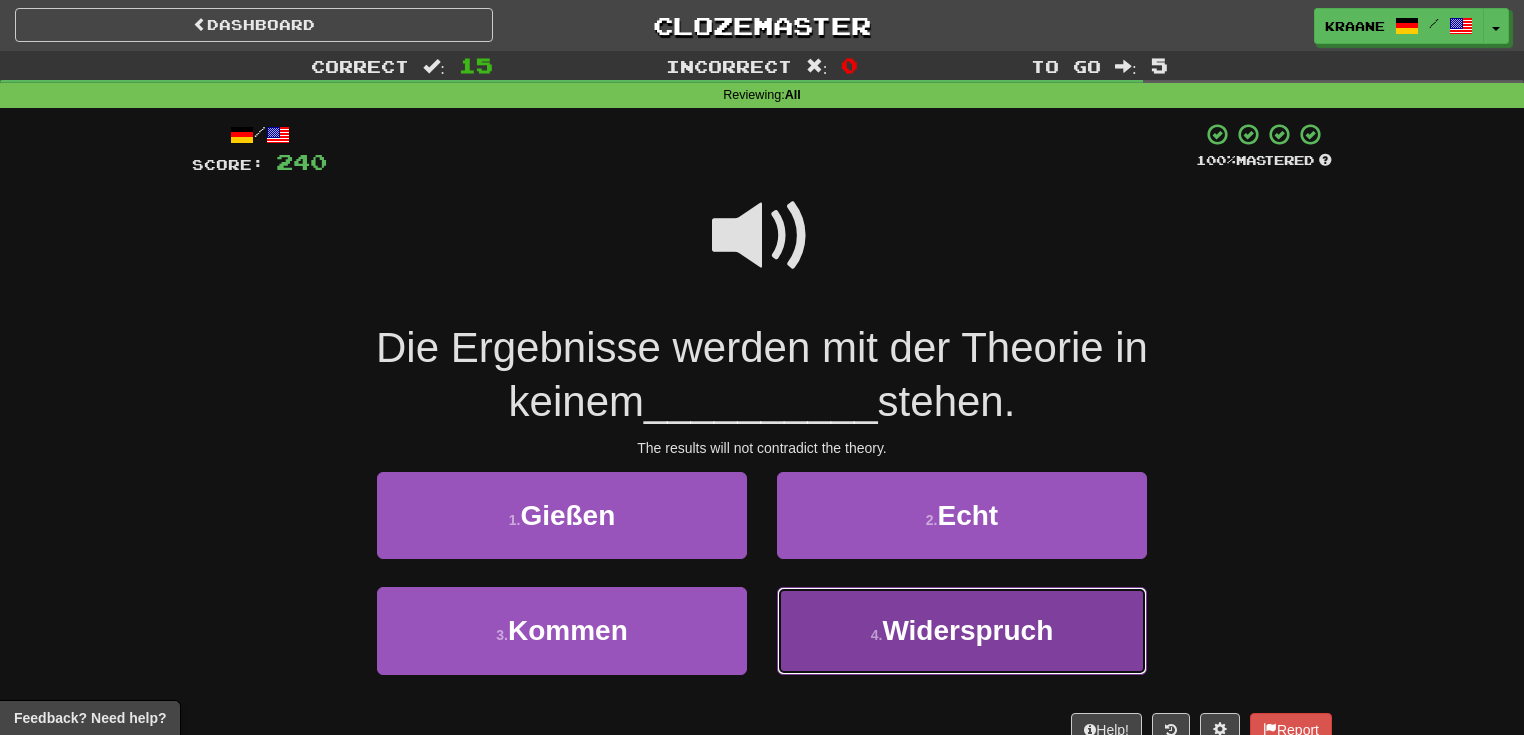 click on "4 .  Widerspruch" at bounding box center [962, 630] 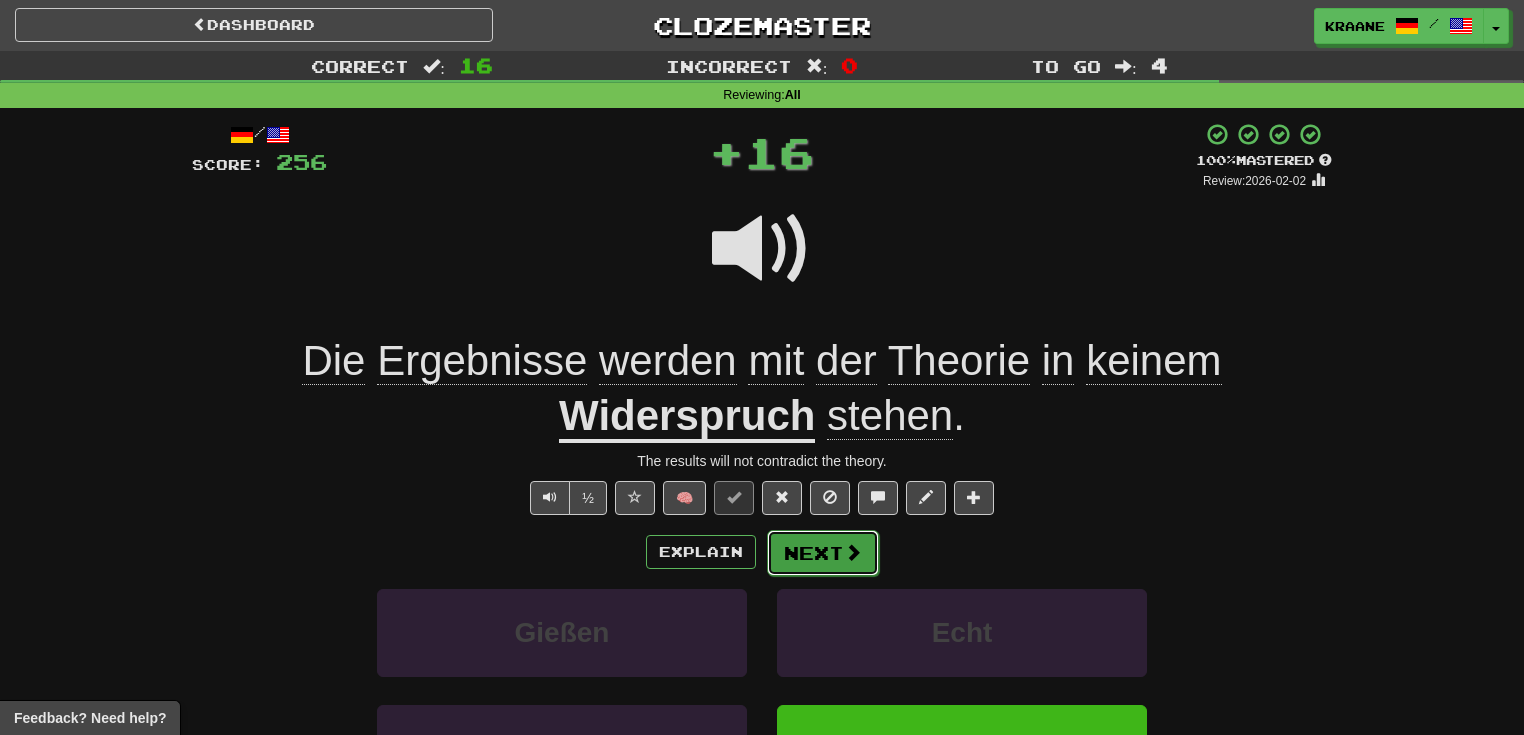 click on "Next" at bounding box center (823, 553) 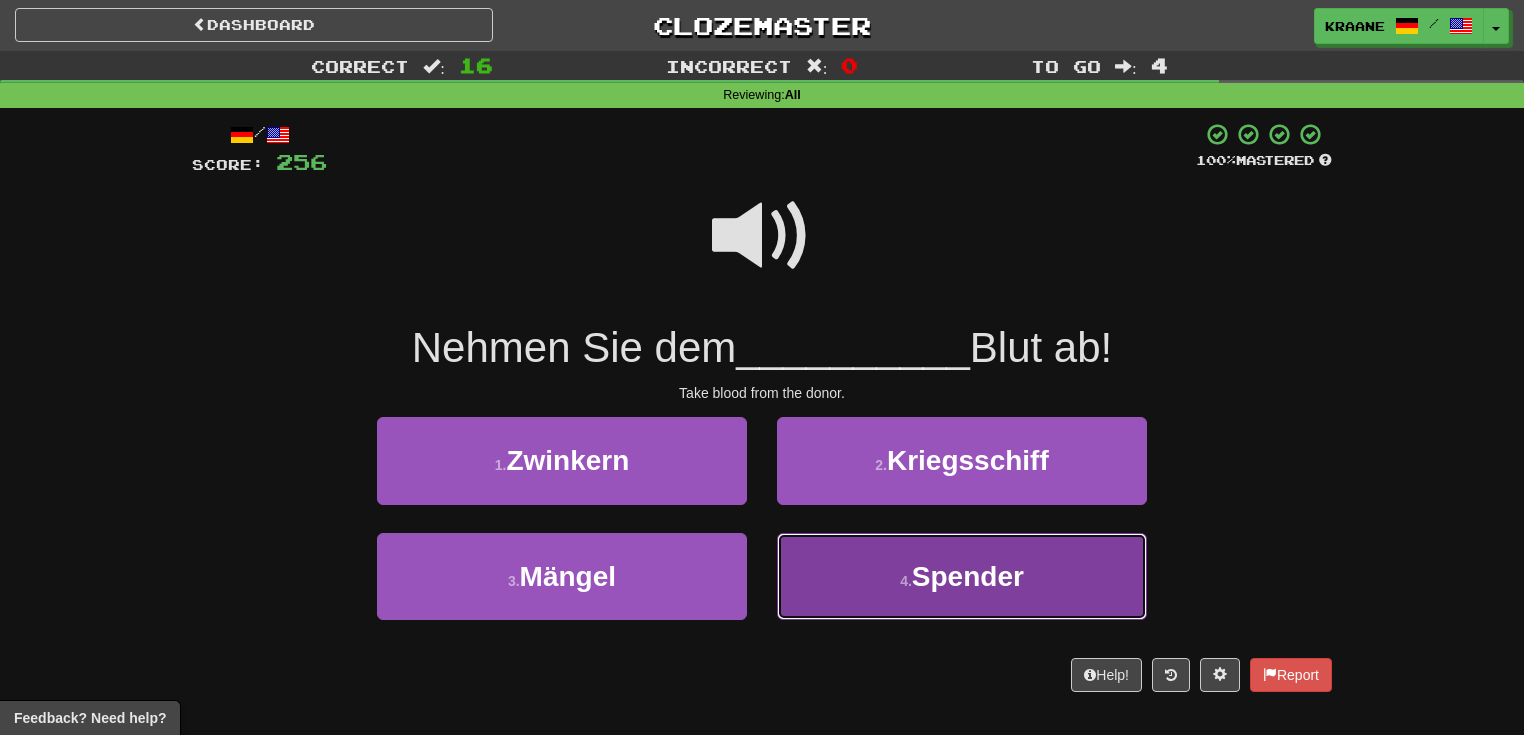 click on "4 .  Spender" at bounding box center [962, 576] 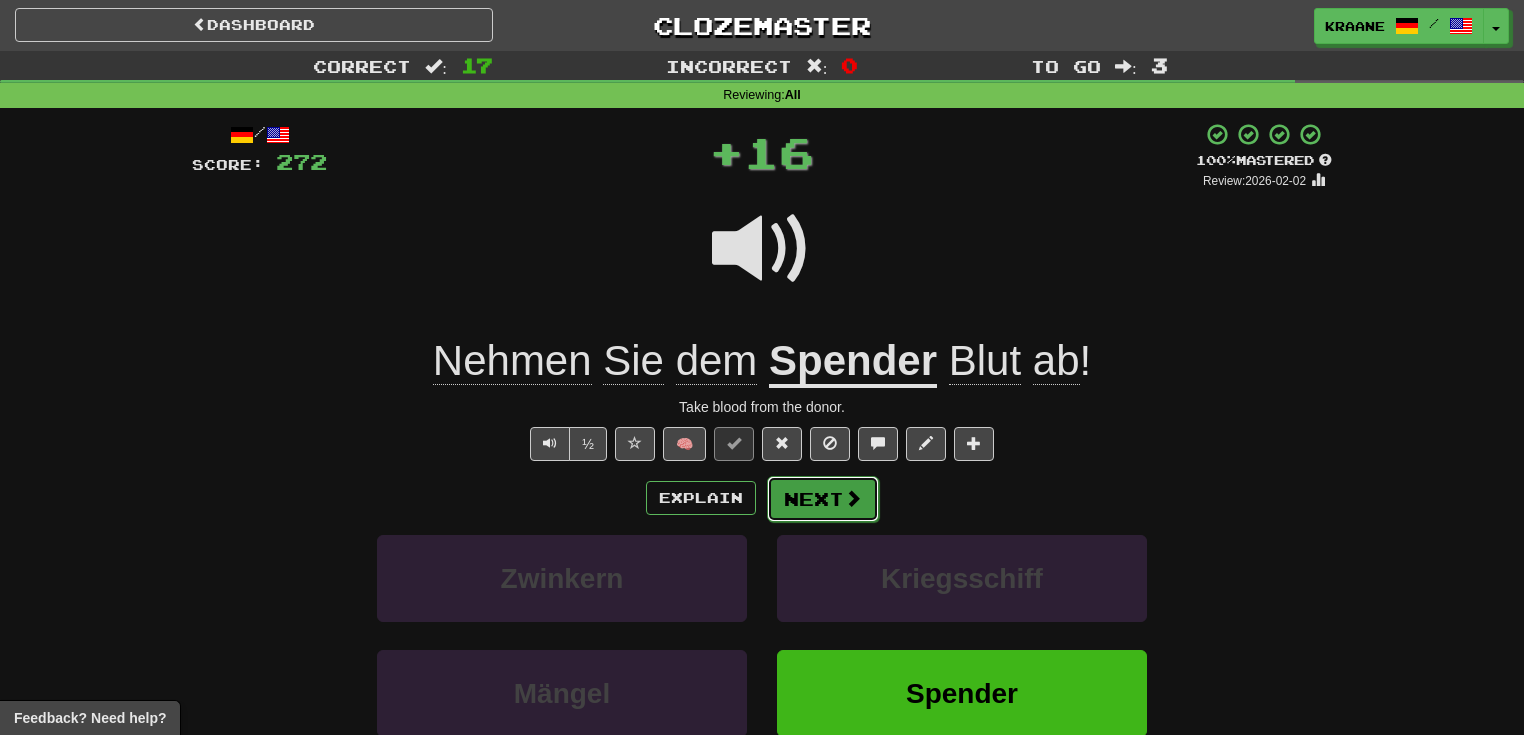 click at bounding box center [853, 498] 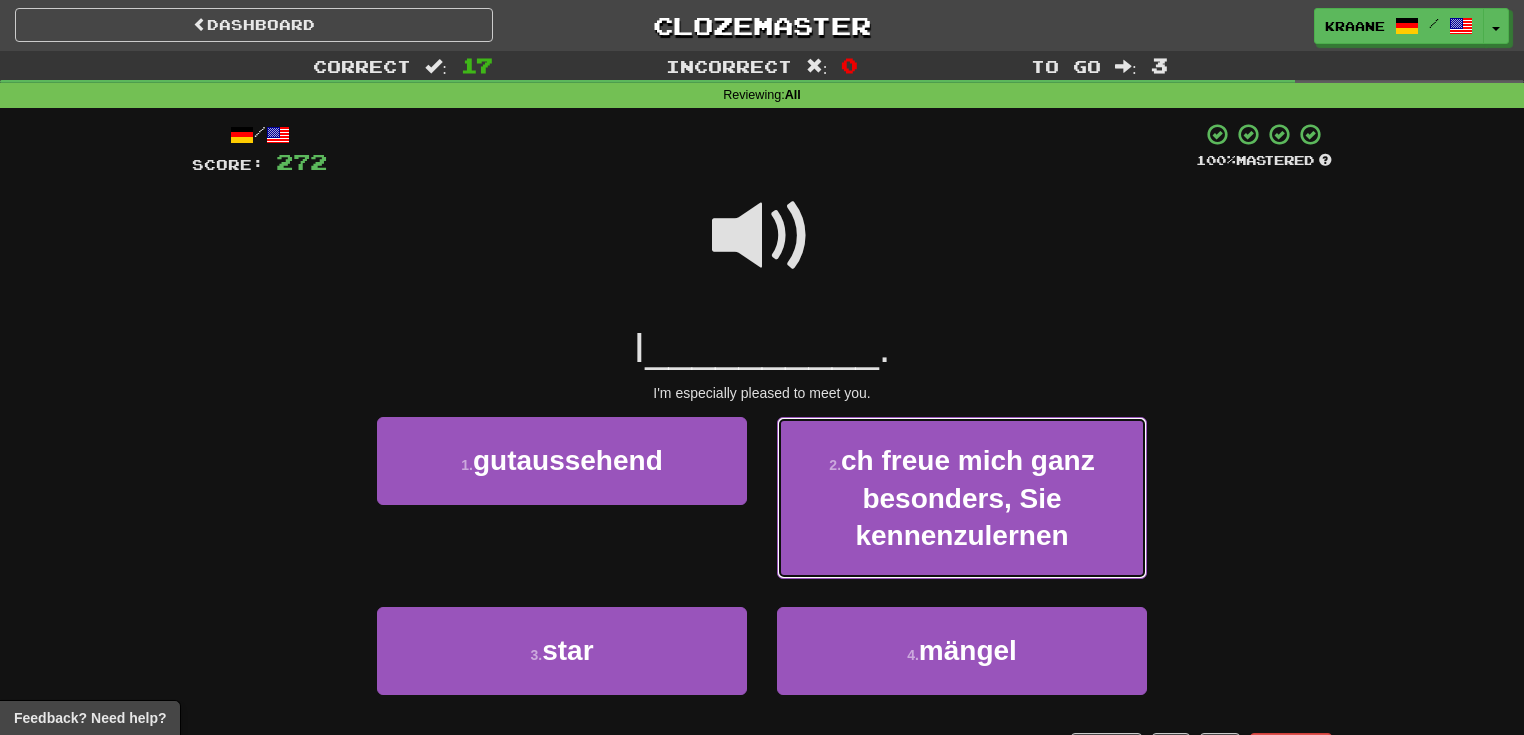 click on "2 .  ch freue mich ganz besonders, Sie kennenzulernen" at bounding box center [962, 498] 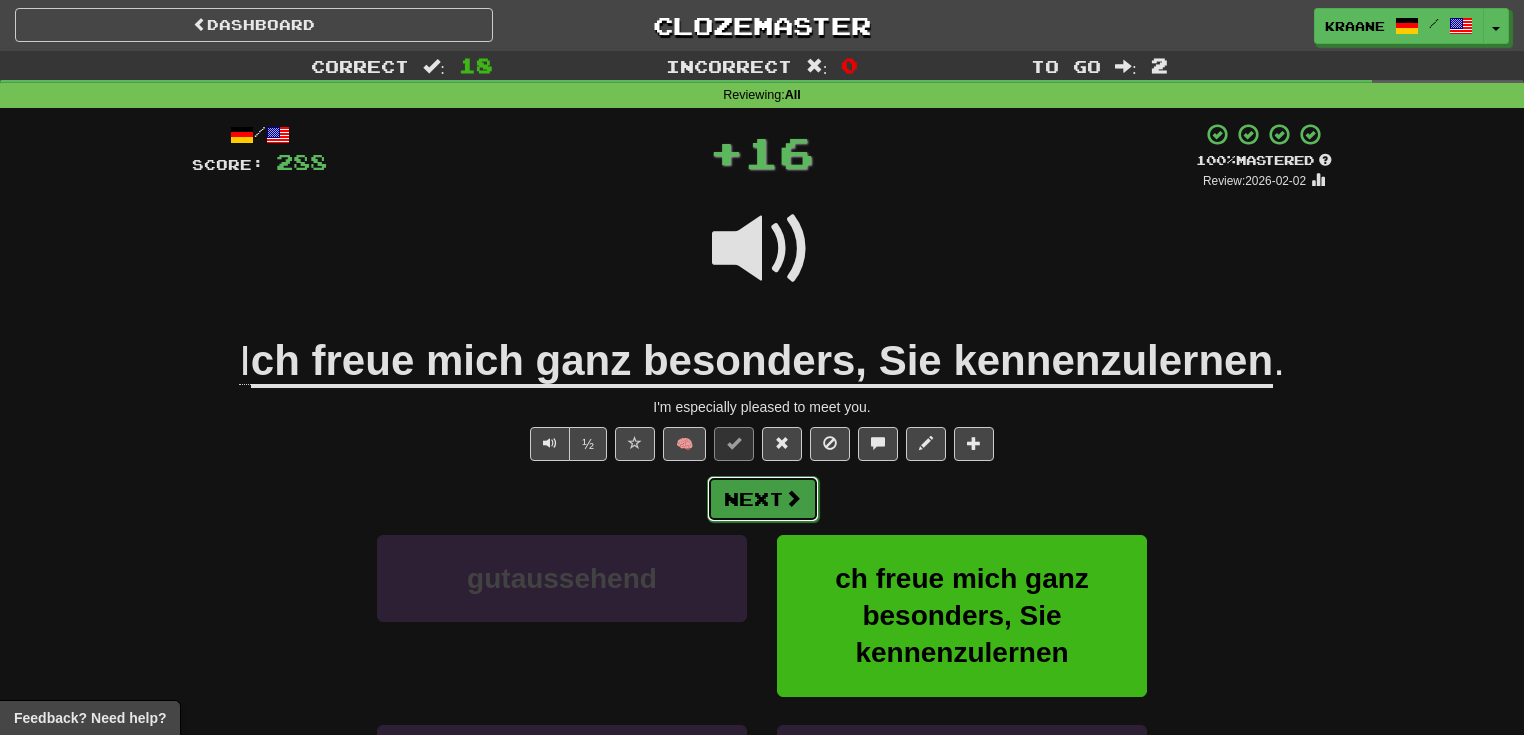click at bounding box center (793, 498) 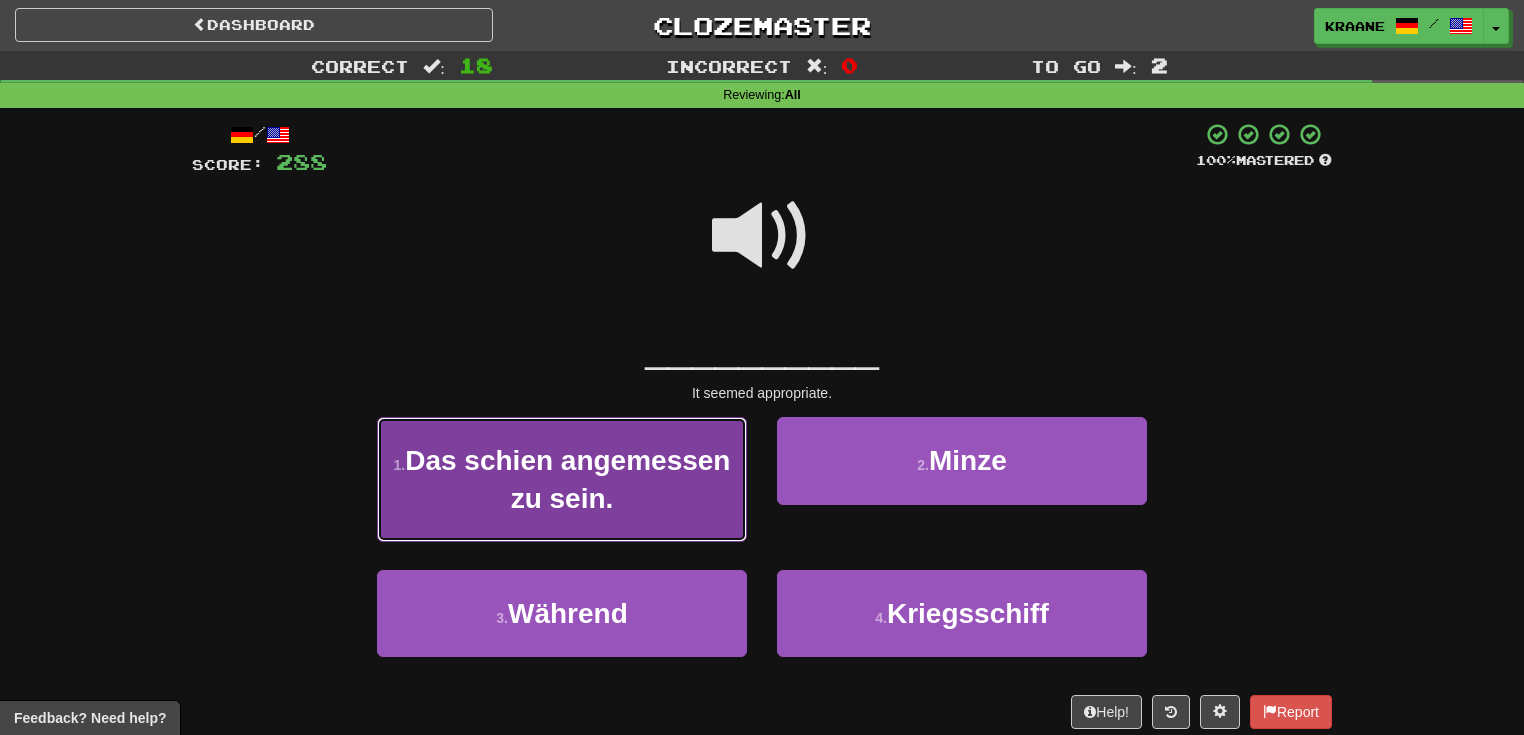 click on "1 .  Das schien angemessen zu sein." at bounding box center (562, 479) 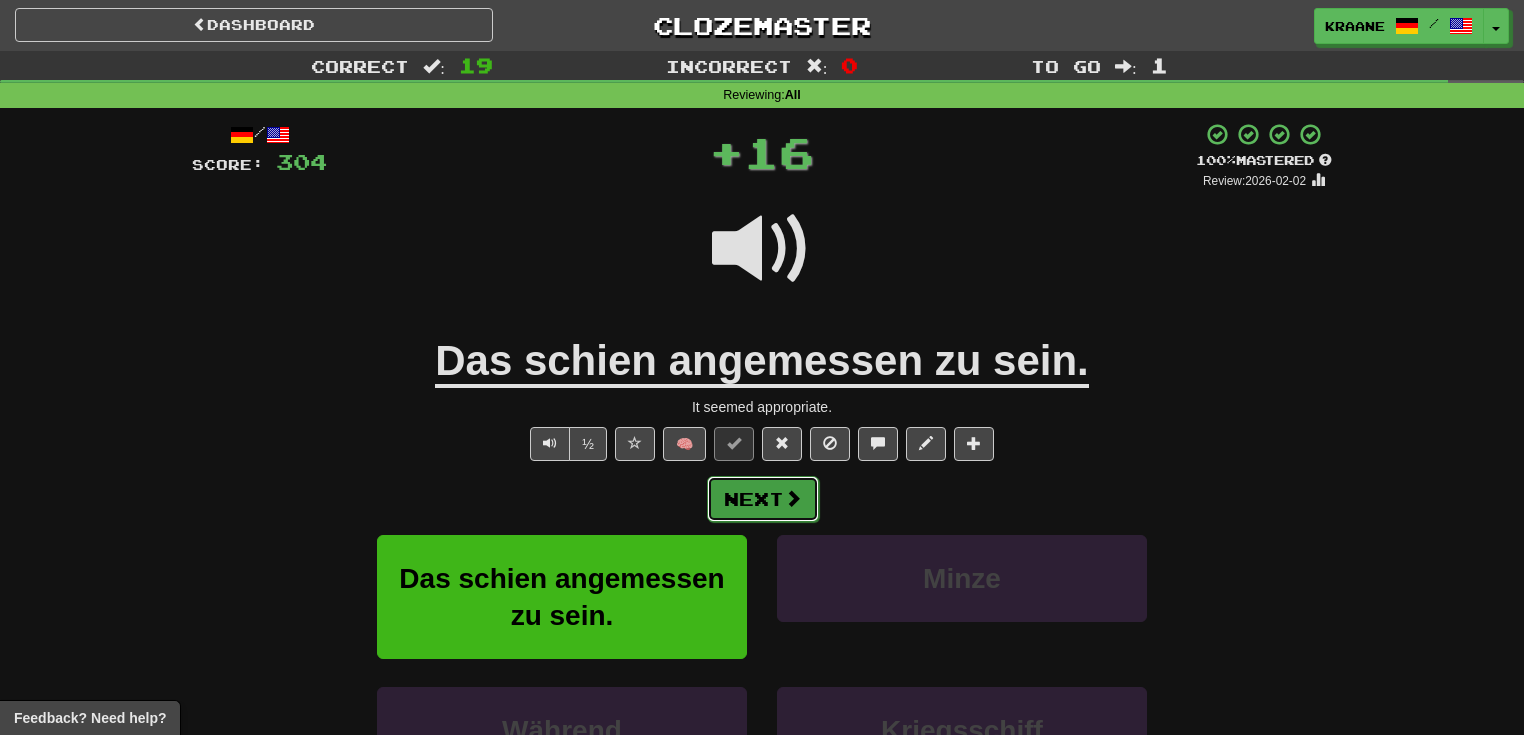 click at bounding box center (793, 498) 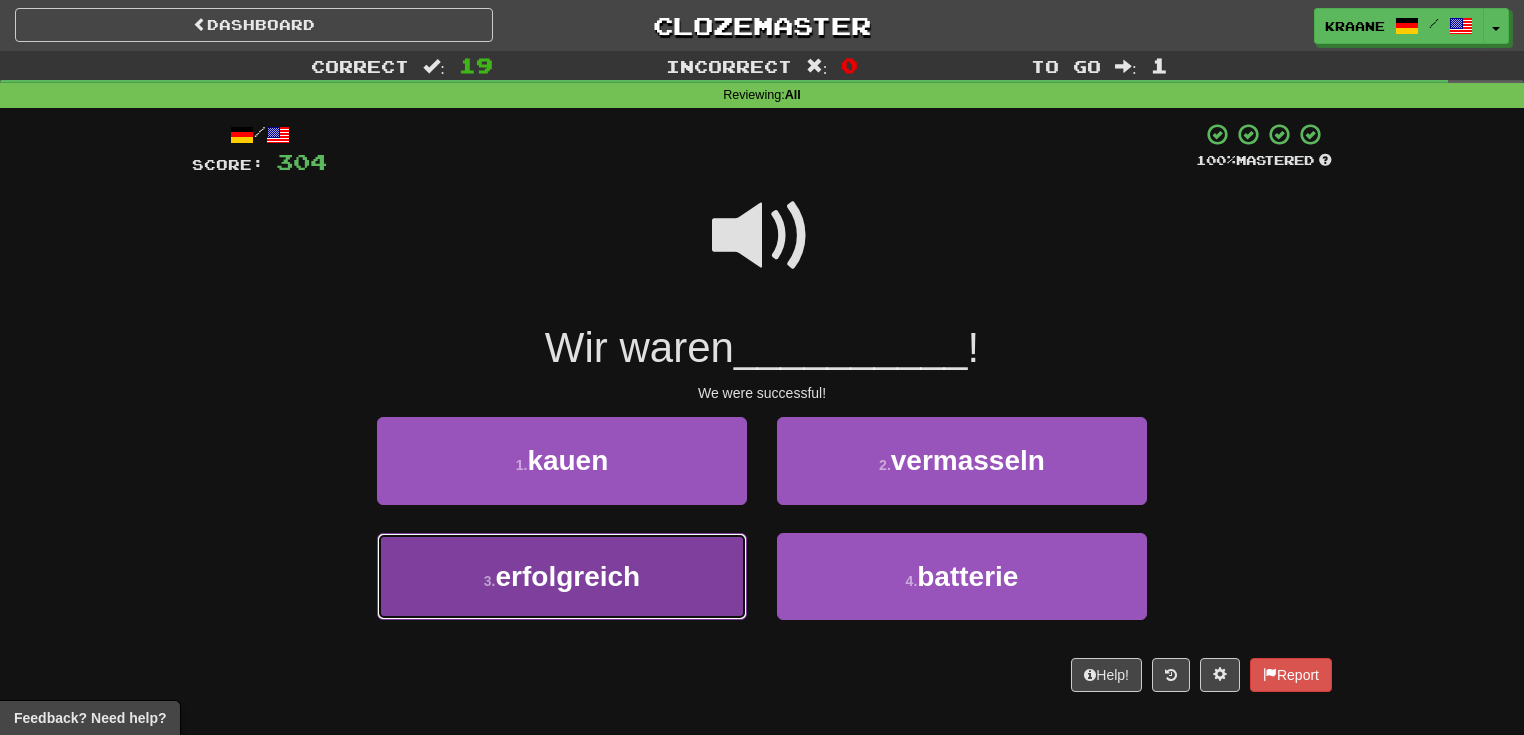 click on "3 .  erfolgreich" at bounding box center [562, 576] 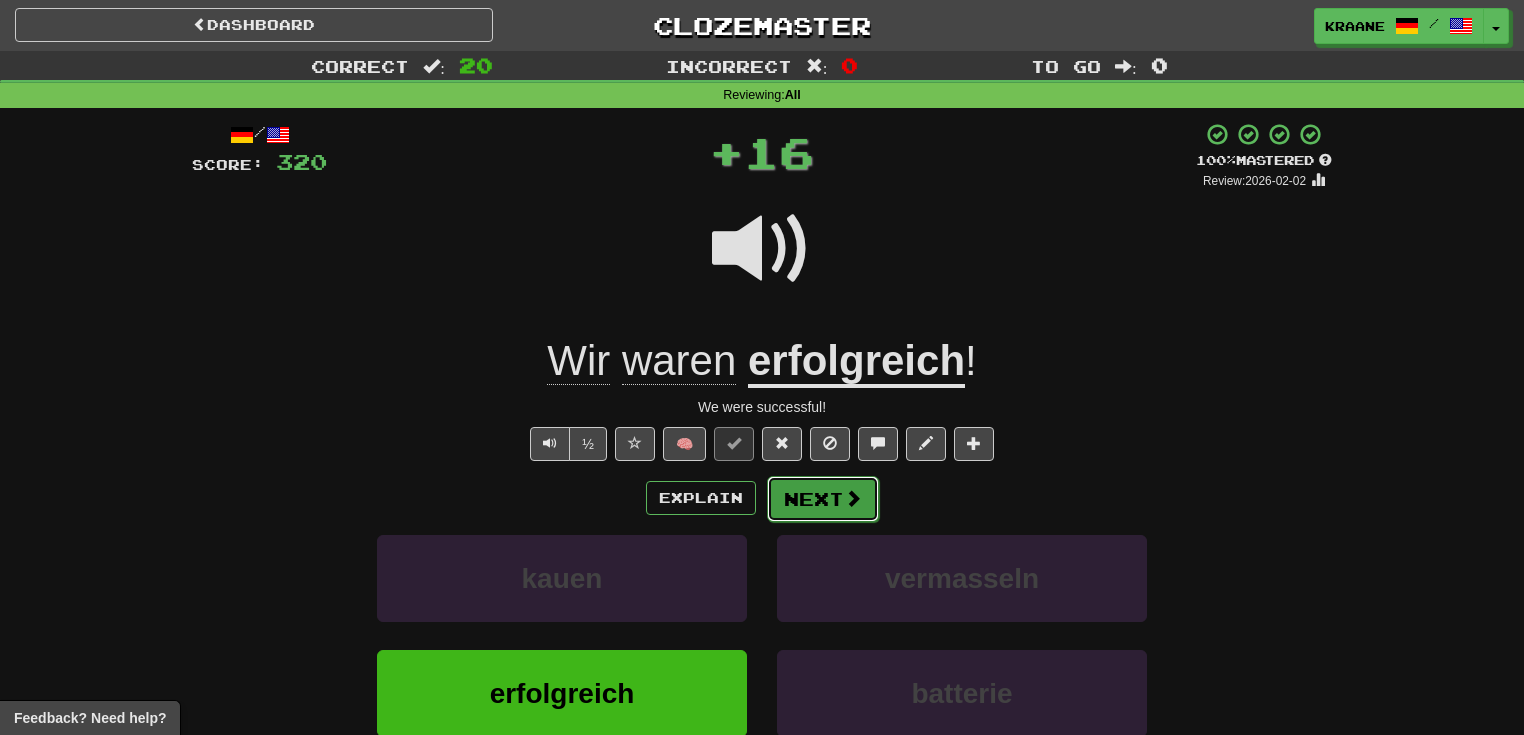 click on "Next" at bounding box center [823, 499] 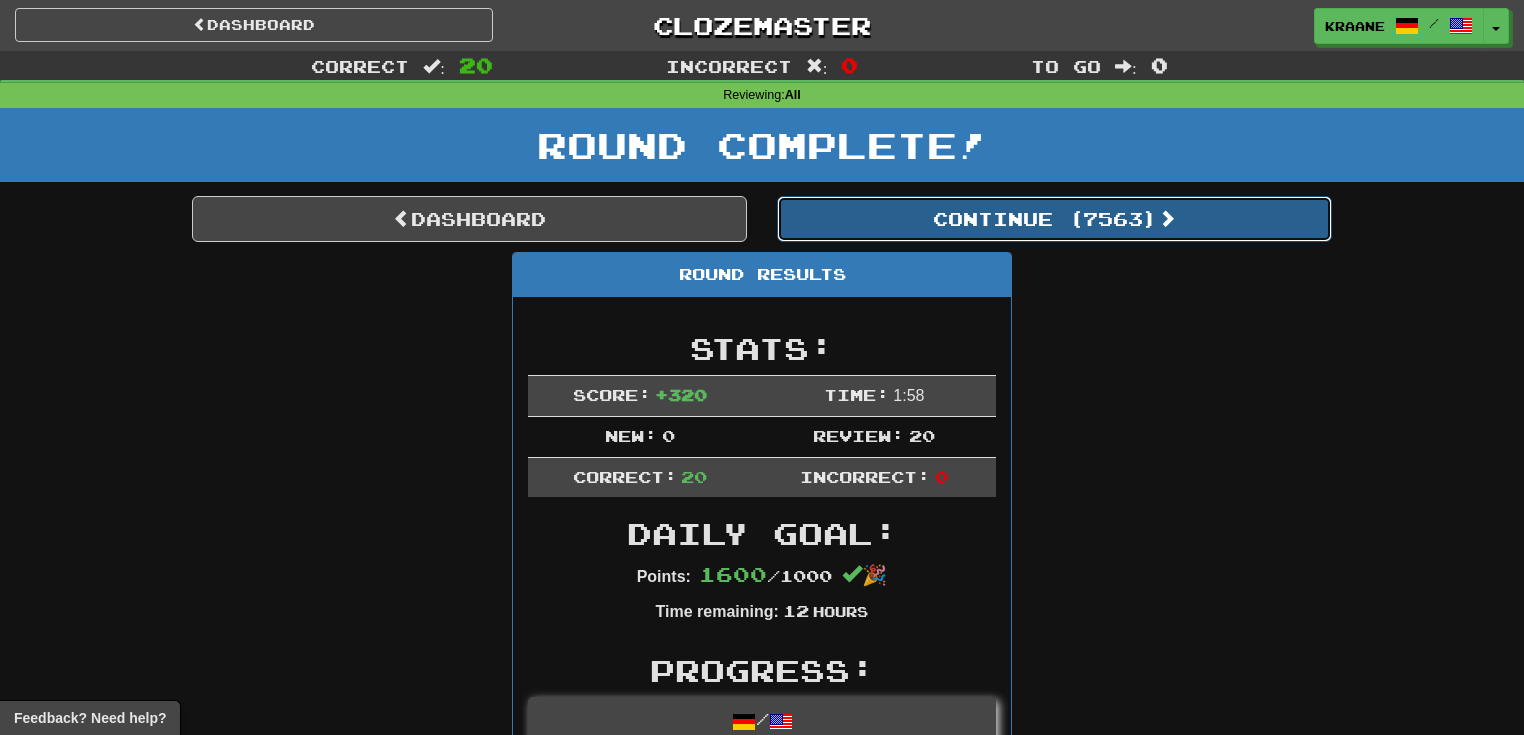 click on "Continue ( [NUMBER] )" at bounding box center [1054, 219] 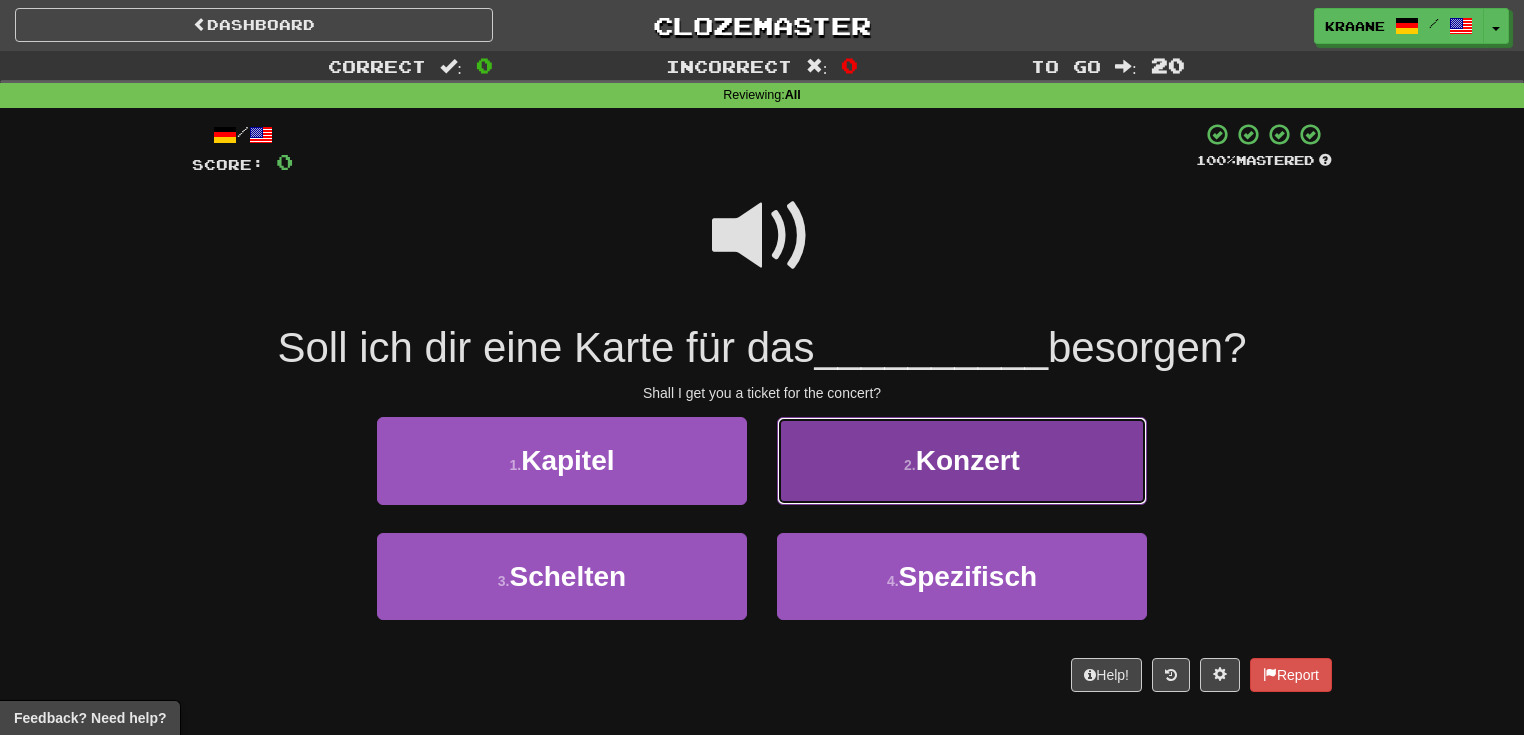 click on "Konzert" at bounding box center (968, 460) 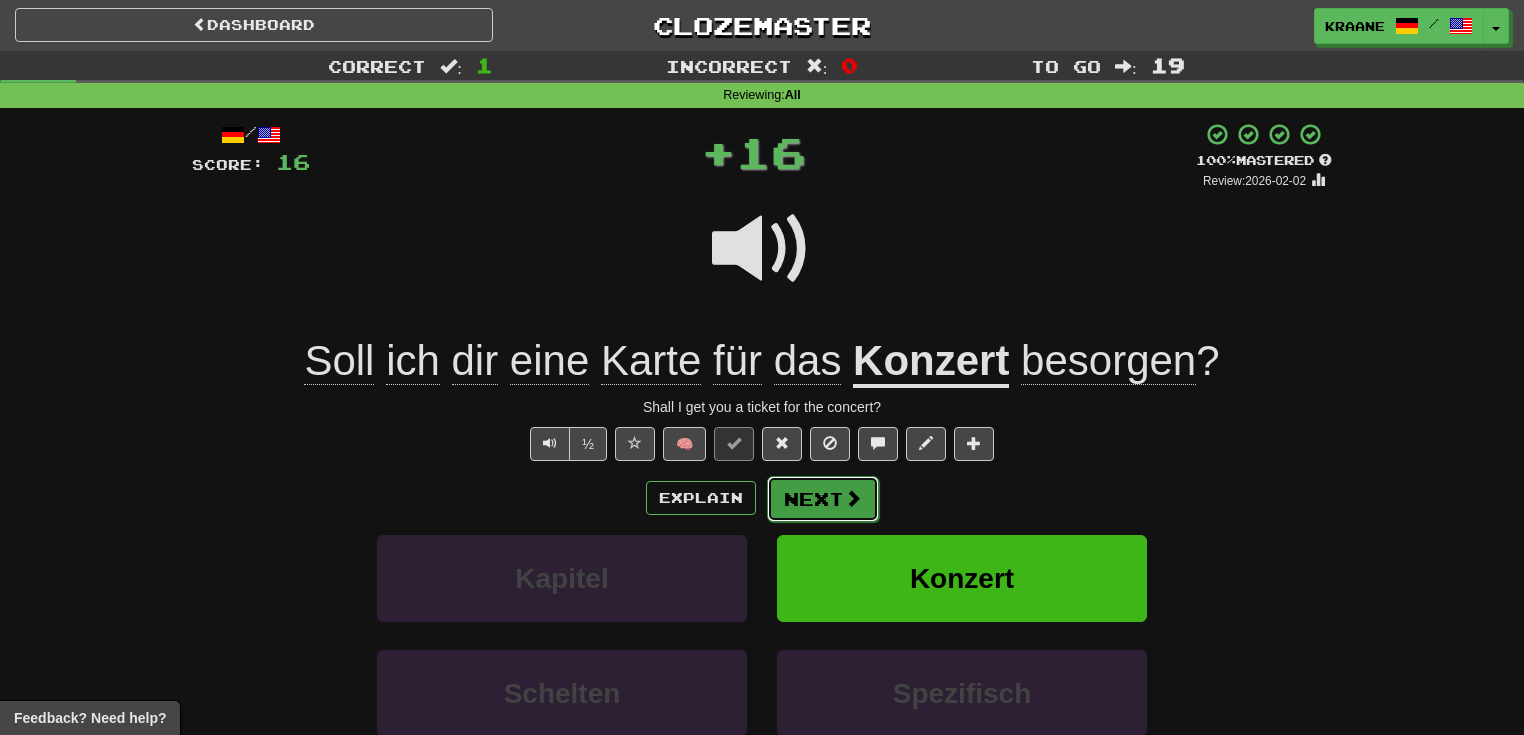 click on "Next" at bounding box center (823, 499) 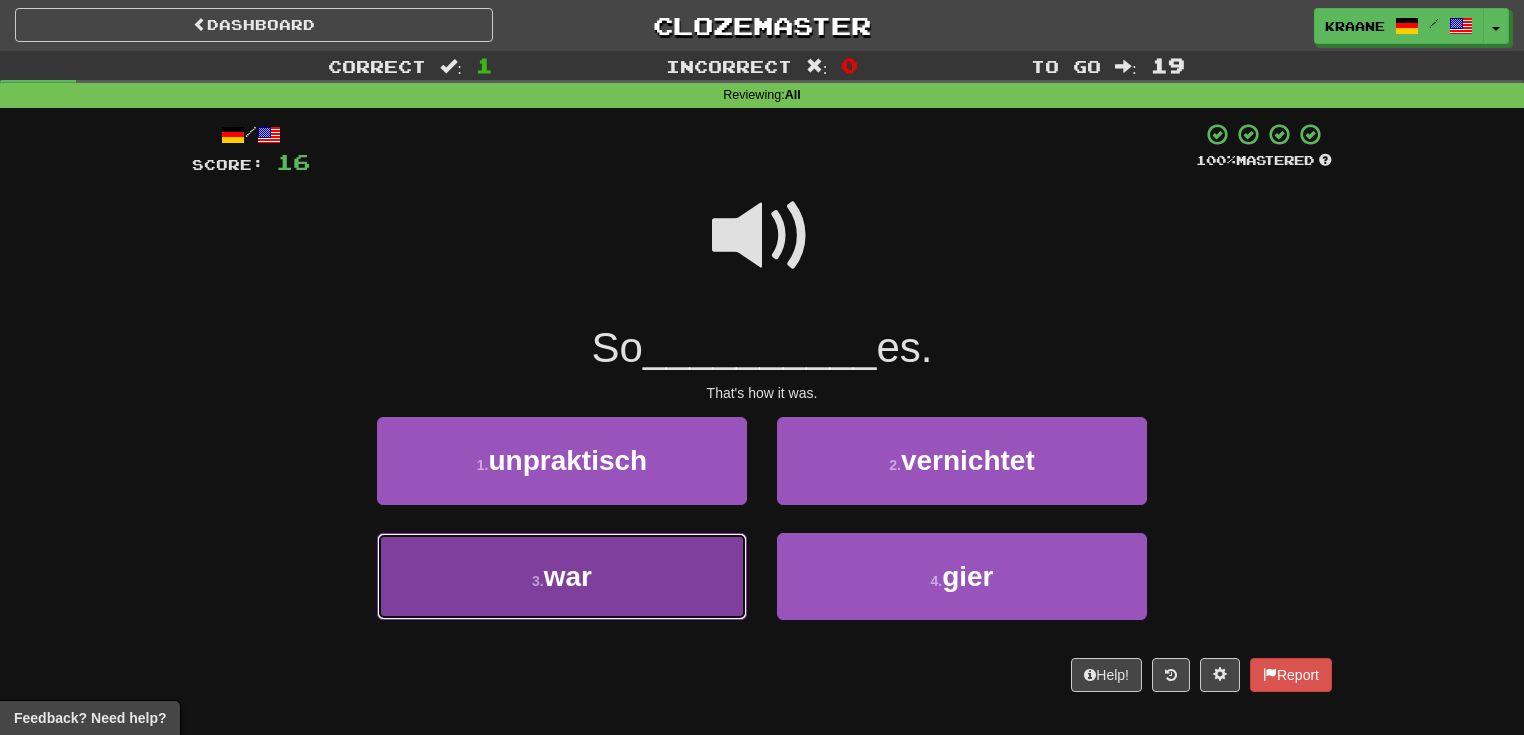 click on "3 .  war" at bounding box center [562, 576] 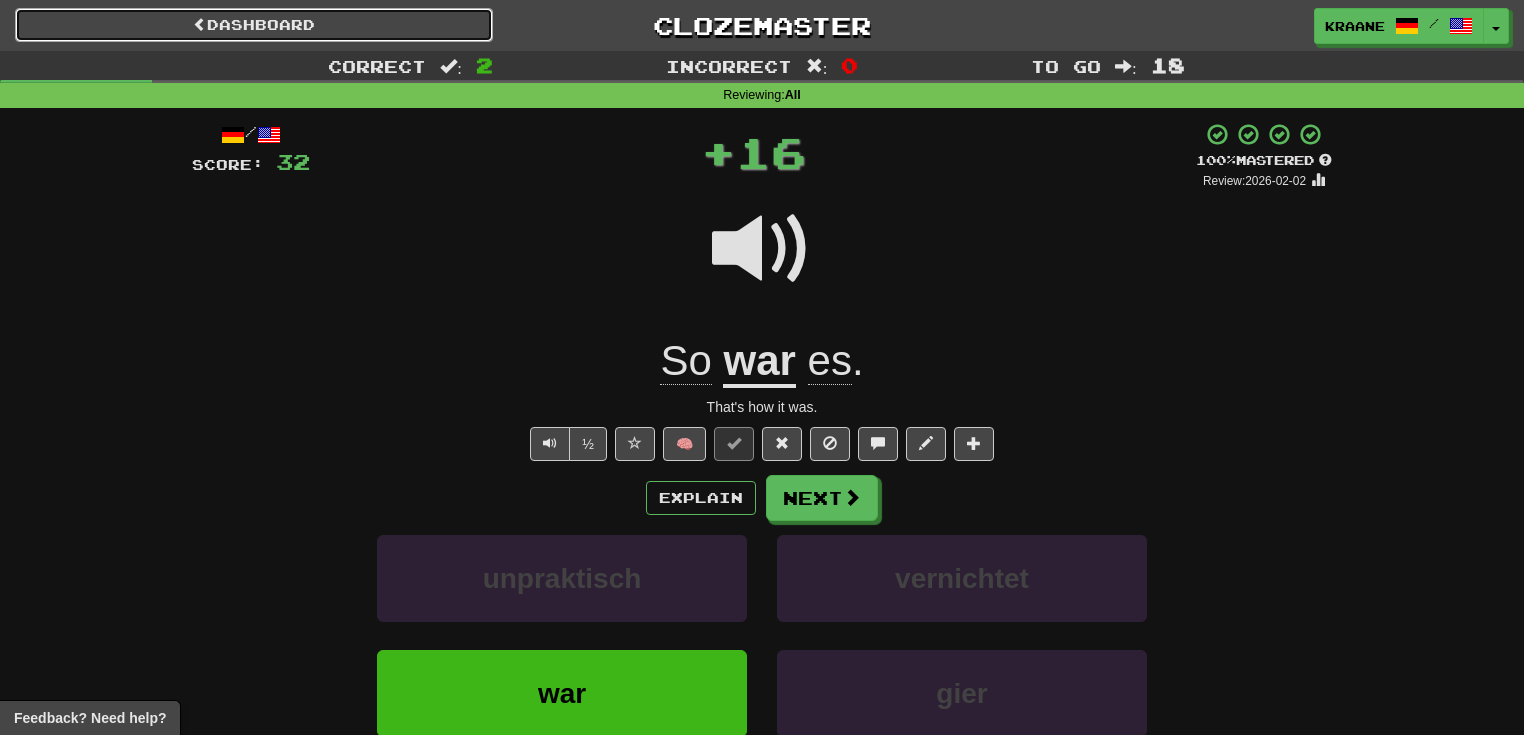 click on "Dashboard" at bounding box center (254, 25) 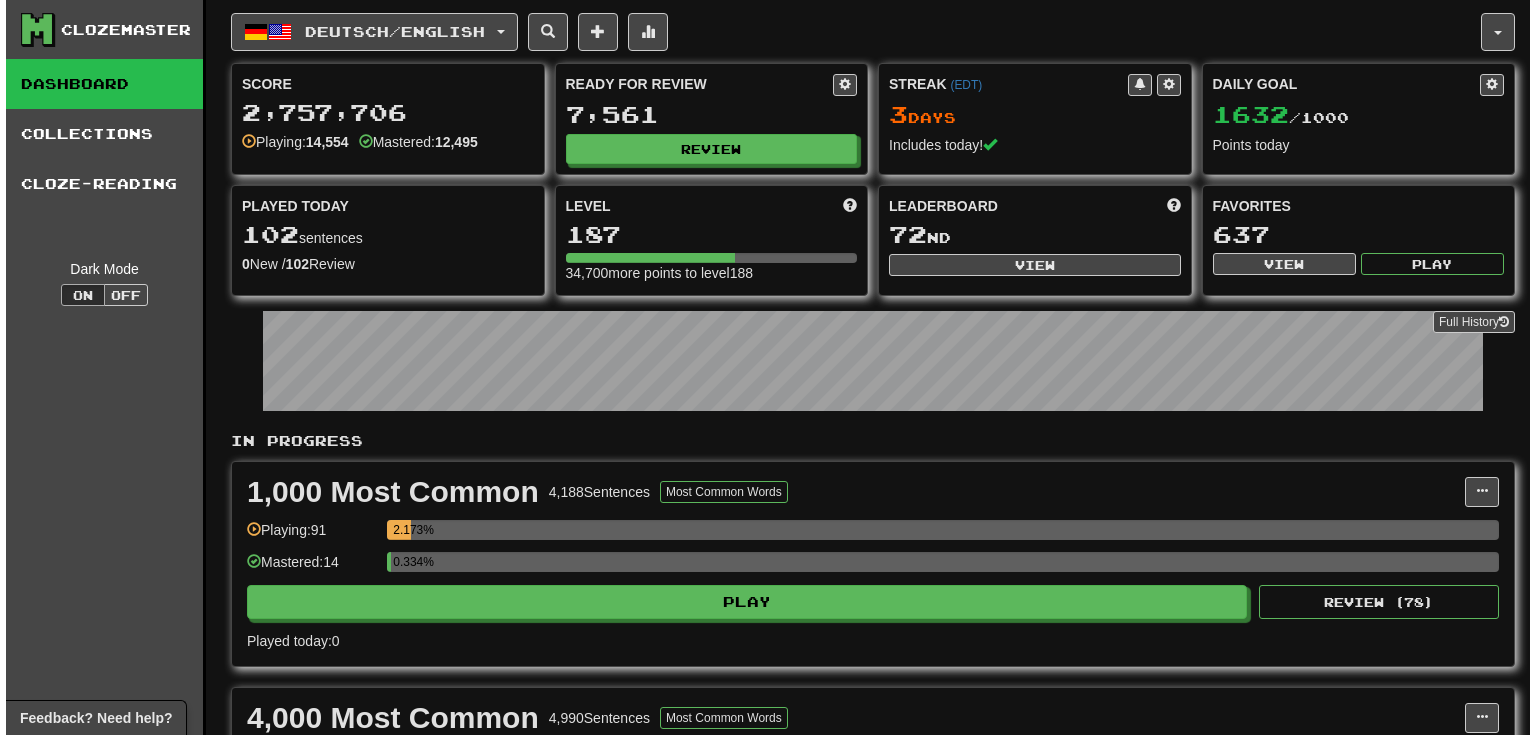 scroll, scrollTop: 0, scrollLeft: 0, axis: both 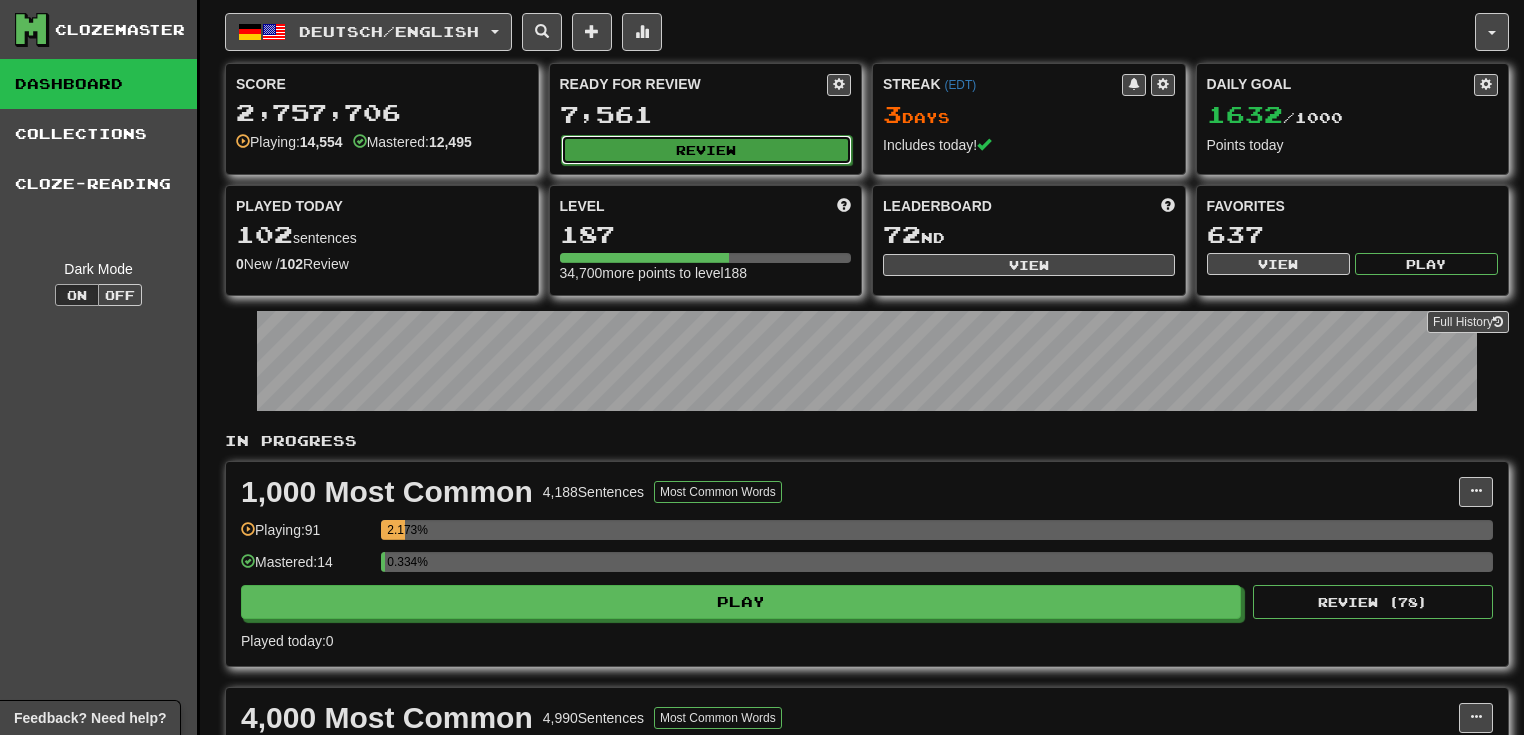 click on "Review" 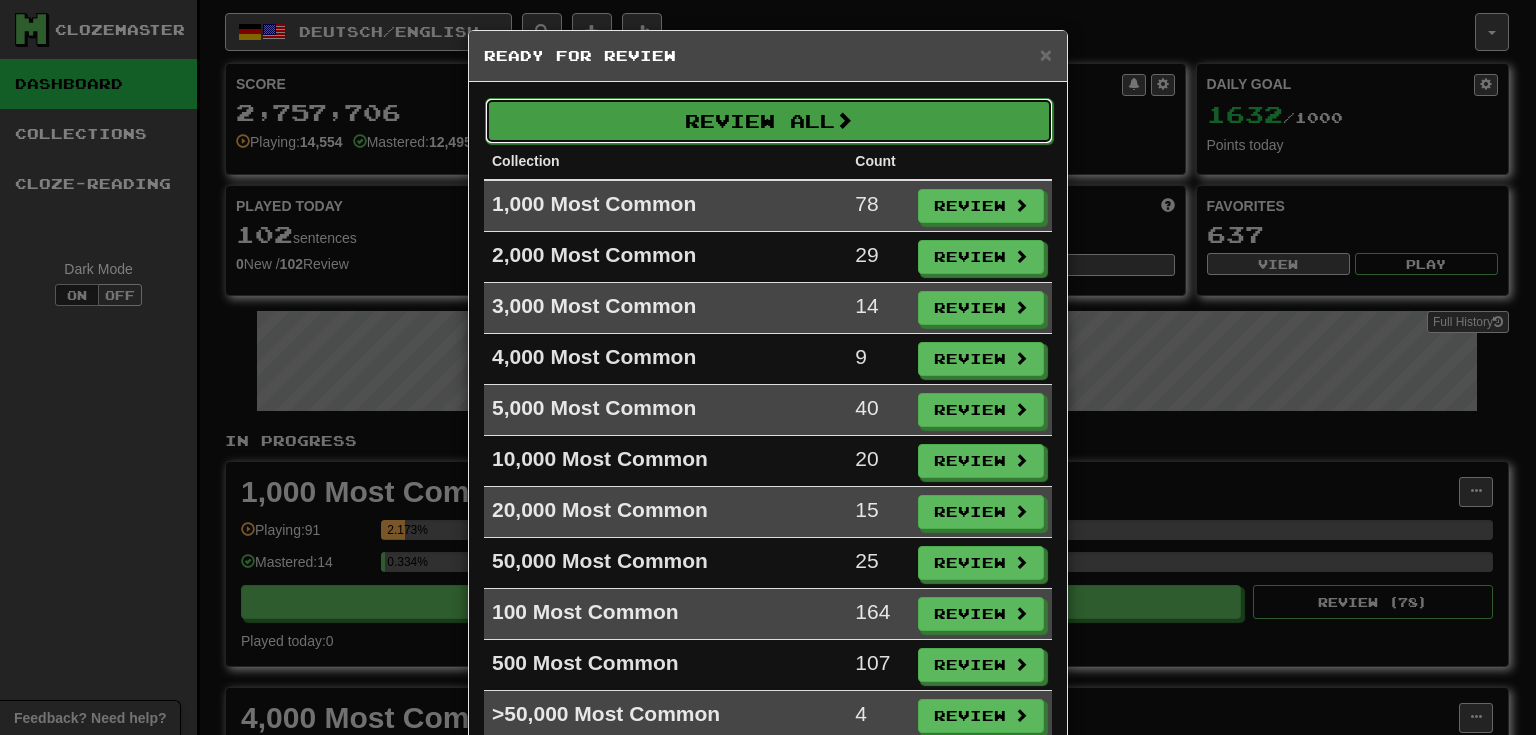 click at bounding box center [844, 120] 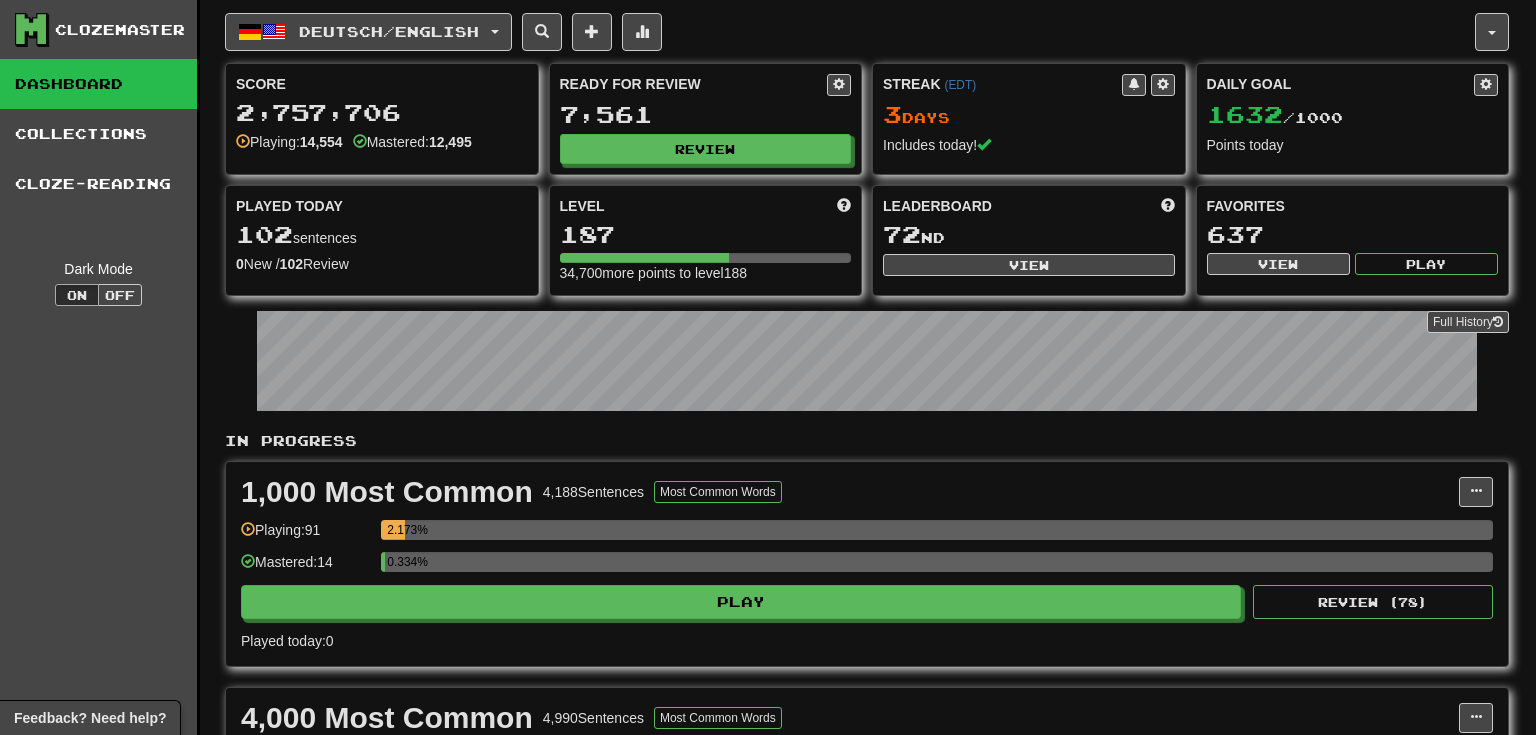 select on "**" 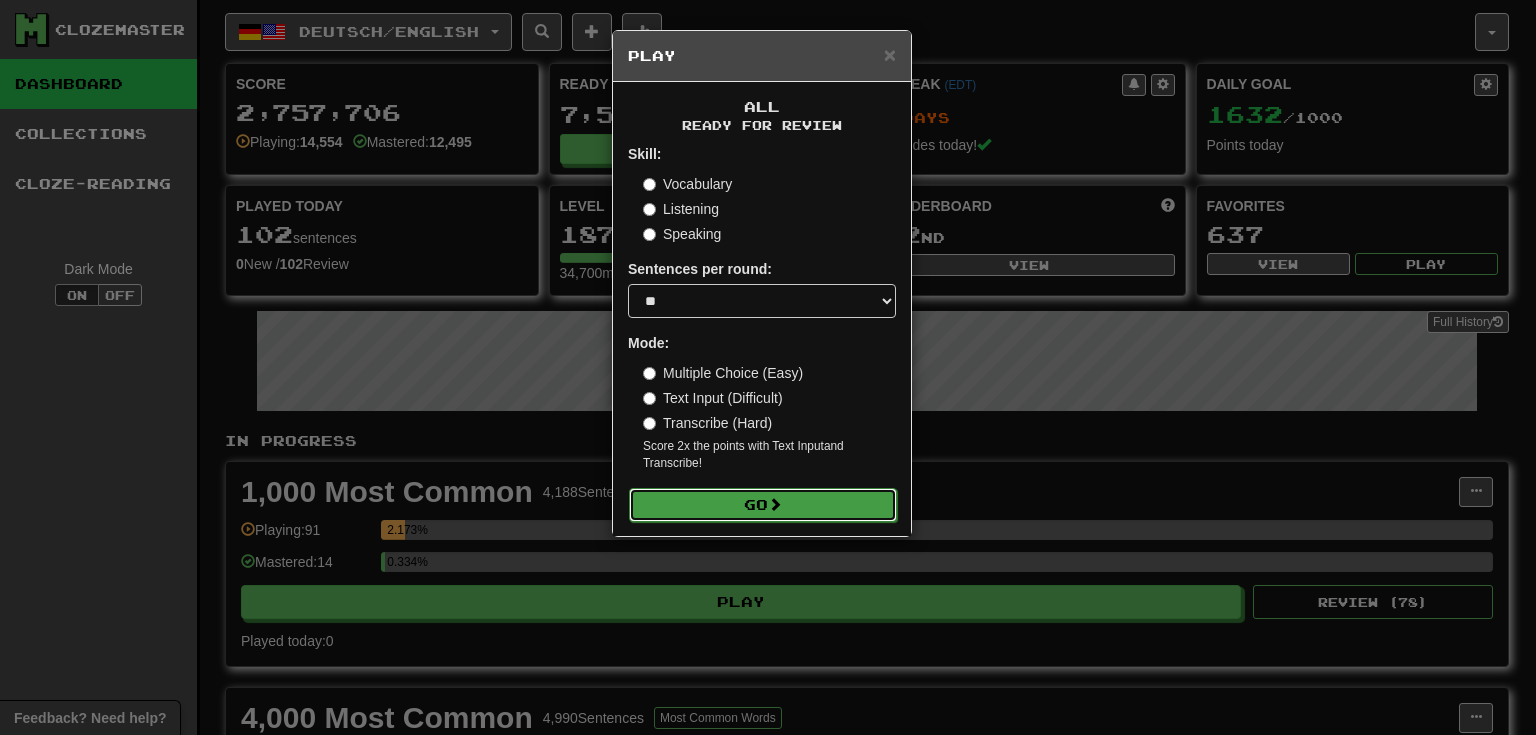 click on "Go" at bounding box center [763, 505] 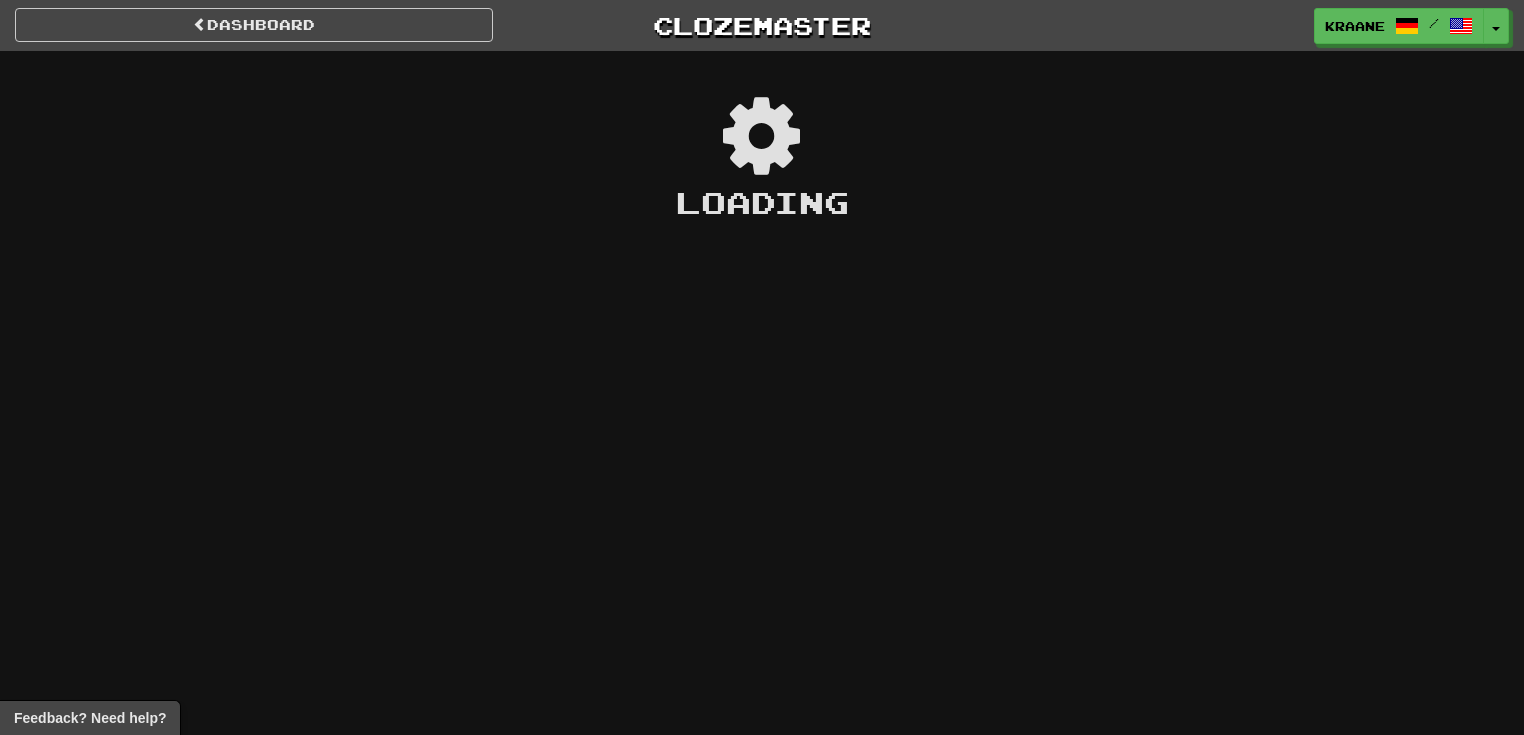 scroll, scrollTop: 0, scrollLeft: 0, axis: both 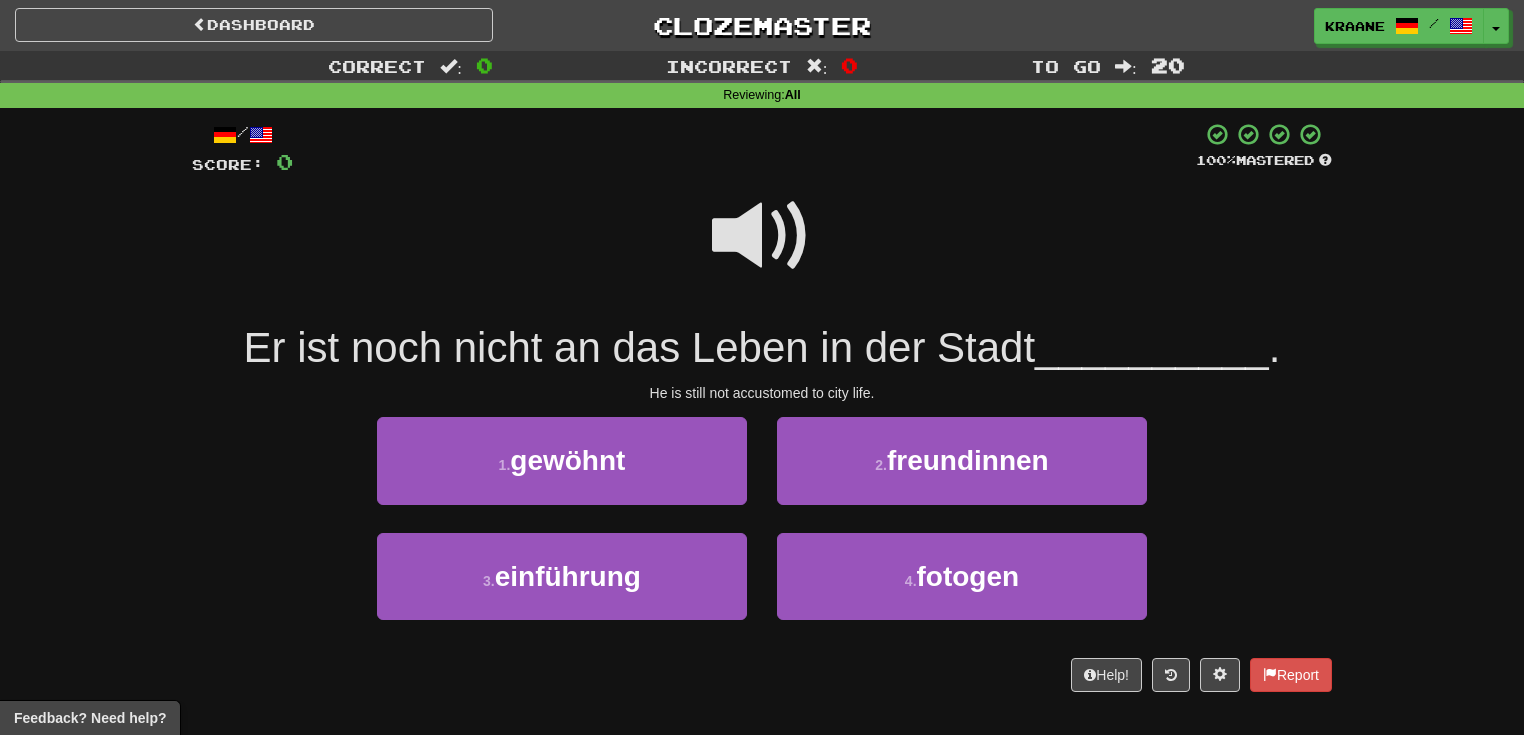 click at bounding box center [762, 236] 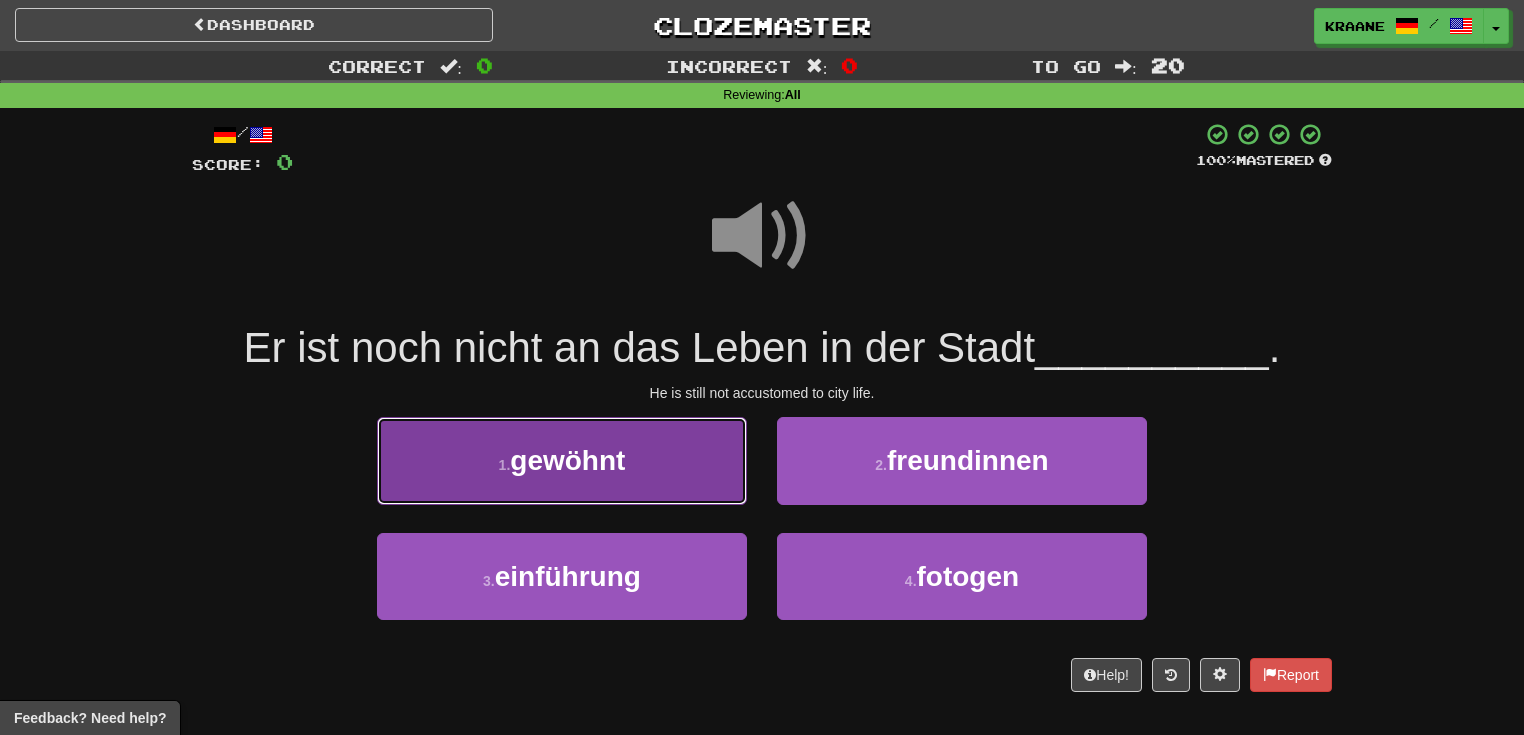 click on "1 .  gewöhnt" at bounding box center (562, 460) 